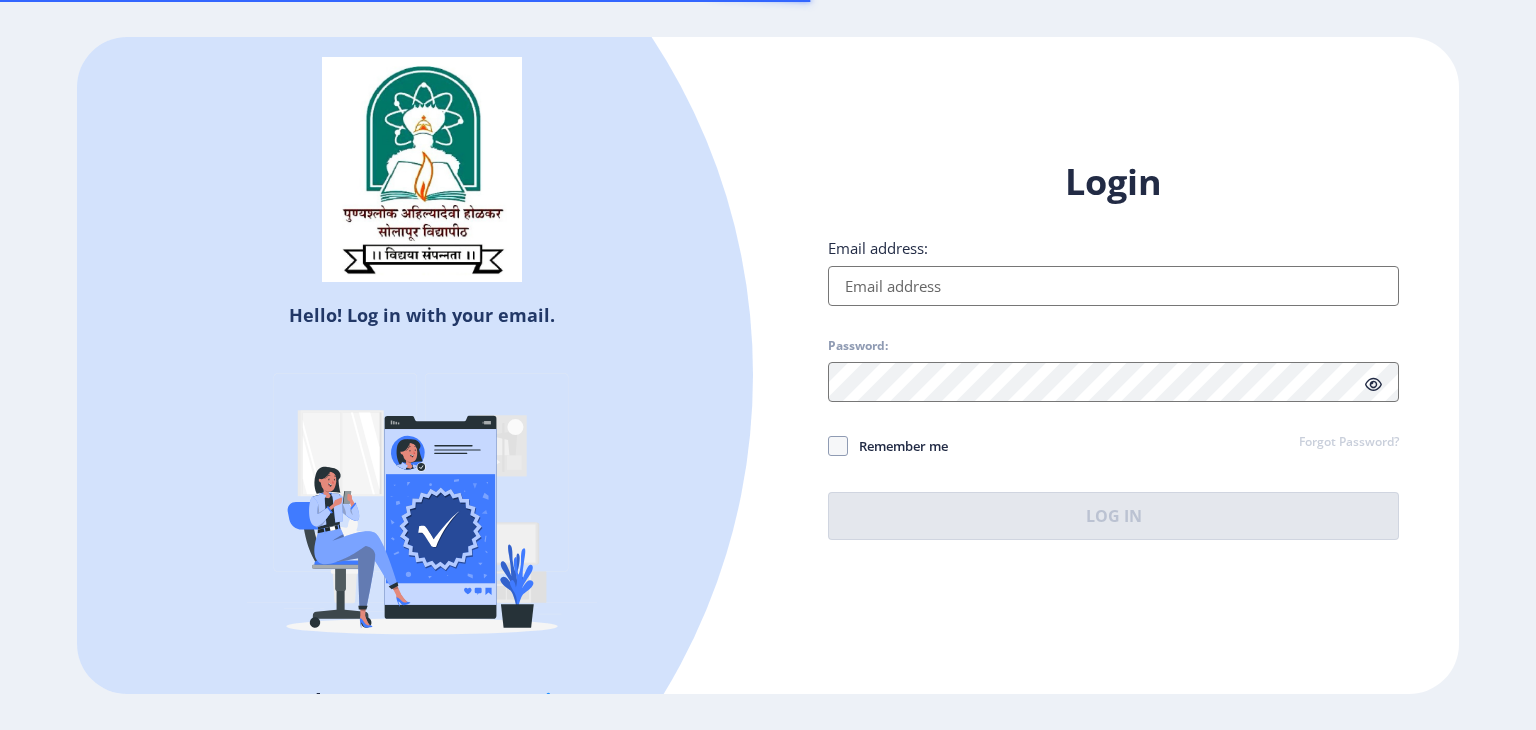 scroll, scrollTop: 0, scrollLeft: 0, axis: both 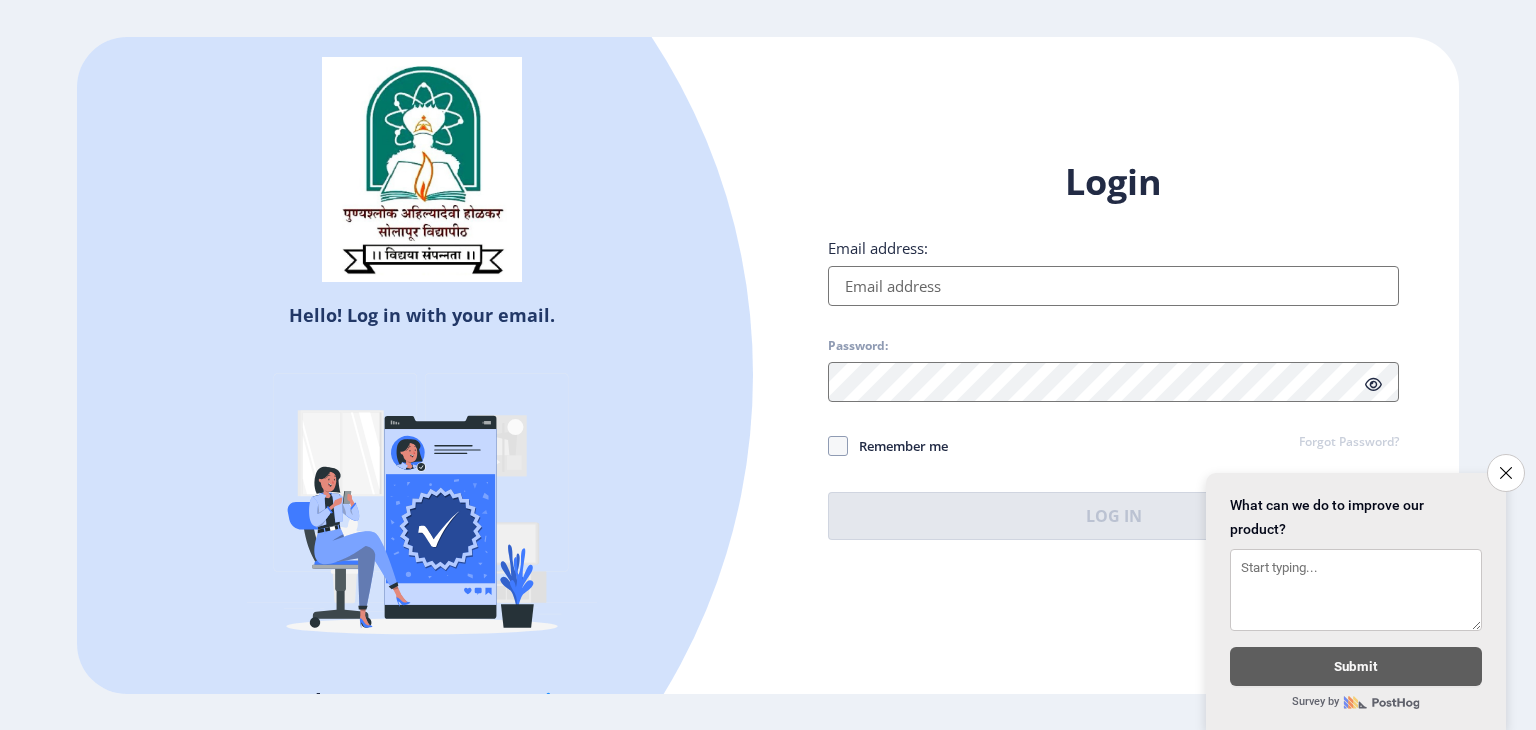 click on "Email address:" at bounding box center (1113, 286) 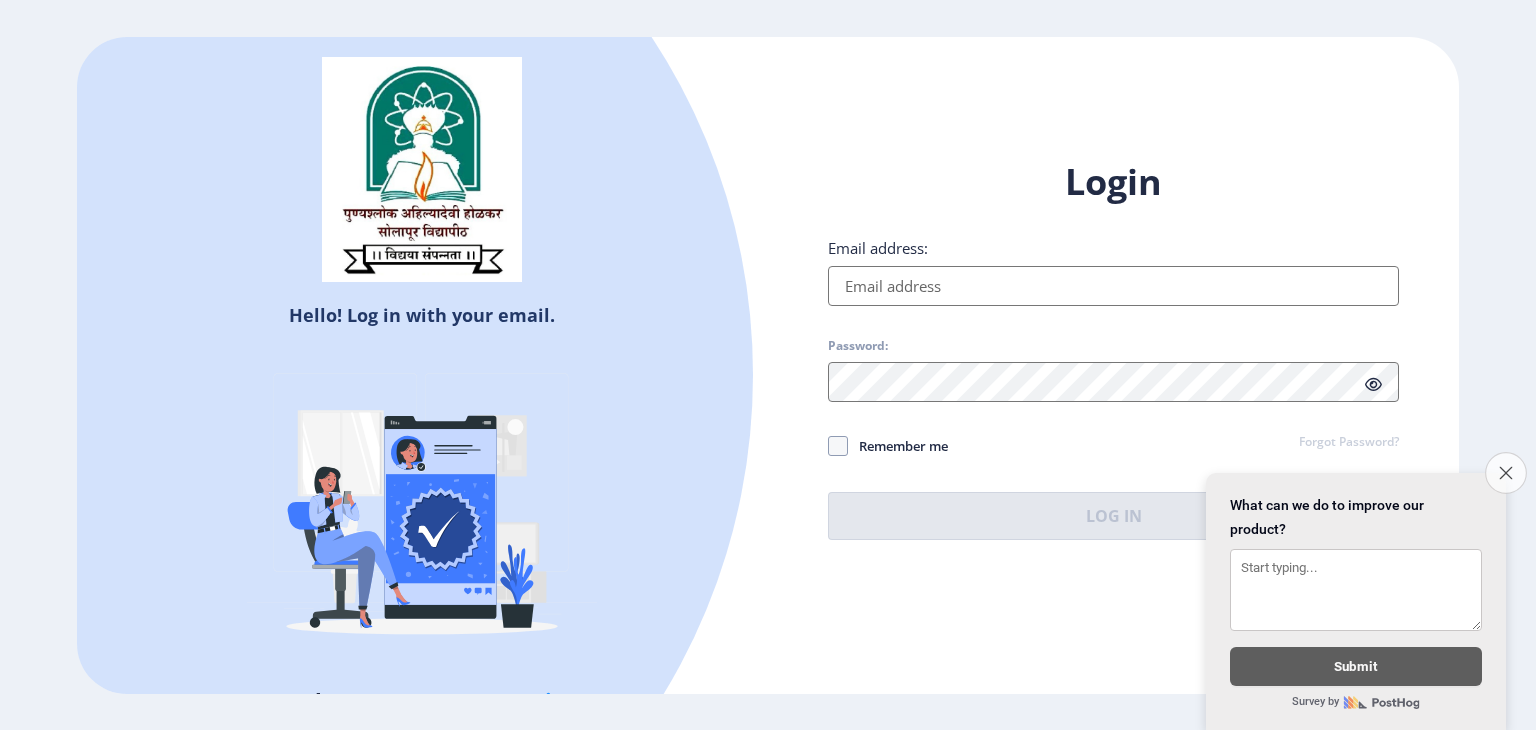 click on "Close survey" 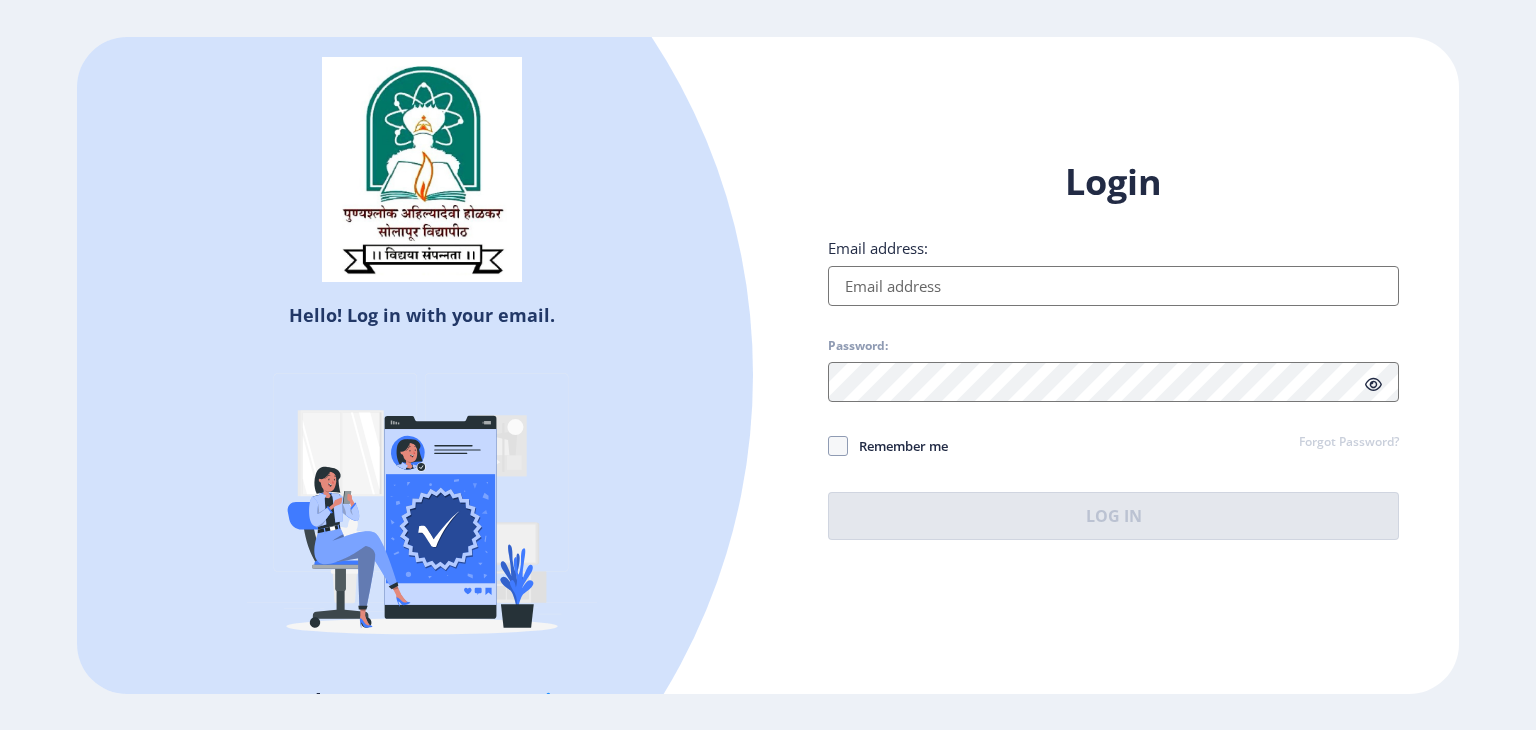 click on "Login Email address: Password: Remember me Forgot Password?  Log In   Don't have an account?  Register" 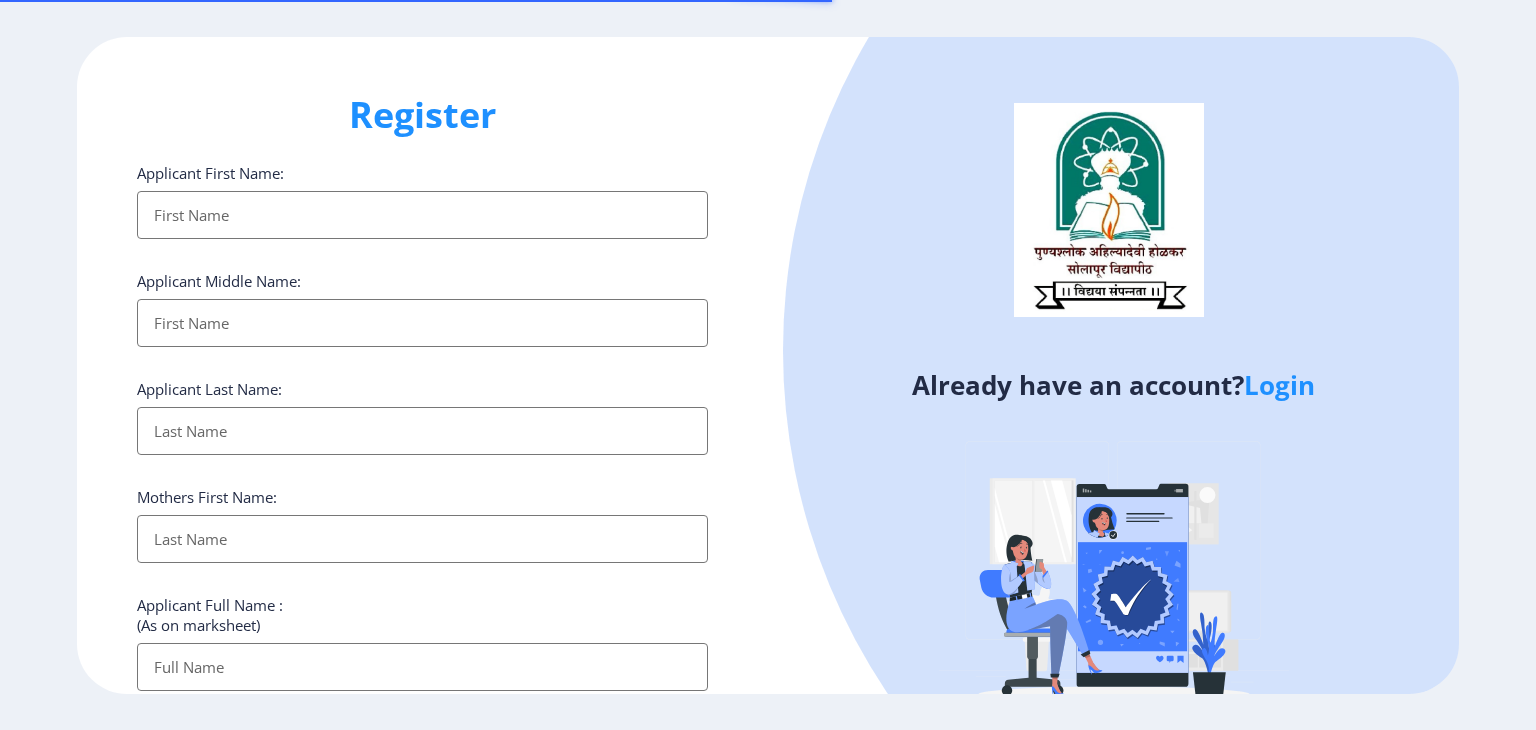 select 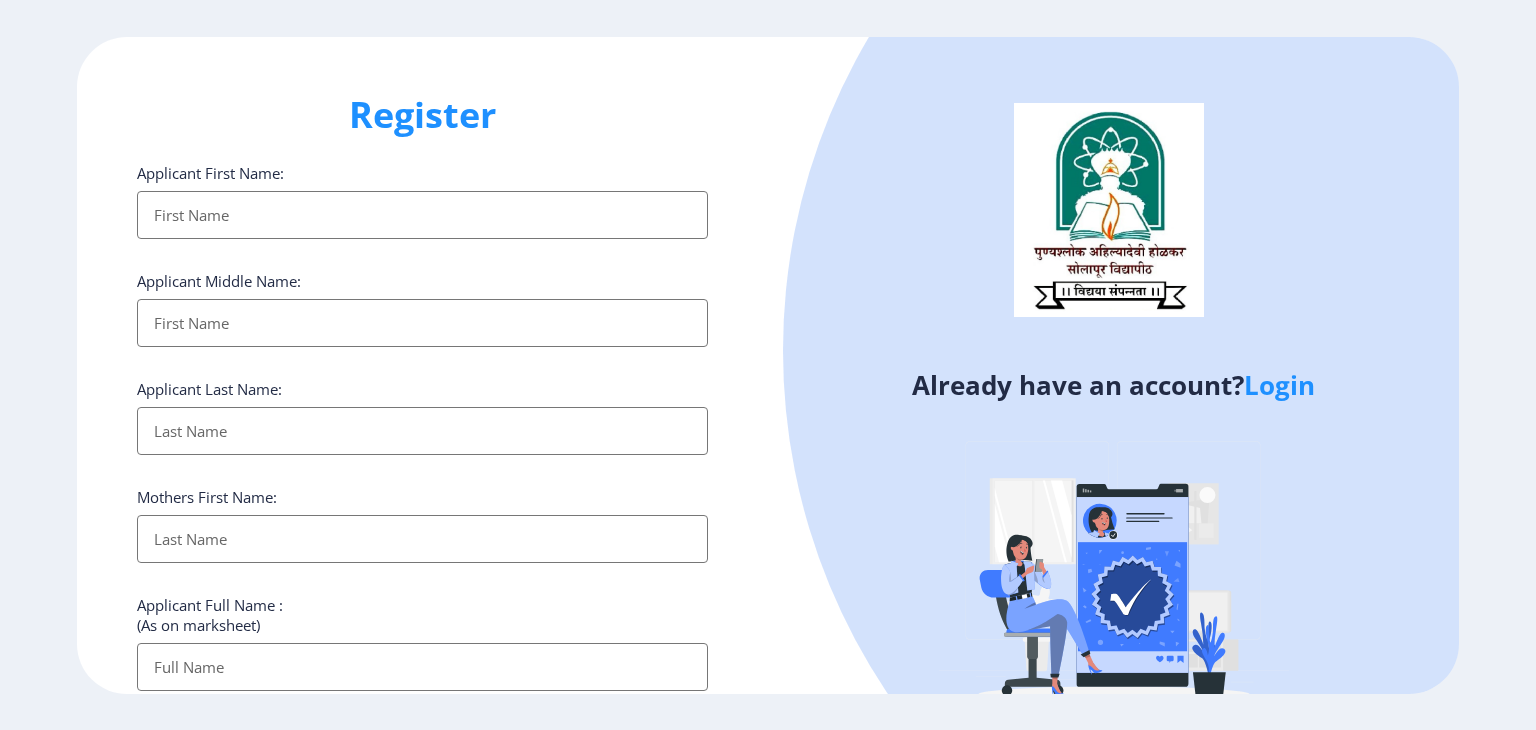 click on "Already have an account?  Login" 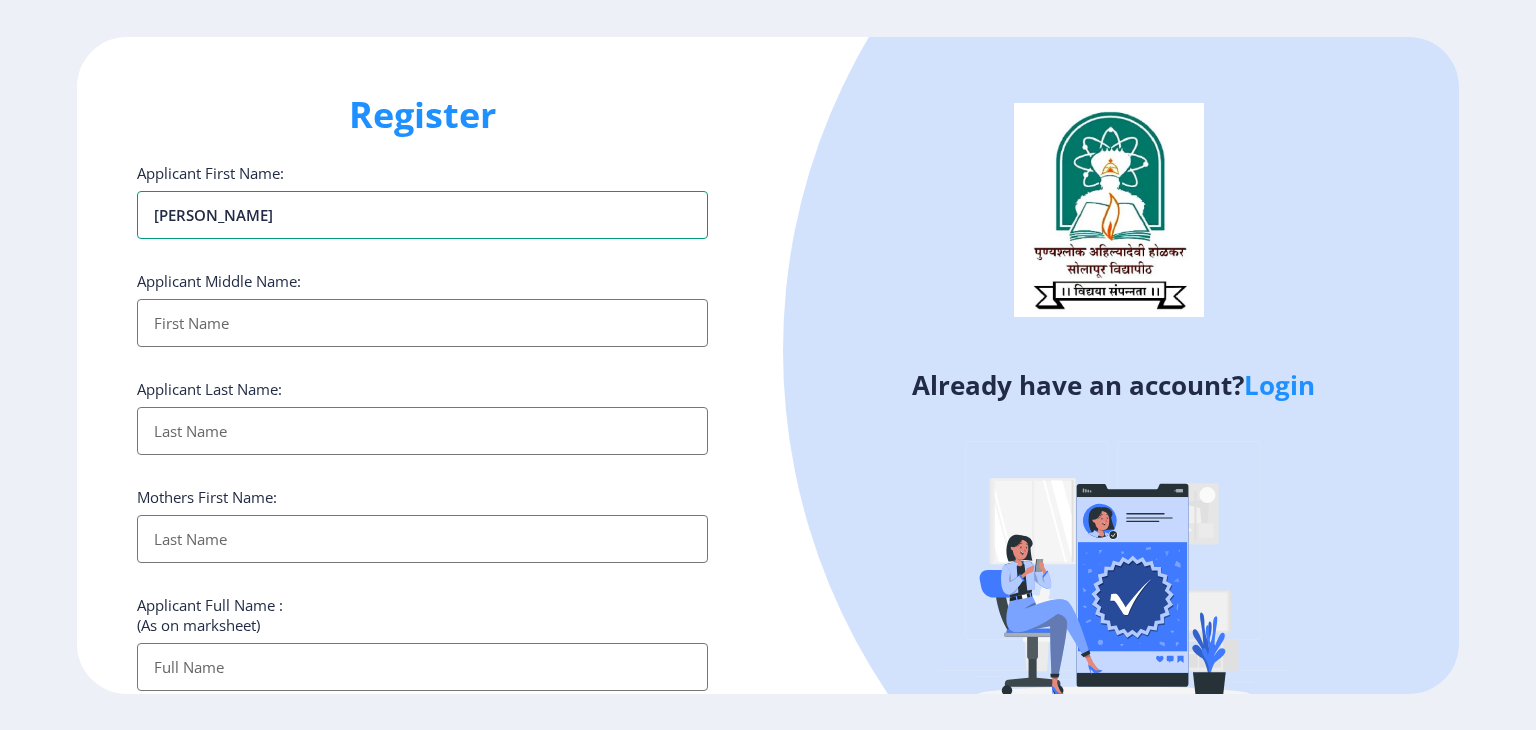 type on "Jyostna" 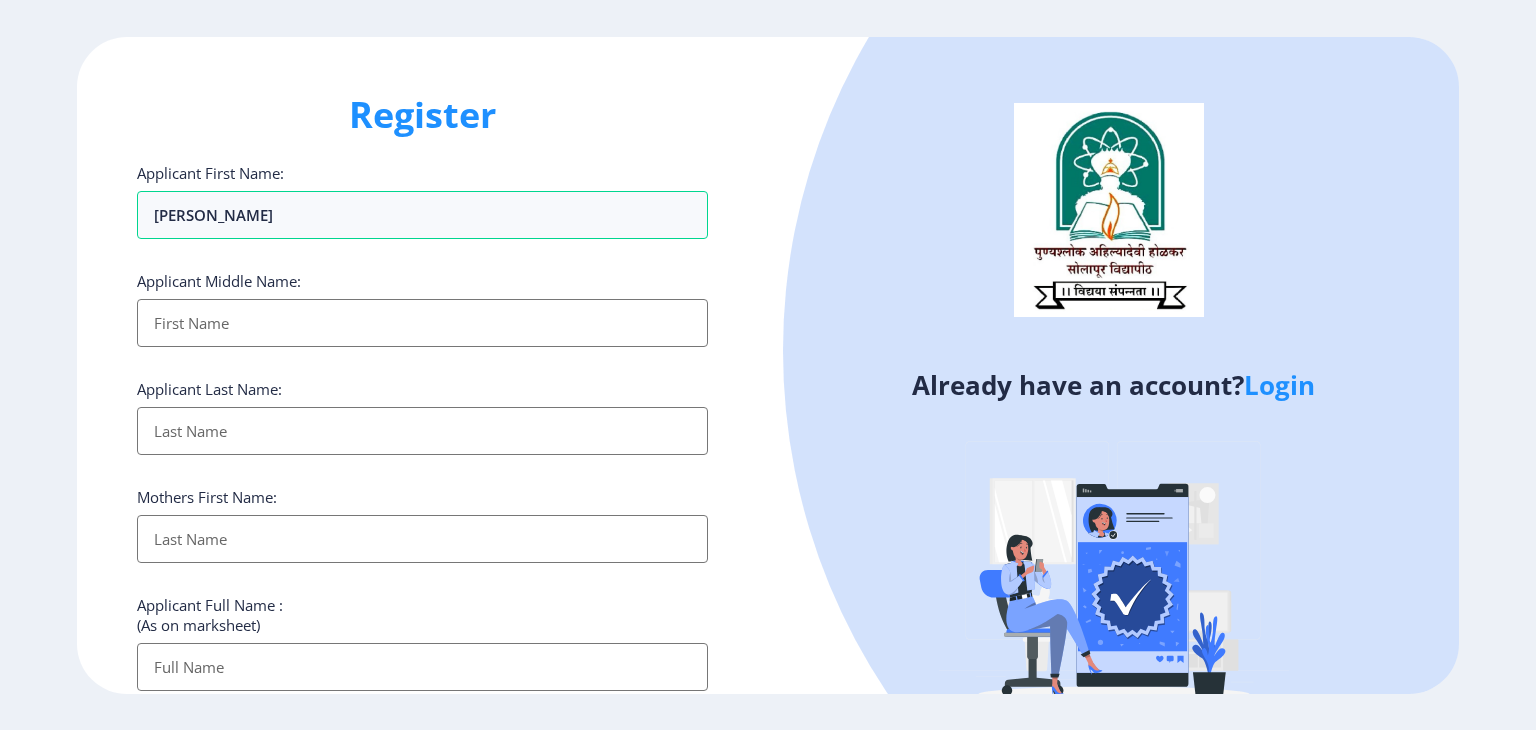 click on "Applicant First Name:" at bounding box center (422, 323) 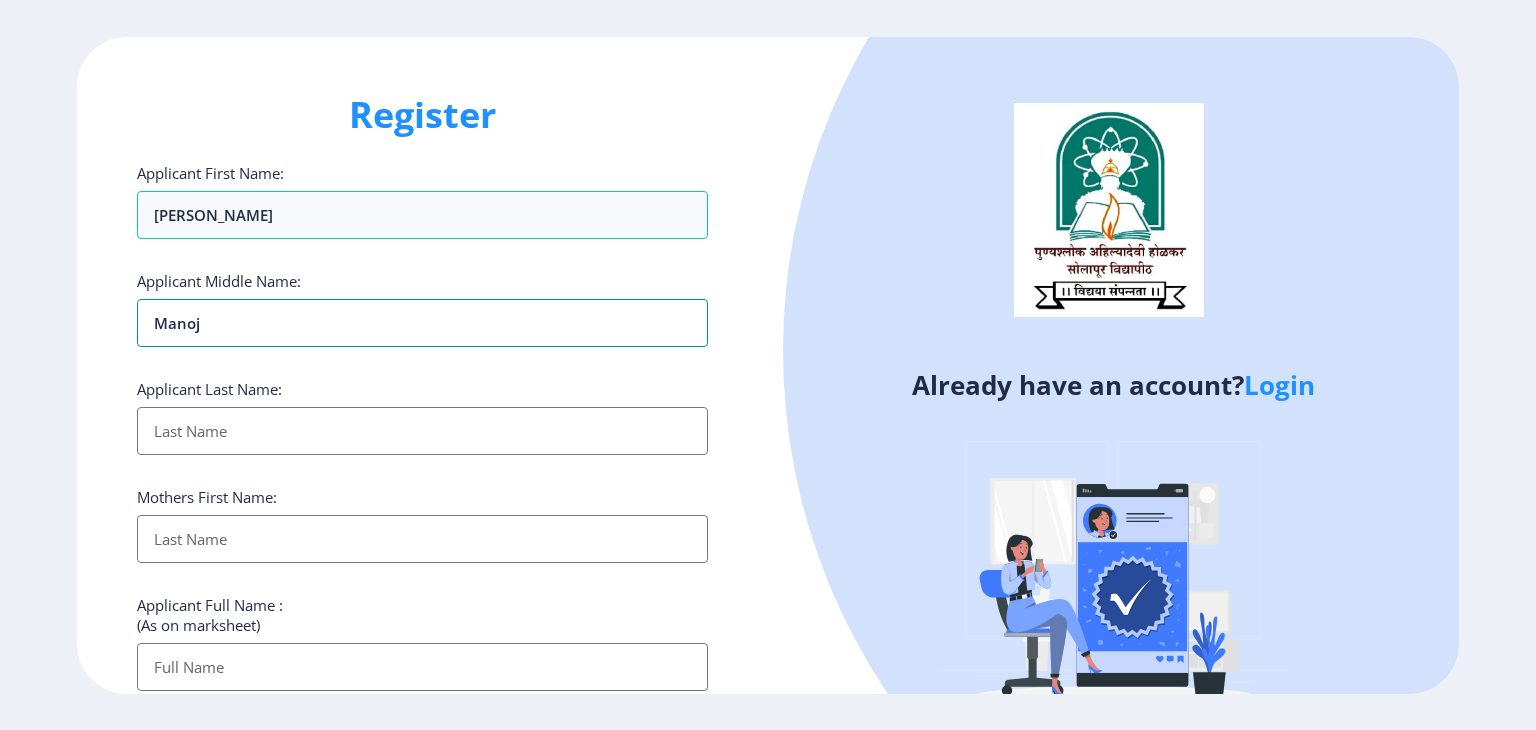 type on "Manoj" 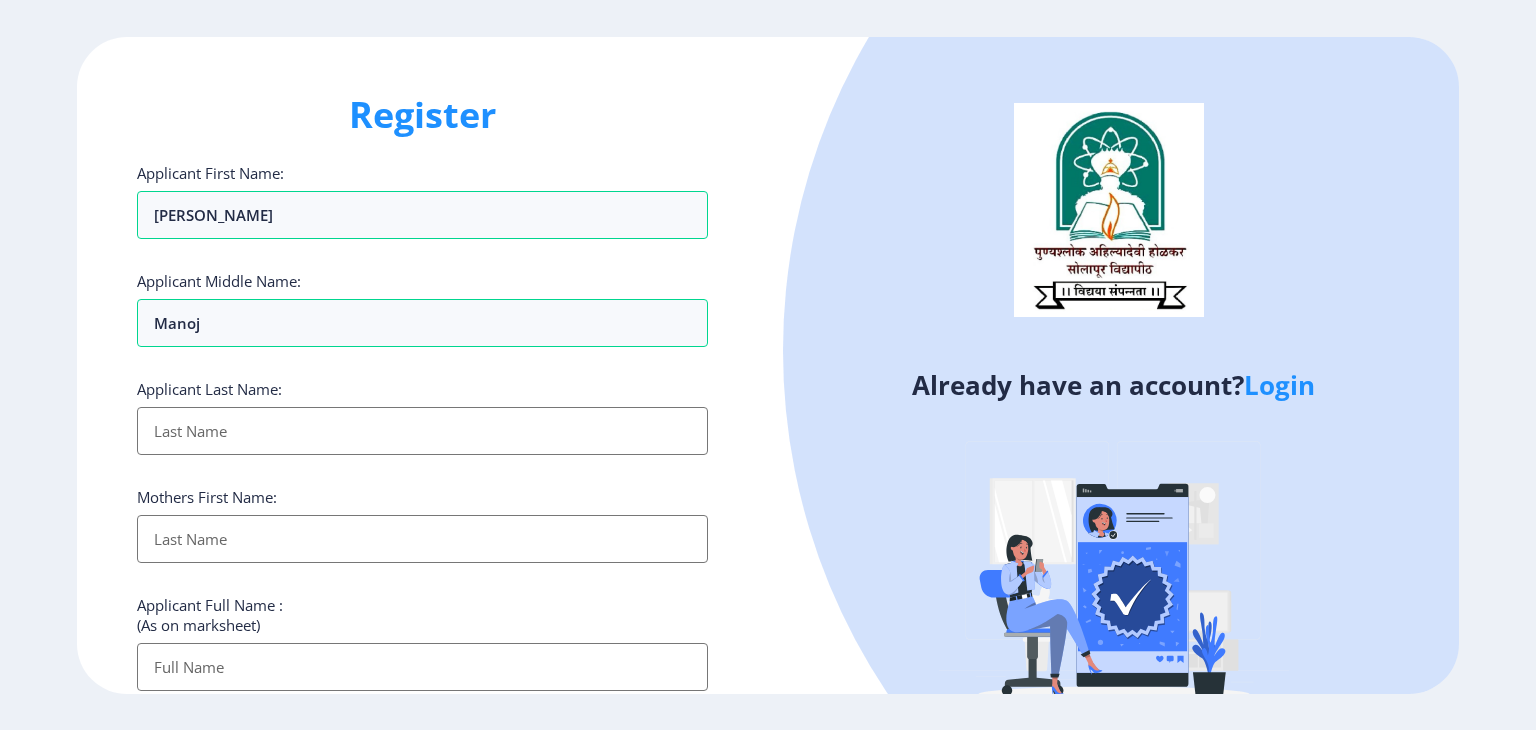 click on "Applicant First Name:" at bounding box center (422, 431) 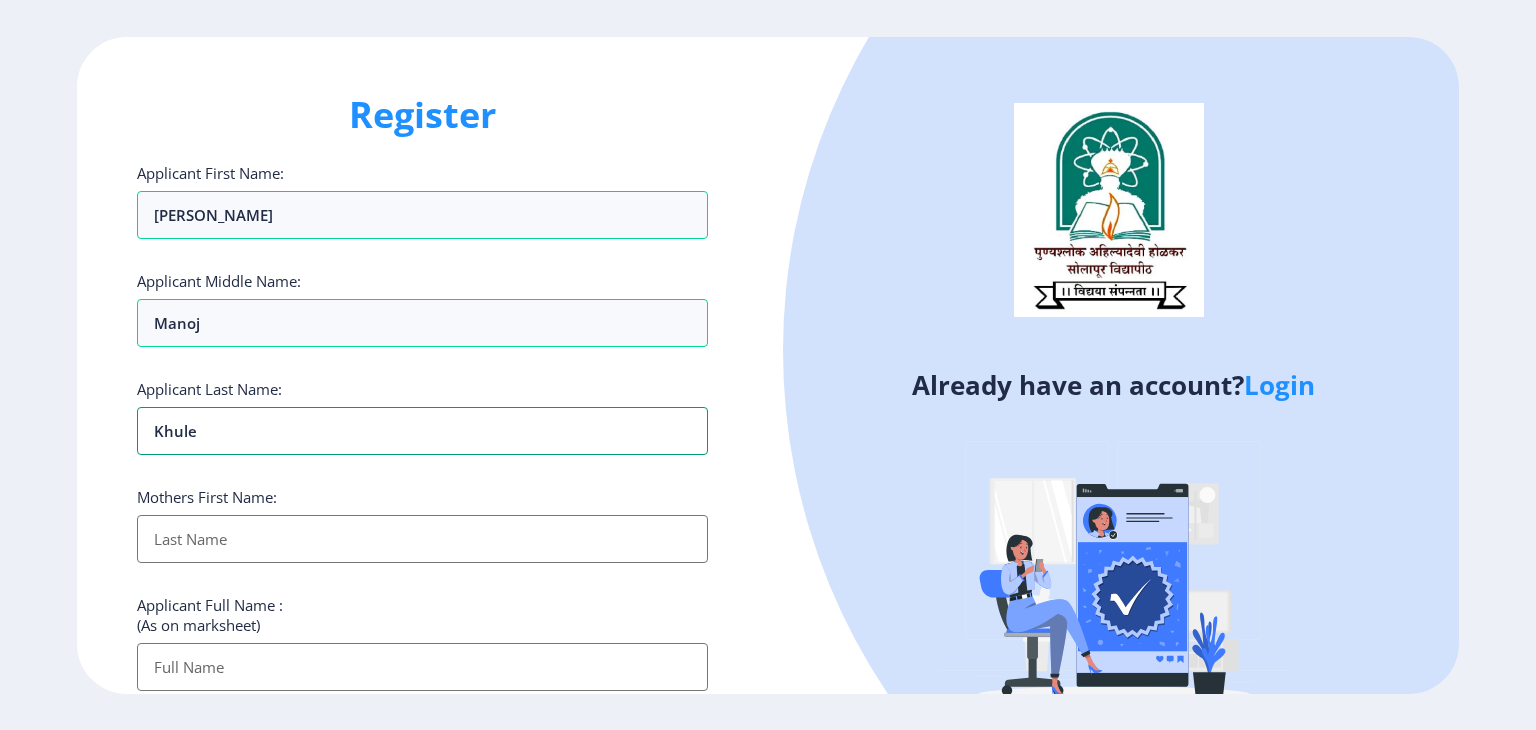 type on "Khule" 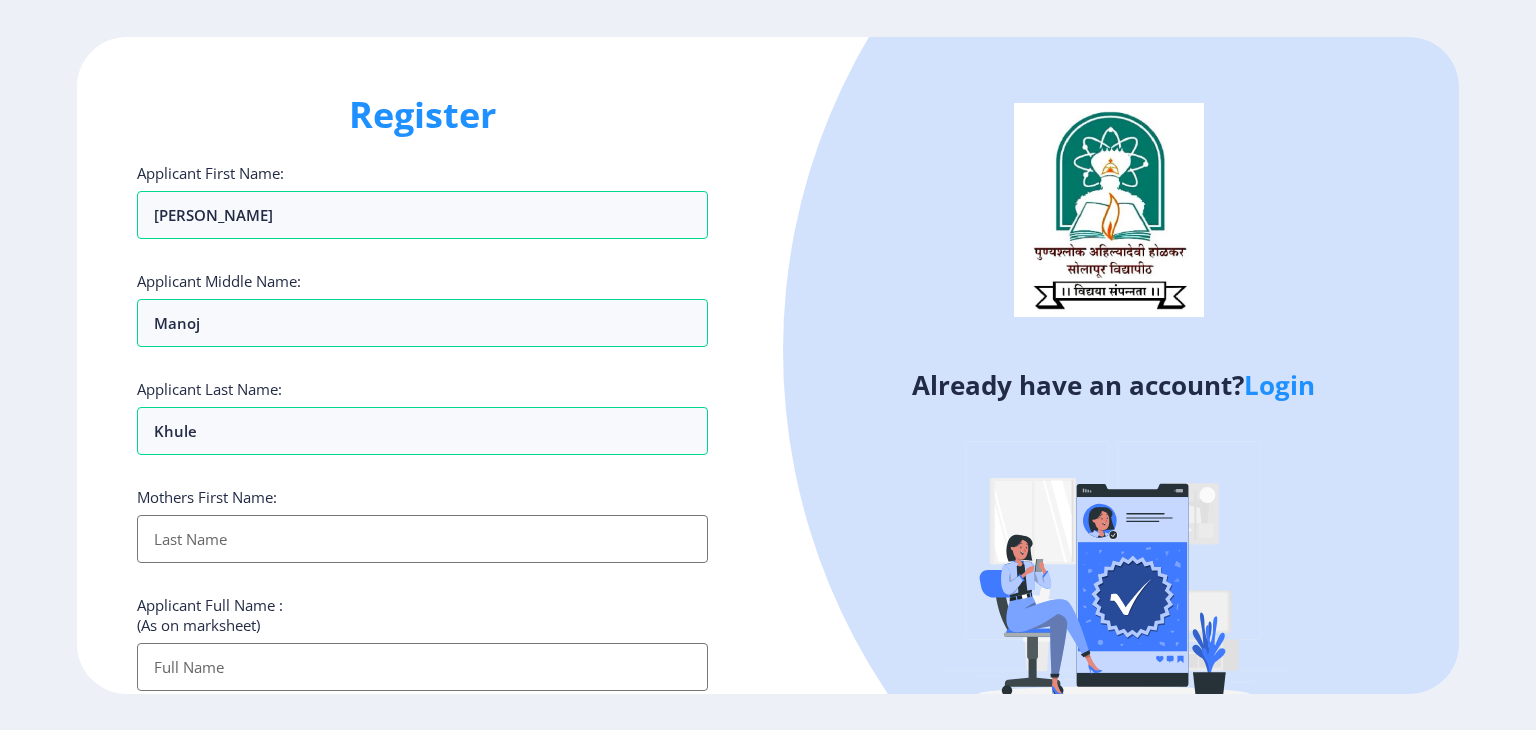 click on "Applicant First Name:" at bounding box center (422, 539) 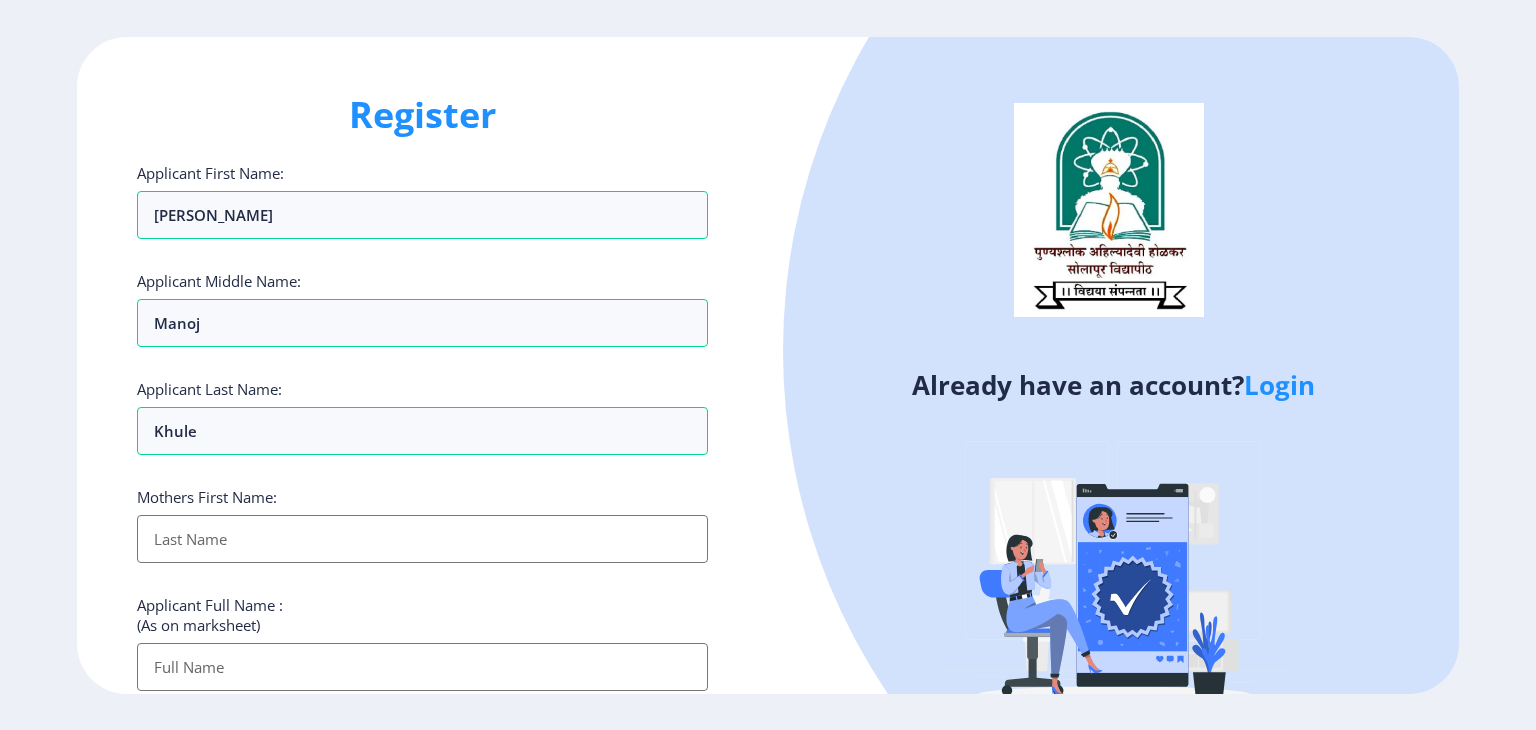 click on "Applicant First Name: Jyostna Applicant Middle Name: Manoj Applicant Last Name: Khule Mothers First Name: Applicant Full Name : (As on marksheet) Aadhar Number :  Gender: Select Gender Male Female Other  Country Code and Mobile number  *  +91 India (भारत) +91 Afghanistan (‫افغانستان‬‎) +93 Albania (Shqipëri) +355 Algeria (‫الجزائر‬‎) +213 American Samoa +1 Andorra +376 Angola +244 Anguilla +1 Antigua and Barbuda +1 Argentina +54 Armenia (Հայաստան) +374 Aruba +297 Australia +61 Austria (Österreich) +43 Azerbaijan (Azərbaycan) +994 Bahamas +1 Bahrain (‫البحرين‬‎) +973 Bangladesh (বাংলাদেশ) +880 Barbados +1 Belarus (Беларусь) +375 Belgium (België) +32 Belize +501 Benin (Bénin) +229 Bermuda +1 Bhutan (འབྲུག) +975 Bolivia +591 Bosnia and Herzegovina (Босна и Херцеговина) +387 Botswana +267 Brazil (Brasil) +55 British Indian Ocean Territory +246 British Virgin Islands +1 Brunei +673 +359 Burkina Faso +1" 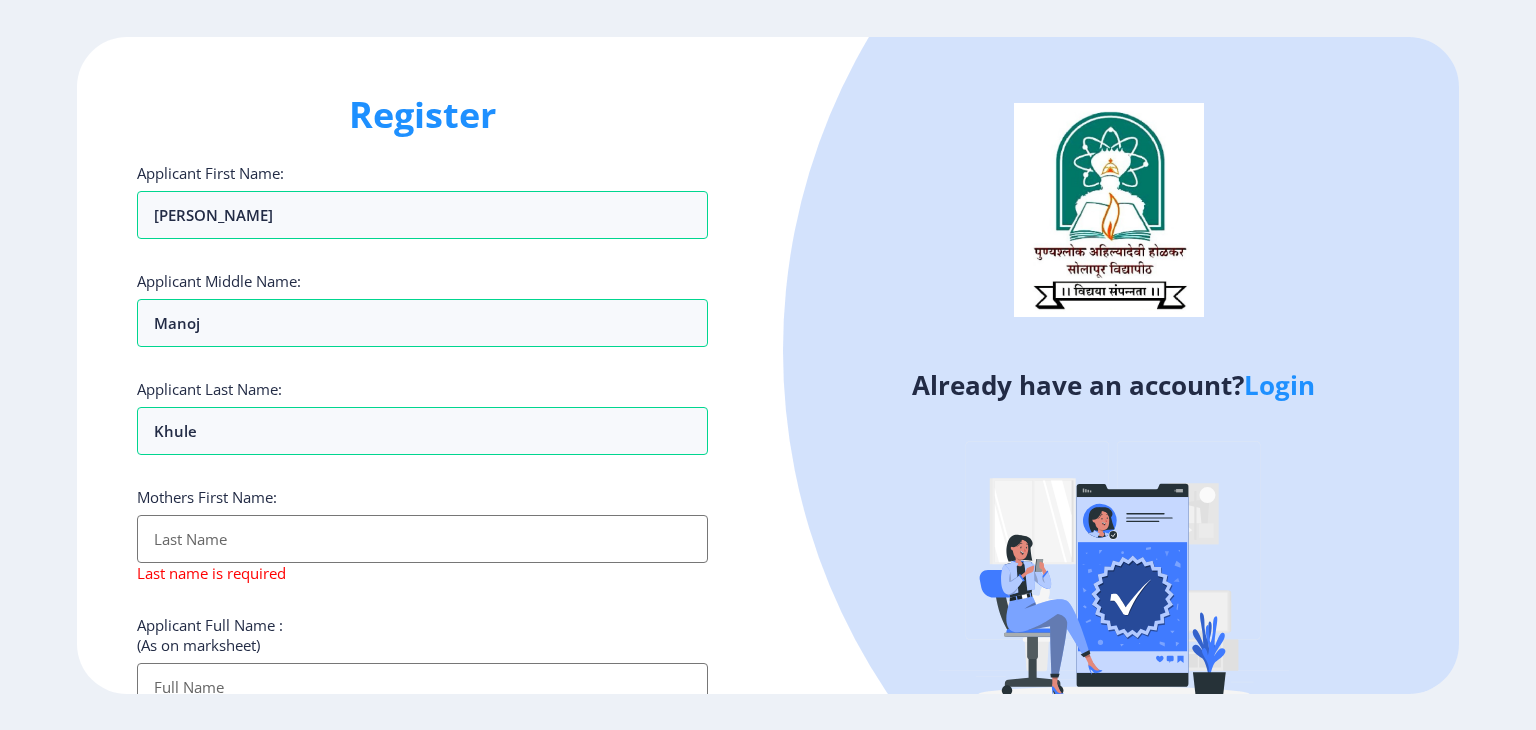 click on "Applicant First Name:" at bounding box center [422, 539] 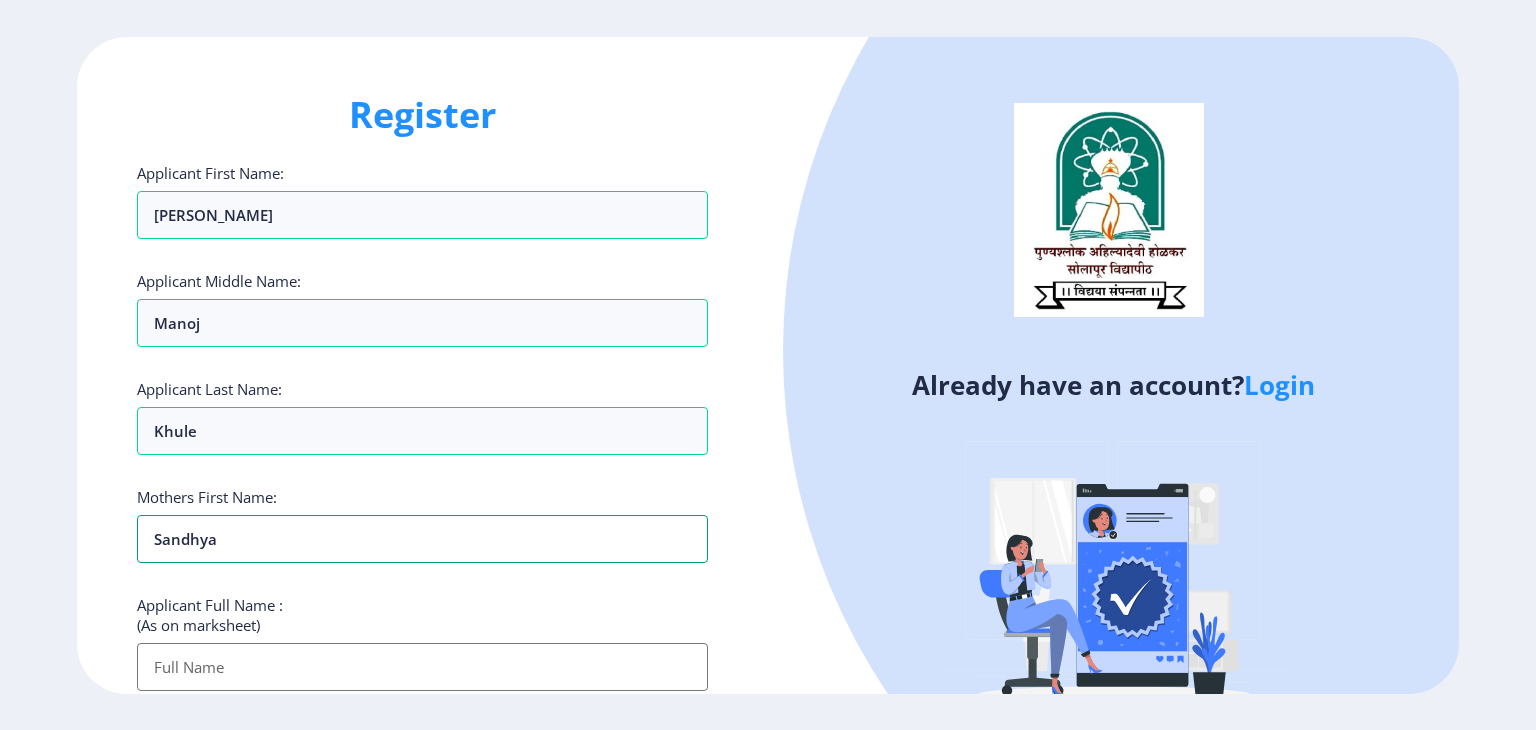 type on "Sandhya" 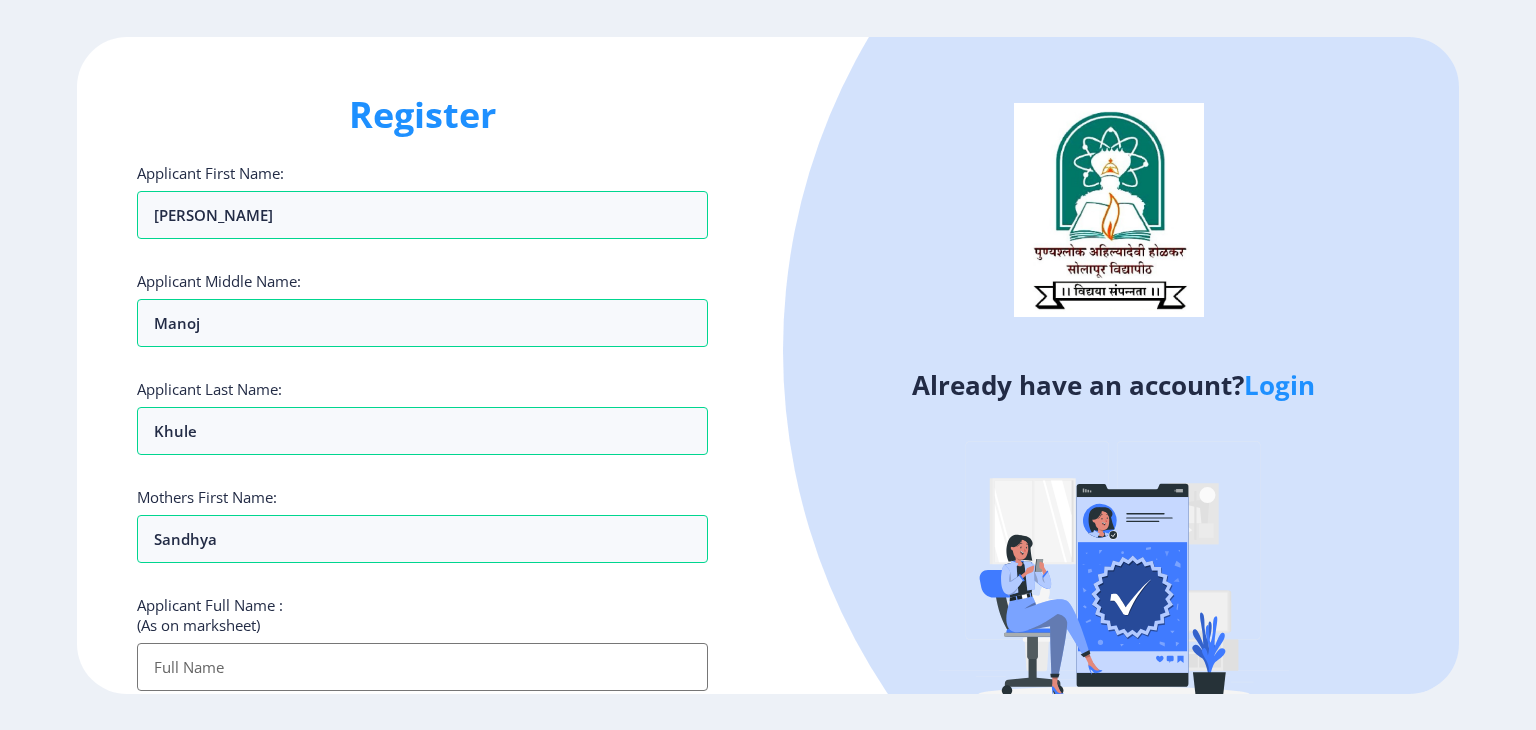 click on "Applicant First Name:" at bounding box center [422, 667] 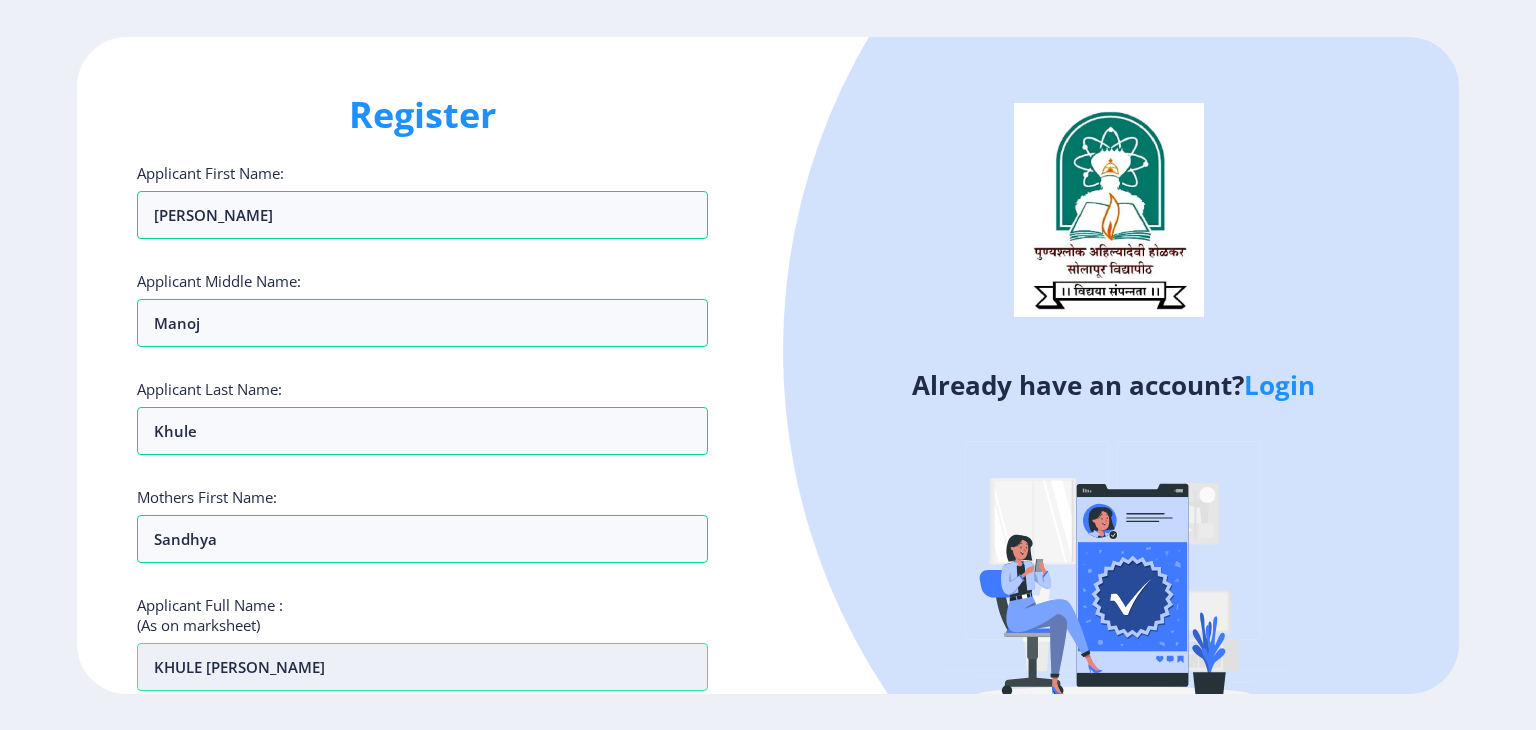 click on "KHULE JYOSTNA" at bounding box center (422, 667) 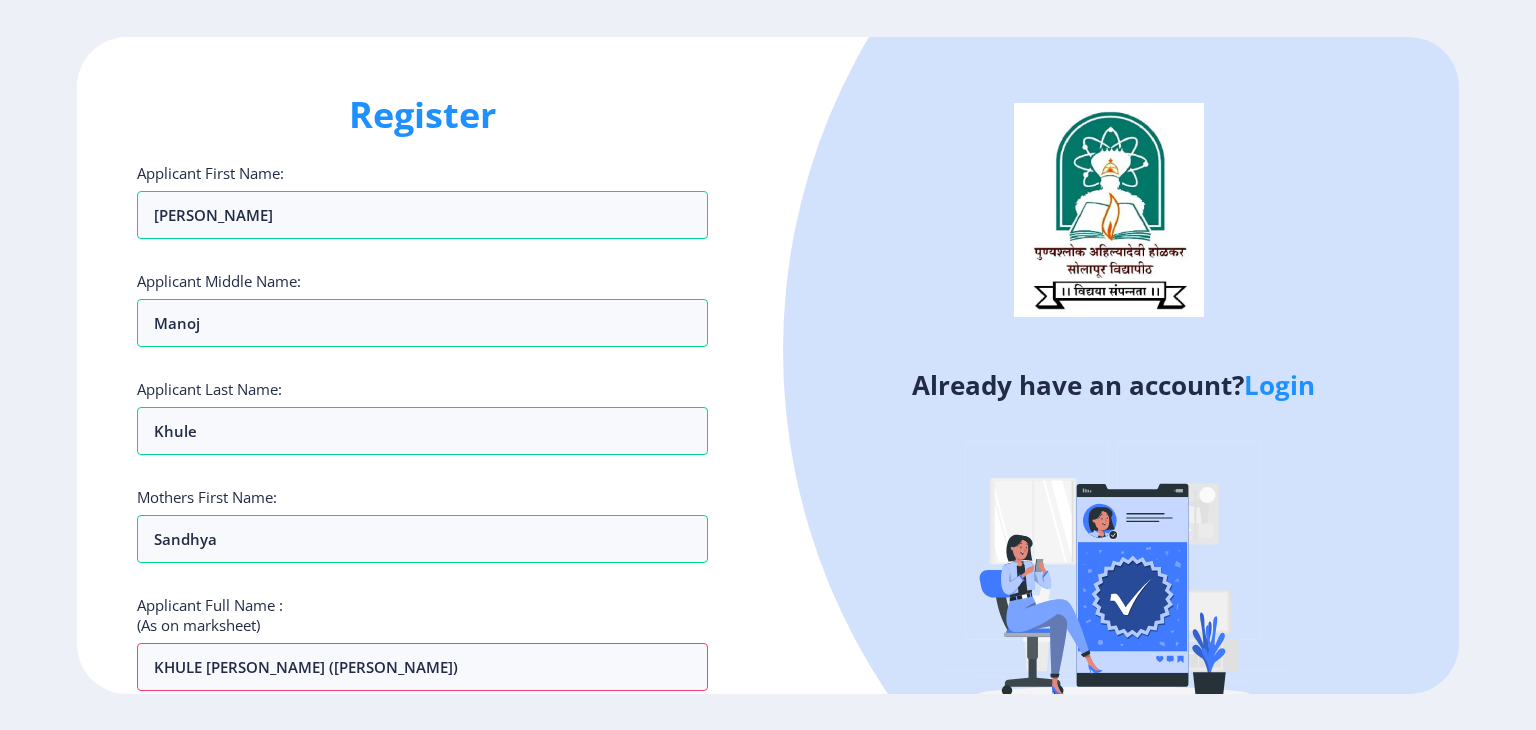 click on "Already have an account?  Login" 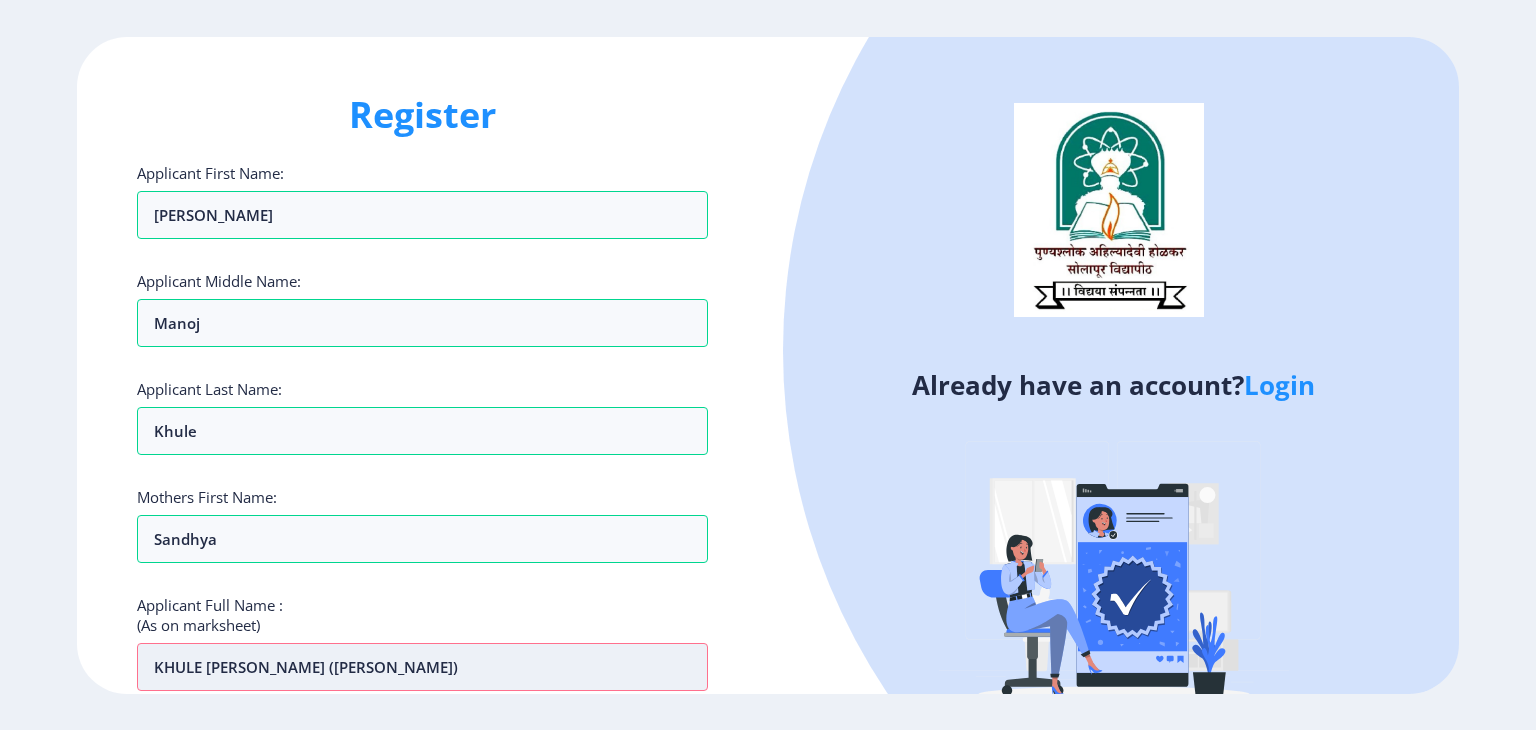 click on "KHULE JYOSTNA MANOJ (SANDHYA)" at bounding box center [422, 667] 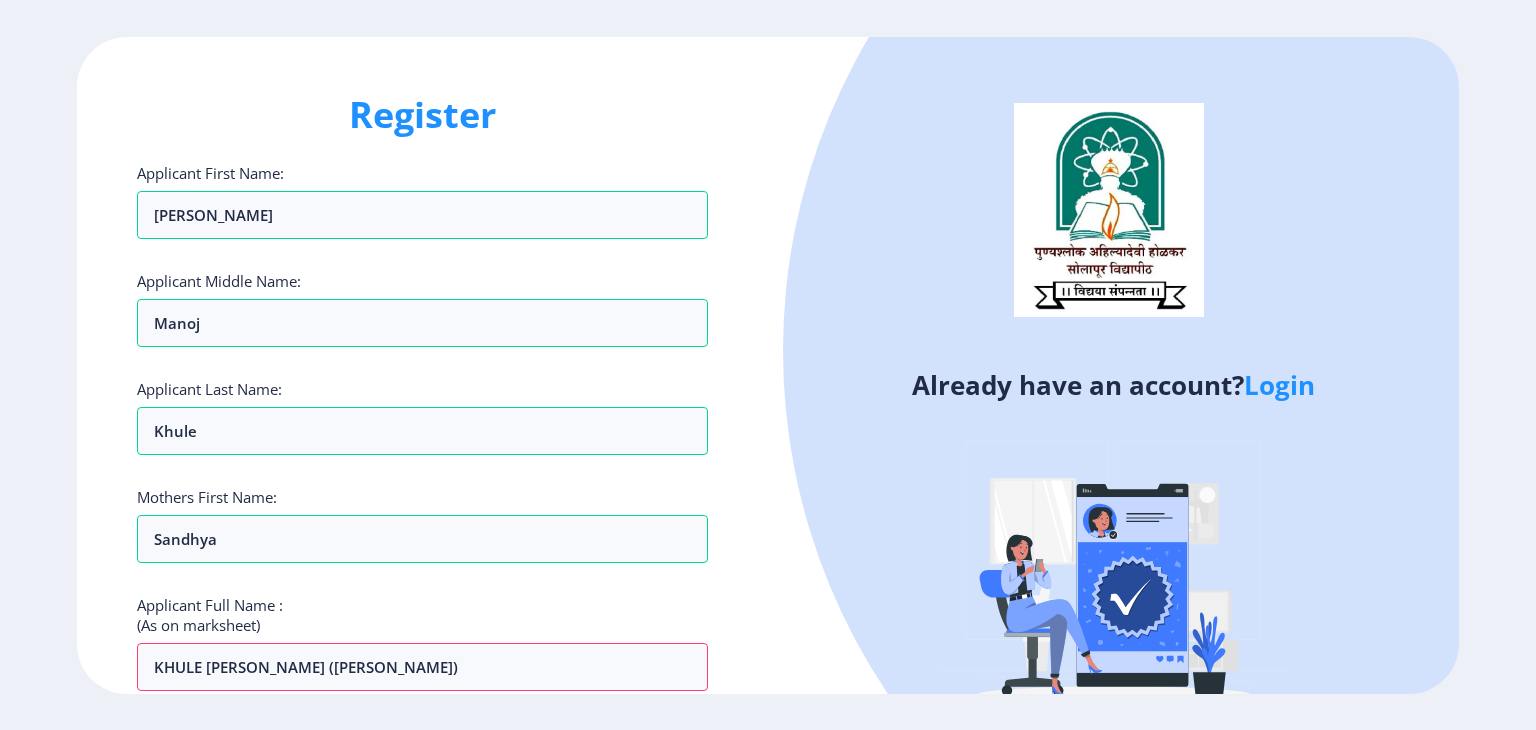 click on "Applicant Full Name : (As on marksheet) KHULE JYOSTNA MANOJ (SANDHYA) Special characters or numbers are not allowed. Full name is required" 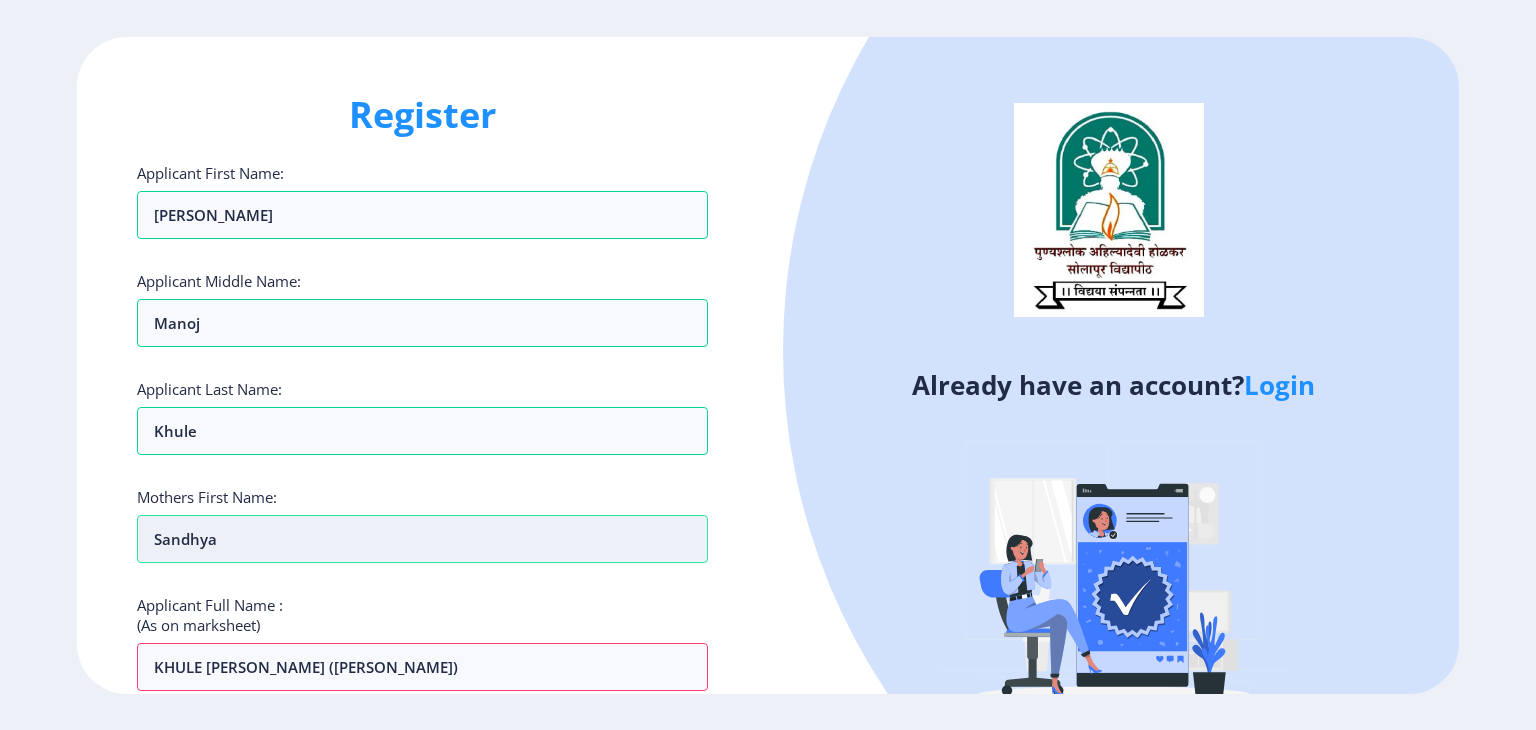 click on "Sandhya" at bounding box center (422, 539) 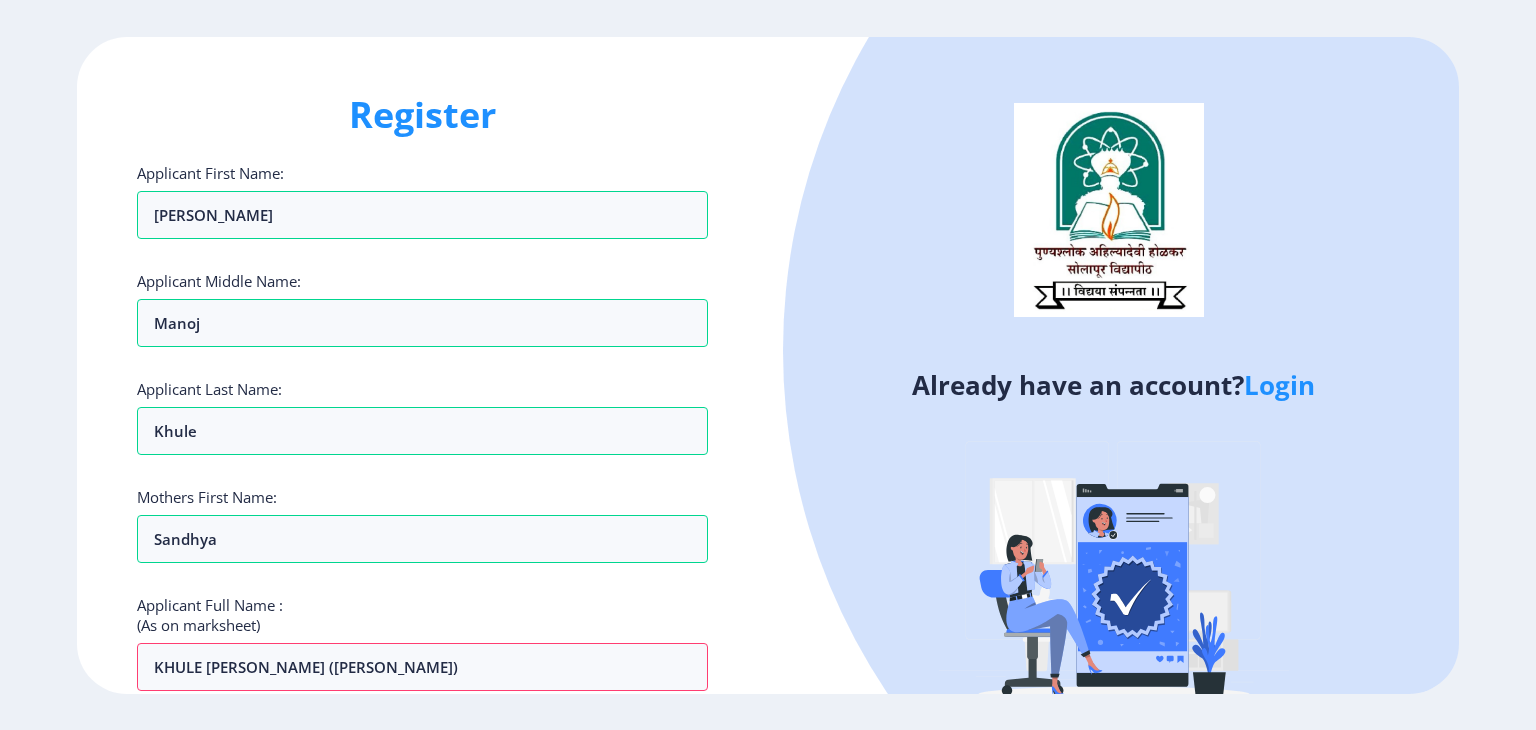 click on "Register Applicant First Name: Jyostna Applicant Middle Name: Manoj Applicant Last Name: Khule Mothers First Name: Sandhya Applicant Full Name : (As on marksheet) KHULE JYOSTNA MANOJ (SANDHYA) Special characters or numbers are not allowed. Full name is required Aadhar Number :  Gender: Select Gender Male Female Other  Country Code and Mobile number  *  +91 India (भारत) +91 Afghanistan (‫افغانستان‬‎) +93 Albania (Shqipëri) +355 Algeria (‫الجزائر‬‎) +213 American Samoa +1 Andorra +376 Angola +244 Anguilla +1 Antigua and Barbuda +1 Argentina +54 Armenia (Հայաստան) +374 Aruba +297 Australia +61 Austria (Österreich) +43 Azerbaijan (Azərbaycan) +994 Bahamas +1 Bahrain (‫البحرين‬‎) +973 Bangladesh (বাংলাদেশ) +880 Barbados +1 Belarus (Беларусь) +375 Belgium (België) +32 Belize +501 Benin (Bénin) +229 Bermuda +1 Bhutan (འབྲུག) +975 Bolivia +591 Bosnia and Herzegovina (Босна и Херцеговина) +387 Botswana +267" 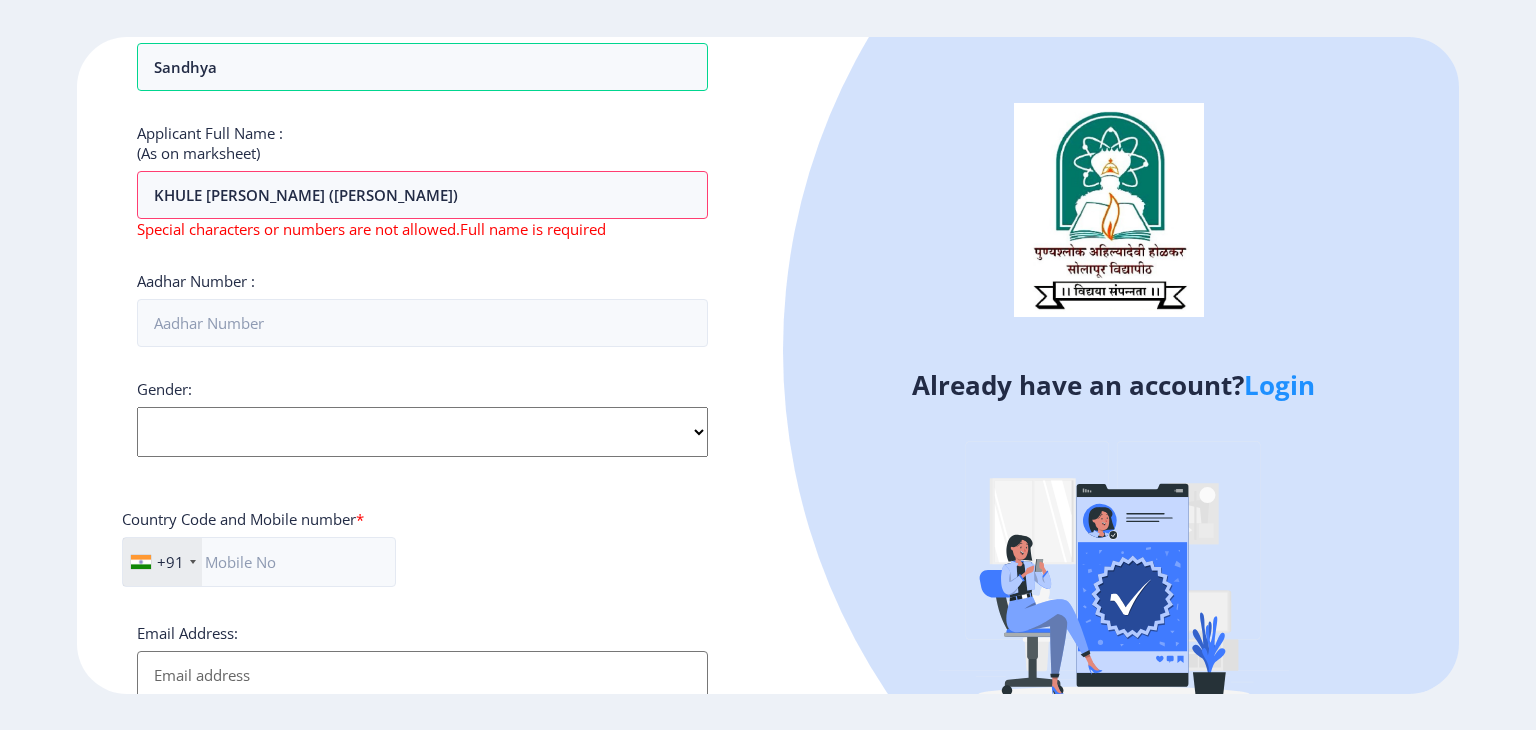 scroll, scrollTop: 432, scrollLeft: 0, axis: vertical 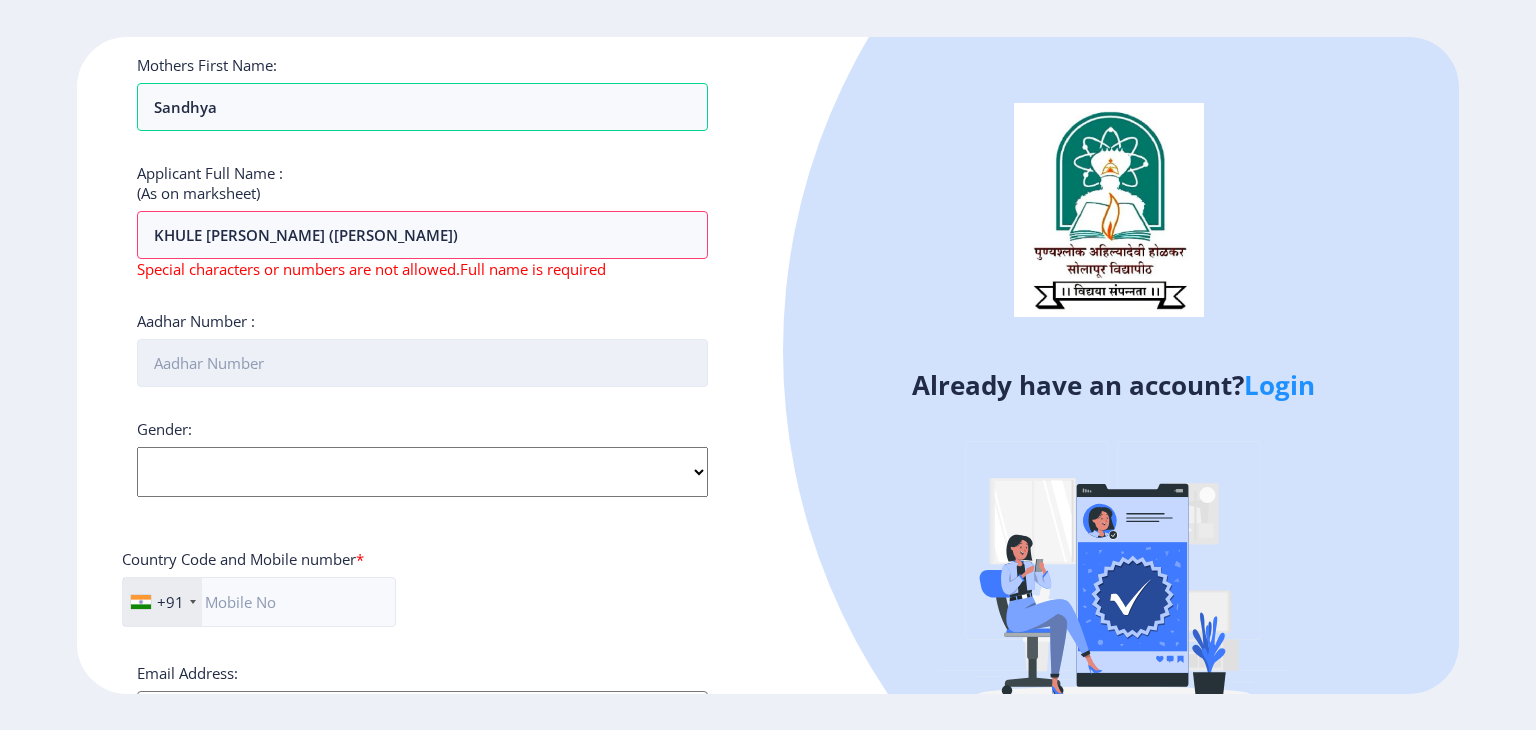 click on "Aadhar Number :" at bounding box center (422, 363) 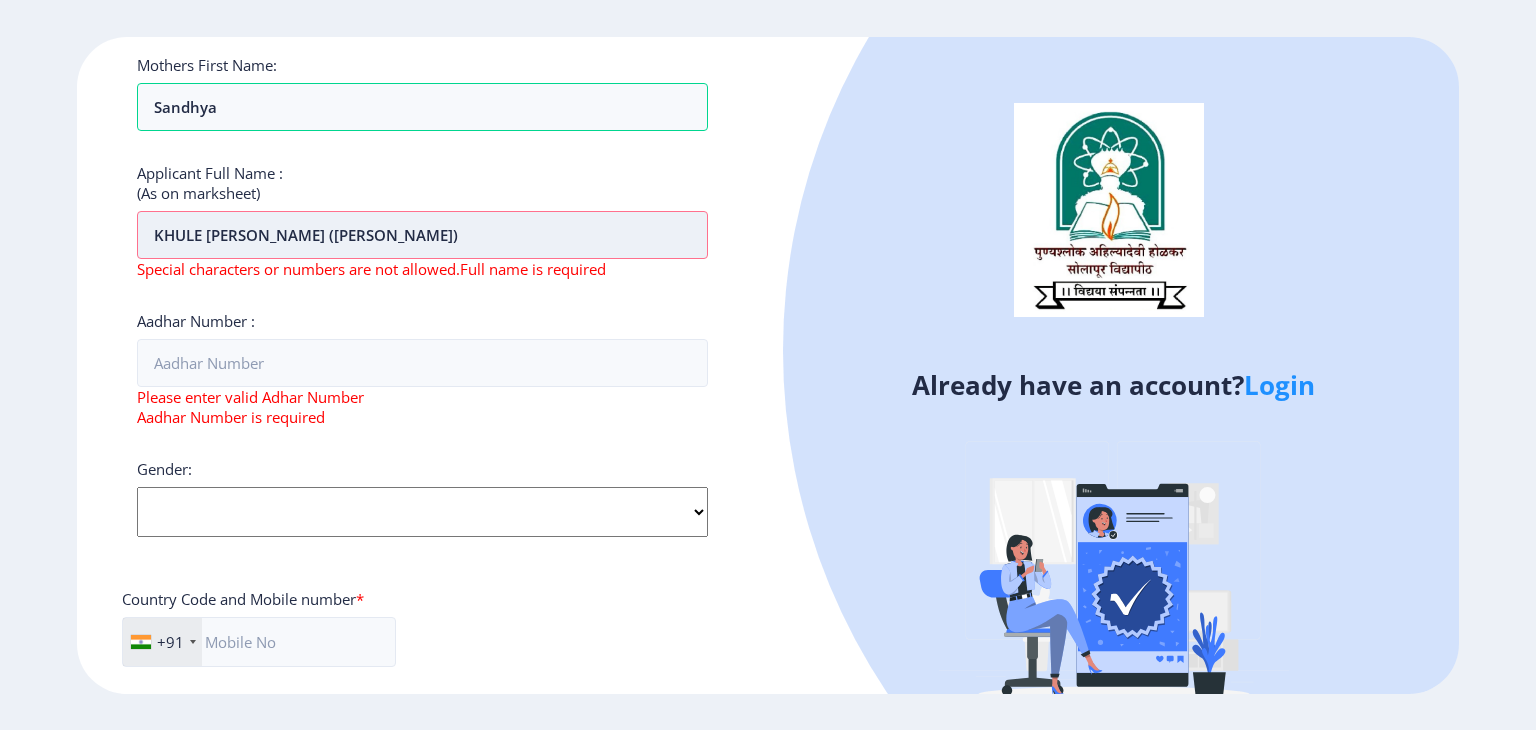 drag, startPoint x: 327, startPoint y: 228, endPoint x: 424, endPoint y: 227, distance: 97.00516 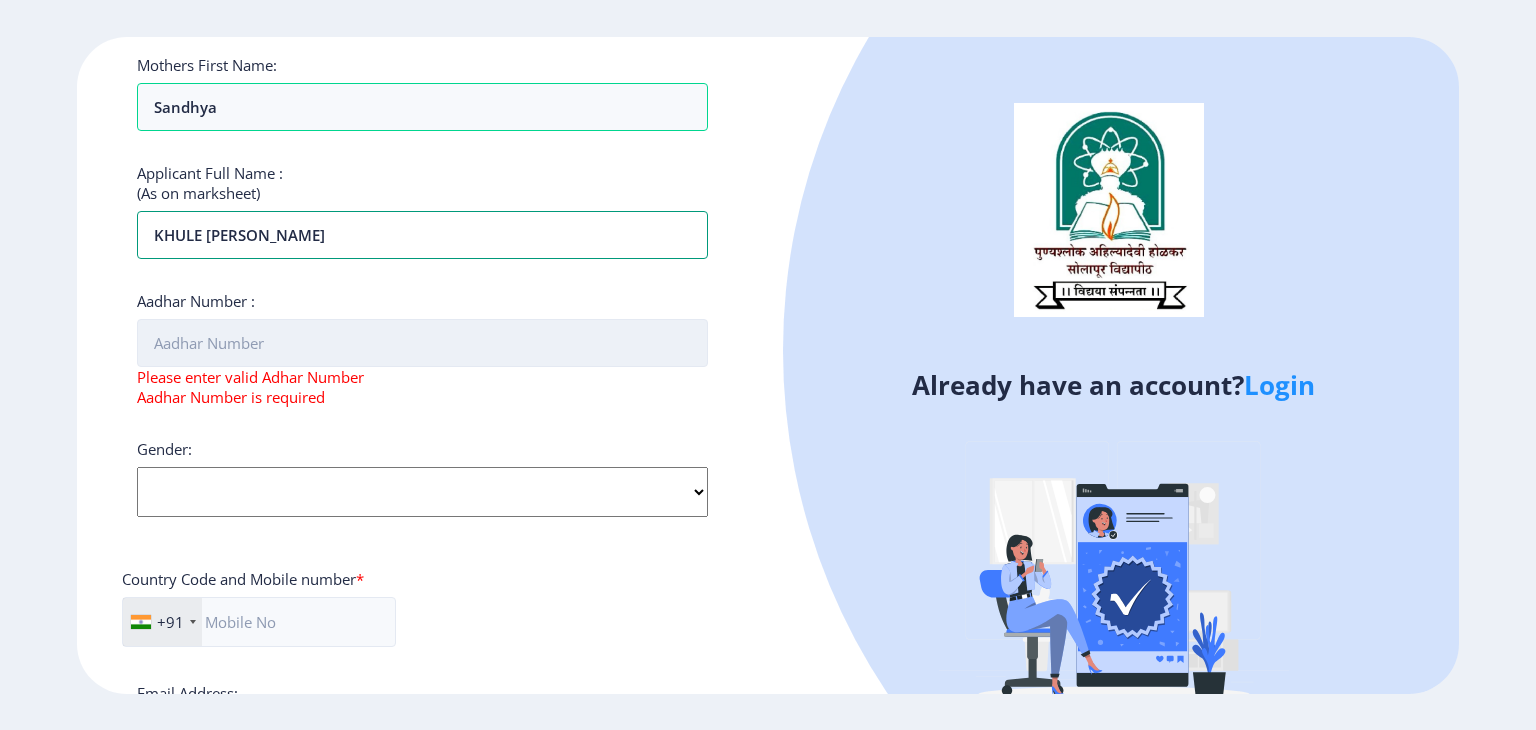 type on "KHULE JYOSTNA MANOJ" 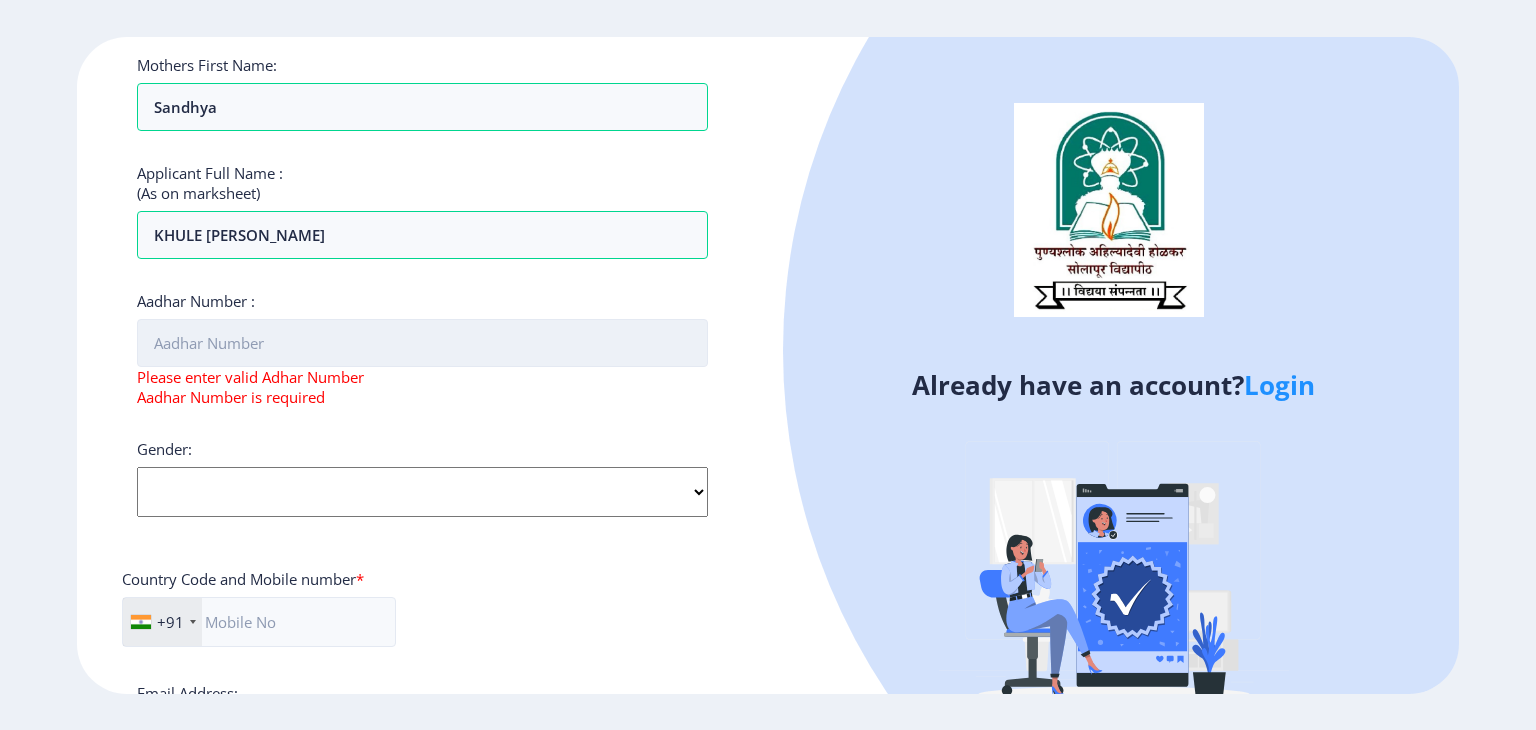 click on "Aadhar Number :" at bounding box center [422, 343] 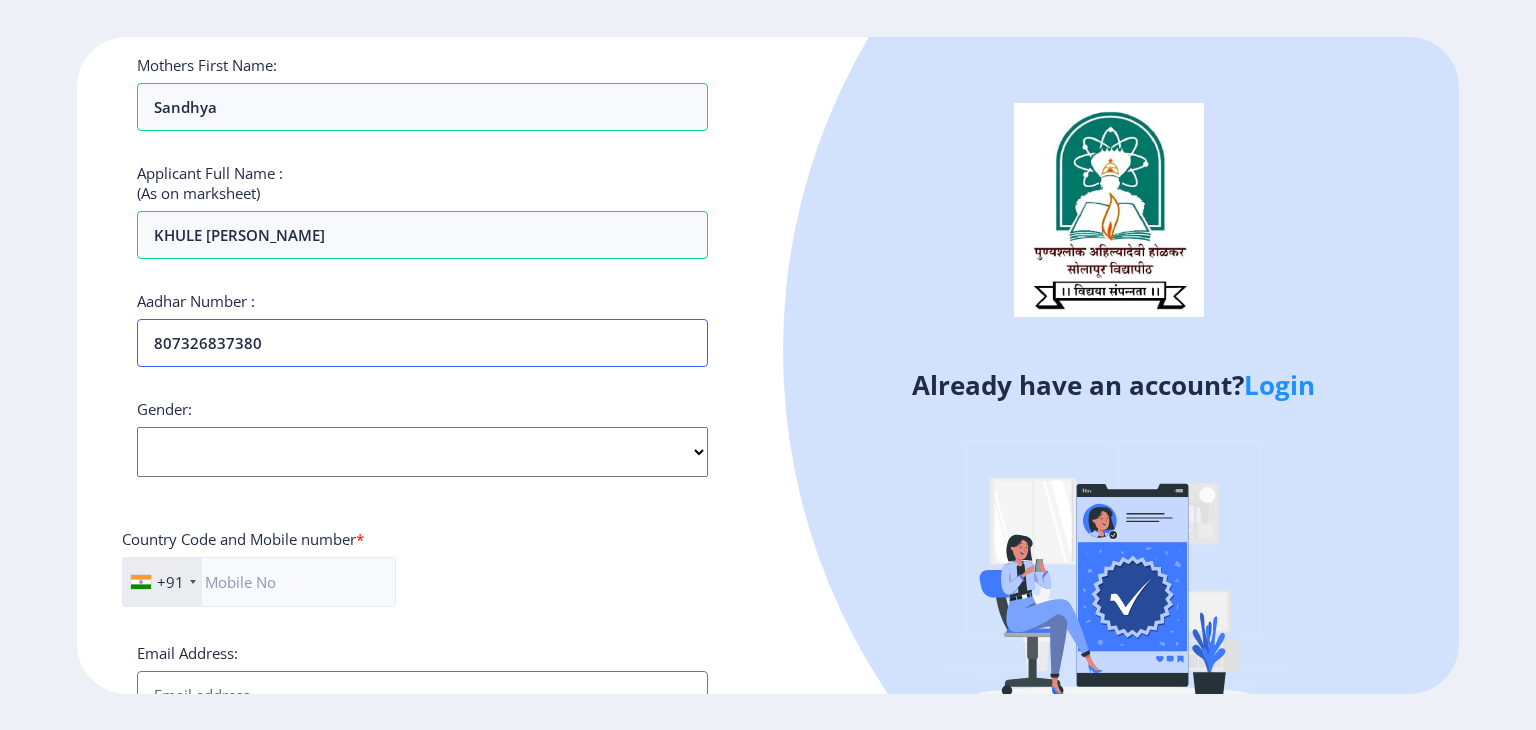 type on "807326837380" 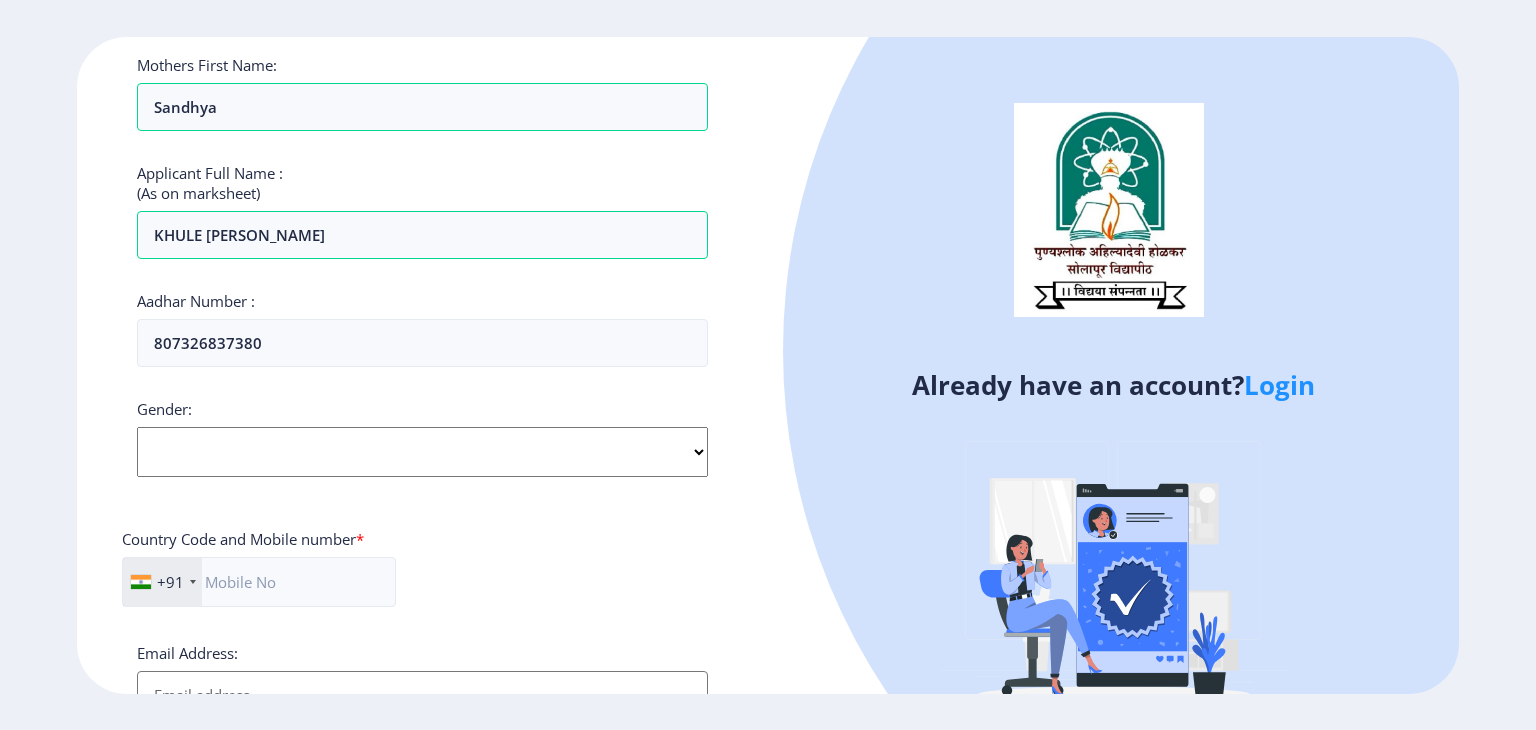 click on "Select Gender Male Female Other" 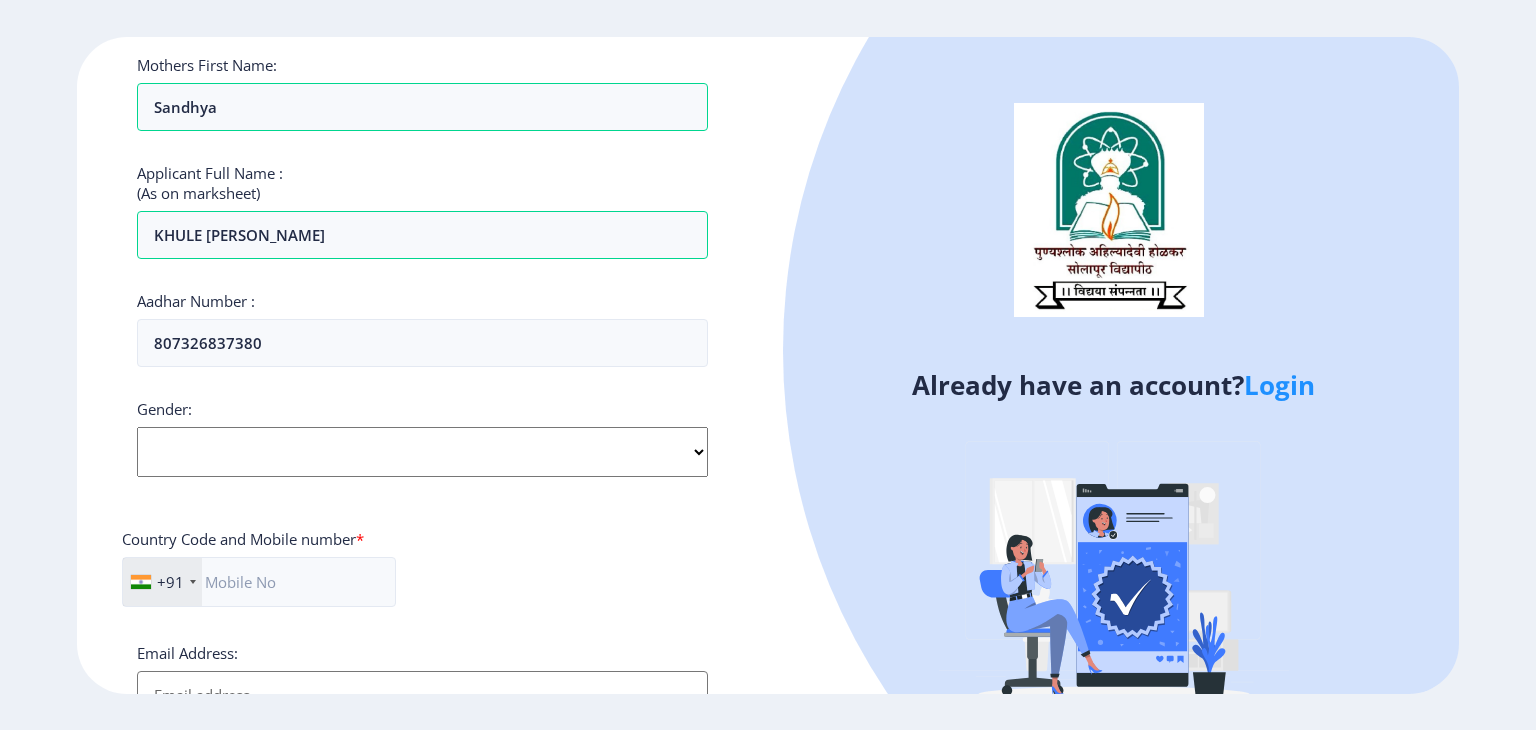 select on "Female" 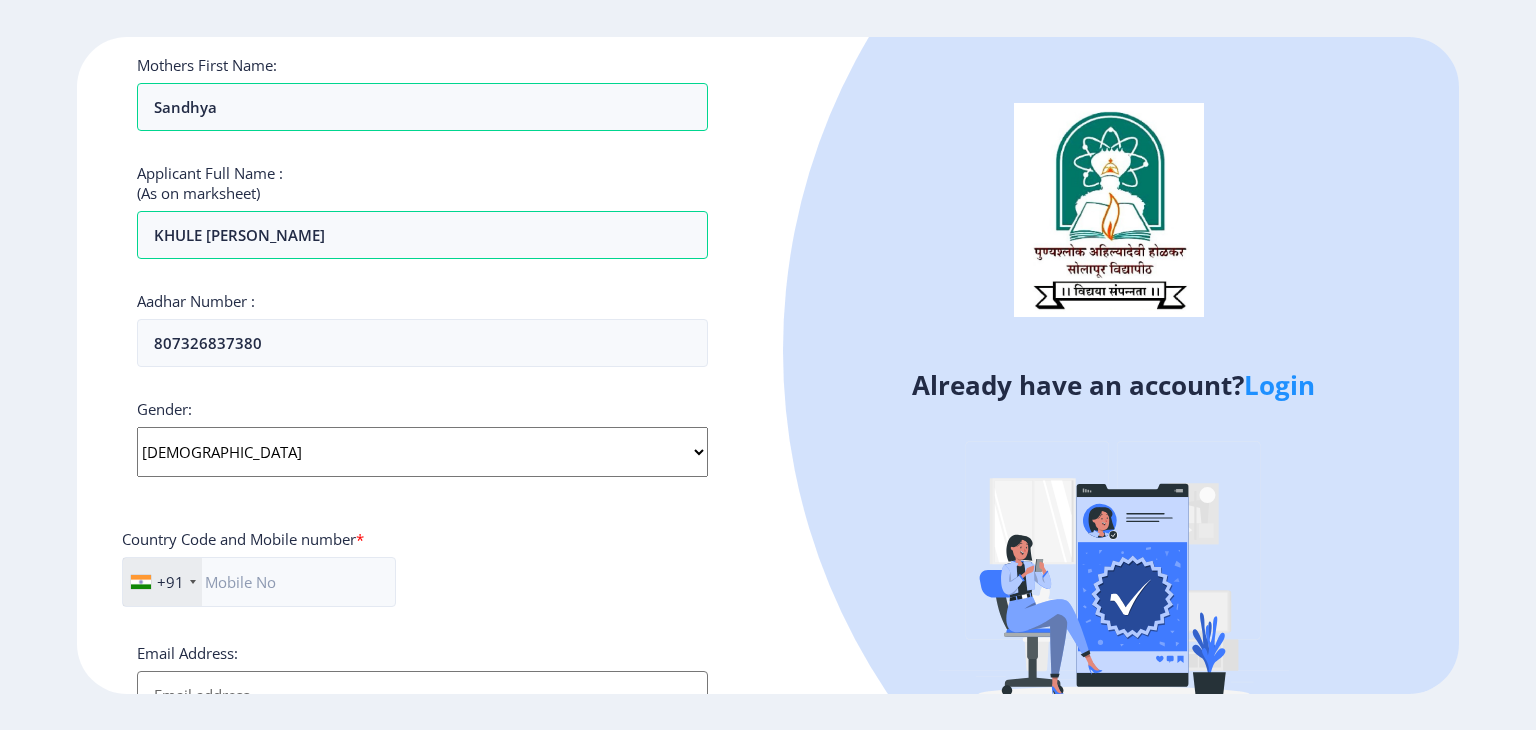 click on "Select Gender Male Female Other" 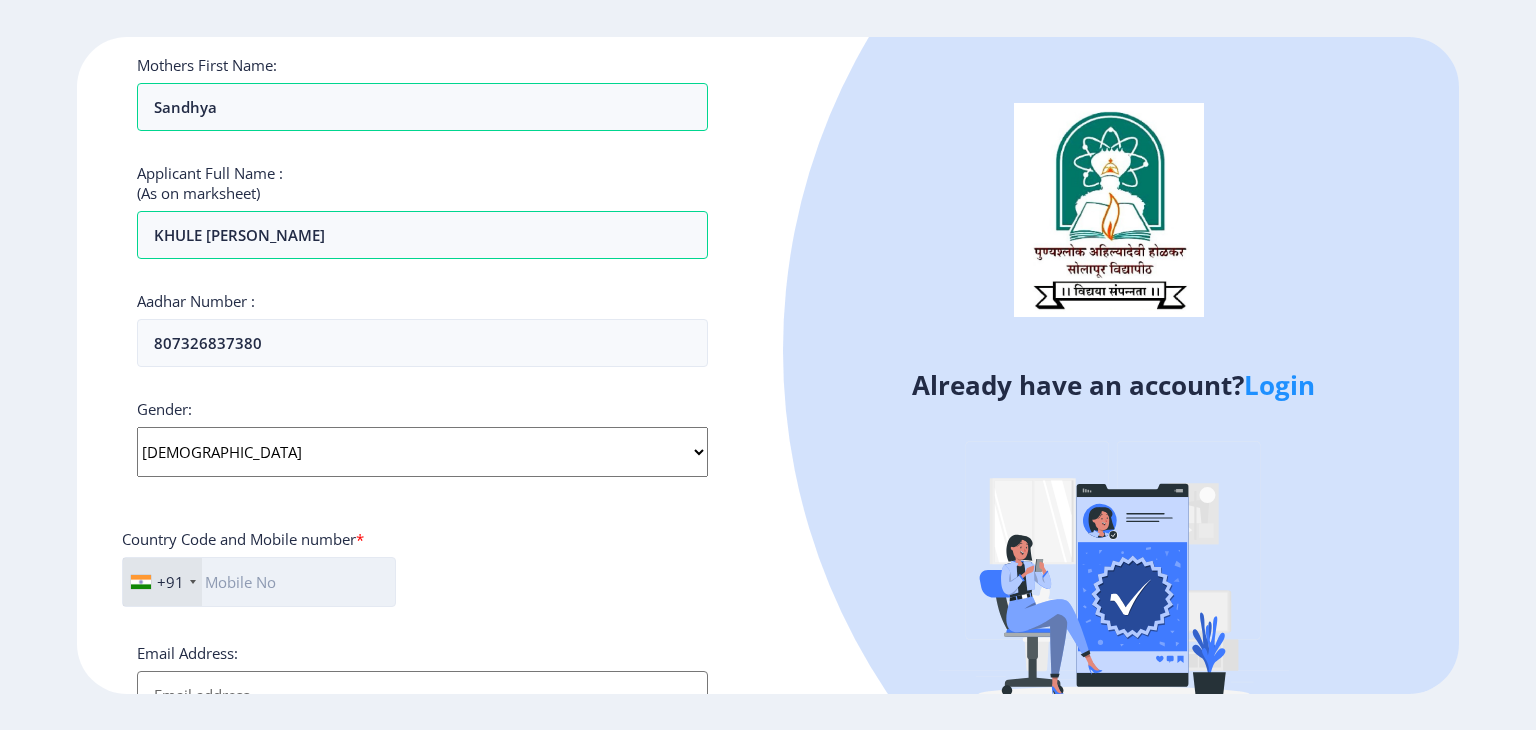 click 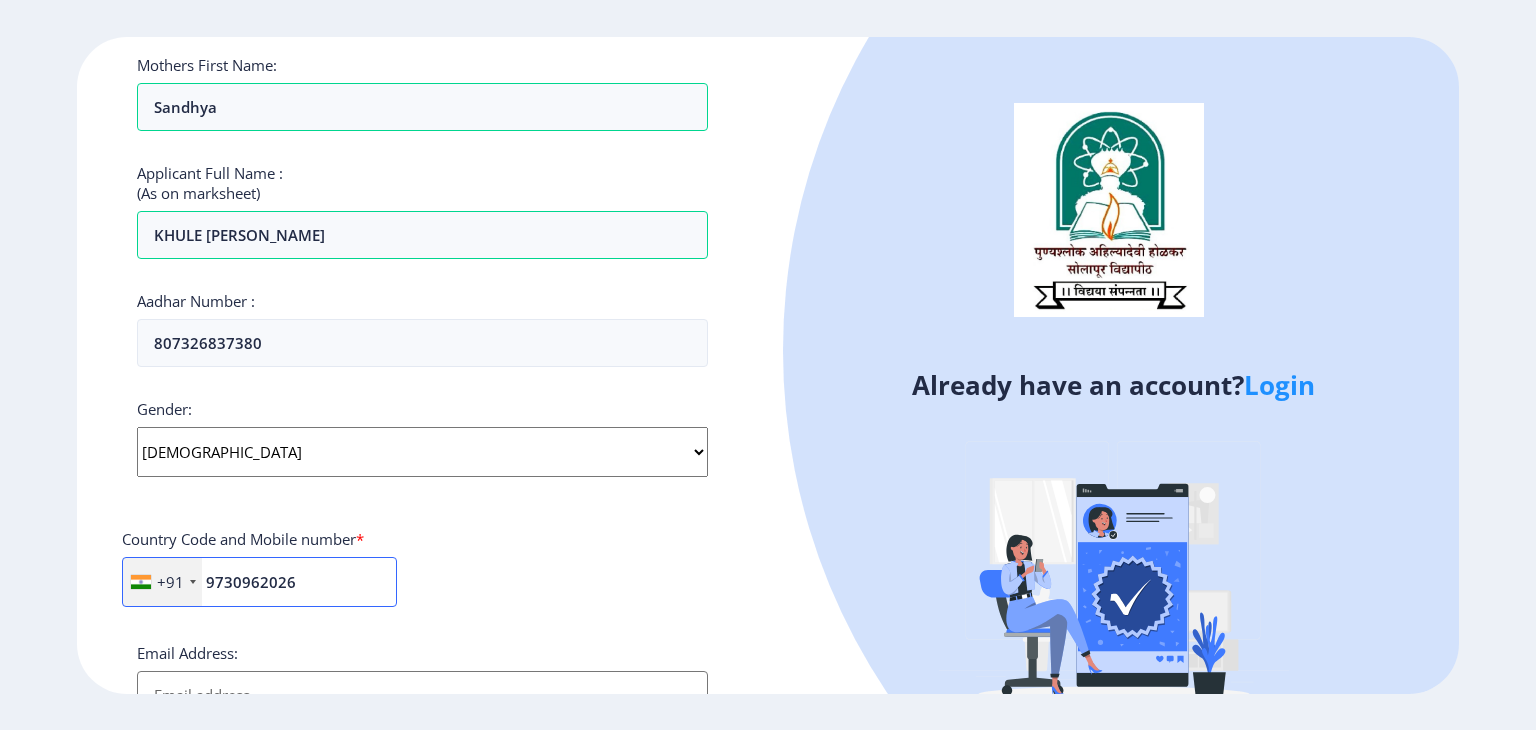 type on "9730962026" 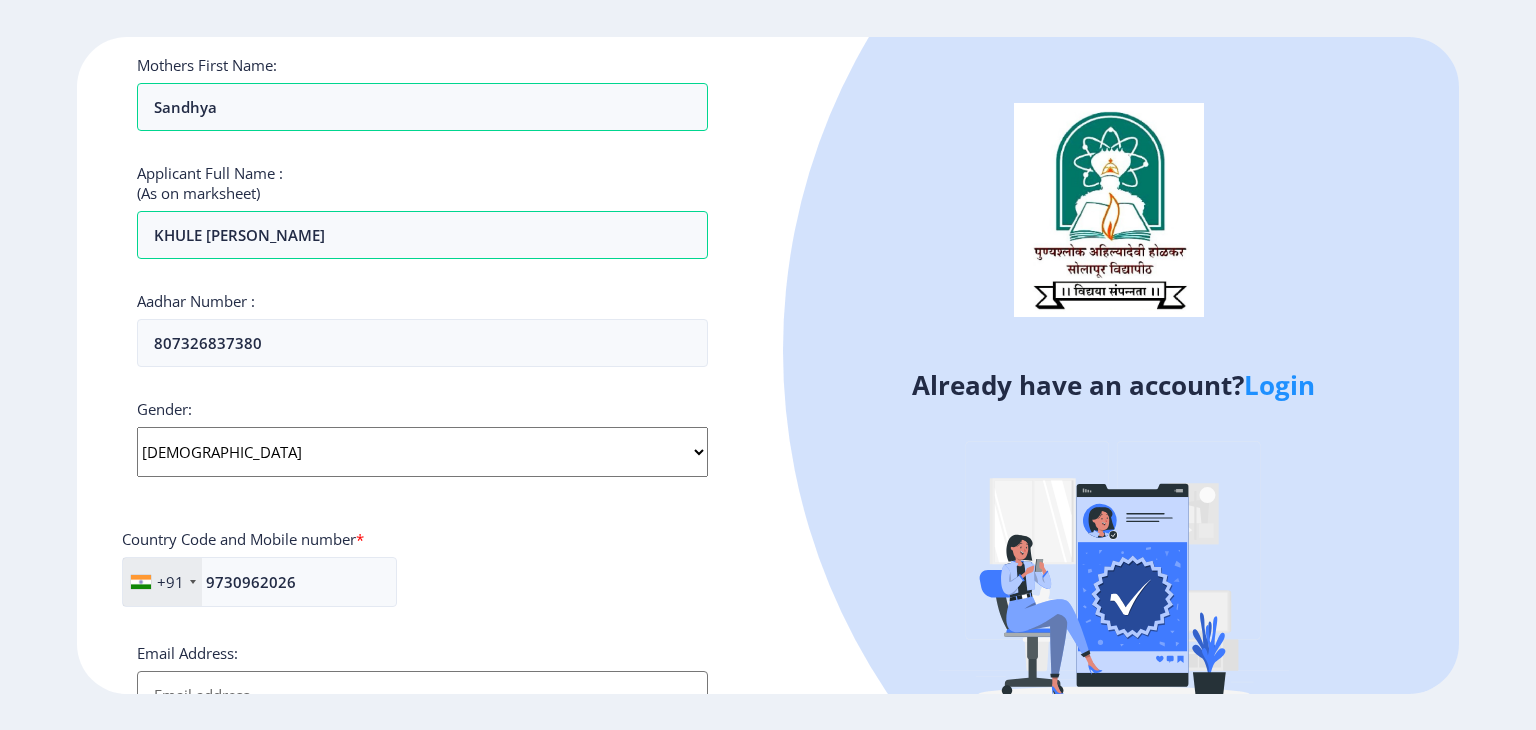 click on "+91 India (भारत) +91 Afghanistan (‫افغانستان‬‎) +93 Albania (Shqipëri) +355 Algeria (‫الجزائر‬‎) +213 American Samoa +1 Andorra +376 Angola +244 Anguilla +1 Antigua and Barbuda +1 Argentina +54 Armenia (Հայաստան) +374 Aruba +297 Australia +61 Austria (Österreich) +43 Azerbaijan (Azərbaycan) +994 Bahamas +1 Bahrain (‫البحرين‬‎) +973 Bangladesh (বাংলাদেশ) +880 Barbados +1 Belarus (Беларусь) +375 Belgium (België) +32 Belize +501 Benin (Bénin) +229 Bermuda +1 Bhutan (འབྲུག) +975 Bolivia +591 Bosnia and Herzegovina (Босна и Херцеговина) +387 Botswana +267 Brazil (Brasil) +55 British Indian Ocean Territory +246 British Virgin Islands +1 Brunei +673 Bulgaria (България) +359 Burkina Faso +226 Burundi (Uburundi) +257 Cambodia (កម្ពុជា) +855 Cameroon (Cameroun) +237 Canada +1 Cape Verde (Kabu Verdi) +238 Caribbean Netherlands +599 Cayman Islands +1 +236 Chad (Tchad) +235 Chile +56 +86" 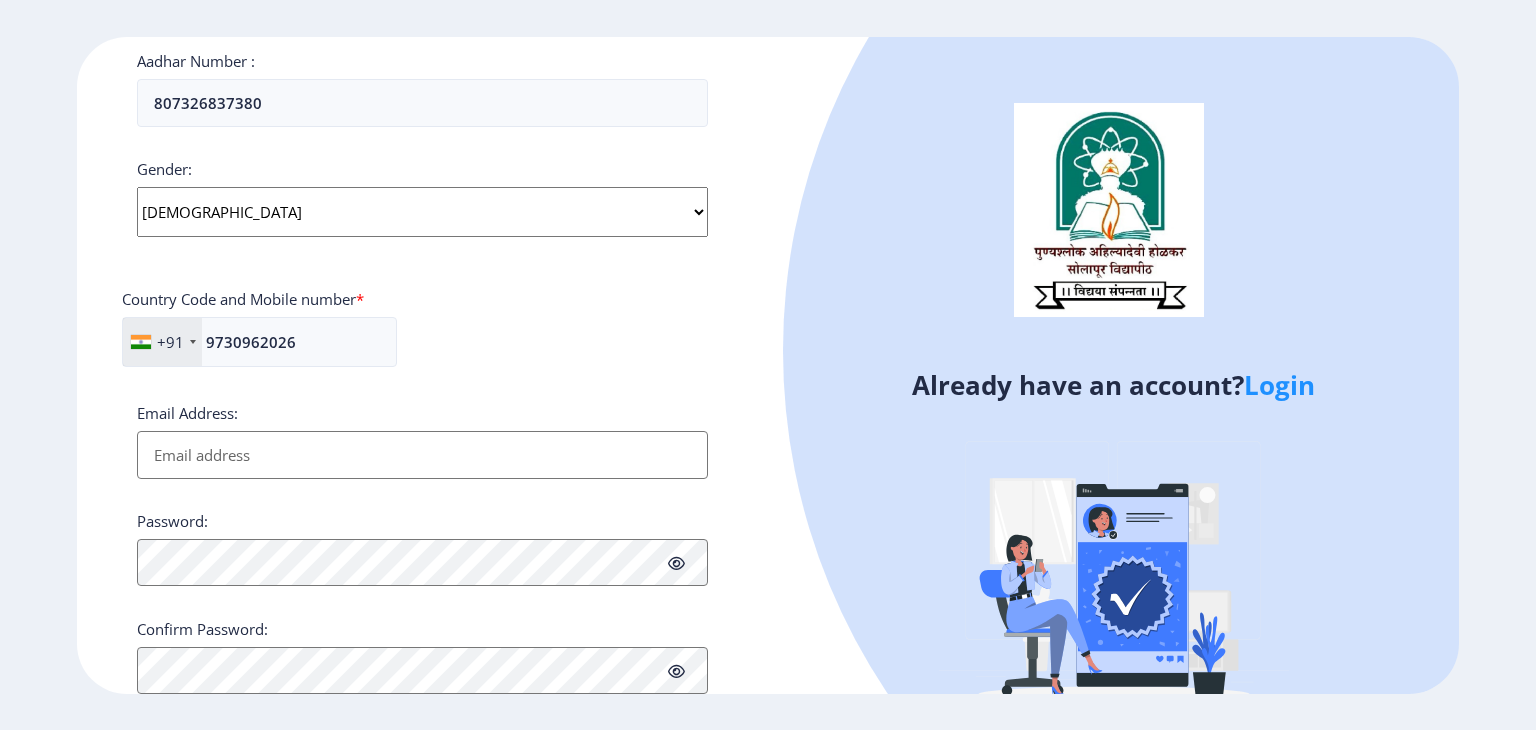 scroll, scrollTop: 712, scrollLeft: 0, axis: vertical 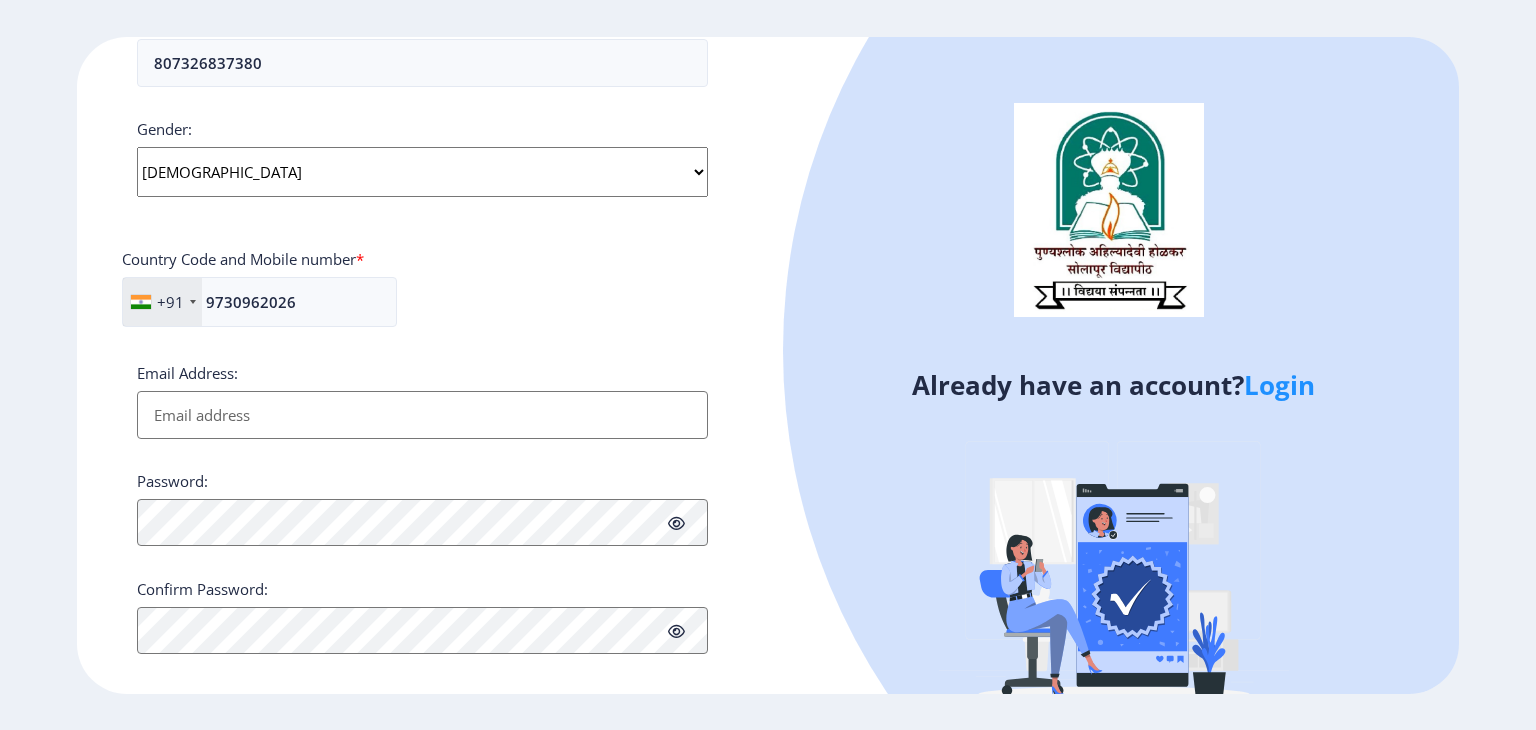 click on "Email Address:" at bounding box center [422, 415] 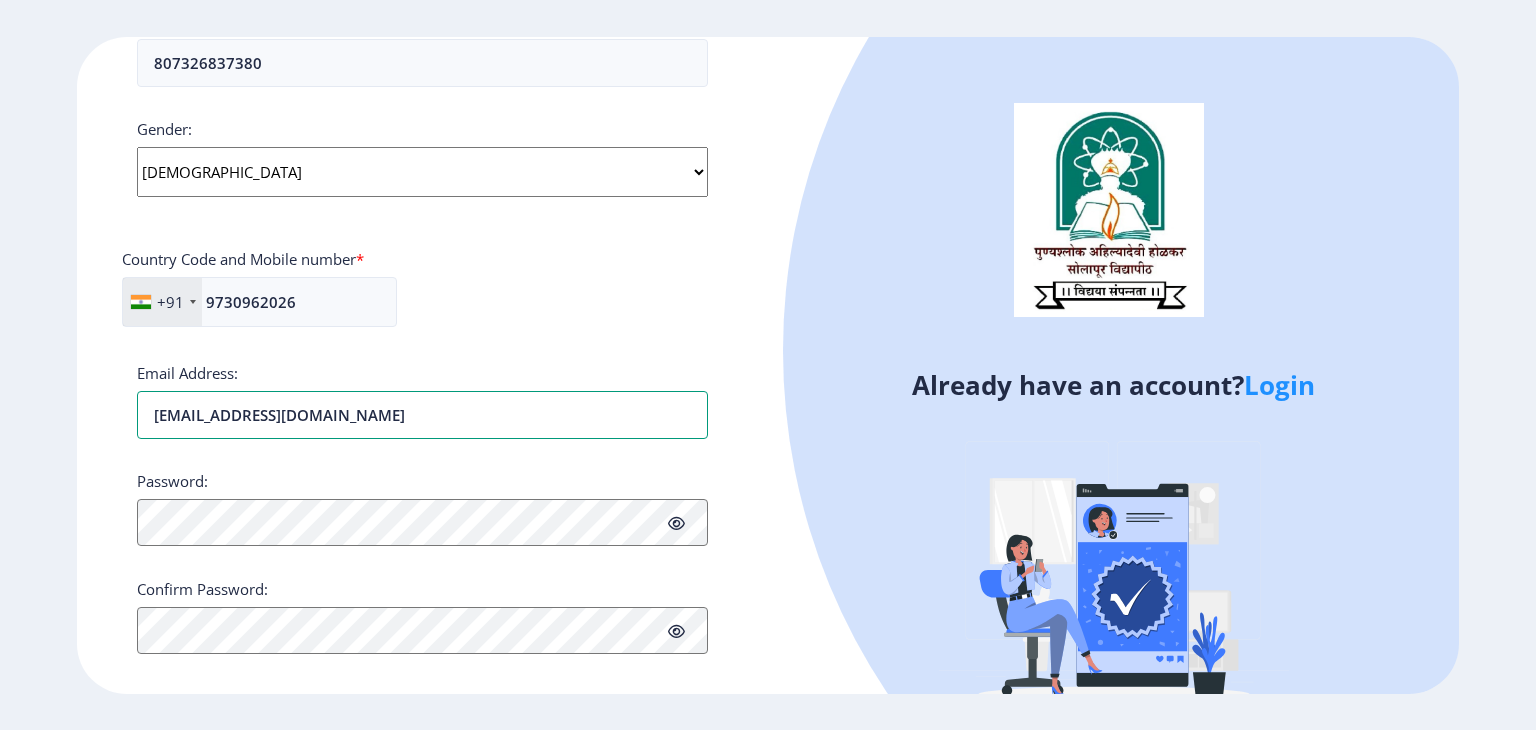 type on "jyostnakhule5@gmail.com" 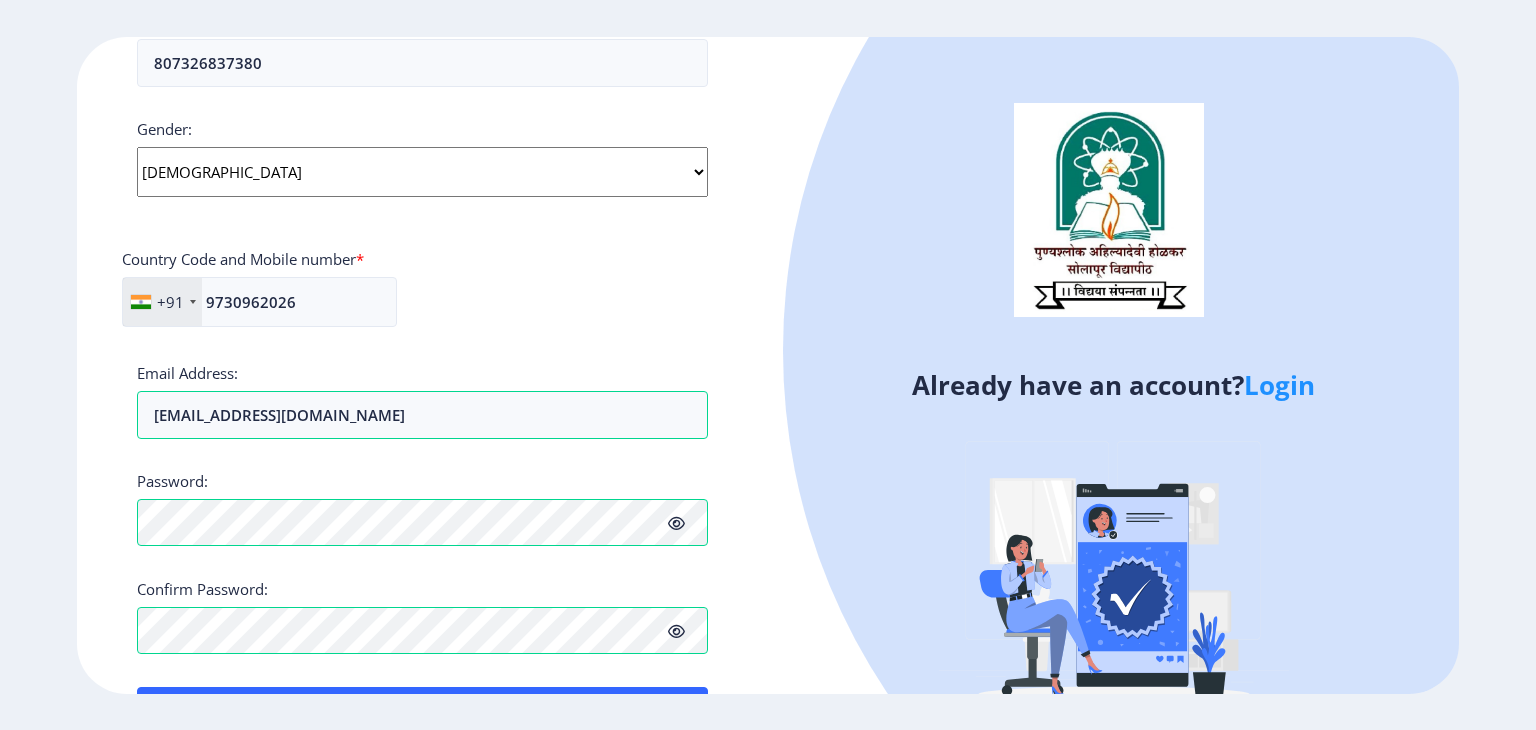 click on "Register Applicant First Name: Jyostna Applicant Middle Name: Manoj Applicant Last Name: Khule Mothers First Name: Sandhya Applicant Full Name : (As on marksheet) KHULE JYOSTNA MANOJ Aadhar Number :  807326837380 Gender: Select Gender Male Female Other  Country Code and Mobile number  *  +91 India (भारत) +91 Afghanistan (‫افغانستان‬‎) +93 Albania (Shqipëri) +355 Algeria (‫الجزائر‬‎) +213 American Samoa +1 Andorra +376 Angola +244 Anguilla +1 Antigua and Barbuda +1 Argentina +54 Armenia (Հայաստան) +374 Aruba +297 Australia +61 Austria (Österreich) +43 Azerbaijan (Azərbaycan) +994 Bahamas +1 Bahrain (‫البحرين‬‎) +973 Bangladesh (বাংলাদেশ) +880 Barbados +1 Belarus (Беларусь) +375 Belgium (België) +32 Belize +501 Benin (Bénin) +229 Bermuda +1 Bhutan (འབྲུག) +975 Bolivia +591 Bosnia and Herzegovina (Босна и Херцеговина) +387 Botswana +267 Brazil (Brasil) +55 British Indian Ocean Territory +246 +1 Brunei" 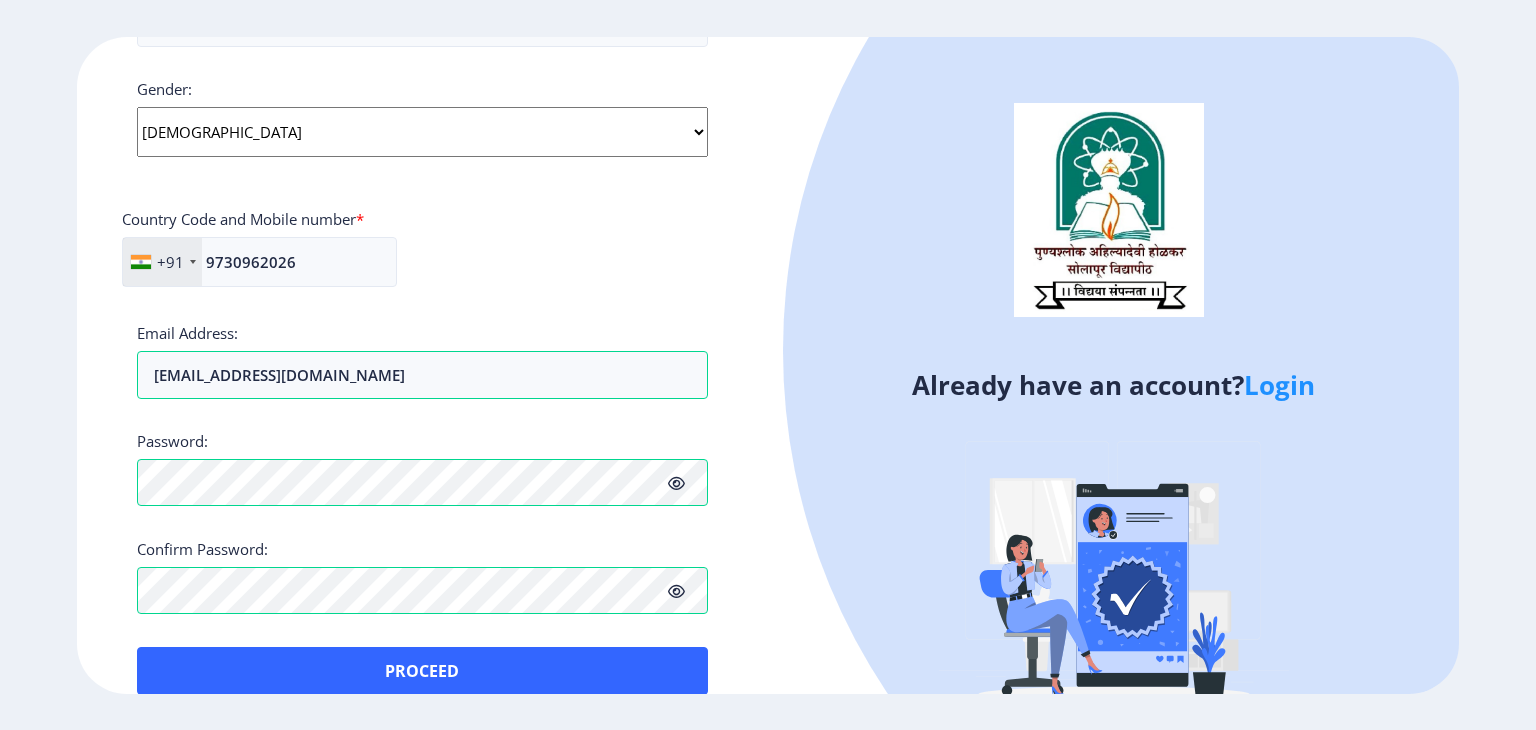 scroll, scrollTop: 780, scrollLeft: 0, axis: vertical 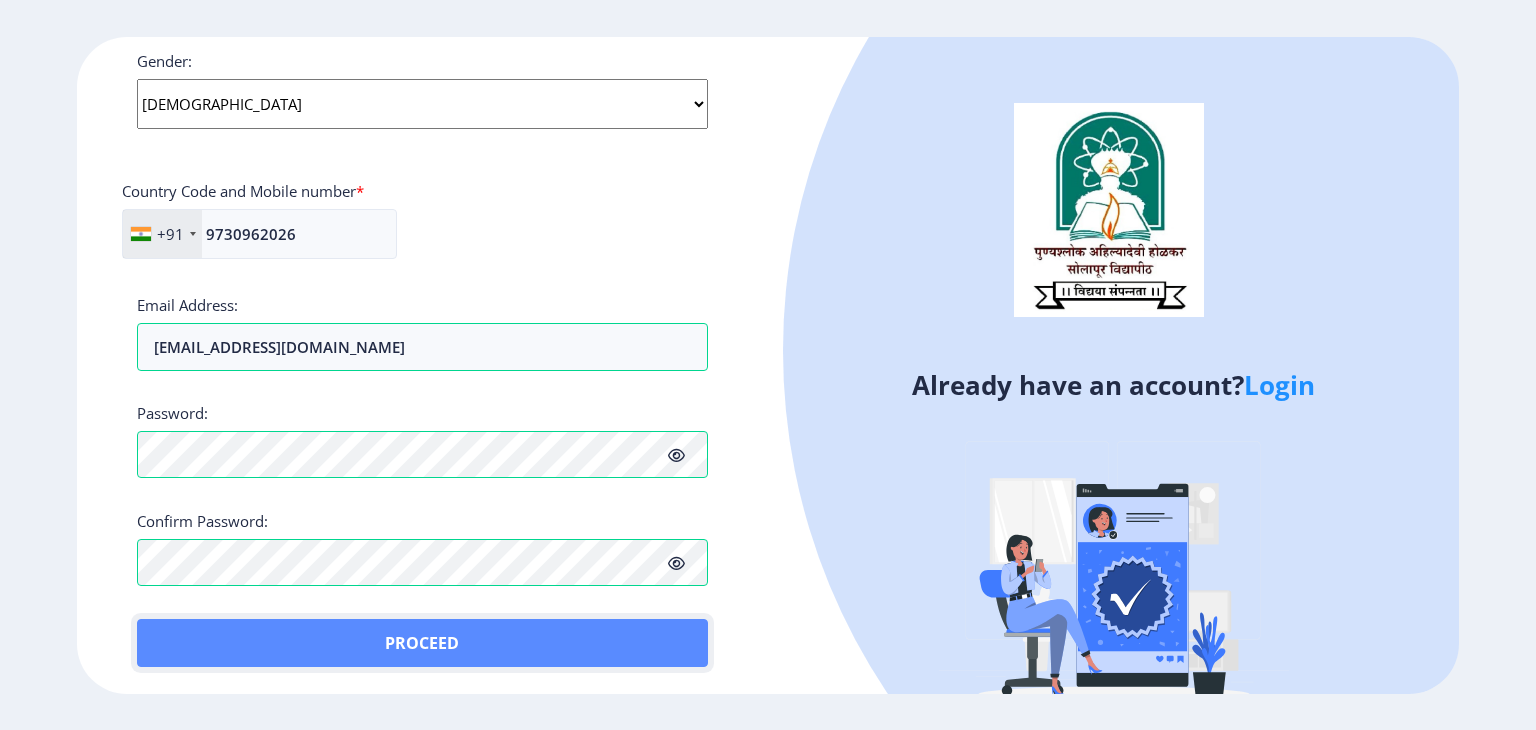 click on "Proceed" 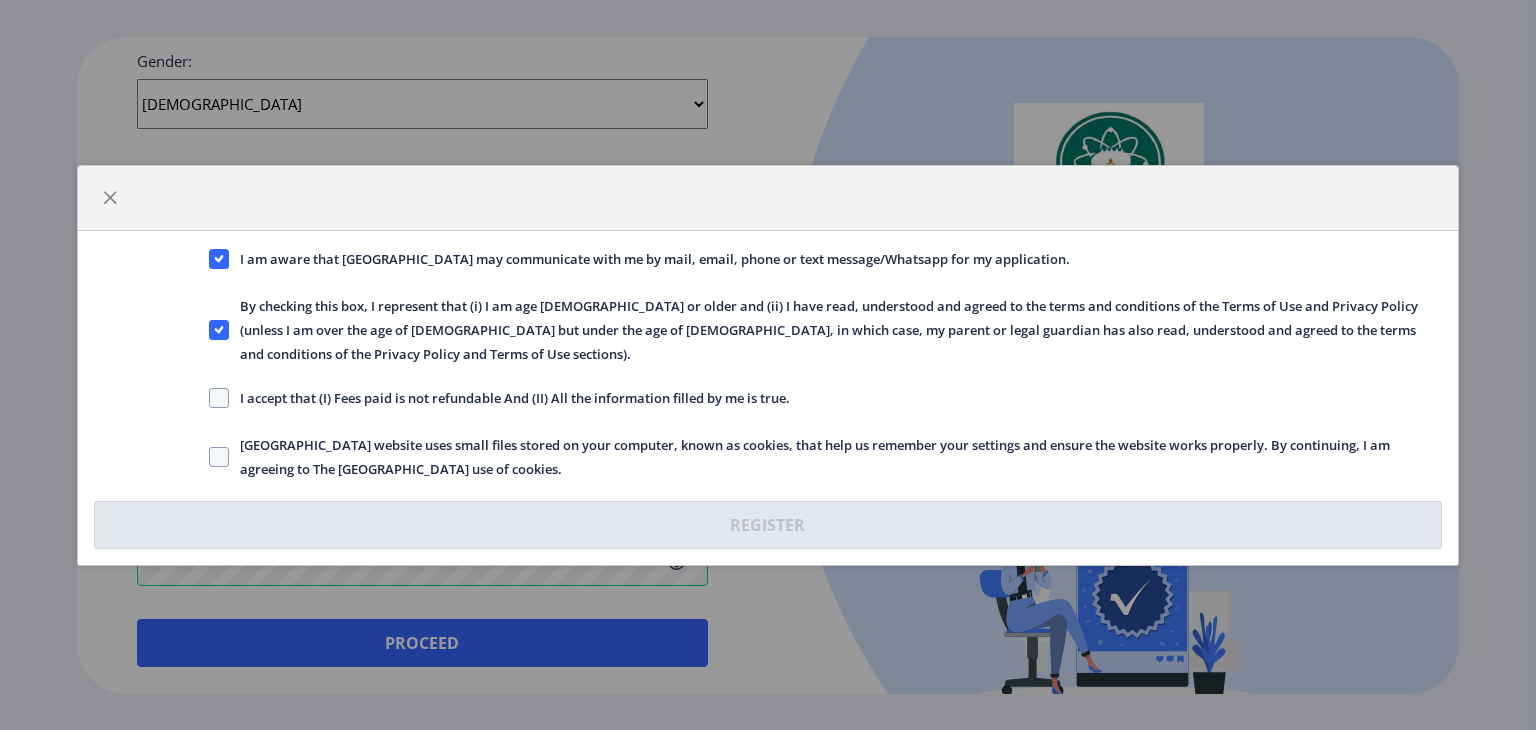 click on "I accept that (I) Fees paid is not refundable And (II) All the information filled by me is true." 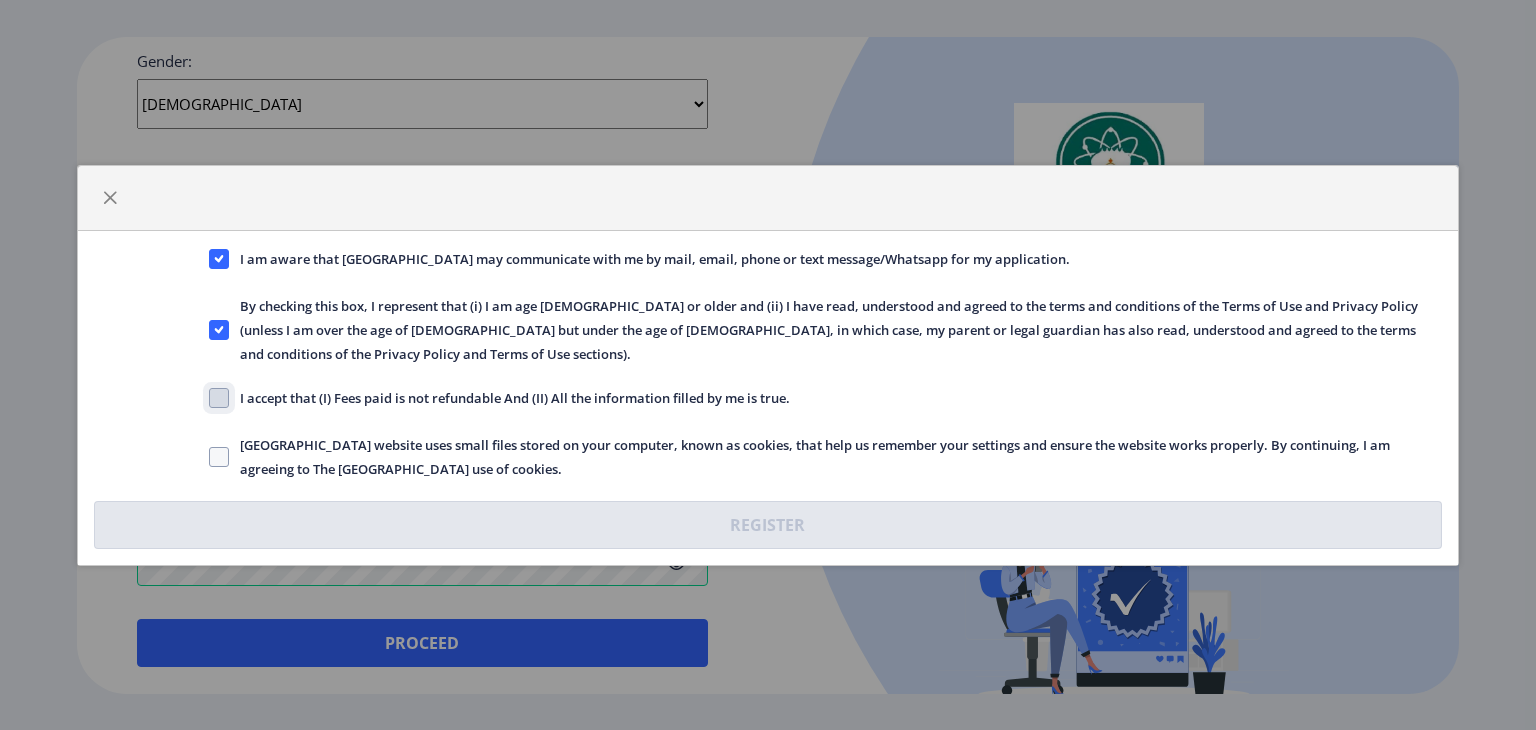 click on "I accept that (I) Fees paid is not refundable And (II) All the information filled by me is true." 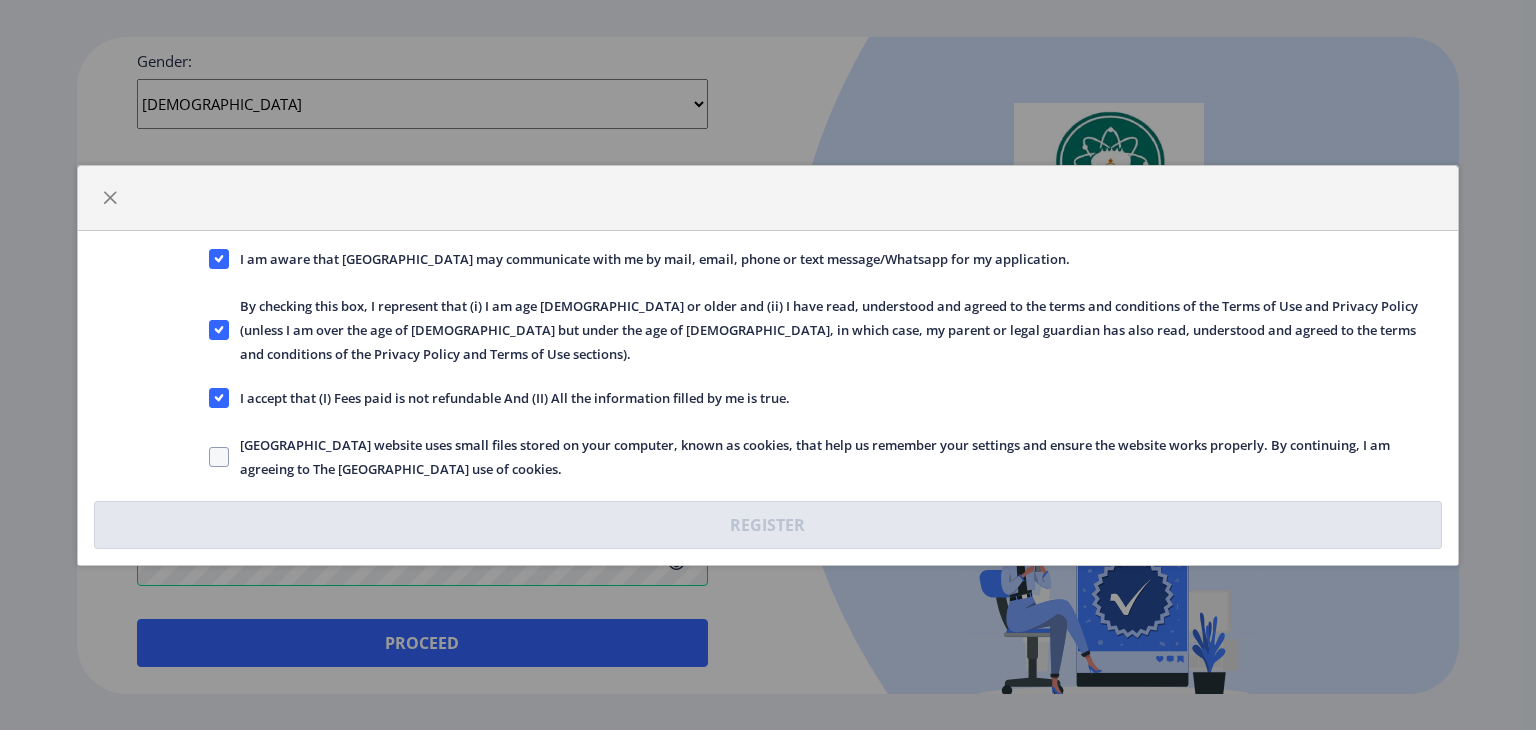 click on "Solapur University website uses small files stored on your computer, known as cookies, that help us remember your settings and ensure the website works properly. By continuing, I am agreeing to The Solapur University use of cookies." 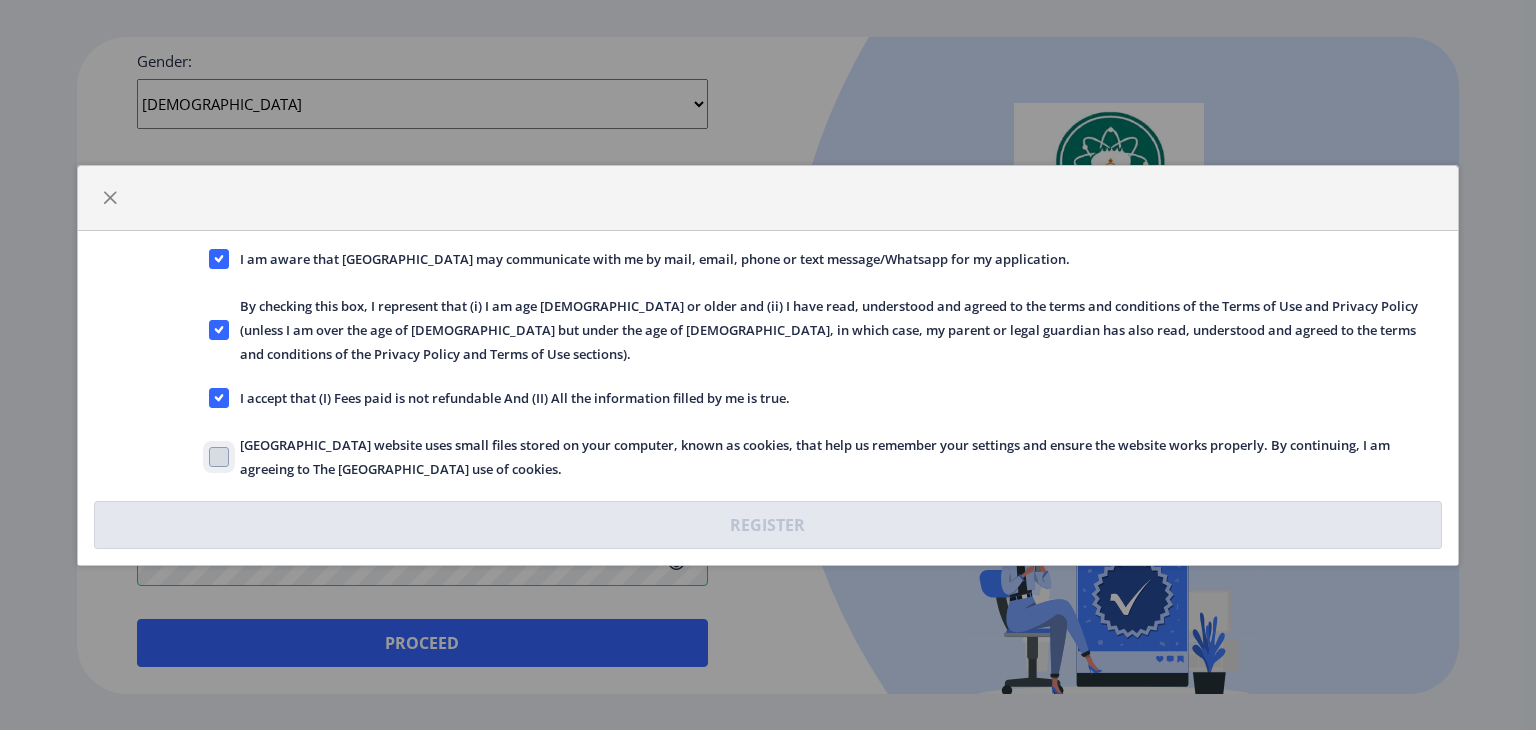 checkbox on "true" 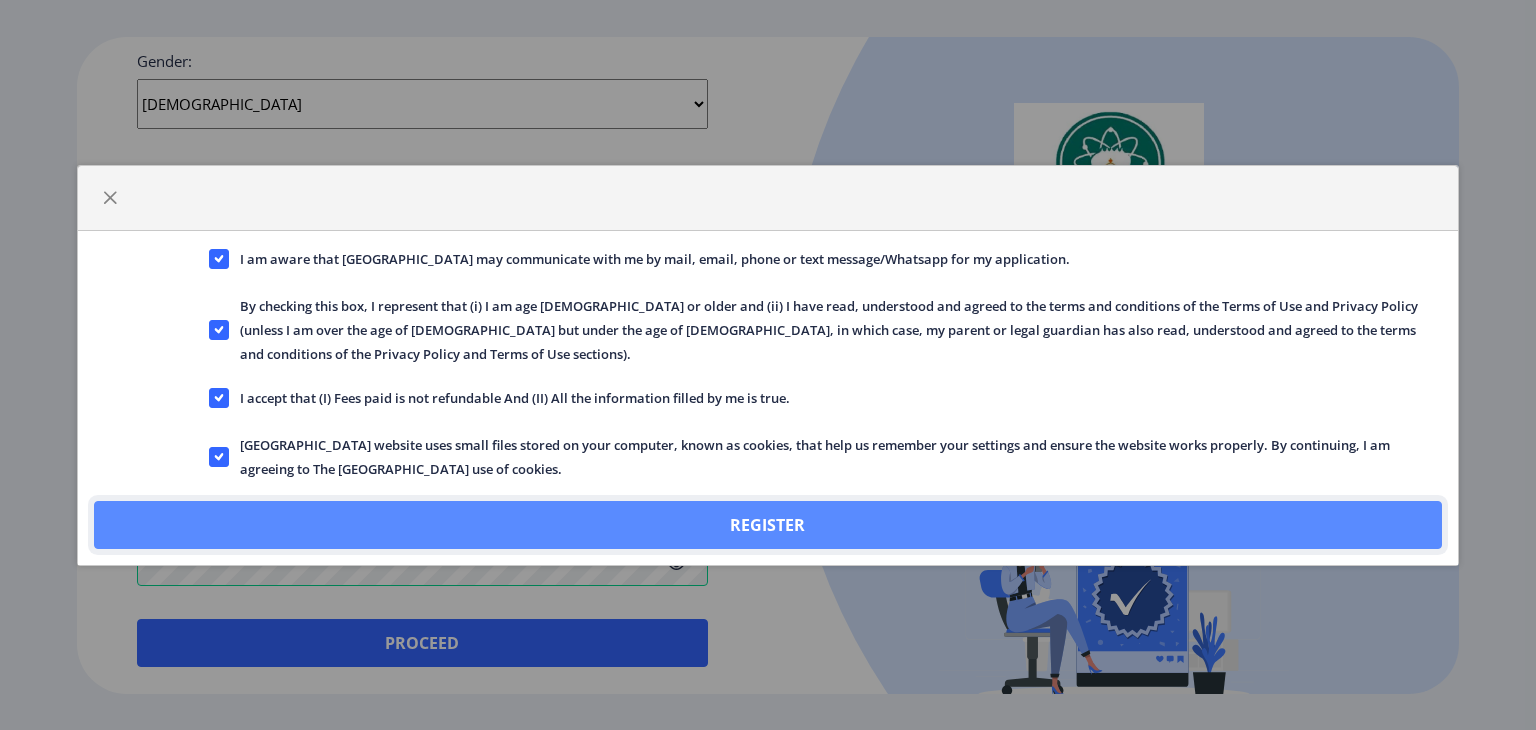 click on "Register" 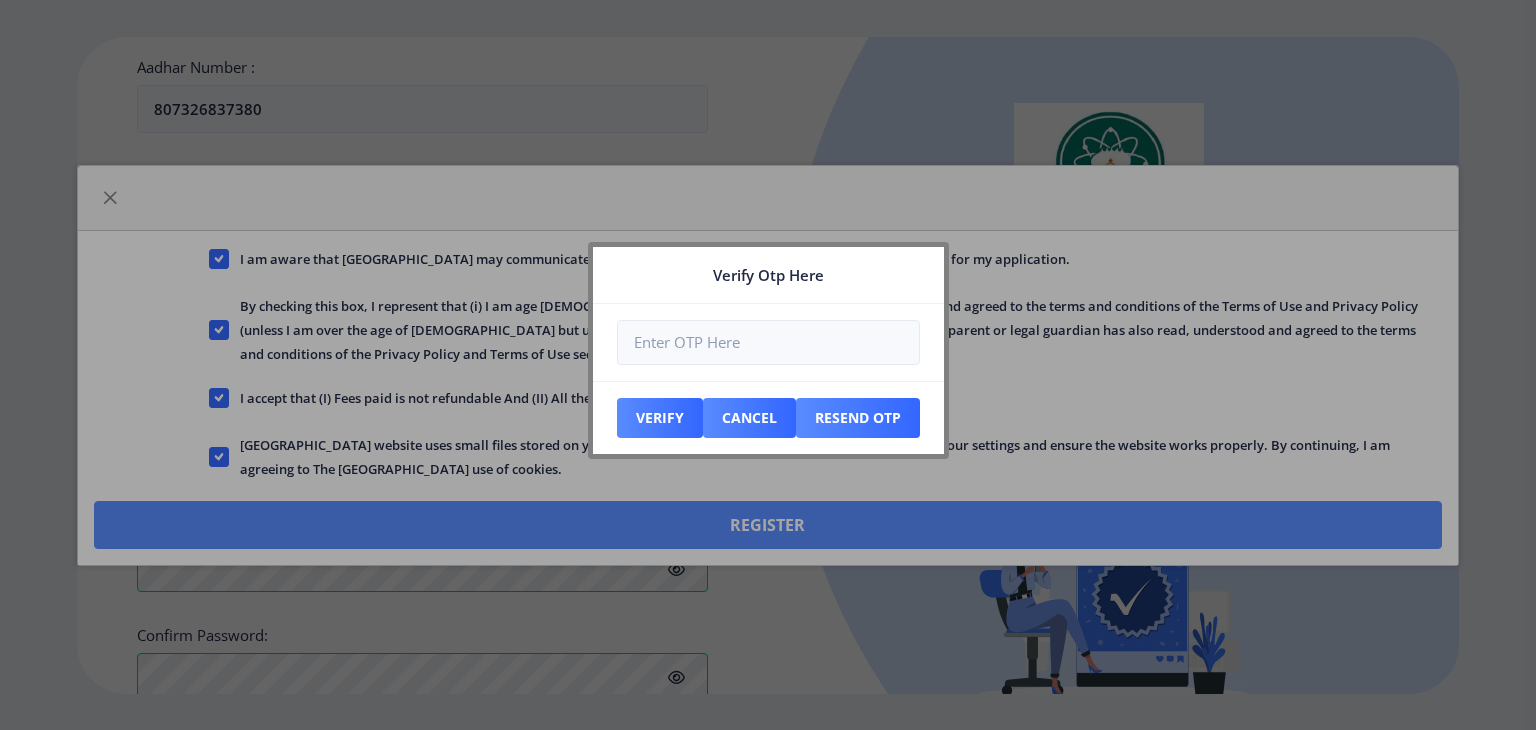 scroll, scrollTop: 893, scrollLeft: 0, axis: vertical 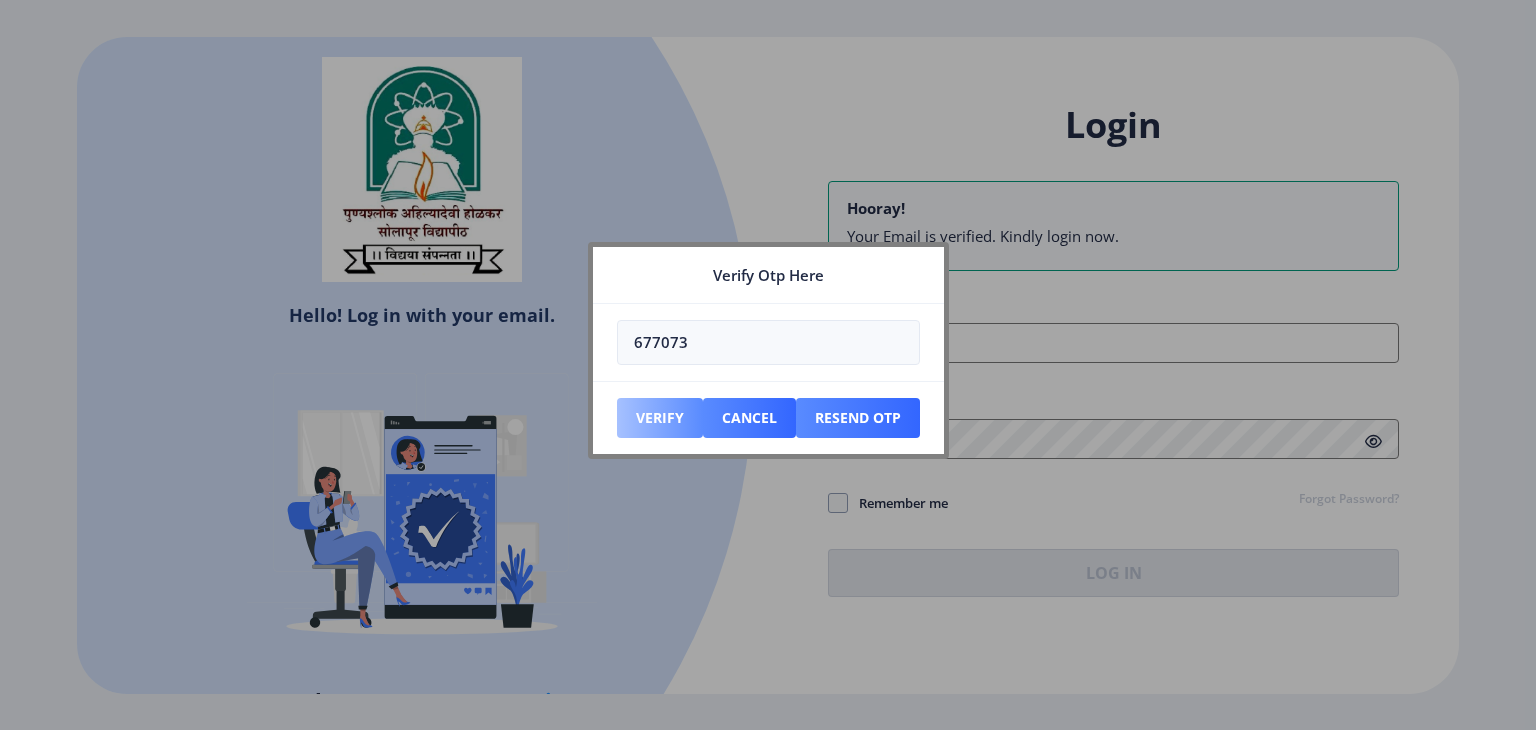 type on "677073" 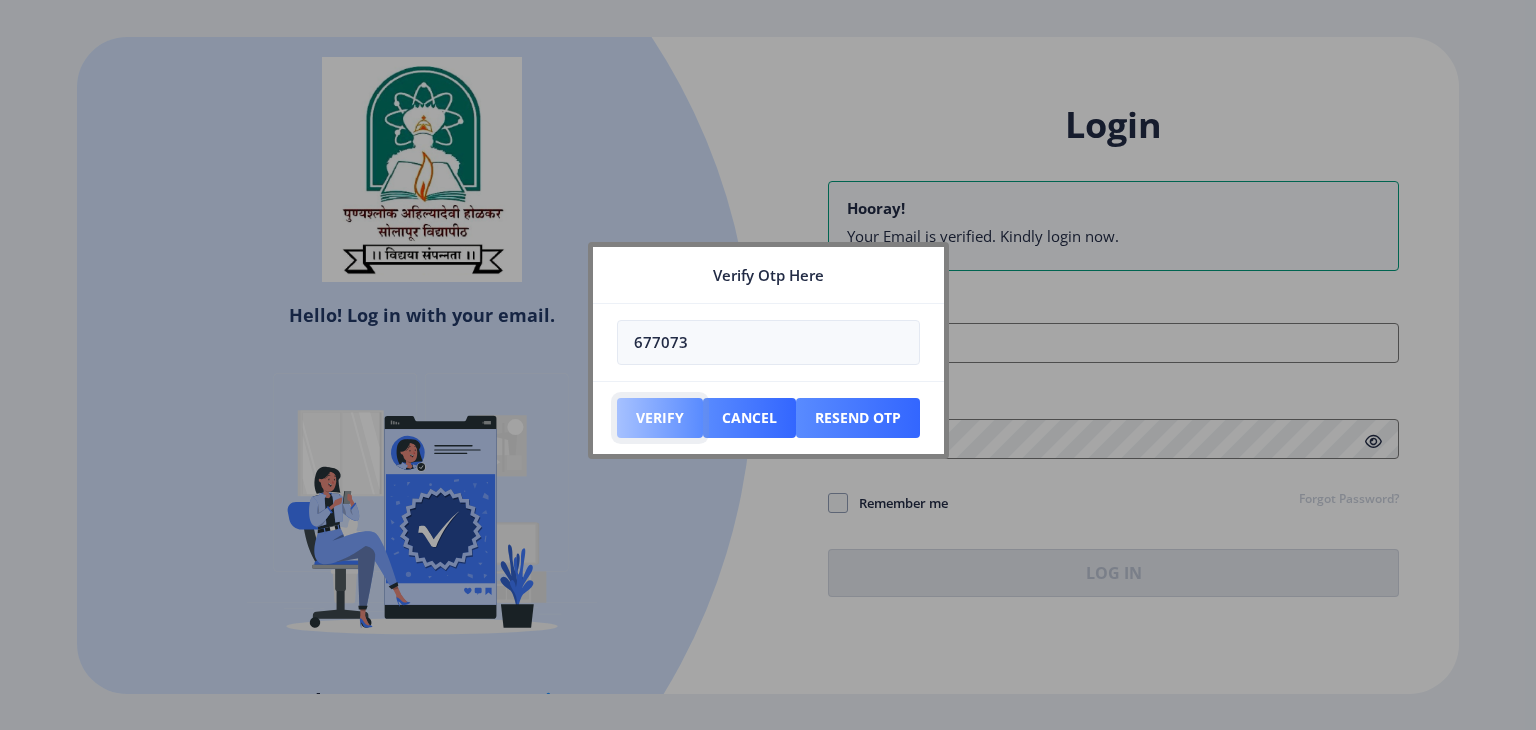 click on "Verify" at bounding box center [660, 418] 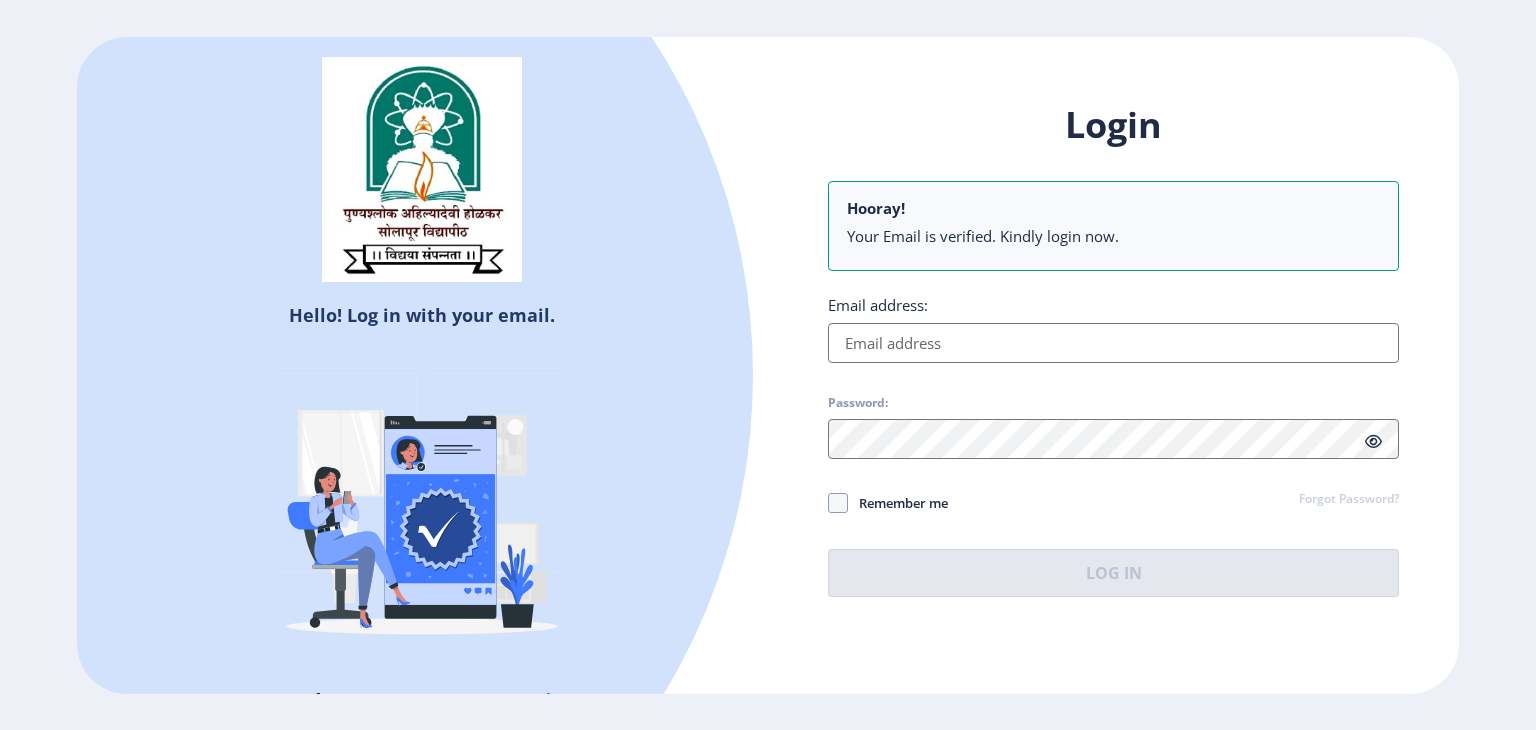 type on "jyostnakhule5@gmail.com" 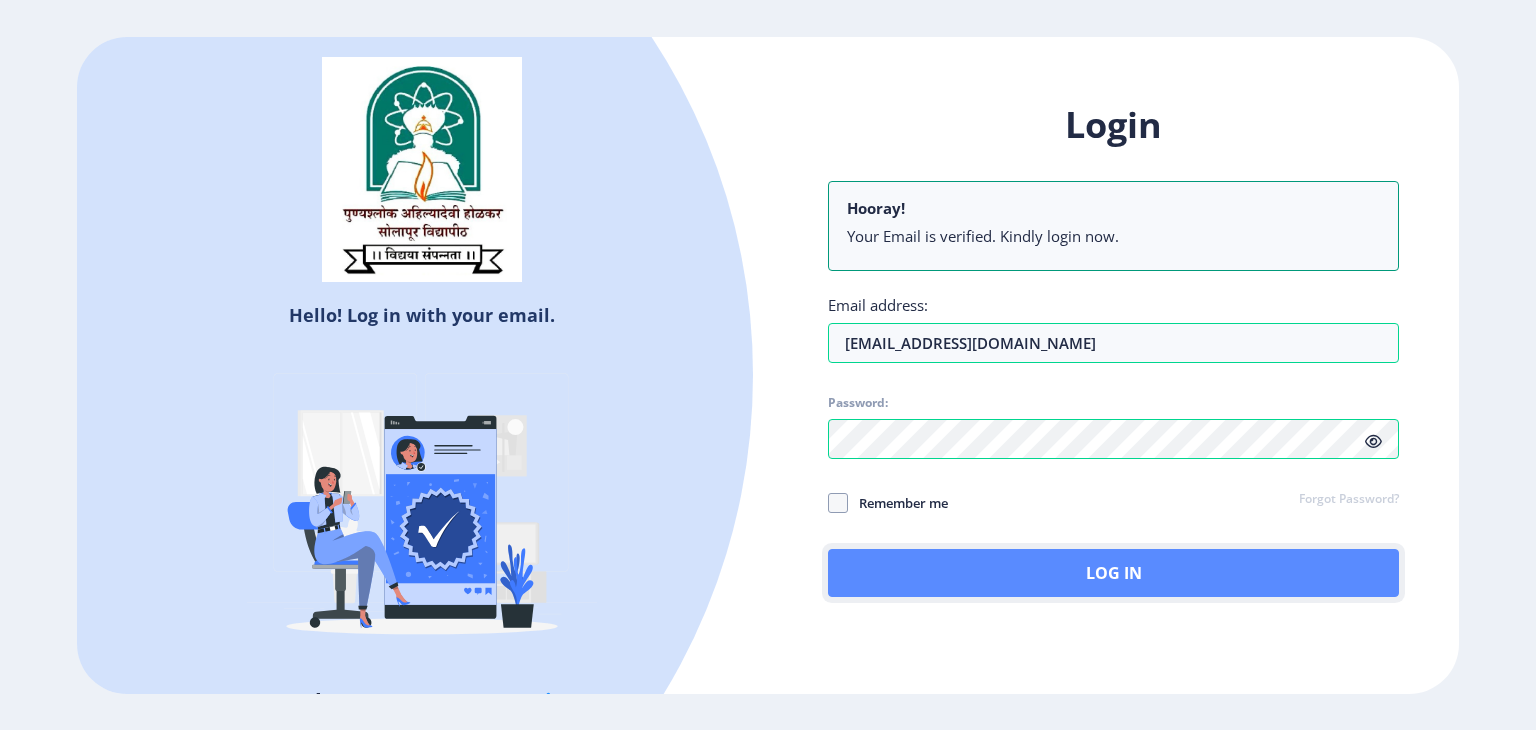 click on "Log In" 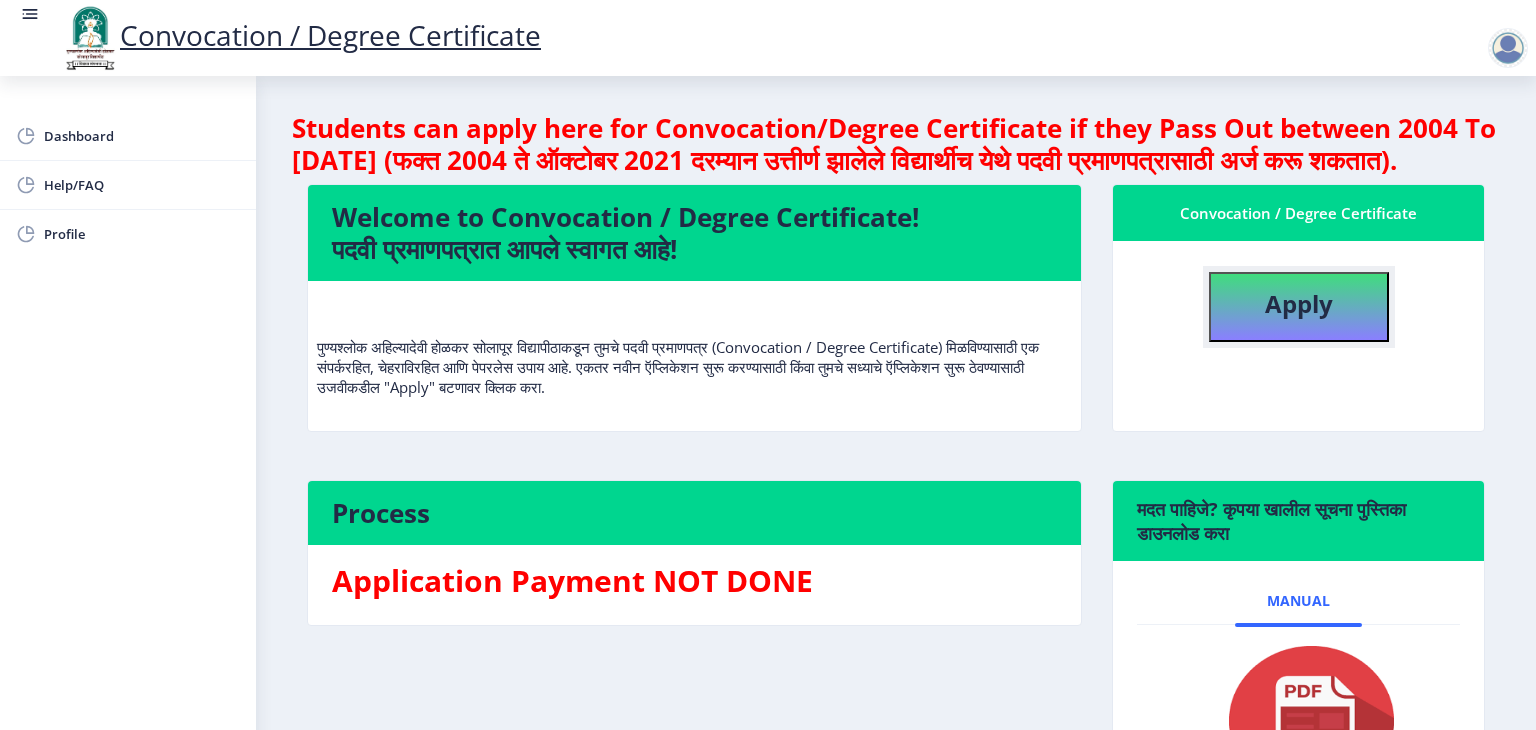 click on "Apply" 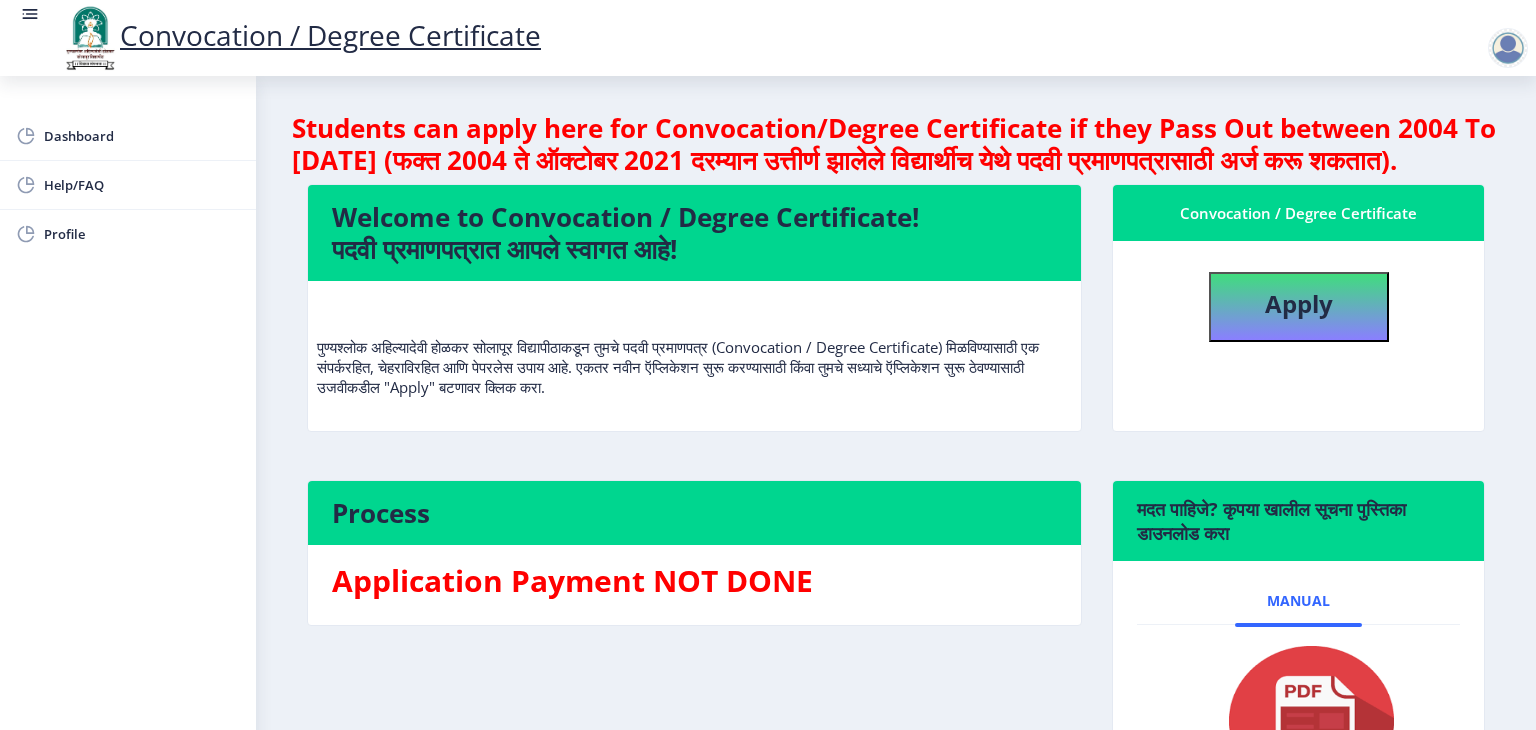 select 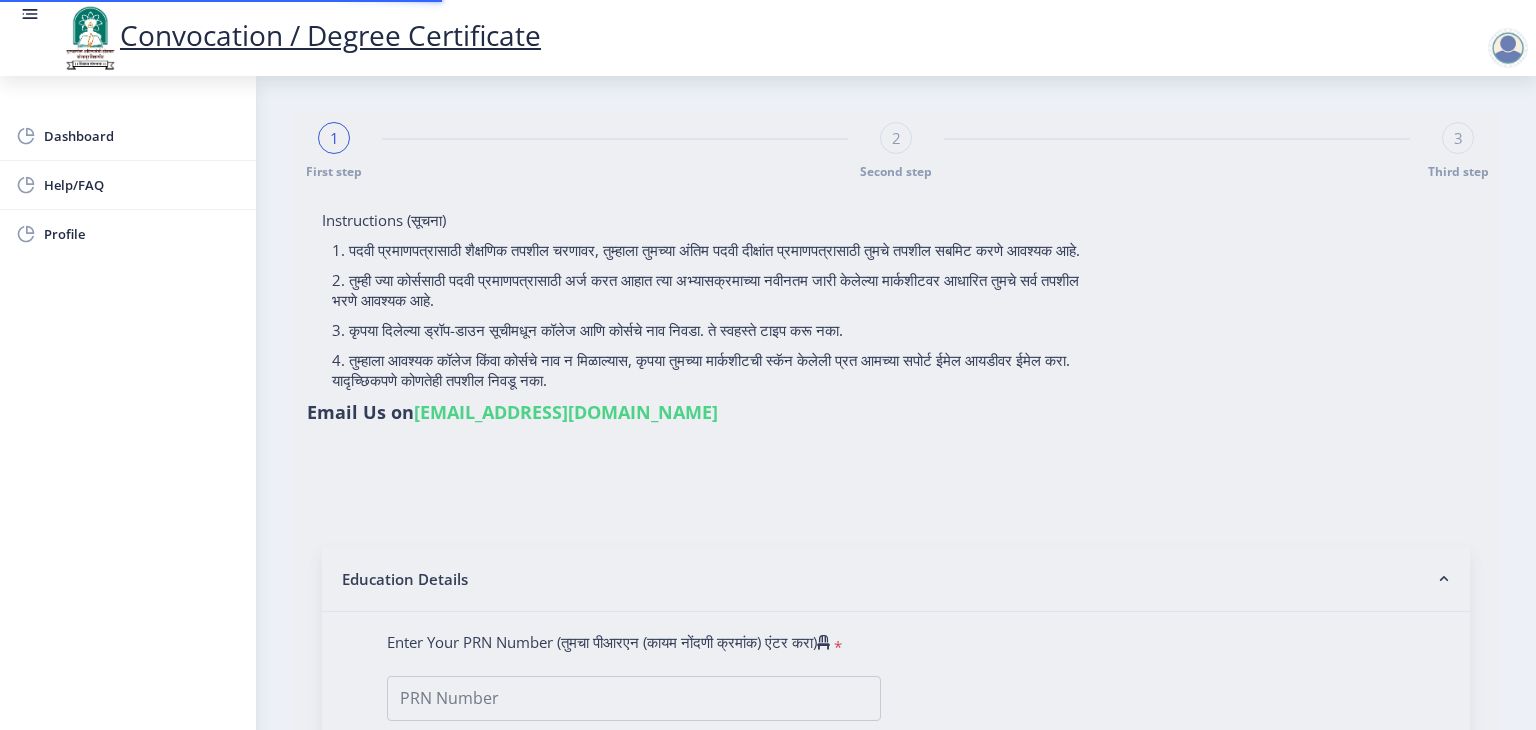 type on "KHULE JYOSTNA MANOJ" 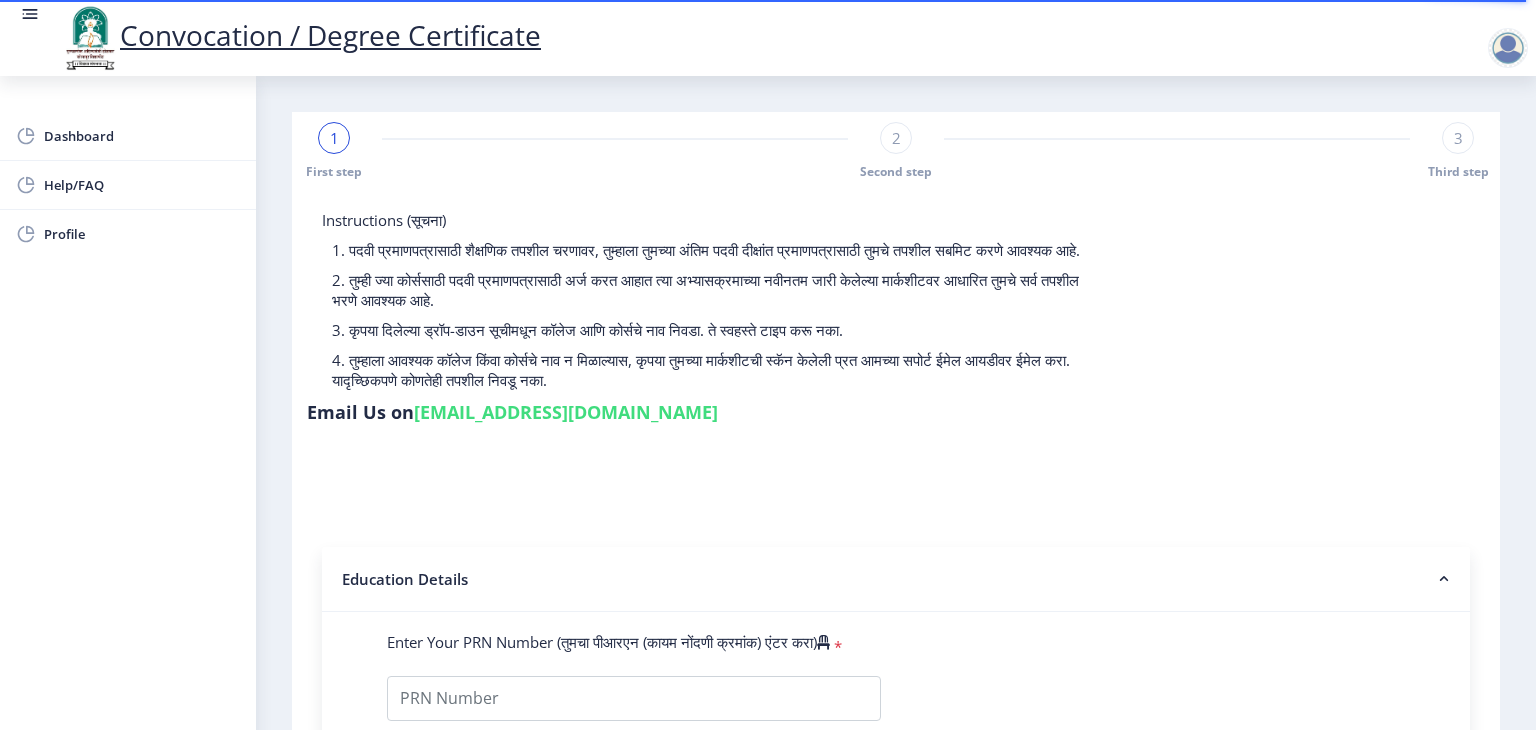 click on "Enter Your PRN Number (तुमचा पीआरएन (कायम नोंदणी क्रमांक) एंटर करा)   * Student Type (विद्यार्थी प्रकार)    * Select Student Type Regular External College Name(कॉलेजचे नाव)   * Select College Name Select College Name Course Name(अभ्यासक्रमाचे नाव)   * Select Course Name Select Course Name Enter passing Year(उत्तीर्ण वर्ष प्रविष्ट करा)   *  2025   2024   2023   2022   2021   2020   2019   2018   2017   2016   2015   2014   2013   2012   2011   2010   2009   2008   2007   2006   2005   2004   2003   2002   2001   2000   1999   1998   1997   1996   1995   1994   1993   1992   1991   1990   1989   1988   1987   1986   1985   1984   1983   1982   1981   1980   1979   1978   1977   1976  Enter Passing Month(उत्तीर्ण महिना प्रविष्ट करा)   * Enter Passing Month" 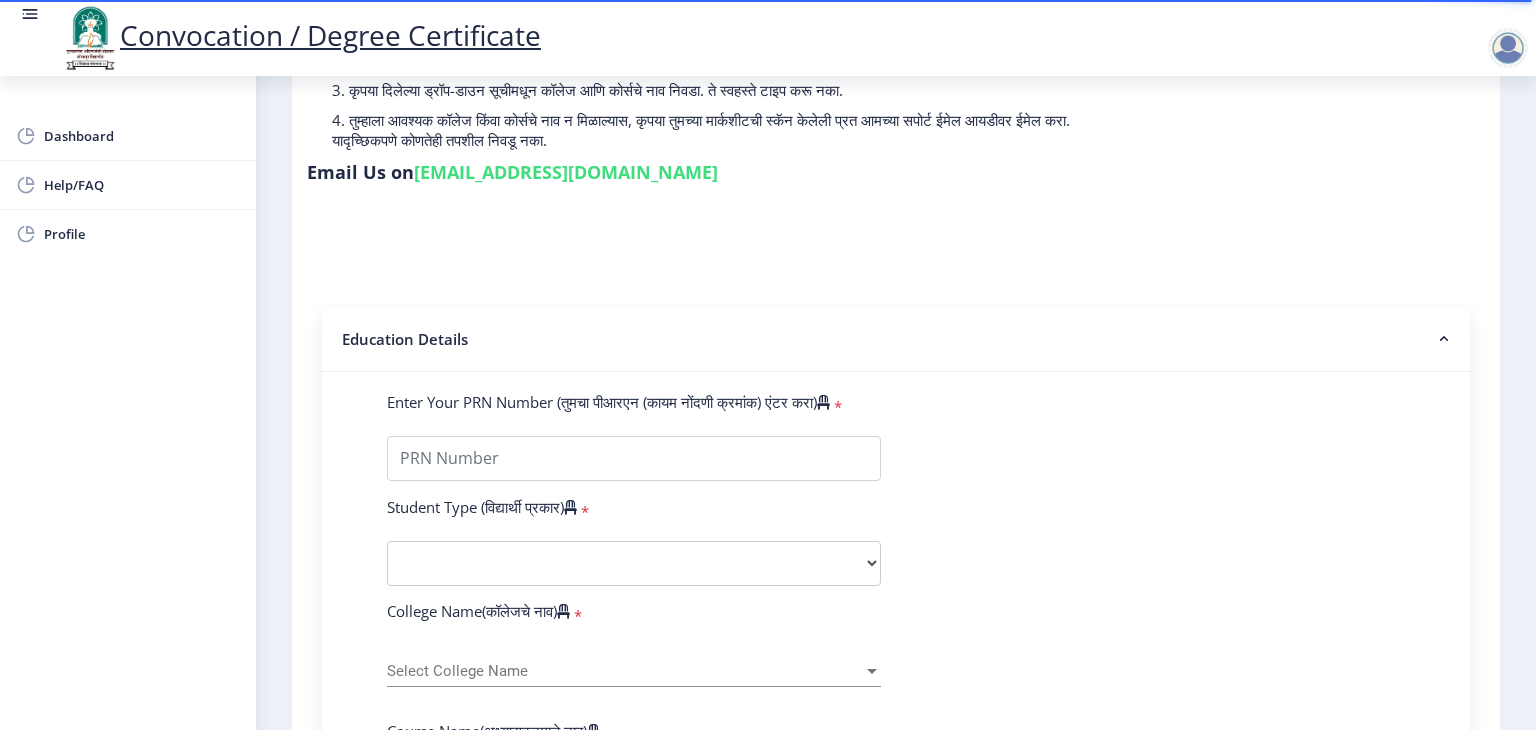 scroll, scrollTop: 280, scrollLeft: 0, axis: vertical 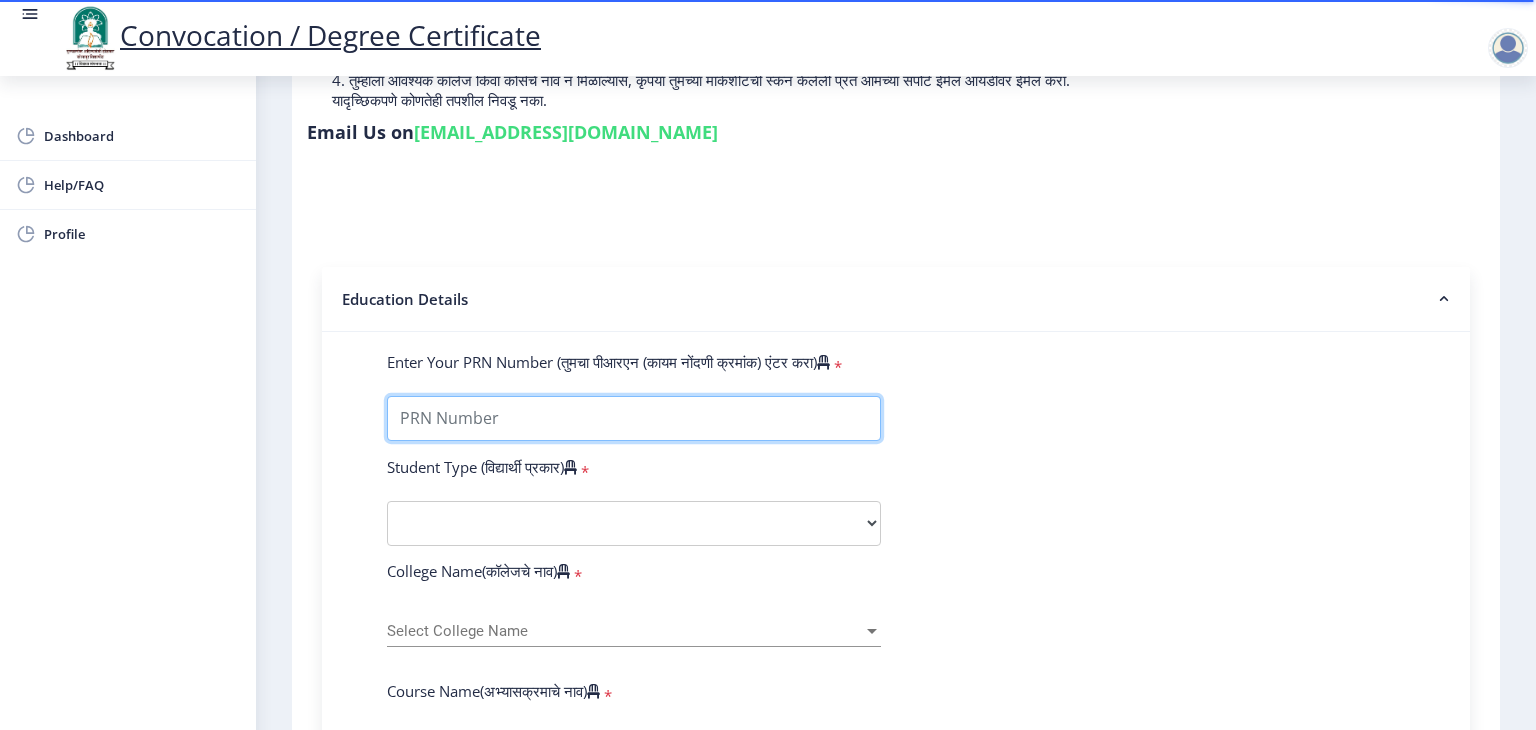 click on "Enter Your PRN Number (तुमचा पीआरएन (कायम नोंदणी क्रमांक) एंटर करा)" at bounding box center (634, 418) 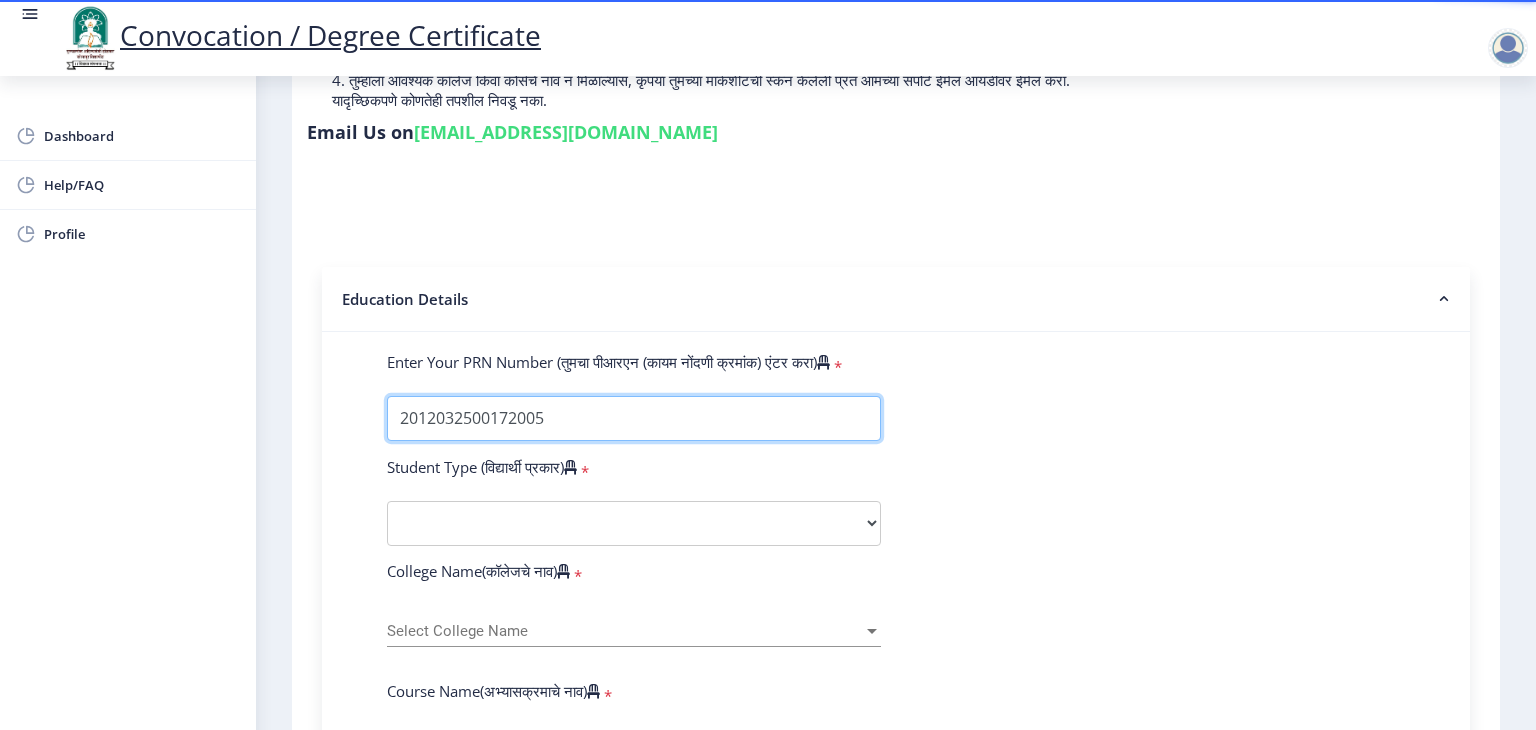 type on "2012032500172005" 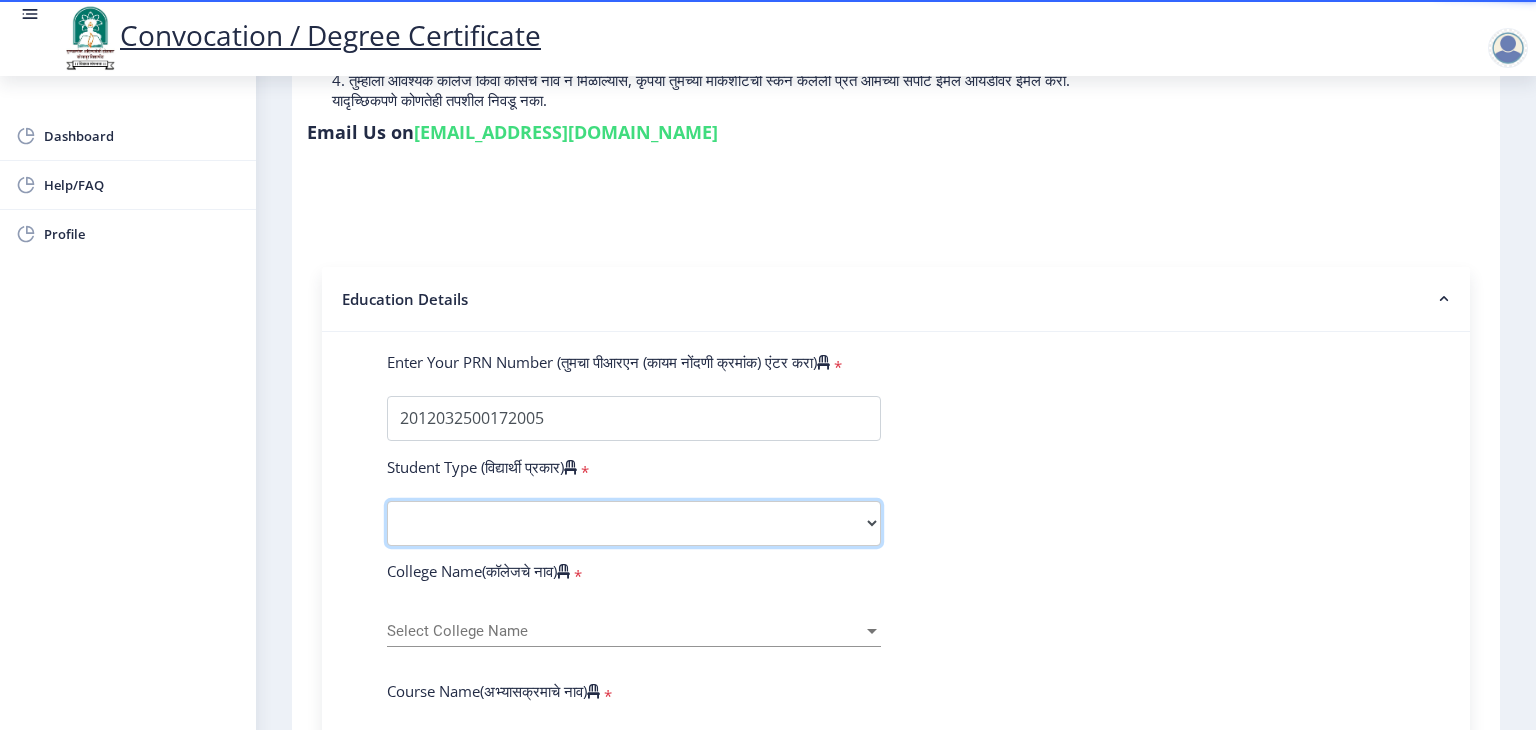 click on "Select Student Type Regular External" at bounding box center [634, 523] 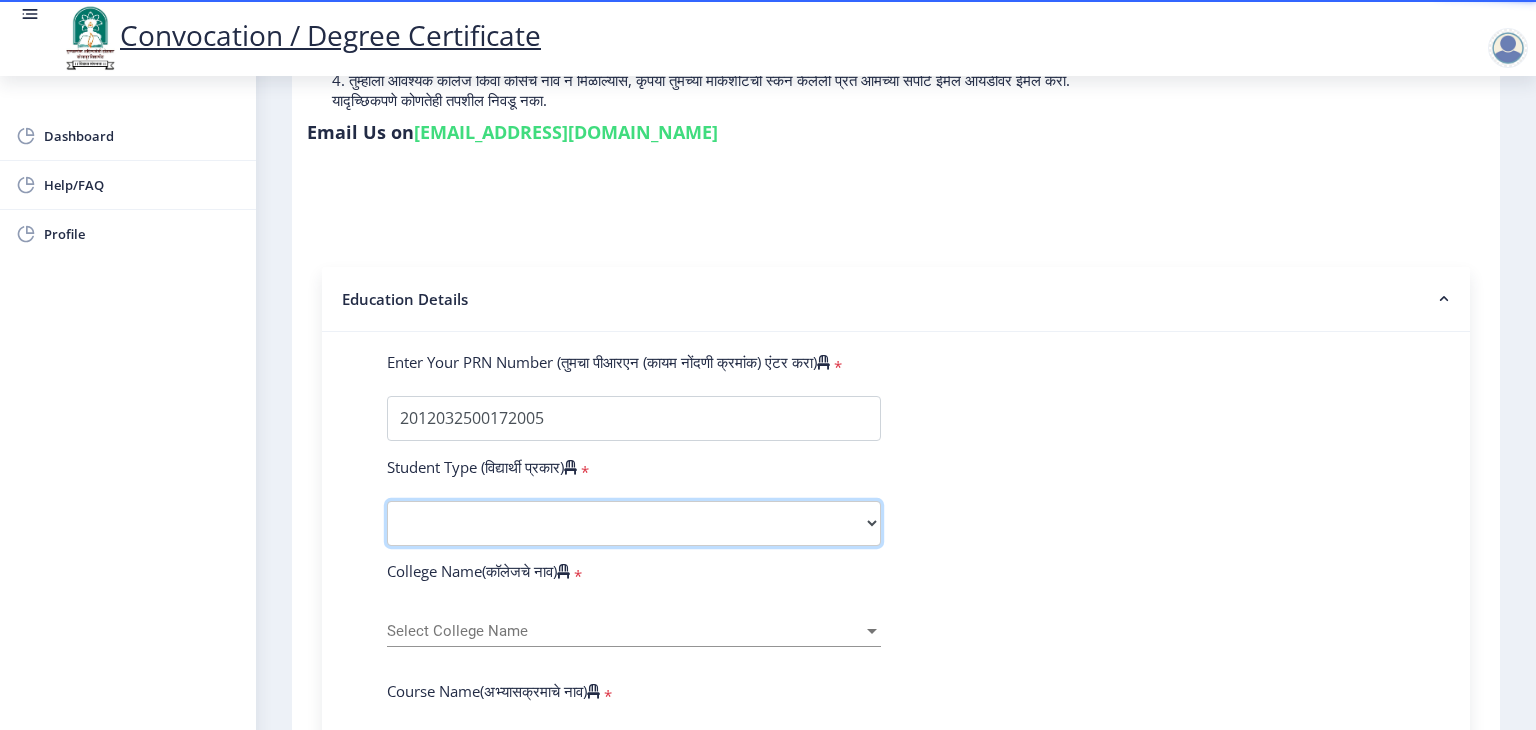 select on "Regular" 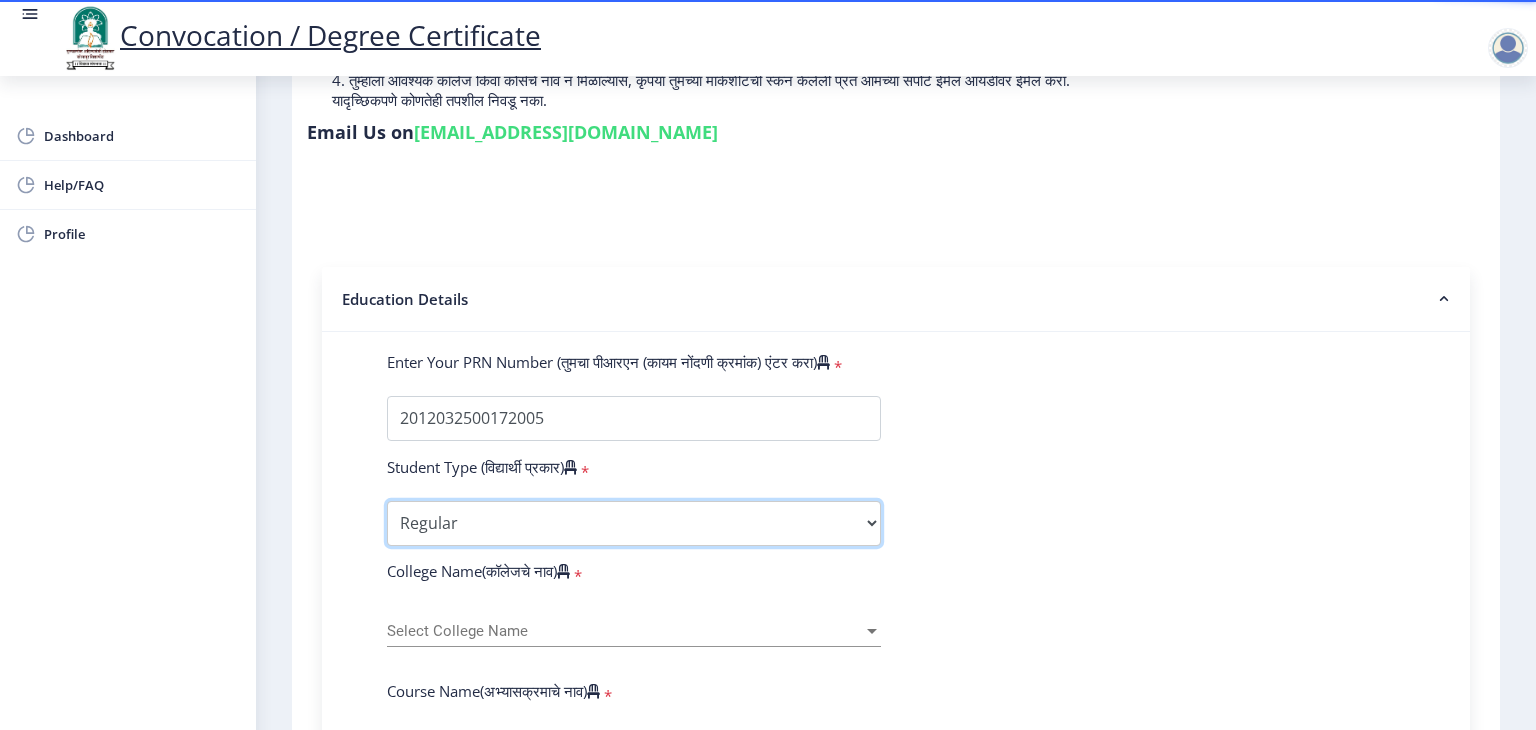 click on "Select Student Type Regular External" at bounding box center (634, 523) 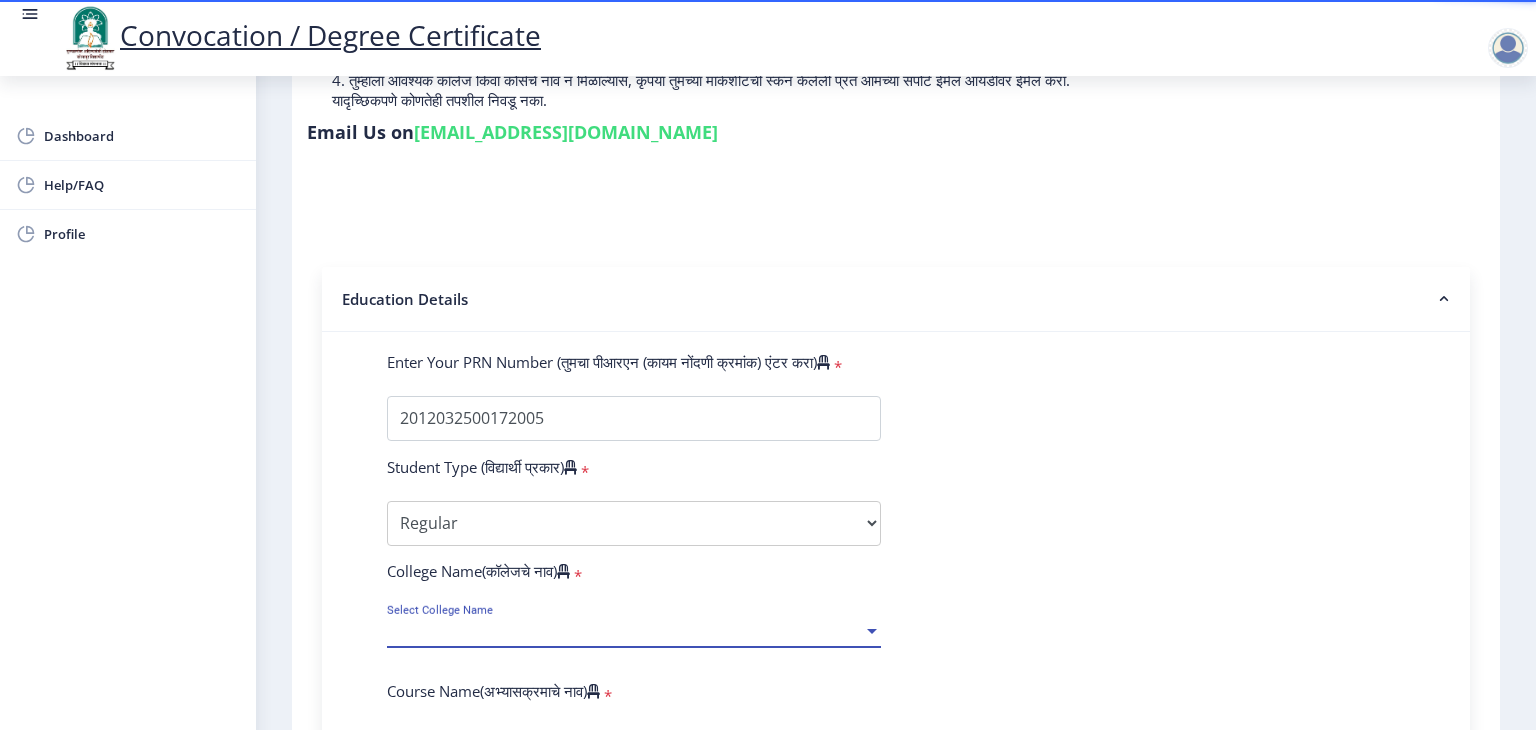 click on "Select College Name" at bounding box center (625, 631) 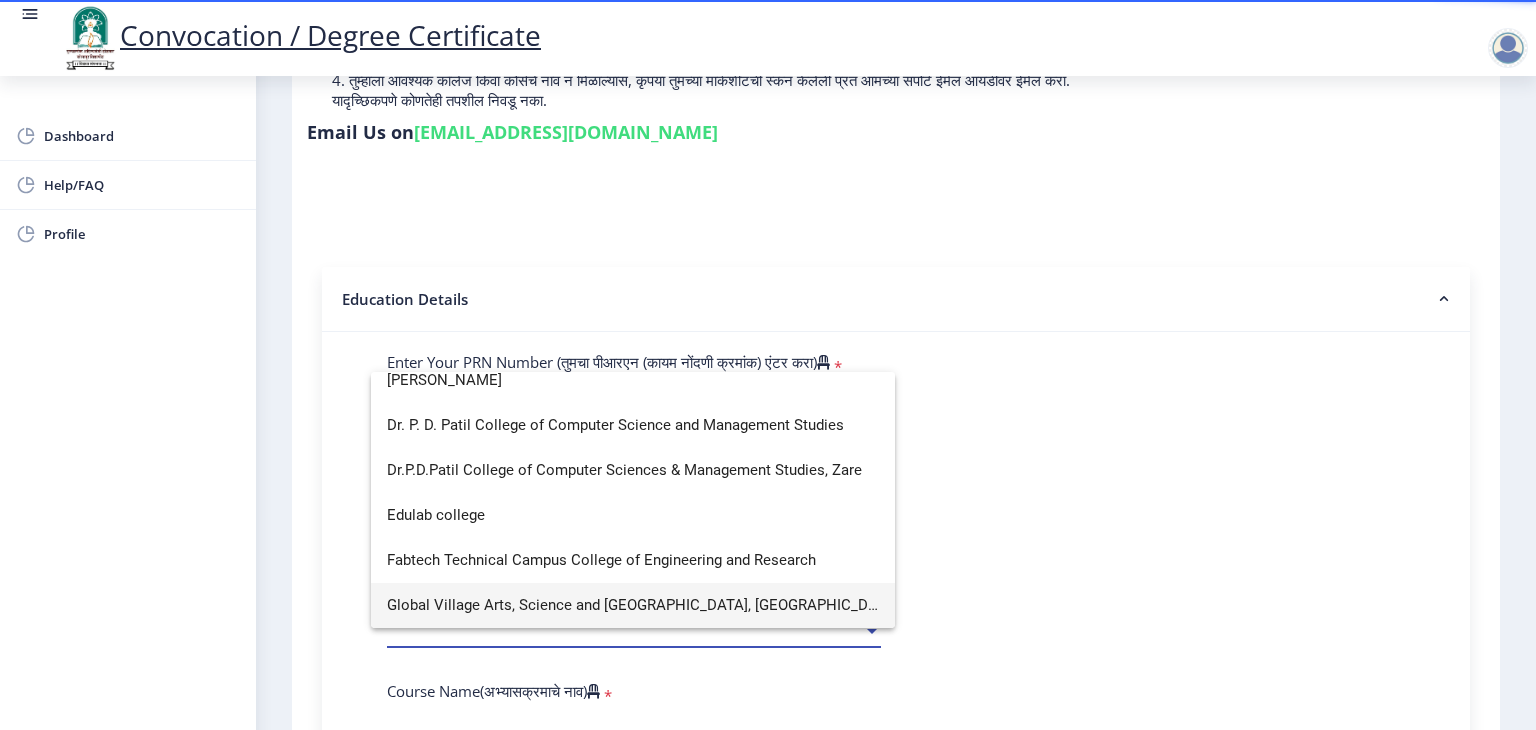 scroll, scrollTop: 0, scrollLeft: 0, axis: both 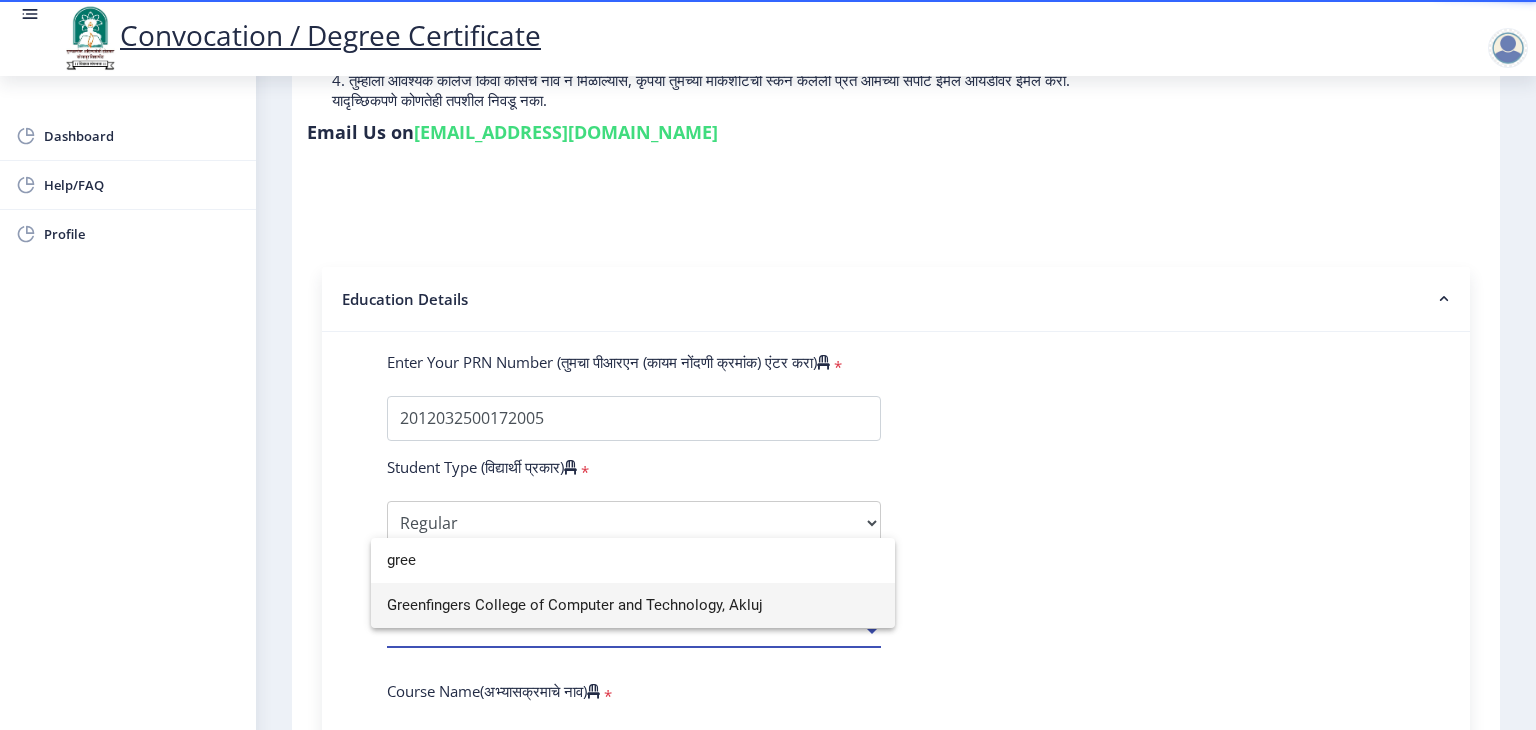 type on "gree" 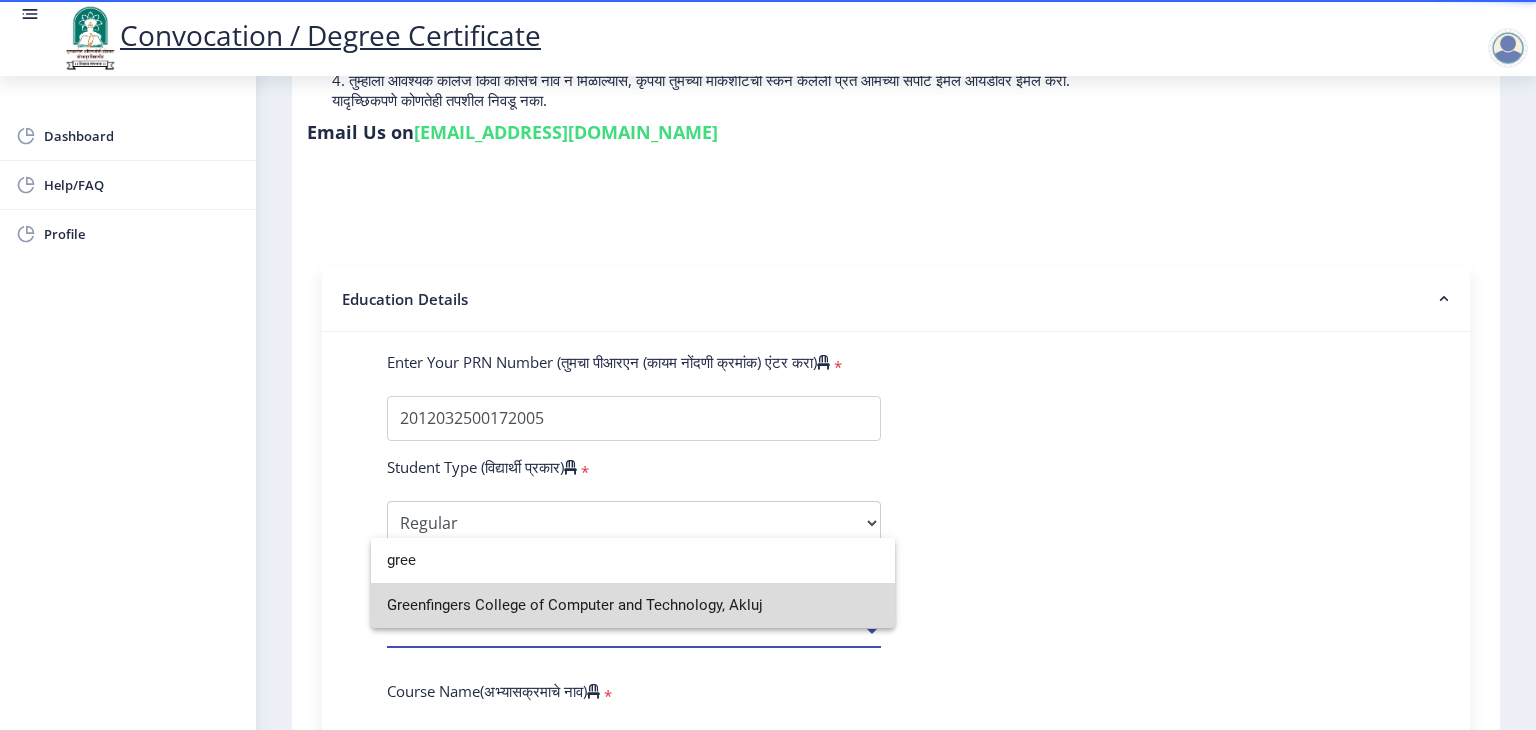 click on "Greenfingers College of Computer and Technology, Akluj" at bounding box center [633, 605] 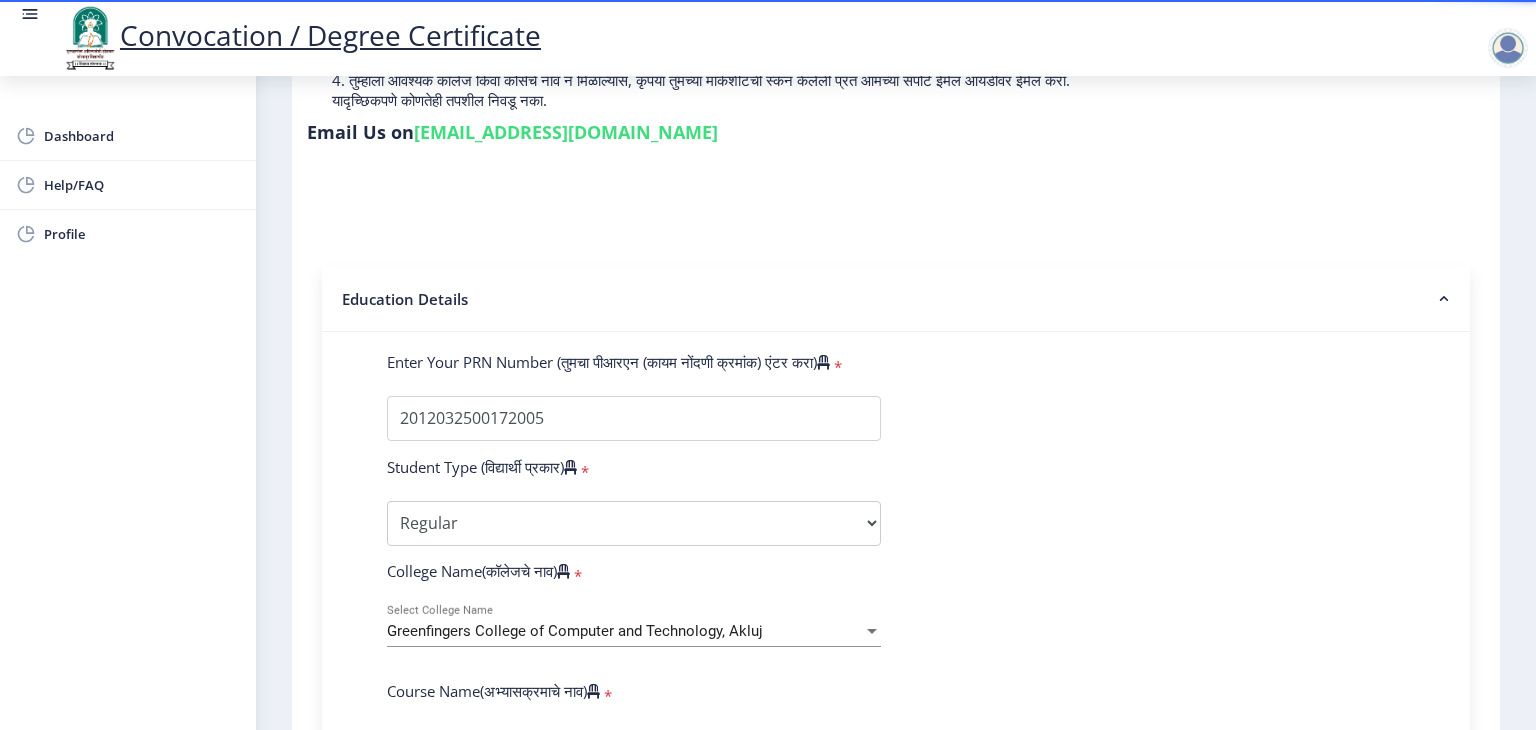 click on "Enter Your PRN Number (तुमचा पीआरएन (कायम नोंदणी क्रमांक) एंटर करा)   * Student Type (विद्यार्थी प्रकार)    * Select Student Type Regular External College Name(कॉलेजचे नाव)   * Greenfingers College of Computer and Technology, Akluj Select College Name Course Name(अभ्यासक्रमाचे नाव)   * Select Course Name Select Course Name Enter passing Year(उत्तीर्ण वर्ष प्रविष्ट करा)   *  2025   2024   2023   2022   2021   2020   2019   2018   2017   2016   2015   2014   2013   2012   2011   2010   2009   2008   2007   2006   2005   2004   2003   2002   2001   2000   1999   1998   1997   1996   1995   1994   1993   1992   1991   1990   1989   1988   1987   1986   1985   1984   1983   1982   1981   1980   1979   1978   1977   1976  * Enter Passing Month March April May October November December * Enter Class Obtained" 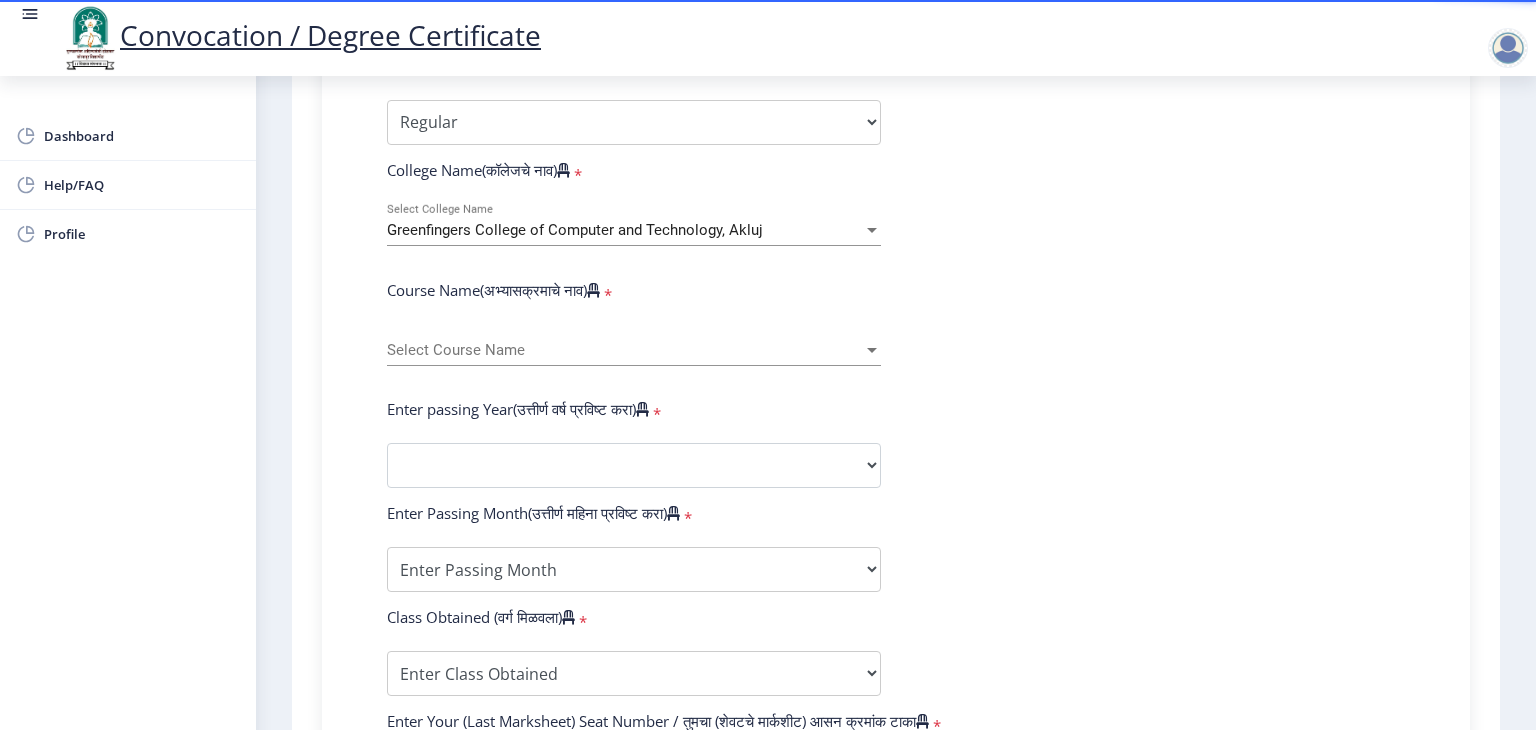 scroll, scrollTop: 720, scrollLeft: 0, axis: vertical 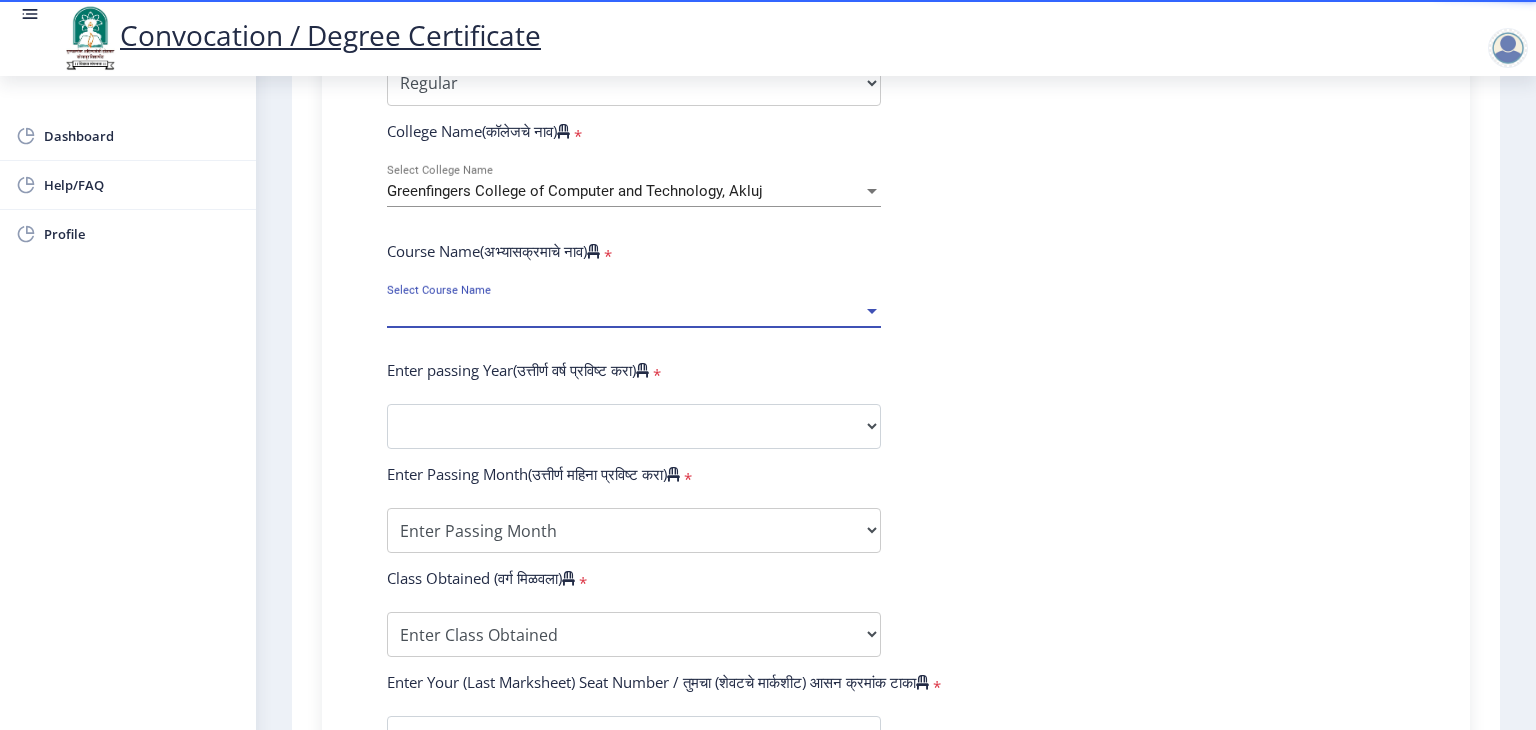 click on "Select Course Name" at bounding box center [625, 311] 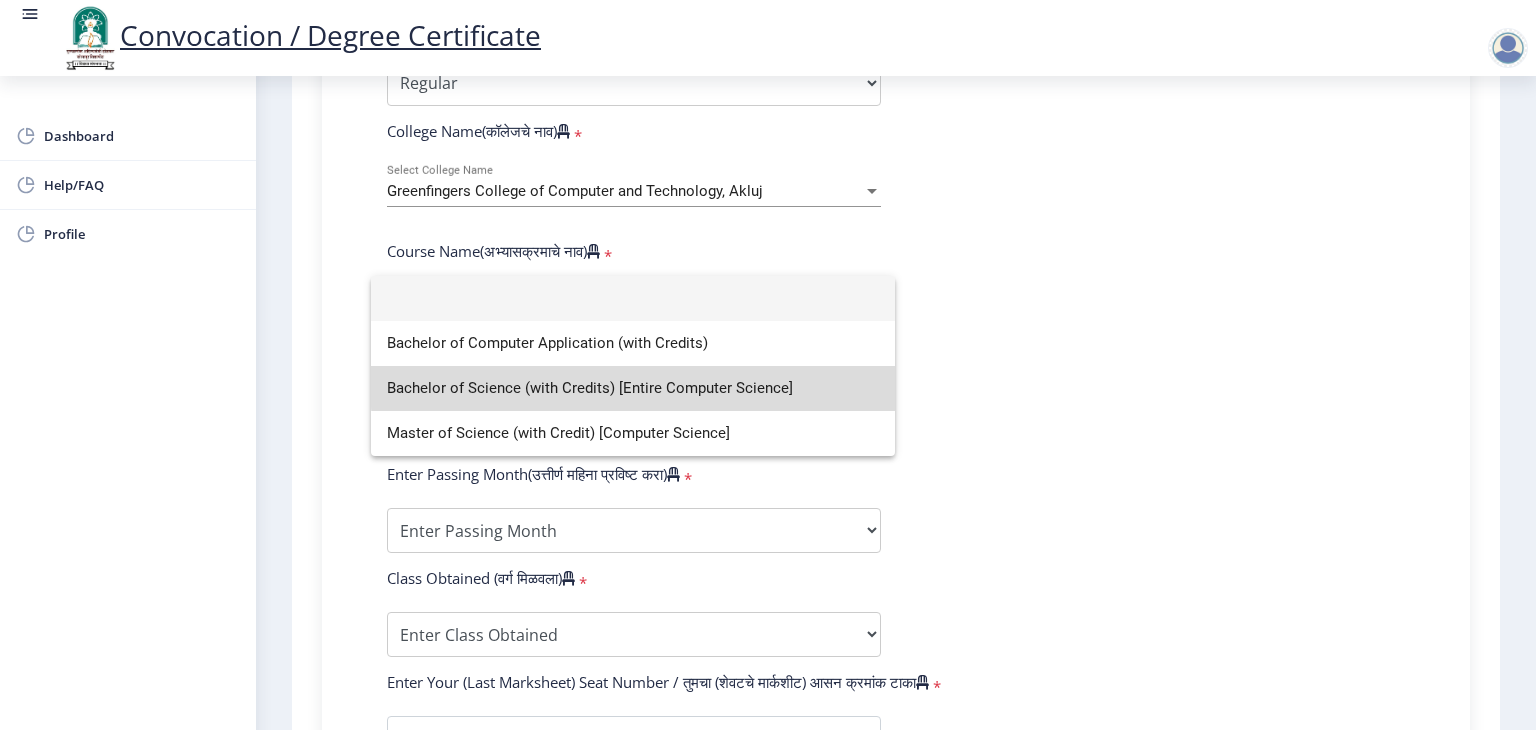 click on "Bachelor of Science (with Credits) [Entire Computer Science]" at bounding box center (633, 388) 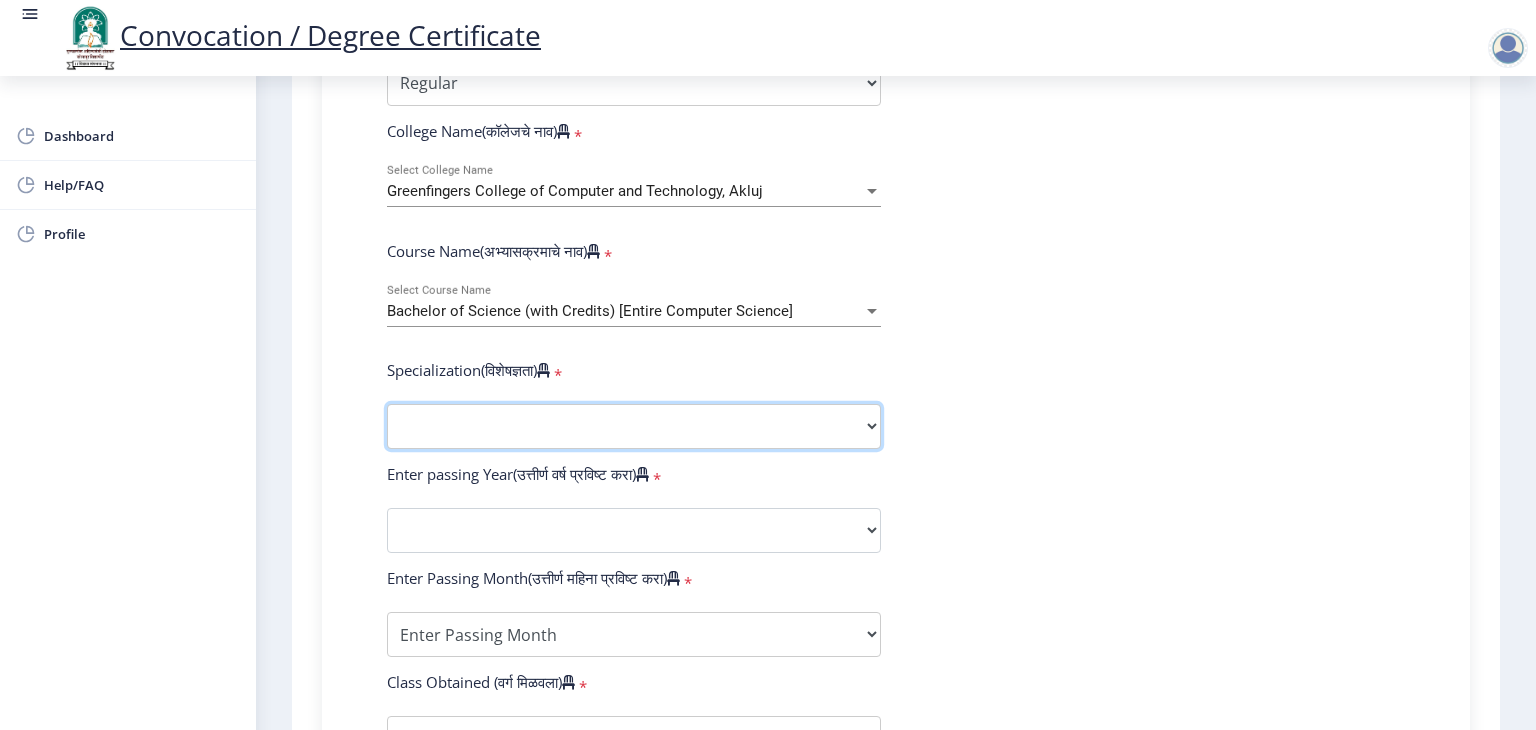 click on "Specialization Botany Chemistry Computer Science Electronics Geology Mathematics Microbiology Physics Statistics Zoology Other" at bounding box center [634, 426] 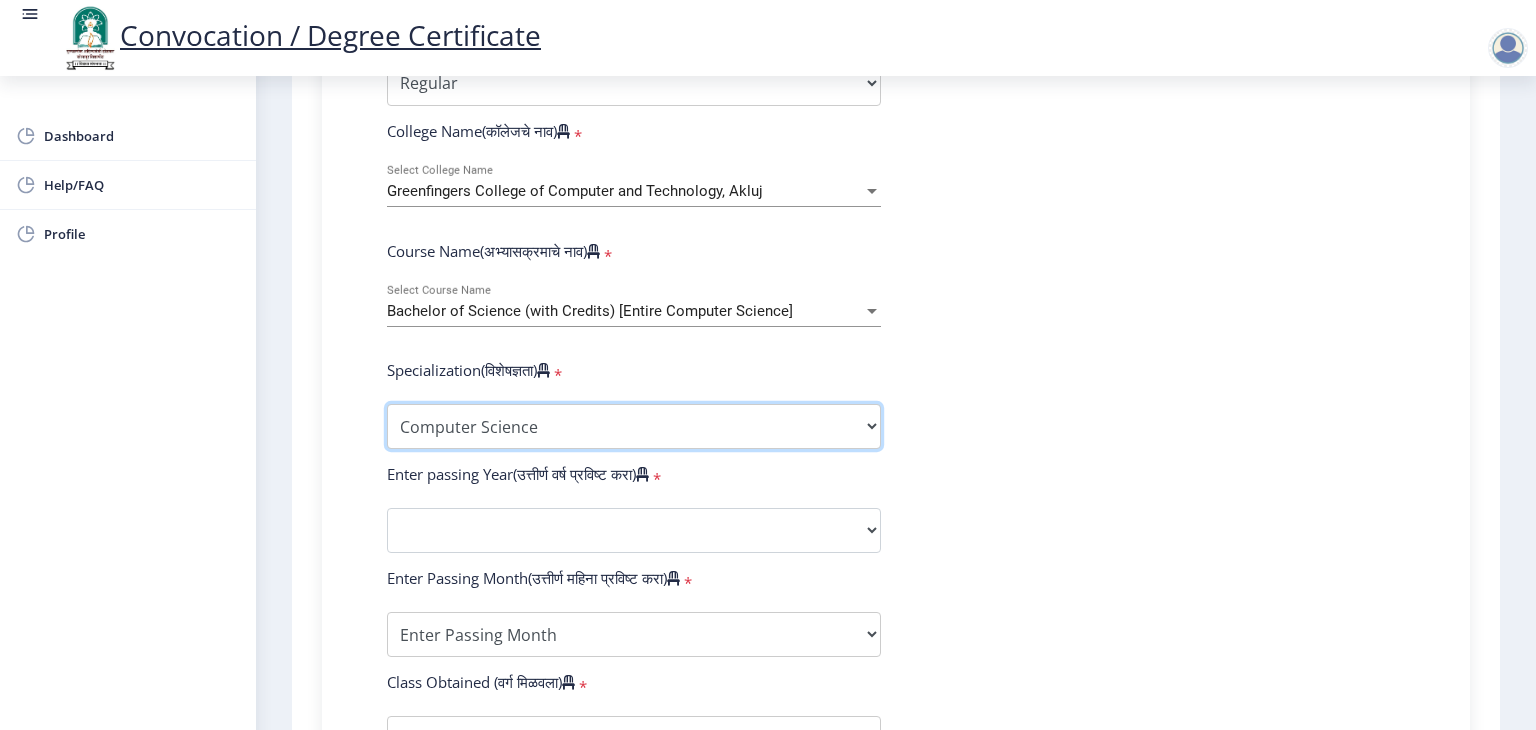 click on "Specialization Botany Chemistry Computer Science Electronics Geology Mathematics Microbiology Physics Statistics Zoology Other" at bounding box center [634, 426] 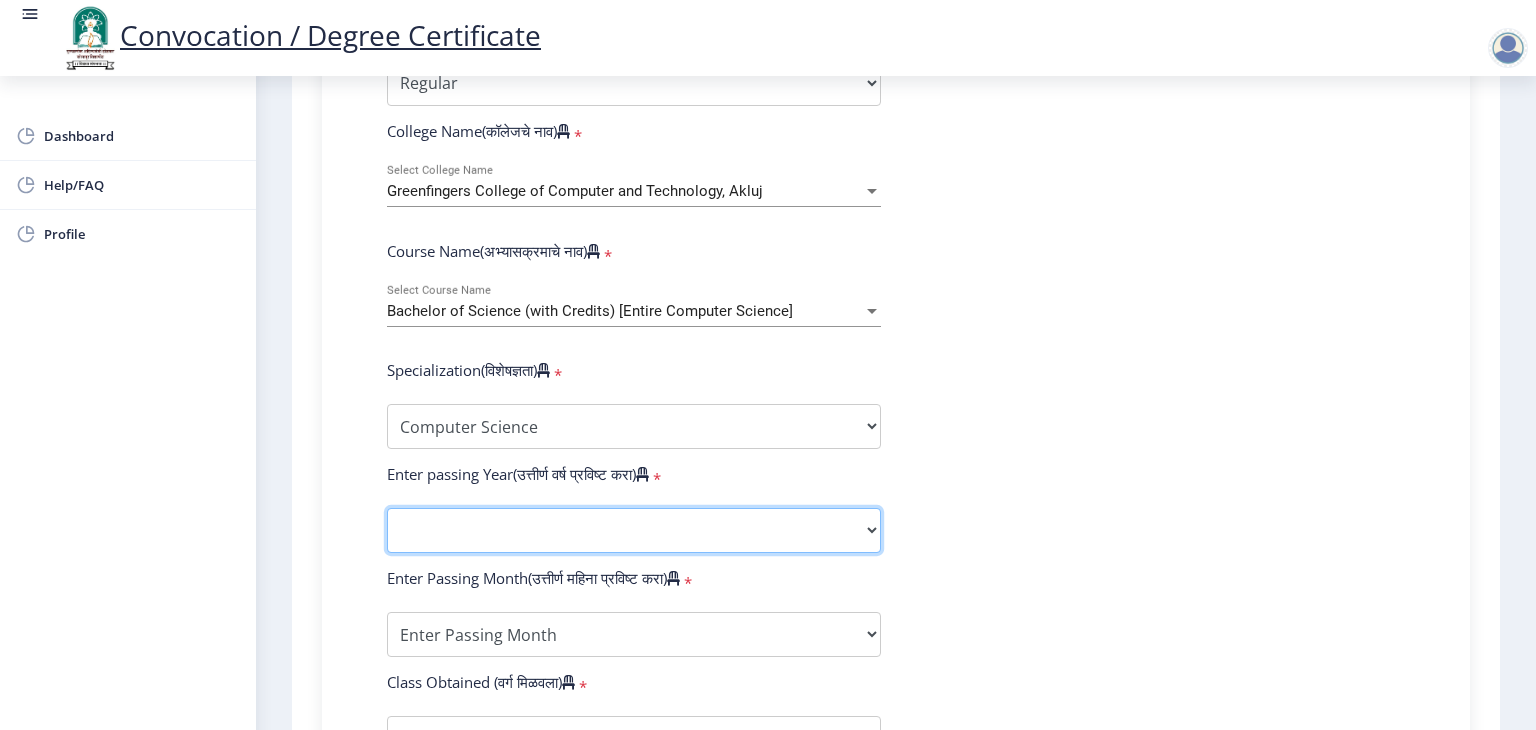 click on "2025   2024   2023   2022   2021   2020   2019   2018   2017   2016   2015   2014   2013   2012   2011   2010   2009   2008   2007   2006   2005   2004   2003   2002   2001   2000   1999   1998   1997   1996   1995   1994   1993   1992   1991   1990   1989   1988   1987   1986   1985   1984   1983   1982   1981   1980   1979   1978   1977   1976" 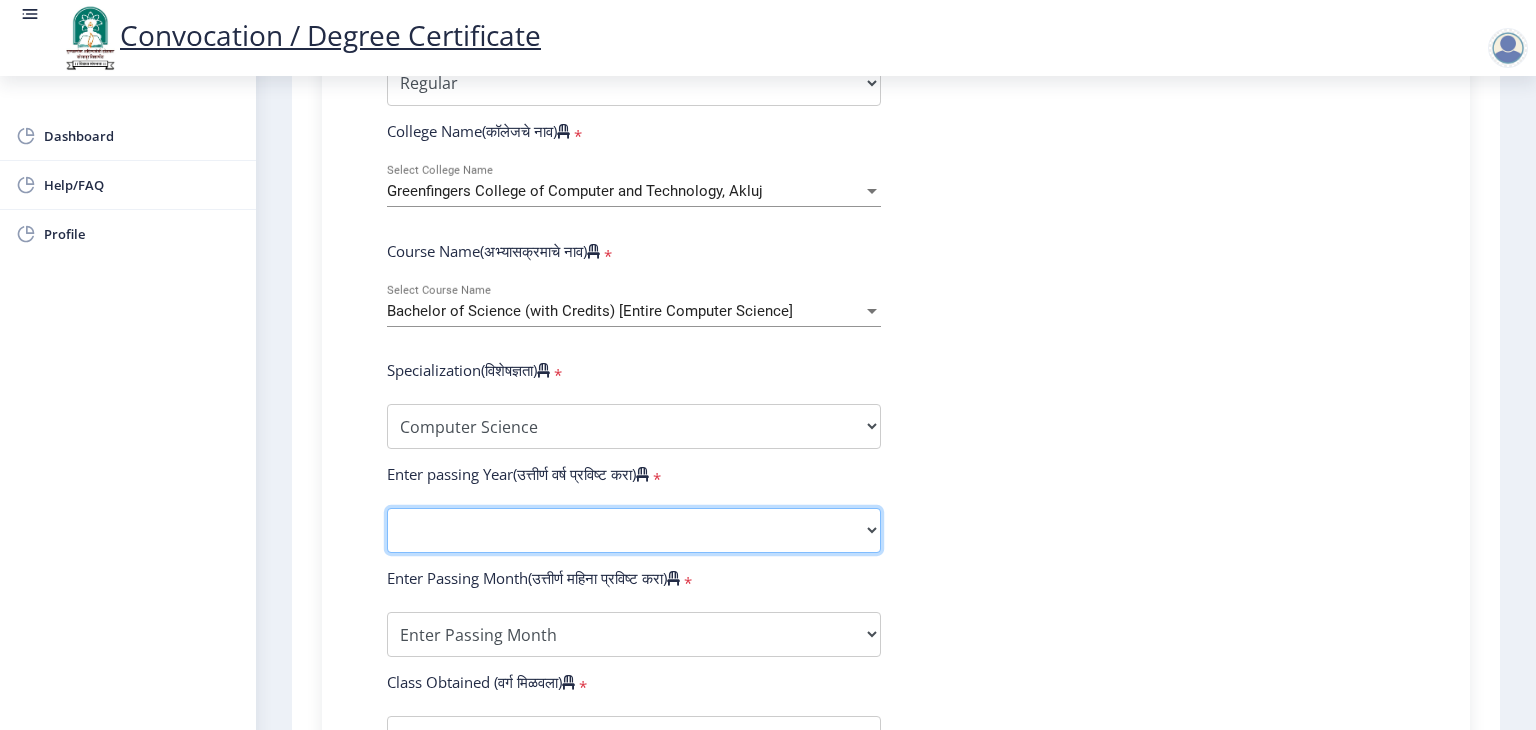 select on "2015" 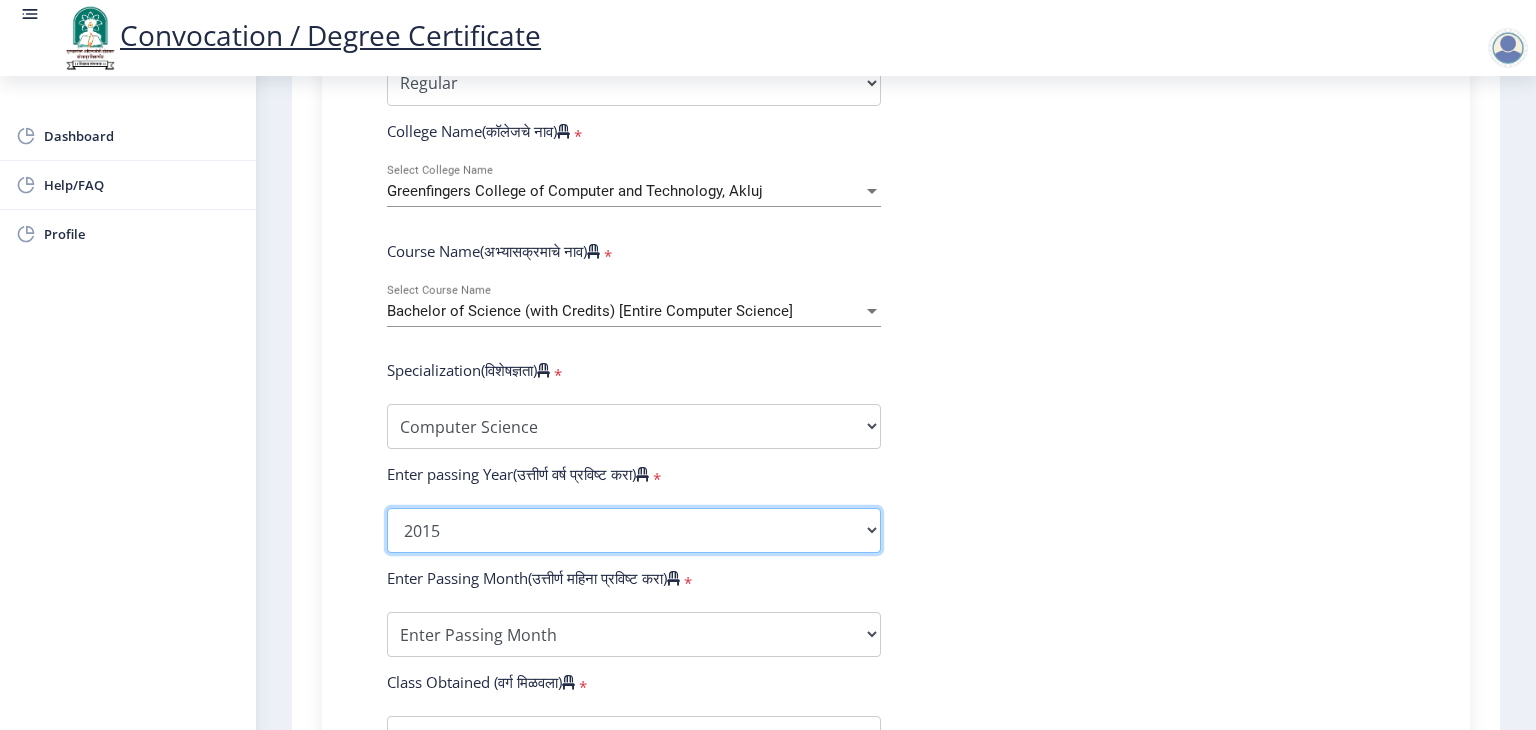 click on "2025   2024   2023   2022   2021   2020   2019   2018   2017   2016   2015   2014   2013   2012   2011   2010   2009   2008   2007   2006   2005   2004   2003   2002   2001   2000   1999   1998   1997   1996   1995   1994   1993   1992   1991   1990   1989   1988   1987   1986   1985   1984   1983   1982   1981   1980   1979   1978   1977   1976" 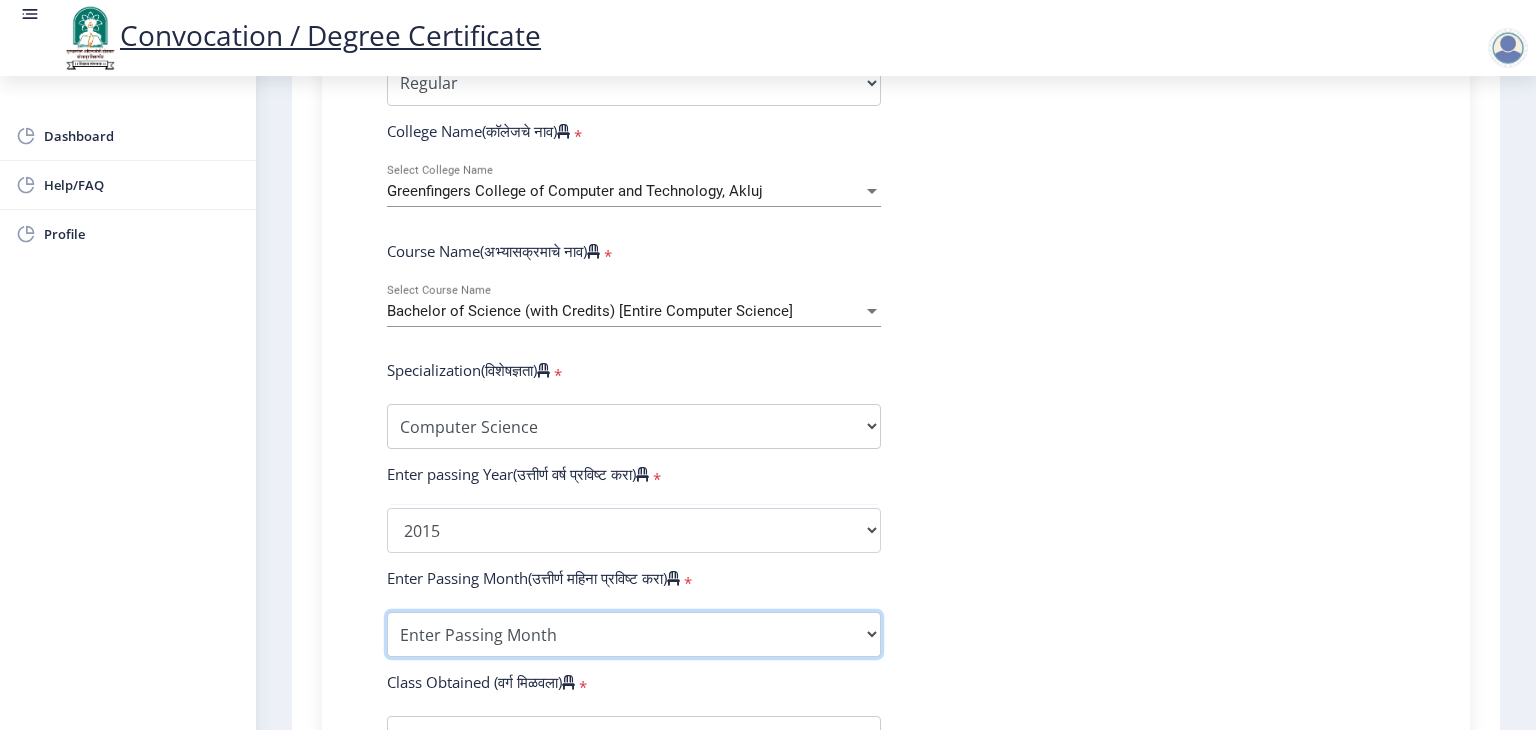 click on "Enter Passing Month March April May October November December" at bounding box center [634, 634] 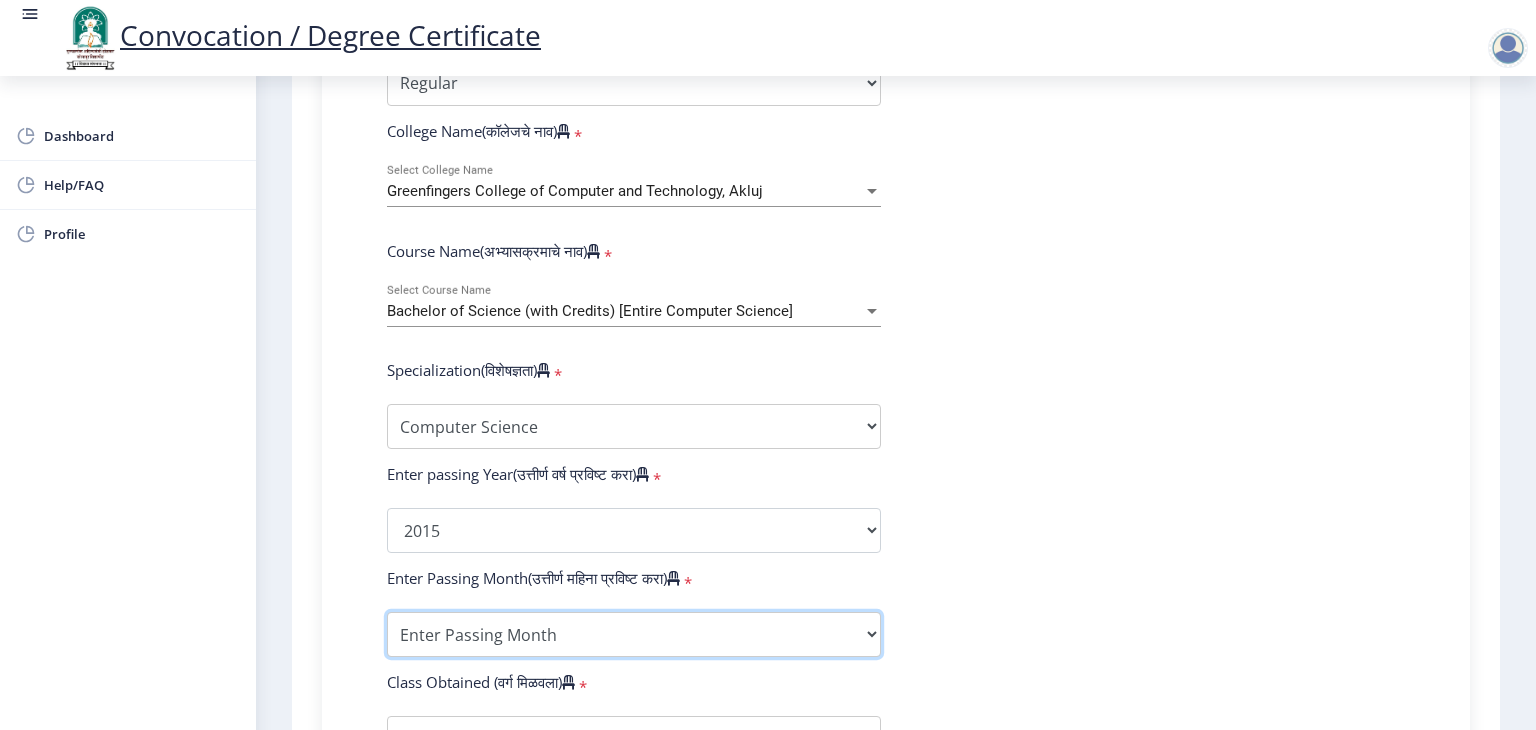 select on "May" 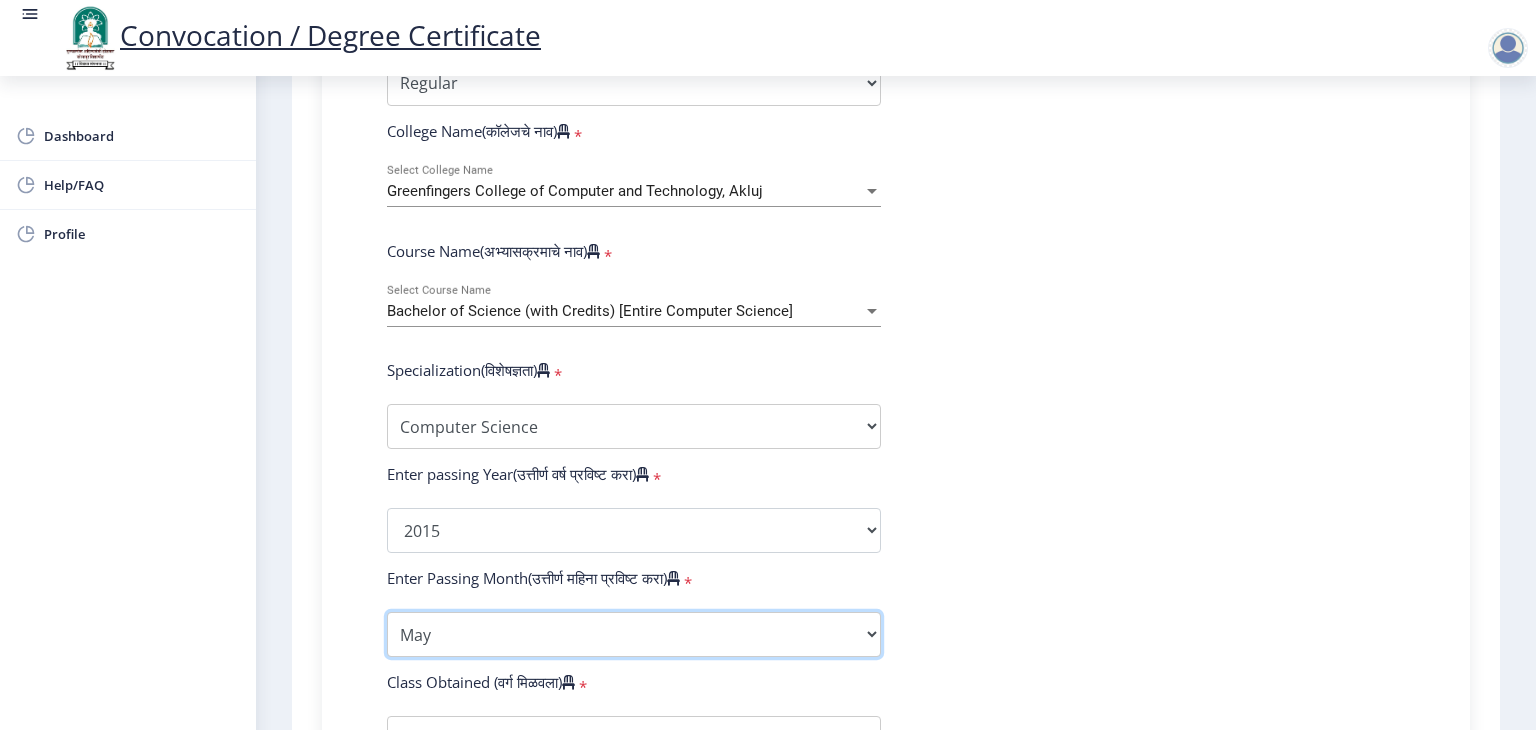 click on "Enter Passing Month March April May October November December" at bounding box center [634, 634] 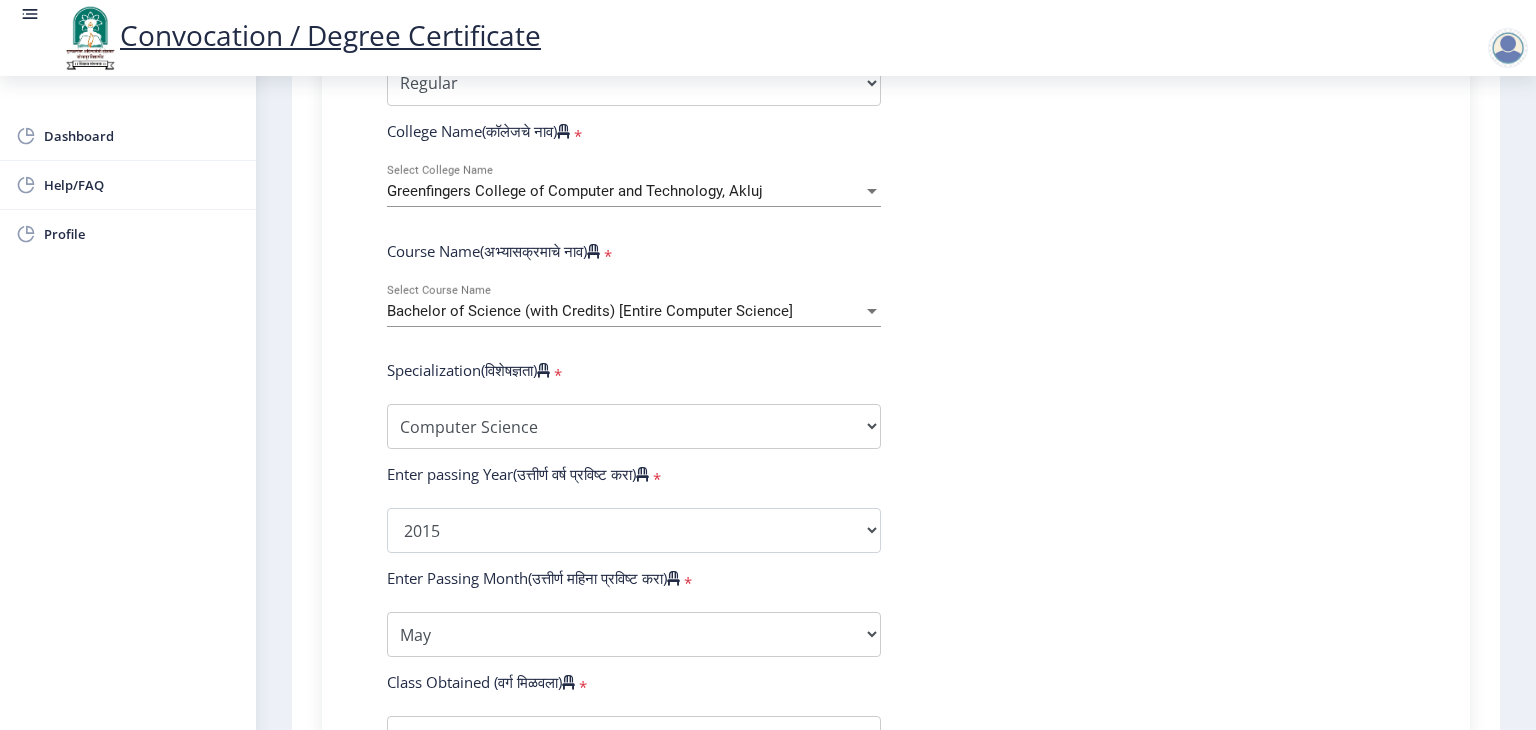 click on "Enter Your PRN Number (तुमचा पीआरएन (कायम नोंदणी क्रमांक) एंटर करा)   * Student Type (विद्यार्थी प्रकार)    * Select Student Type Regular External College Name(कॉलेजचे नाव)   * Greenfingers College of Computer and Technology, Akluj Select College Name Course Name(अभ्यासक्रमाचे नाव)   * Bachelor of Science (with Credits) [Entire Computer Science] Select Course Name  Specialization(विशेषज्ञता)   * Specialization Botany Chemistry Computer Science Electronics Geology Mathematics Microbiology Physics Statistics Zoology Other Enter passing Year(उत्तीर्ण वर्ष प्रविष्ट करा)   *  2025   2024   2023   2022   2021   2020   2019   2018   2017   2016   2015   2014   2013   2012   2011   2010   2009   2008   2007   2006   2005   2004   2003   2002   2001   2000   1999   1998   1997   1996  * *" 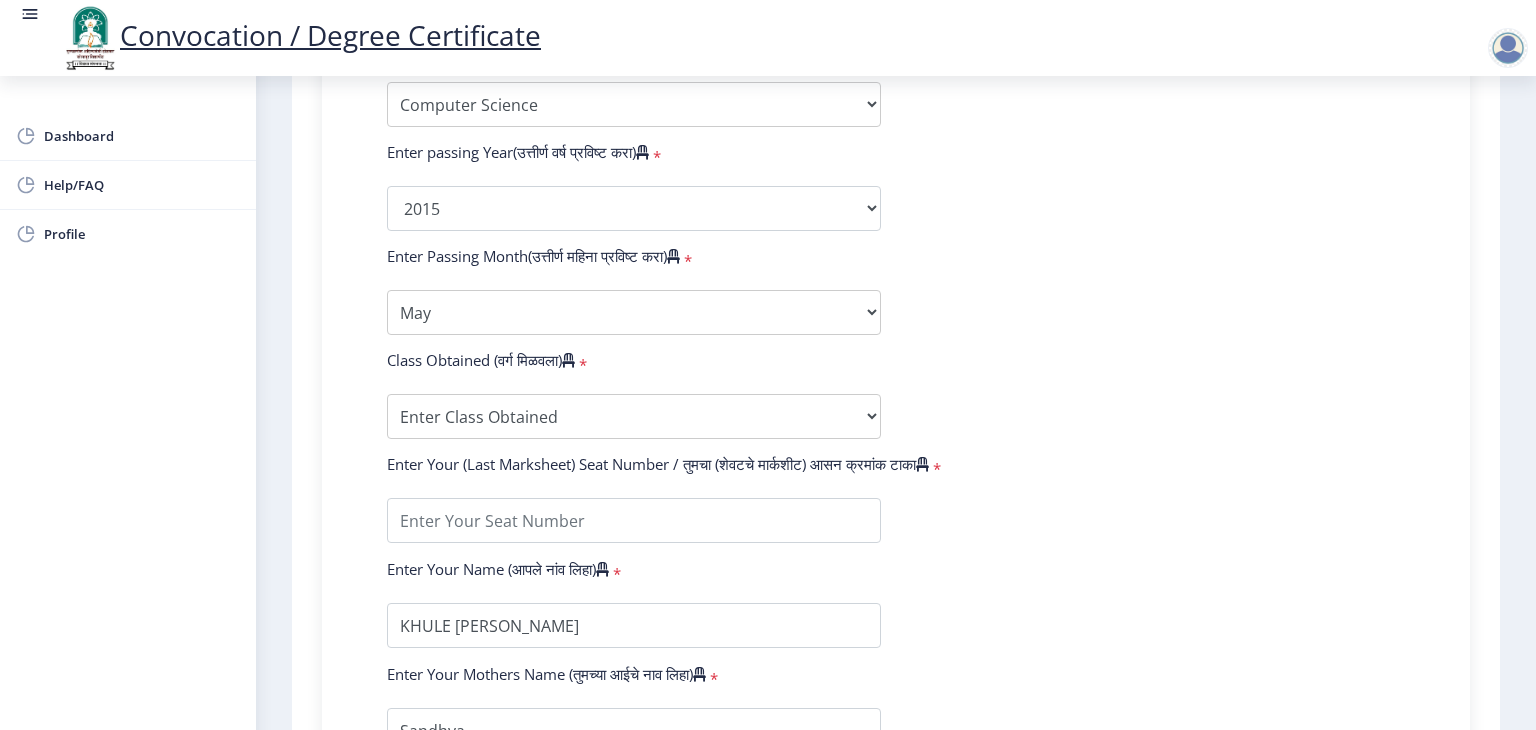 scroll, scrollTop: 1080, scrollLeft: 0, axis: vertical 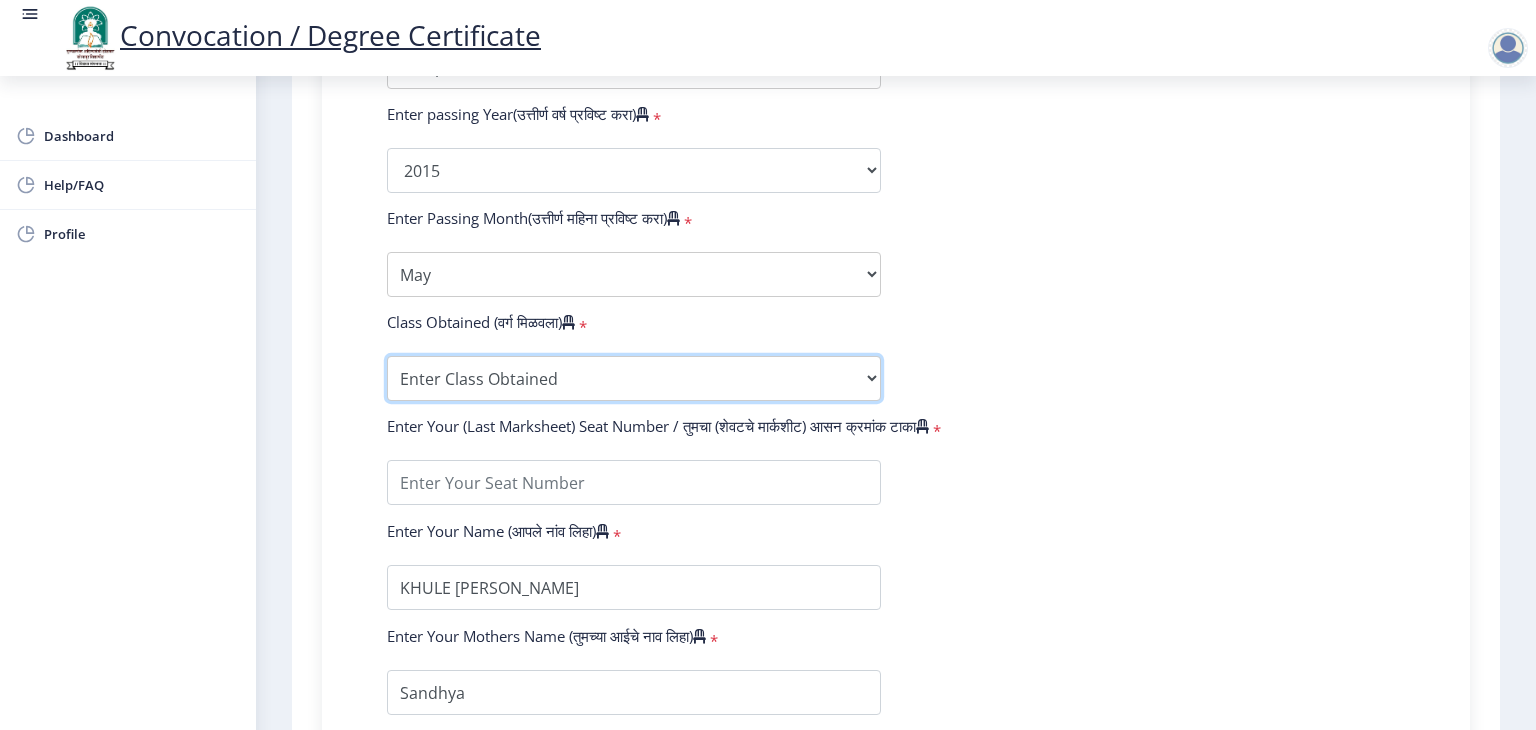 click on "Enter Class Obtained FIRST CLASS WITH DISTINCTION FIRST CLASS HIGHER SECOND CLASS SECOND CLASS PASS CLASS Grade O Grade A+ Grade A Grade B+ Grade B Grade C+ Grade C Grade D Grade E" at bounding box center (634, 378) 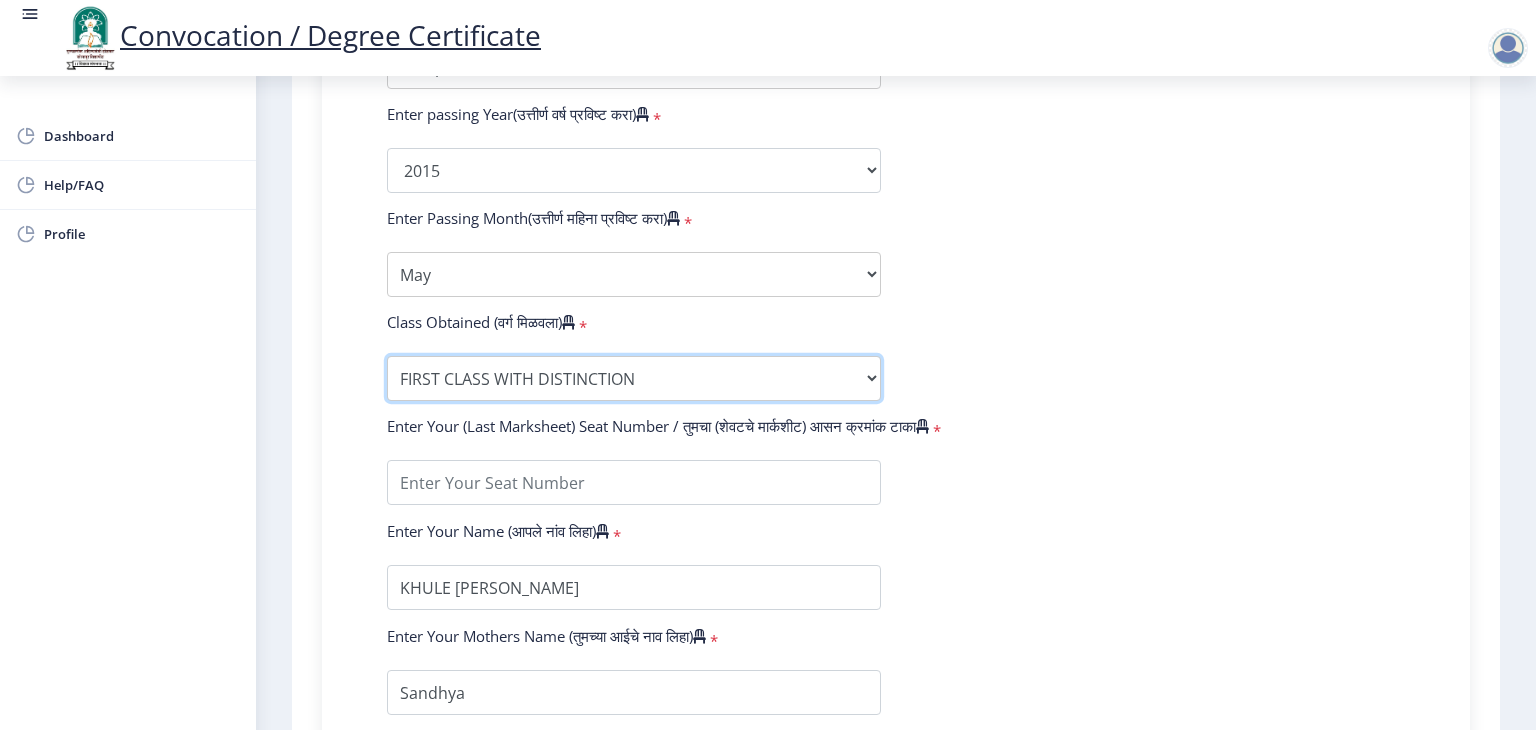 click on "Enter Class Obtained FIRST CLASS WITH DISTINCTION FIRST CLASS HIGHER SECOND CLASS SECOND CLASS PASS CLASS Grade O Grade A+ Grade A Grade B+ Grade B Grade C+ Grade C Grade D Grade E" at bounding box center (634, 378) 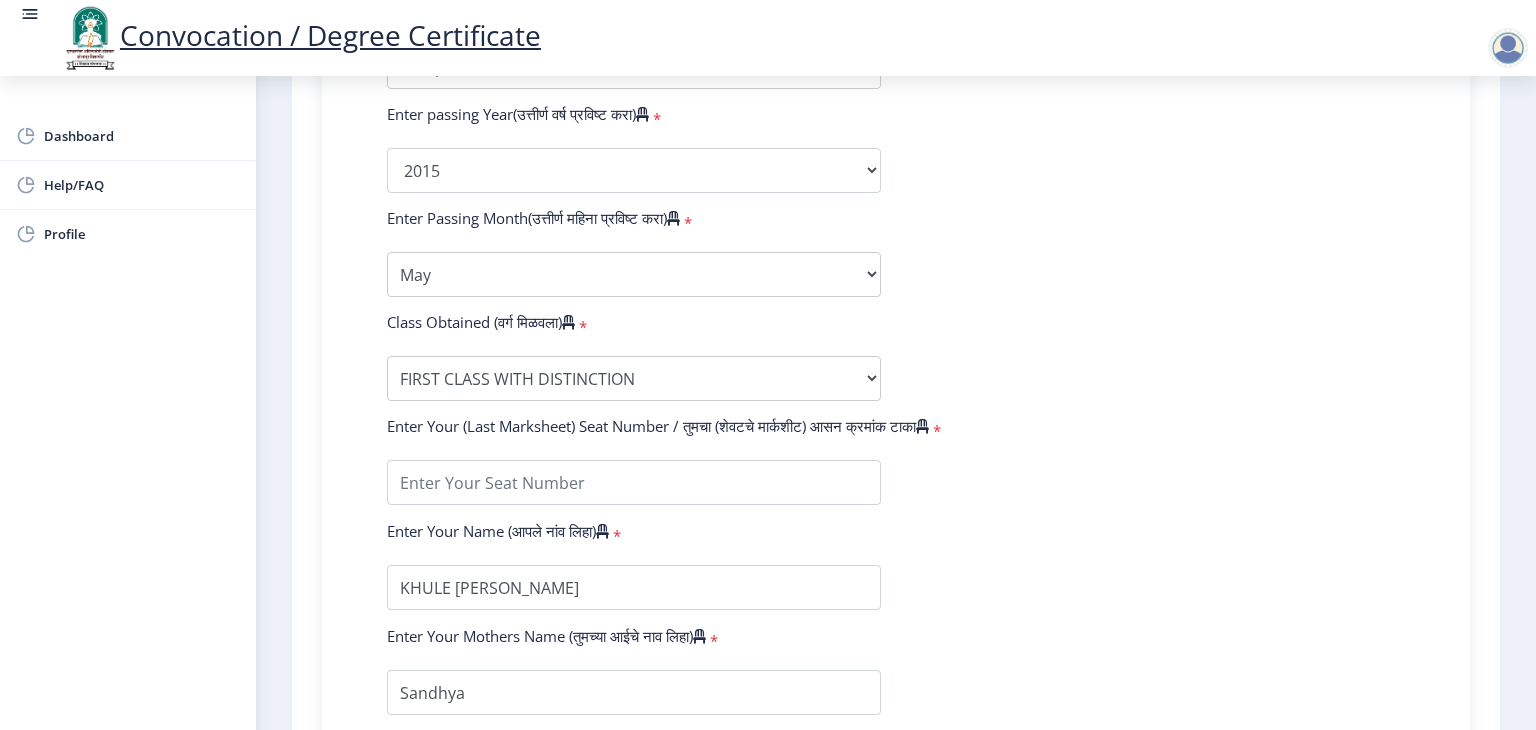 click on "Enter Your PRN Number (तुमचा पीआरएन (कायम नोंदणी क्रमांक) एंटर करा)   * Student Type (विद्यार्थी प्रकार)    * Select Student Type Regular External College Name(कॉलेजचे नाव)   * Greenfingers College of Computer and Technology, Akluj Select College Name Course Name(अभ्यासक्रमाचे नाव)   * Bachelor of Science (with Credits) [Entire Computer Science] Select Course Name  Specialization(विशेषज्ञता)   * Specialization Botany Chemistry Computer Science Electronics Geology Mathematics Microbiology Physics Statistics Zoology Other Enter passing Year(उत्तीर्ण वर्ष प्रविष्ट करा)   *  2025   2024   2023   2022   2021   2020   2019   2018   2017   2016   2015   2014   2013   2012   2011   2010   2009   2008   2007   2006   2005   2004   2003   2002   2001   2000   1999   1998   1997   1996  * *" 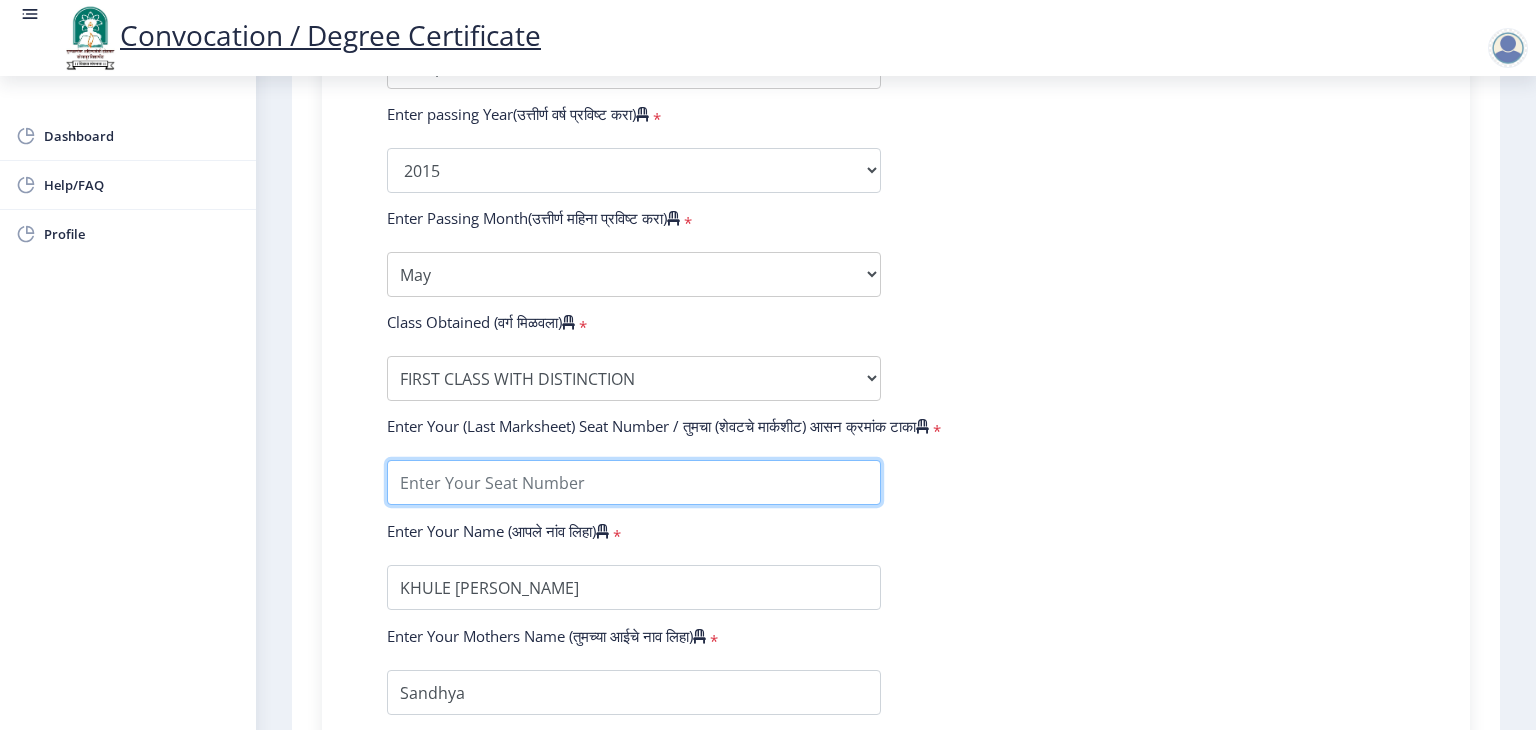 click at bounding box center [634, 482] 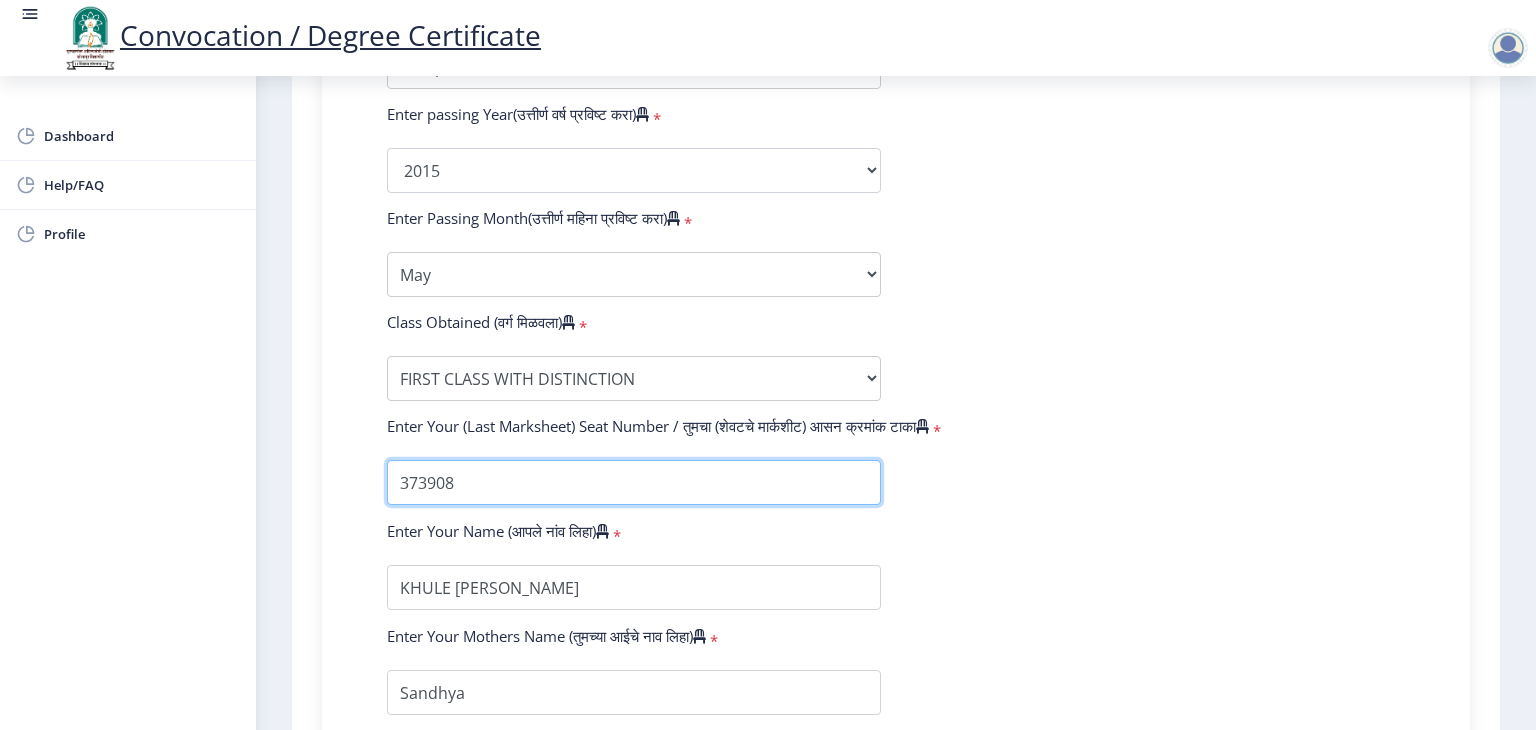 type on "373908" 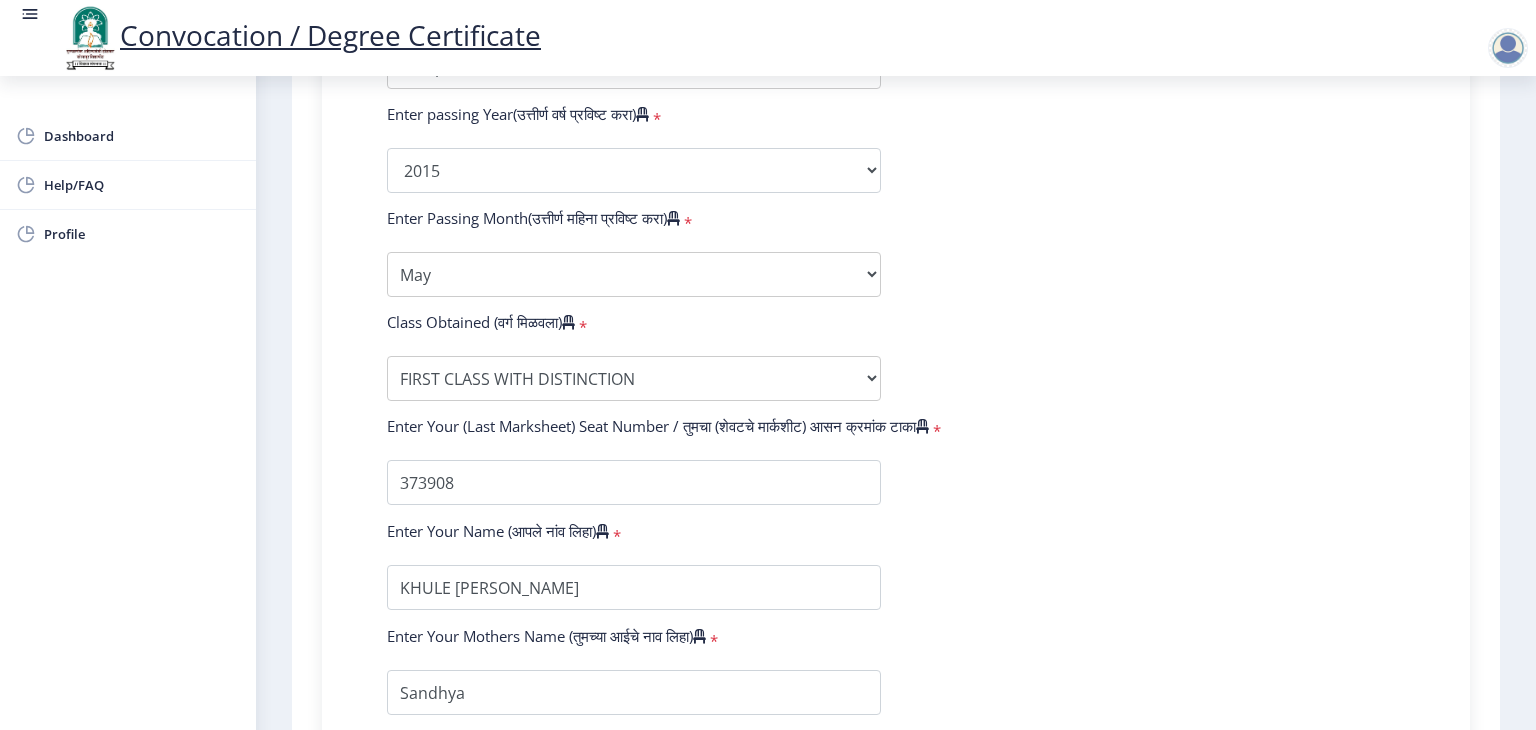 click on "Enter Your PRN Number (तुमचा पीआरएन (कायम नोंदणी क्रमांक) एंटर करा)   * Student Type (विद्यार्थी प्रकार)    * Select Student Type Regular External College Name(कॉलेजचे नाव)   * Greenfingers College of Computer and Technology, Akluj Select College Name Course Name(अभ्यासक्रमाचे नाव)   * Bachelor of Science (with Credits) [Entire Computer Science] Select Course Name  Specialization(विशेषज्ञता)   * Specialization Botany Chemistry Computer Science Electronics Geology Mathematics Microbiology Physics Statistics Zoology Other Enter passing Year(उत्तीर्ण वर्ष प्रविष्ट करा)   *  2025   2024   2023   2022   2021   2020   2019   2018   2017   2016   2015   2014   2013   2012   2011   2010   2009   2008   2007   2006   2005   2004   2003   2002   2001   2000   1999   1998   1997   1996  * *" 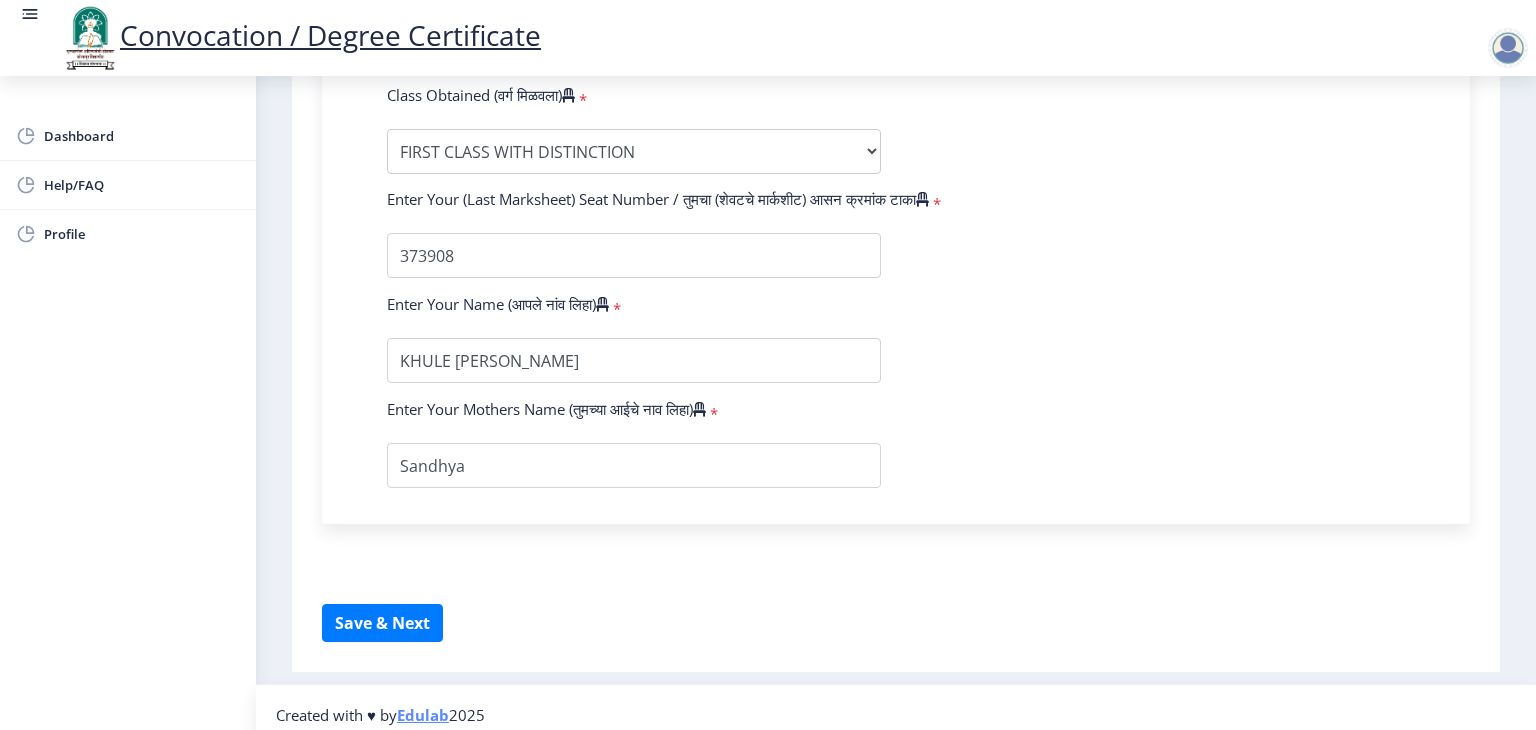 scroll, scrollTop: 1309, scrollLeft: 0, axis: vertical 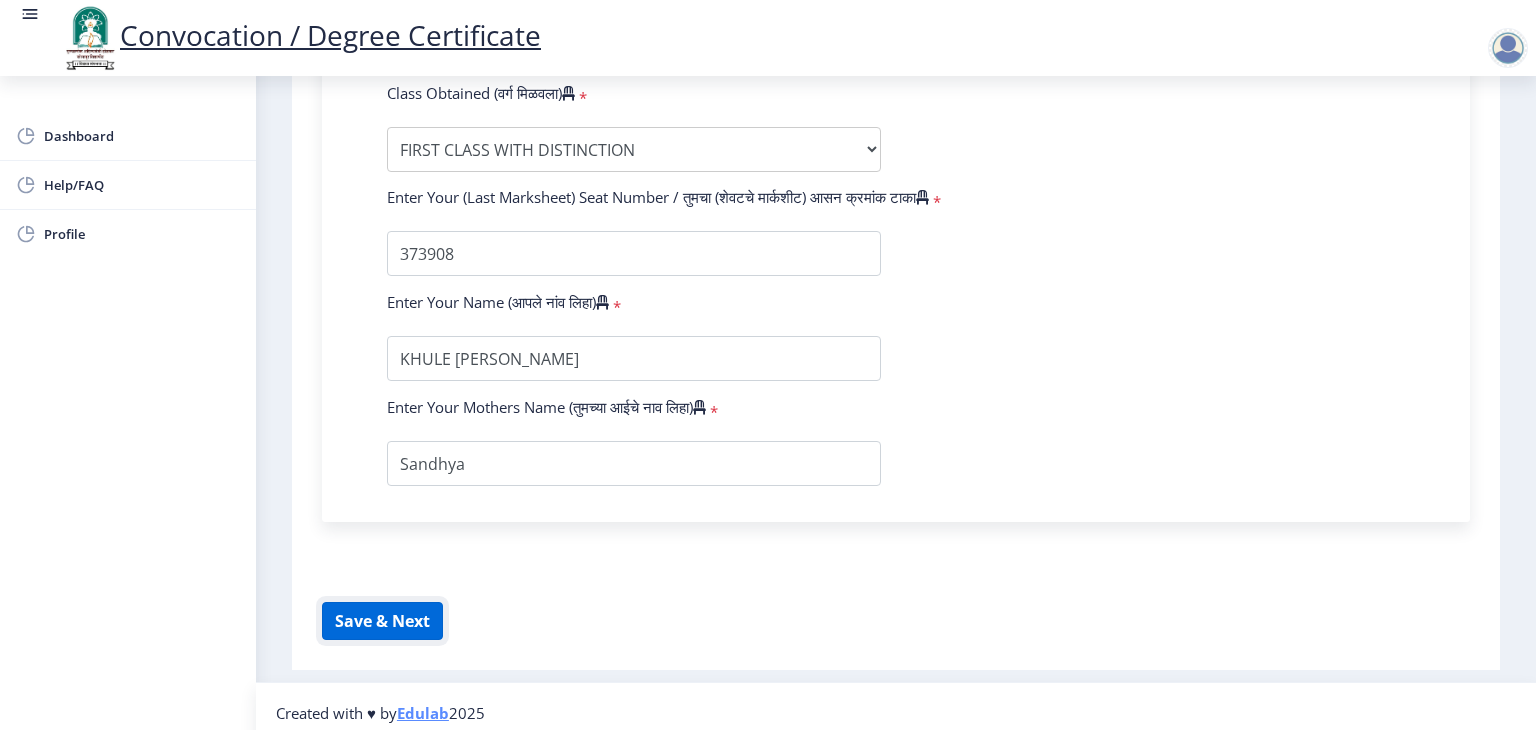 click on "Save & Next" 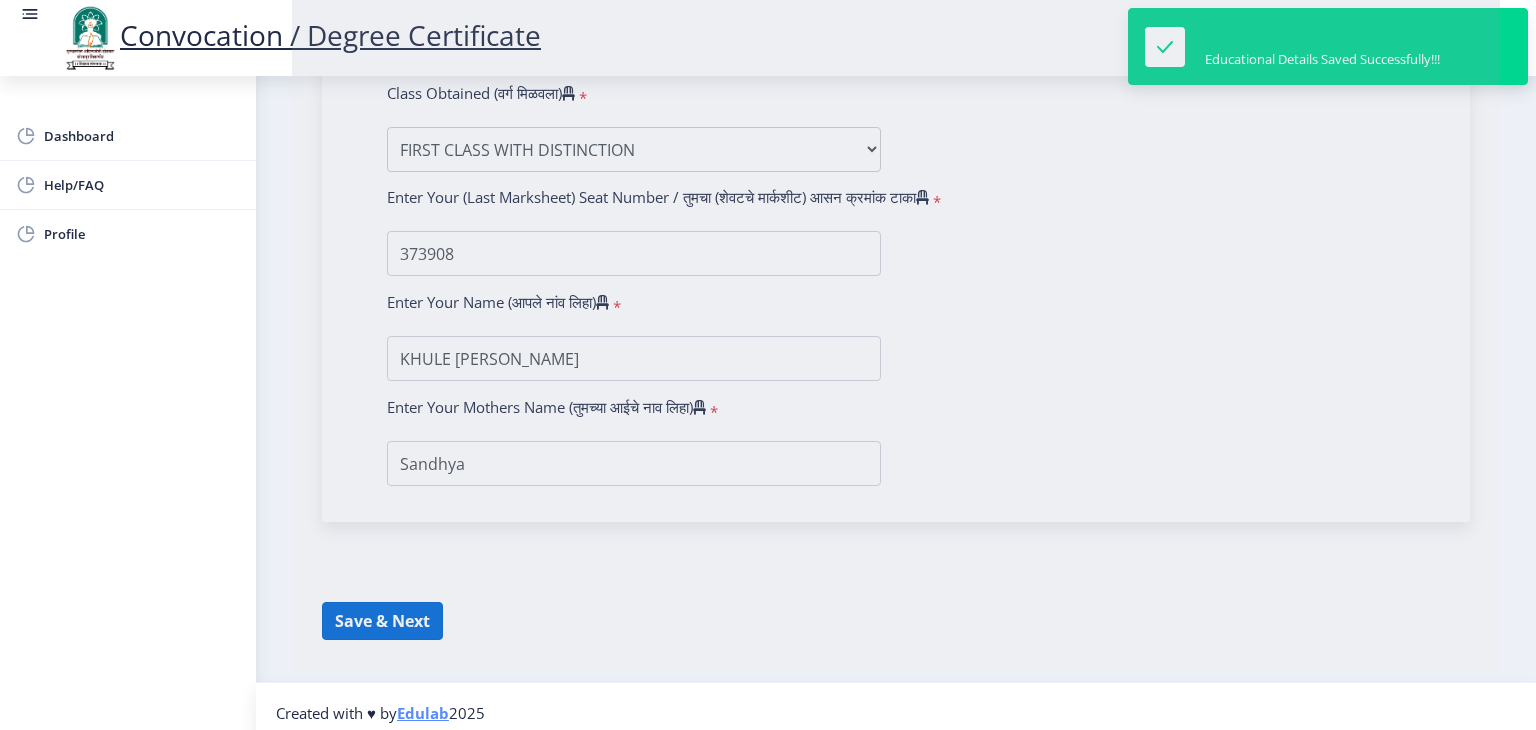 scroll, scrollTop: 0, scrollLeft: 0, axis: both 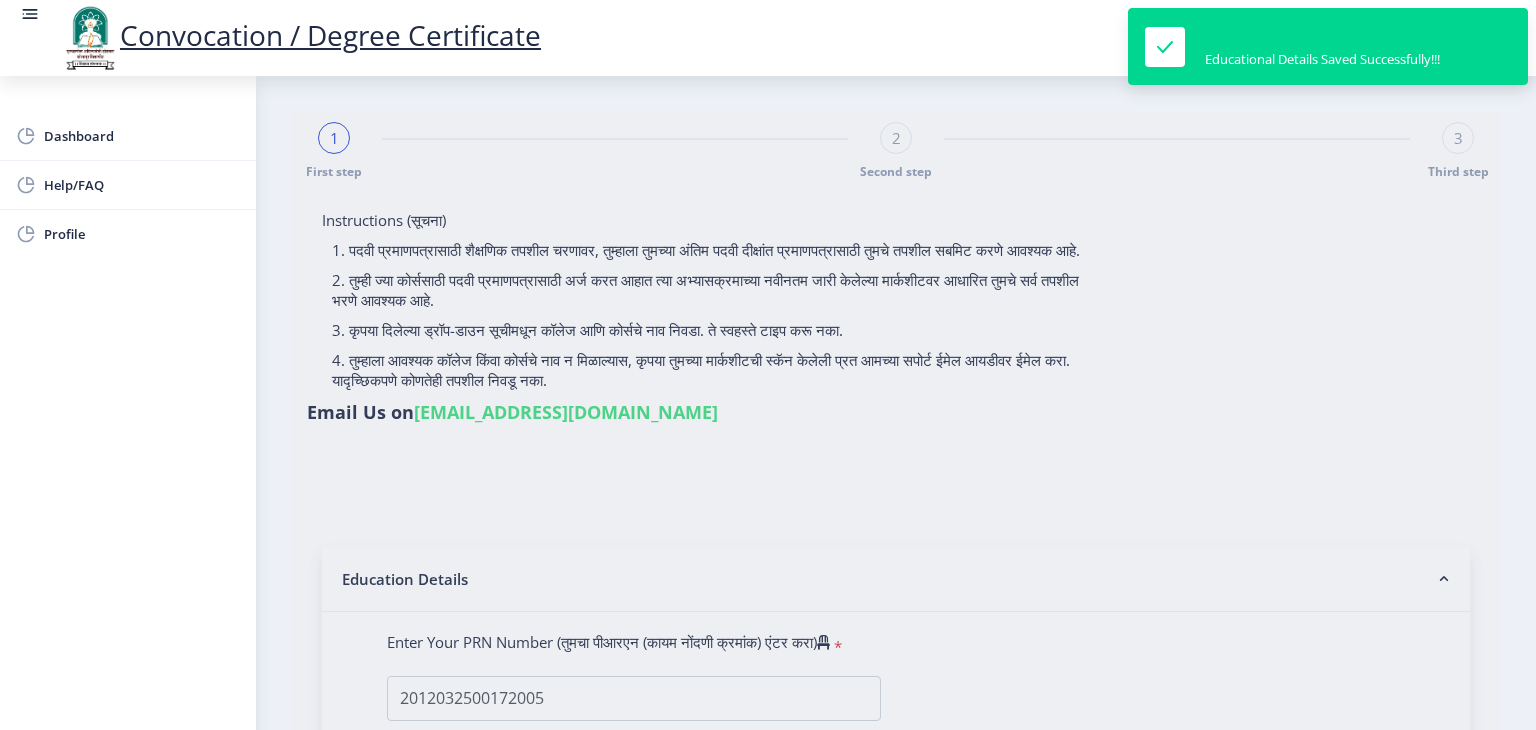 select 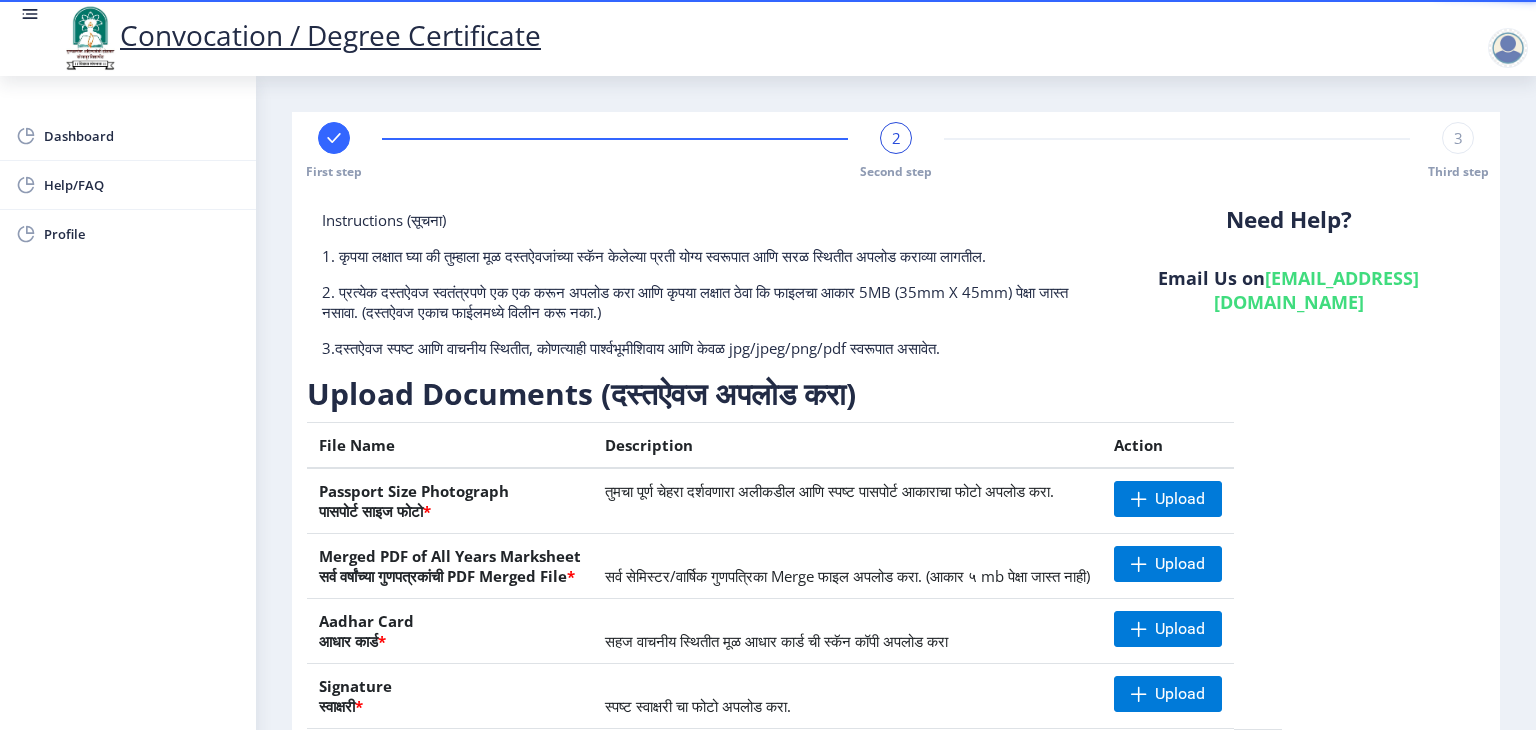 click on "Instructions (सूचना) 1. कृपया लक्षात घ्या की तुम्हाला मूळ दस्तऐवजांच्या स्कॅन केलेल्या प्रती योग्य स्वरूपात आणि सरळ स्थितीत अपलोड कराव्या लागतील.  2. प्रत्येक दस्तऐवज स्वतंत्रपणे एक एक करून अपलोड करा आणि कृपया लक्षात ठेवा कि फाइलचा आकार 5MB (35mm X 45mm) पेक्षा जास्त नसावा. (दस्तऐवज एकाच फाईलमध्ये विलीन करू नका.)  Need Help? Email Us on   su.sfc@studentscenter.in  Upload Documents (दस्तऐवज अपलोड करा)  File Name Description Action Passport Size Photograph  पासपोर्ट साइज फोटो  * Upload * Upload * Upload *" 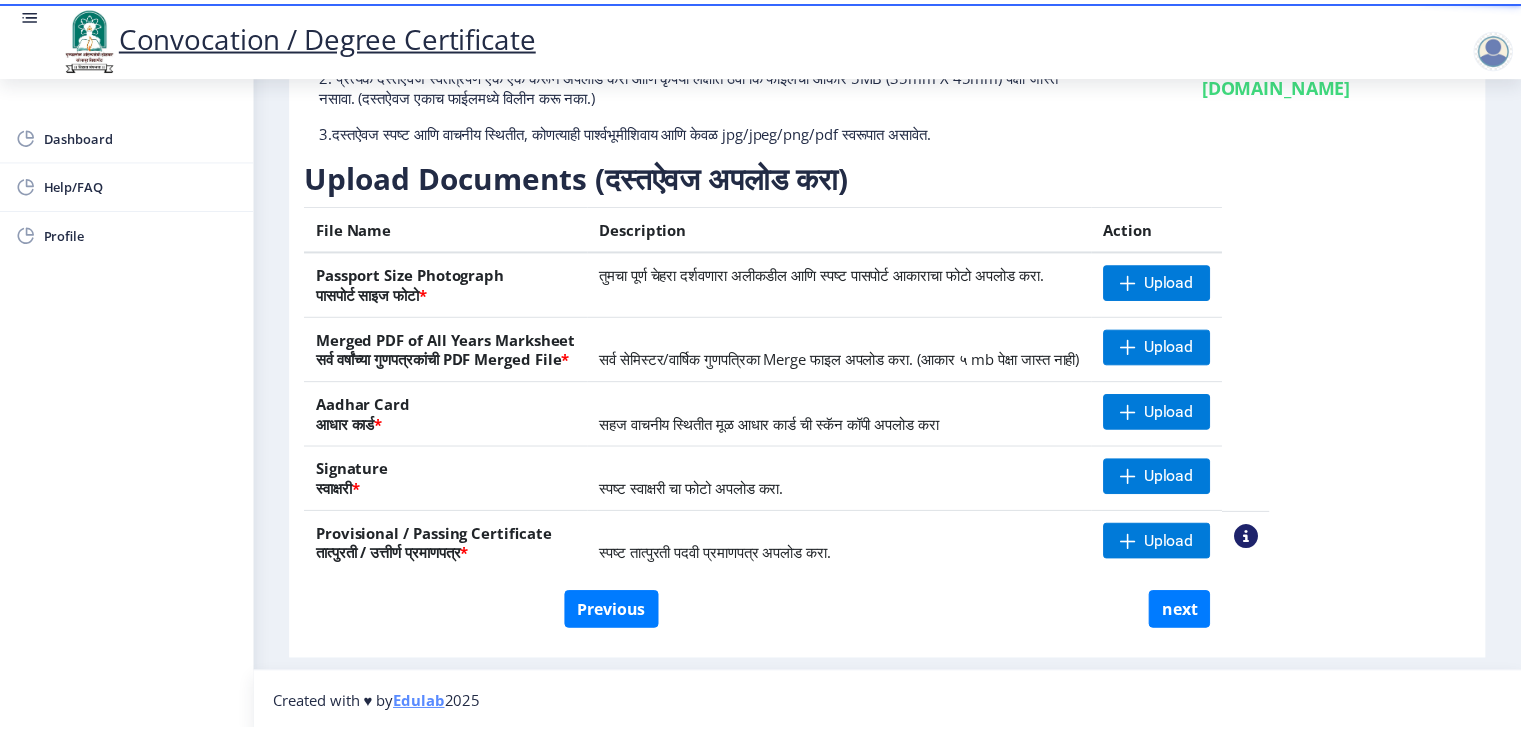 scroll, scrollTop: 218, scrollLeft: 0, axis: vertical 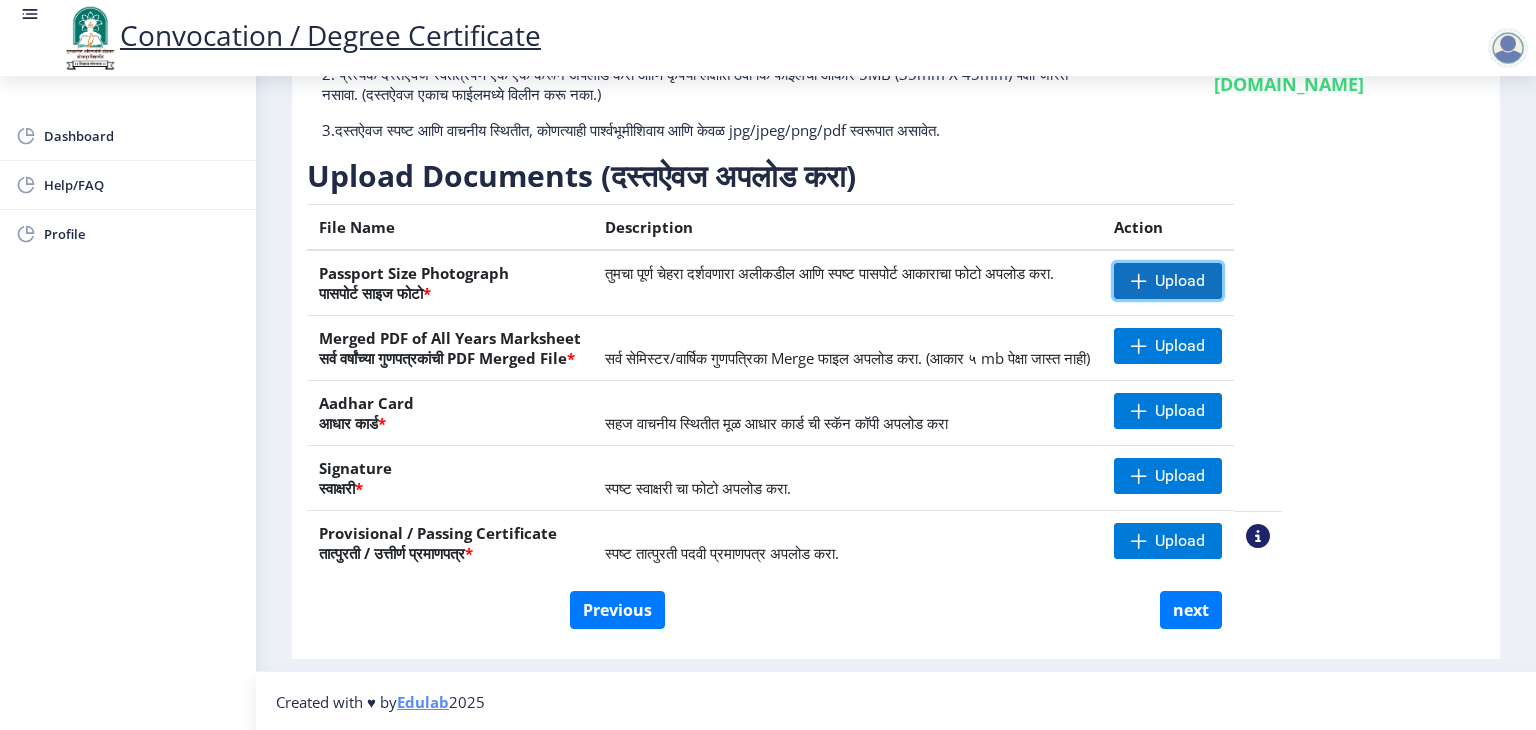 click on "Upload" 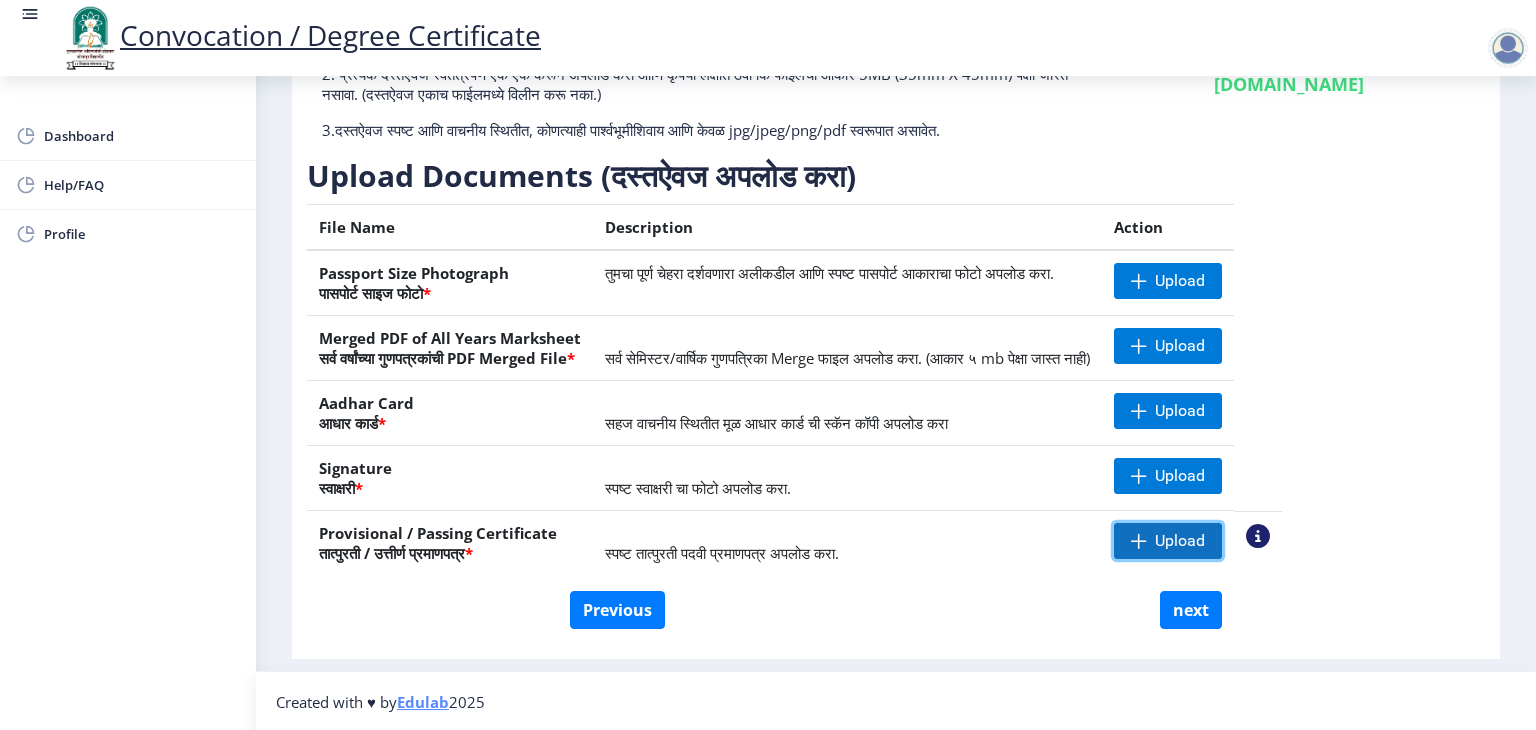 click on "Upload" 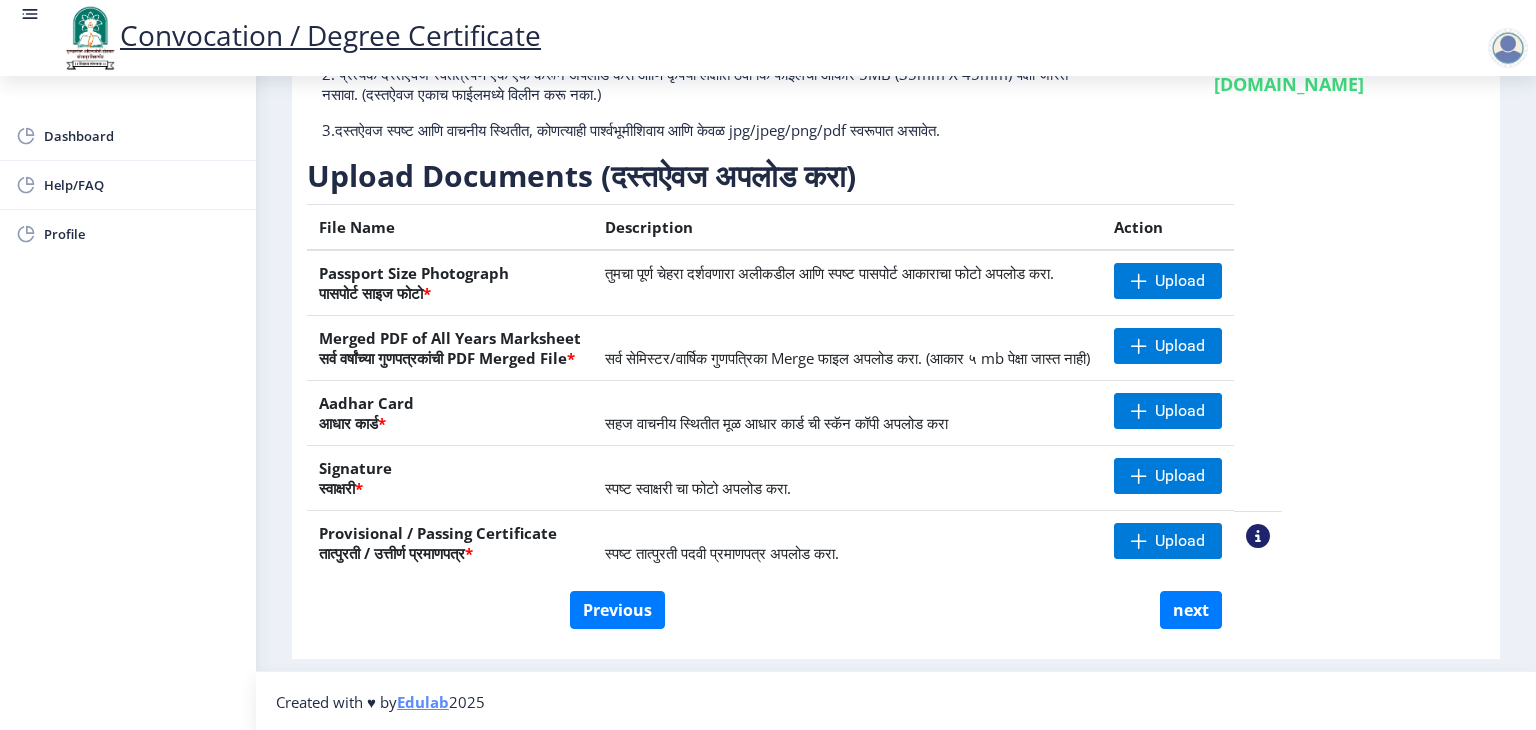 click 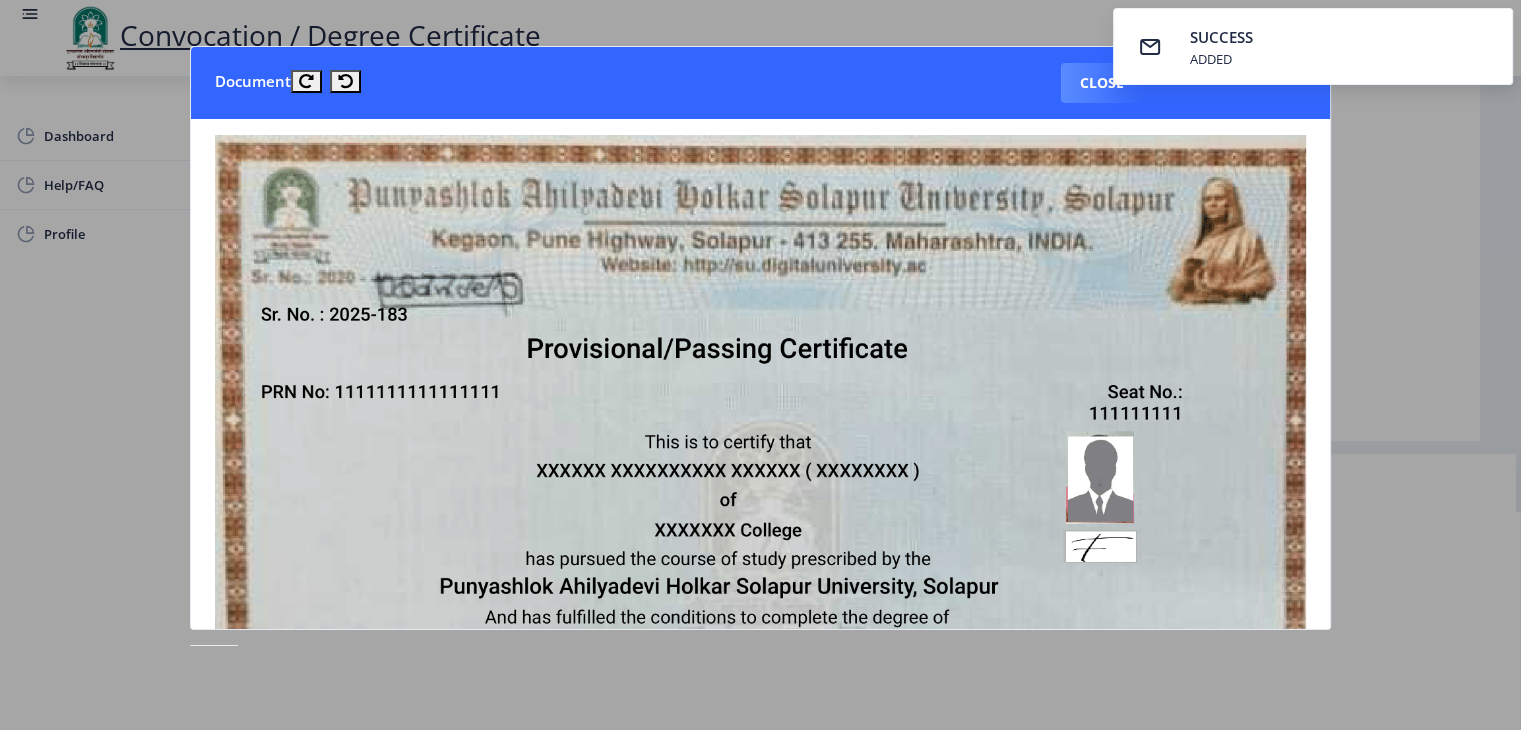 type 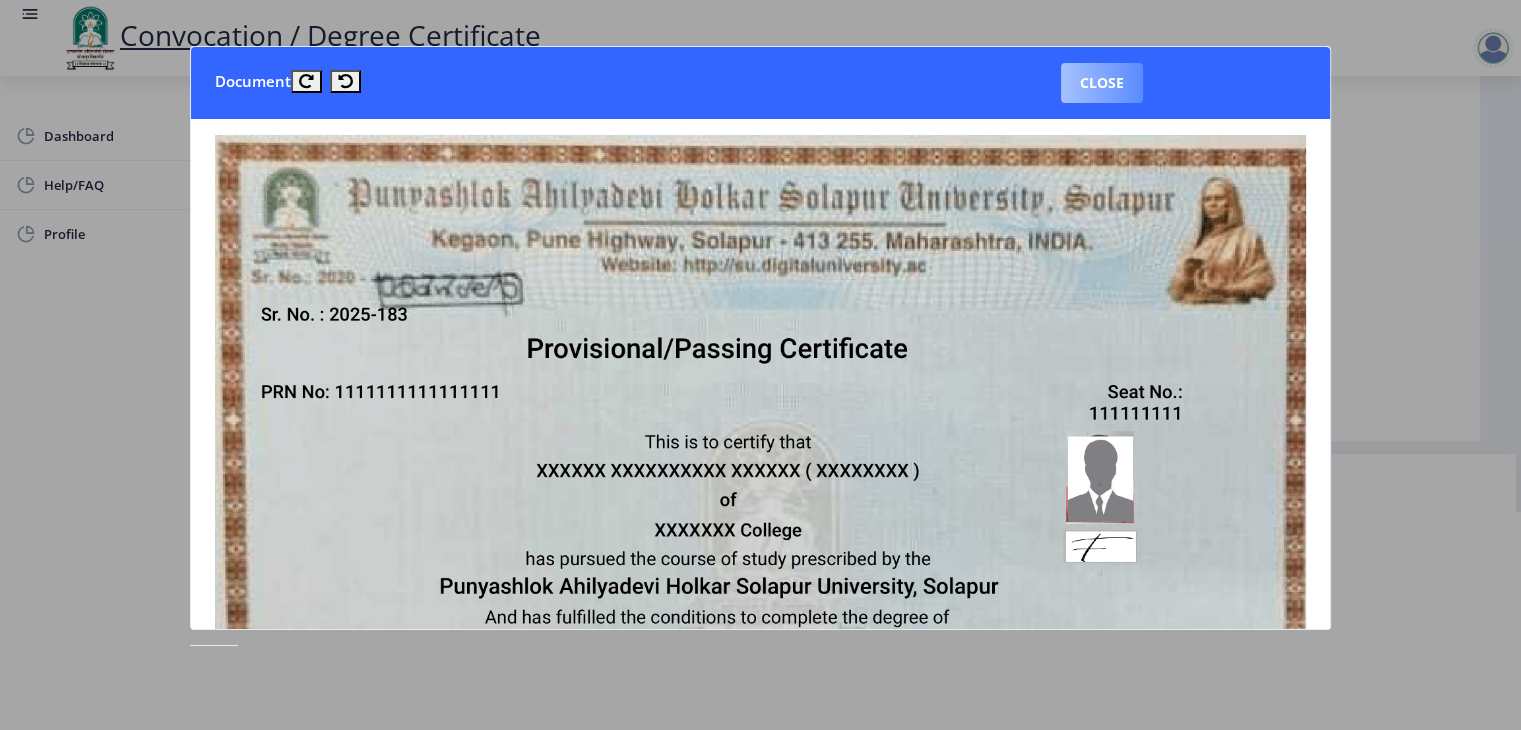 click on "Close" at bounding box center (1102, 83) 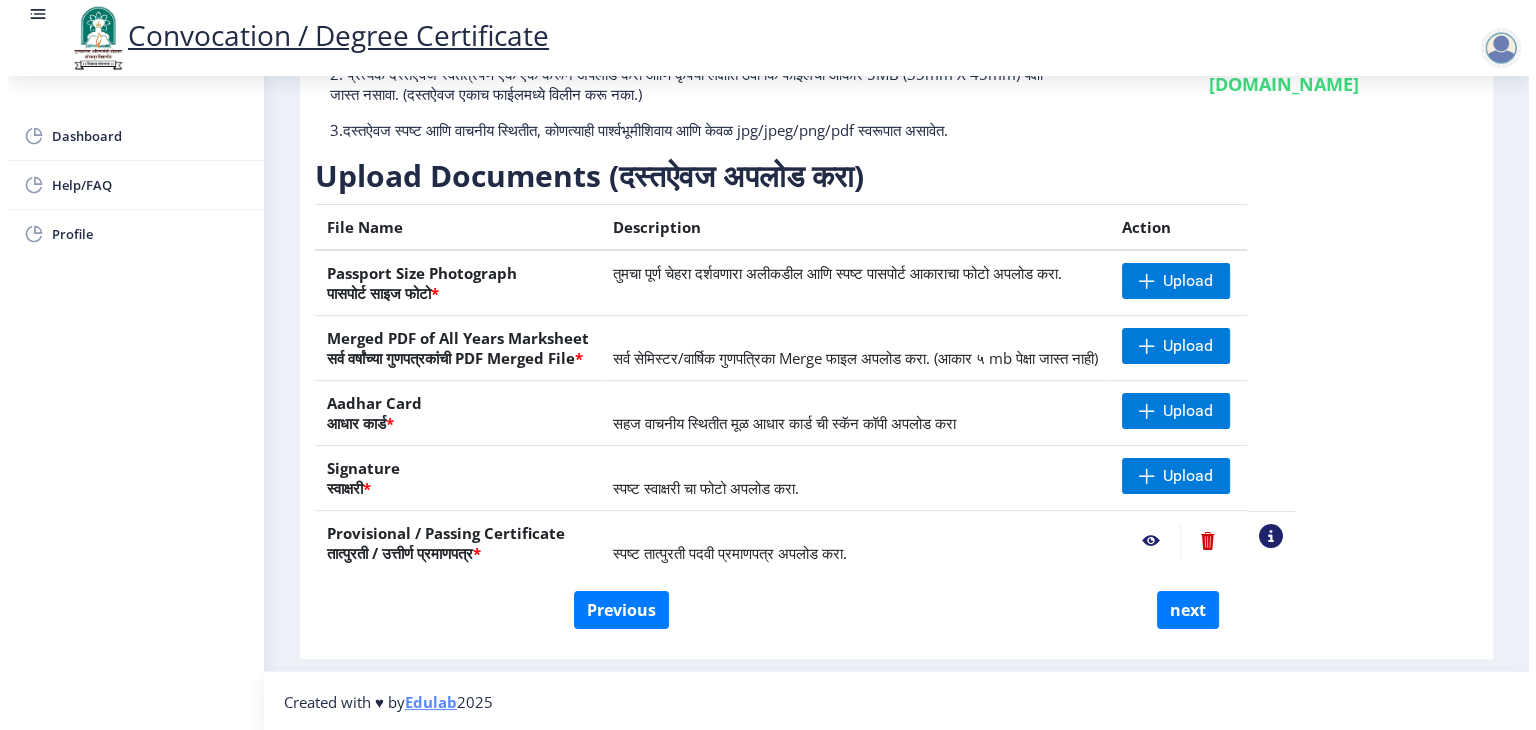 scroll, scrollTop: 23, scrollLeft: 0, axis: vertical 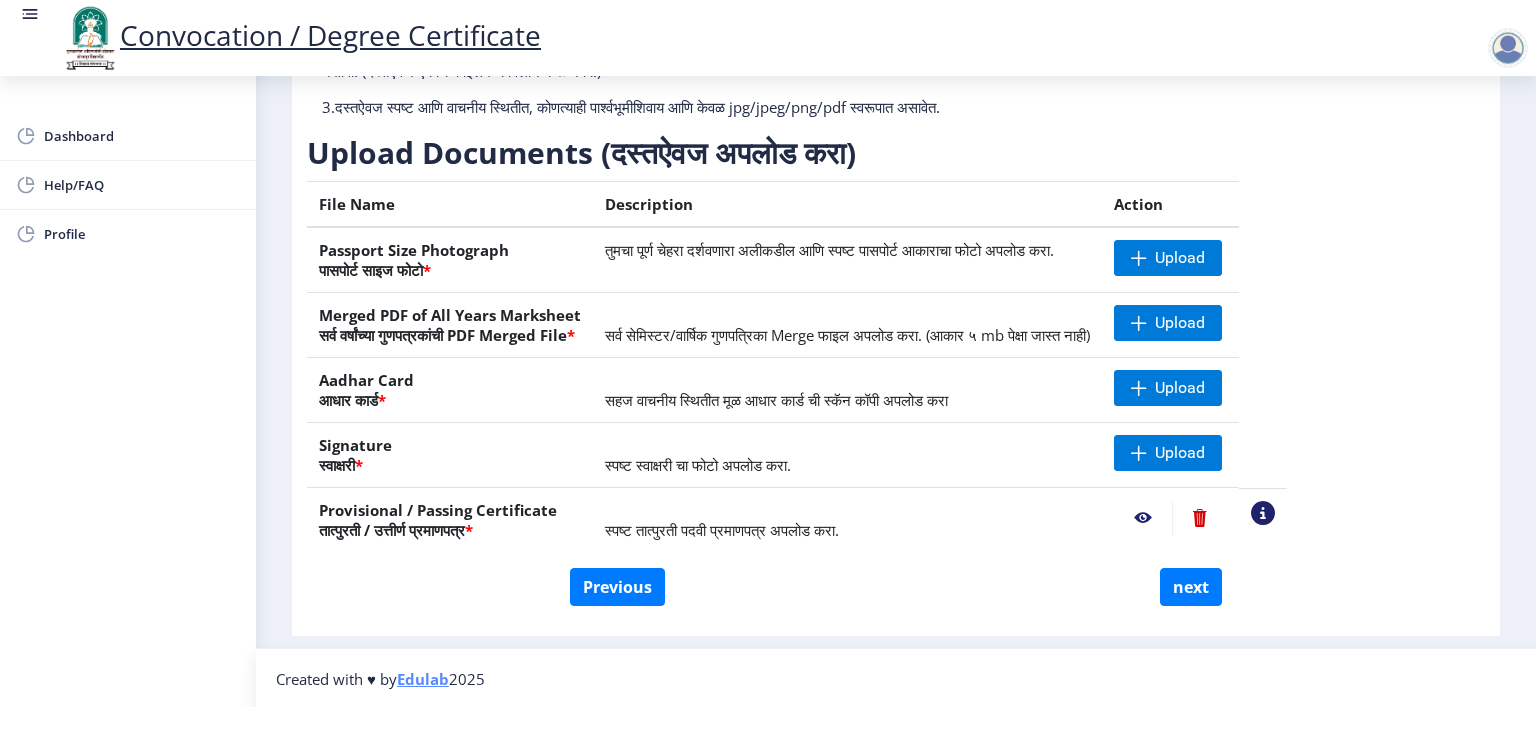 click 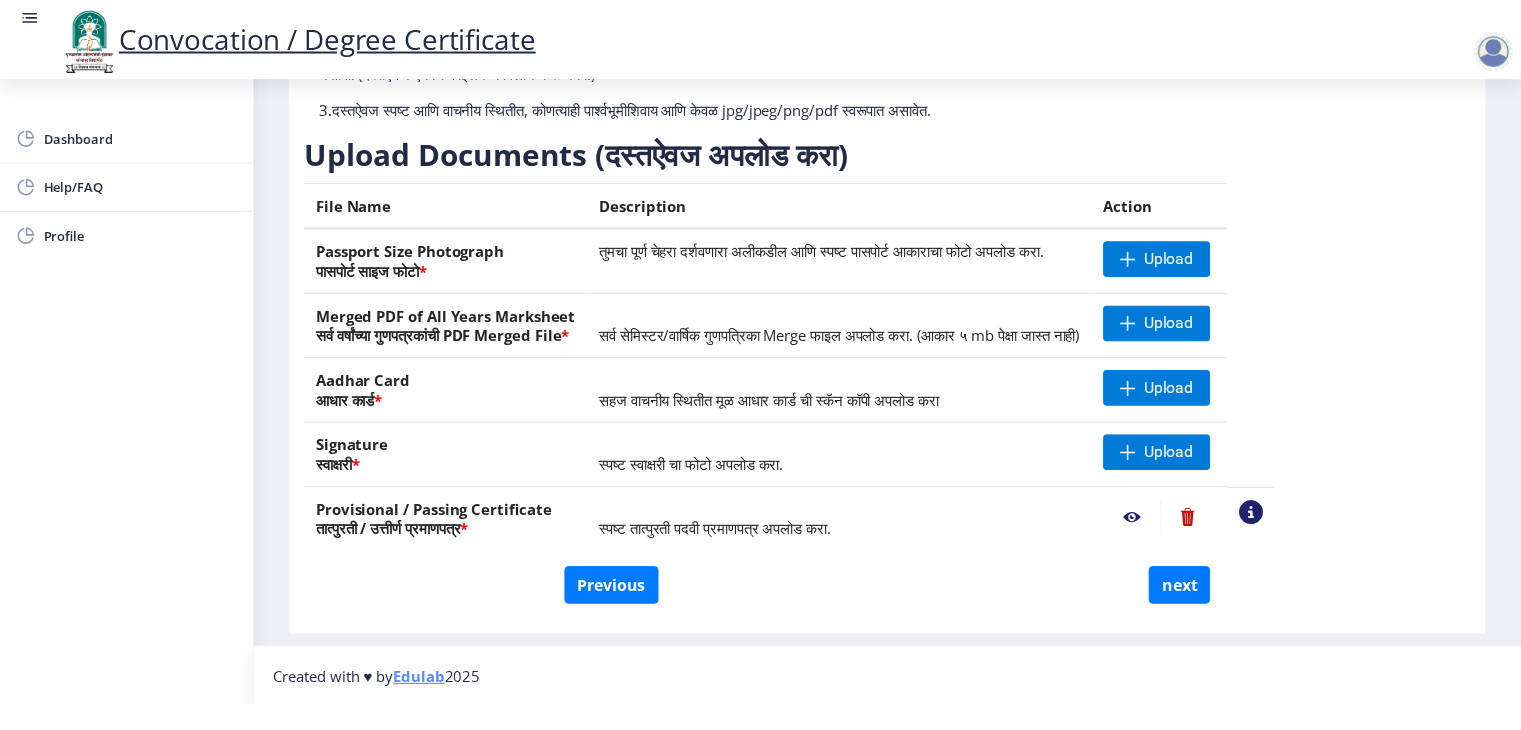 scroll, scrollTop: 0, scrollLeft: 0, axis: both 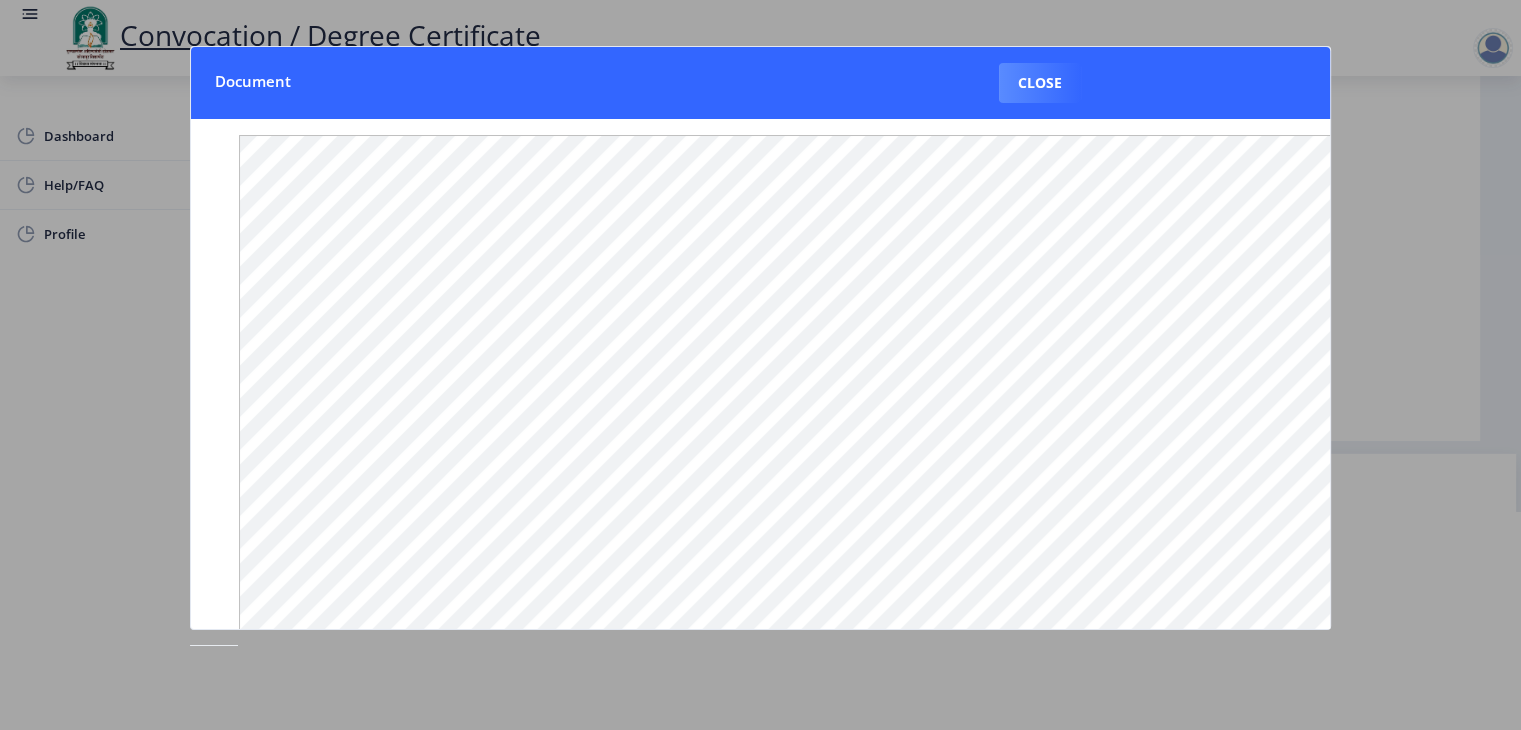 type 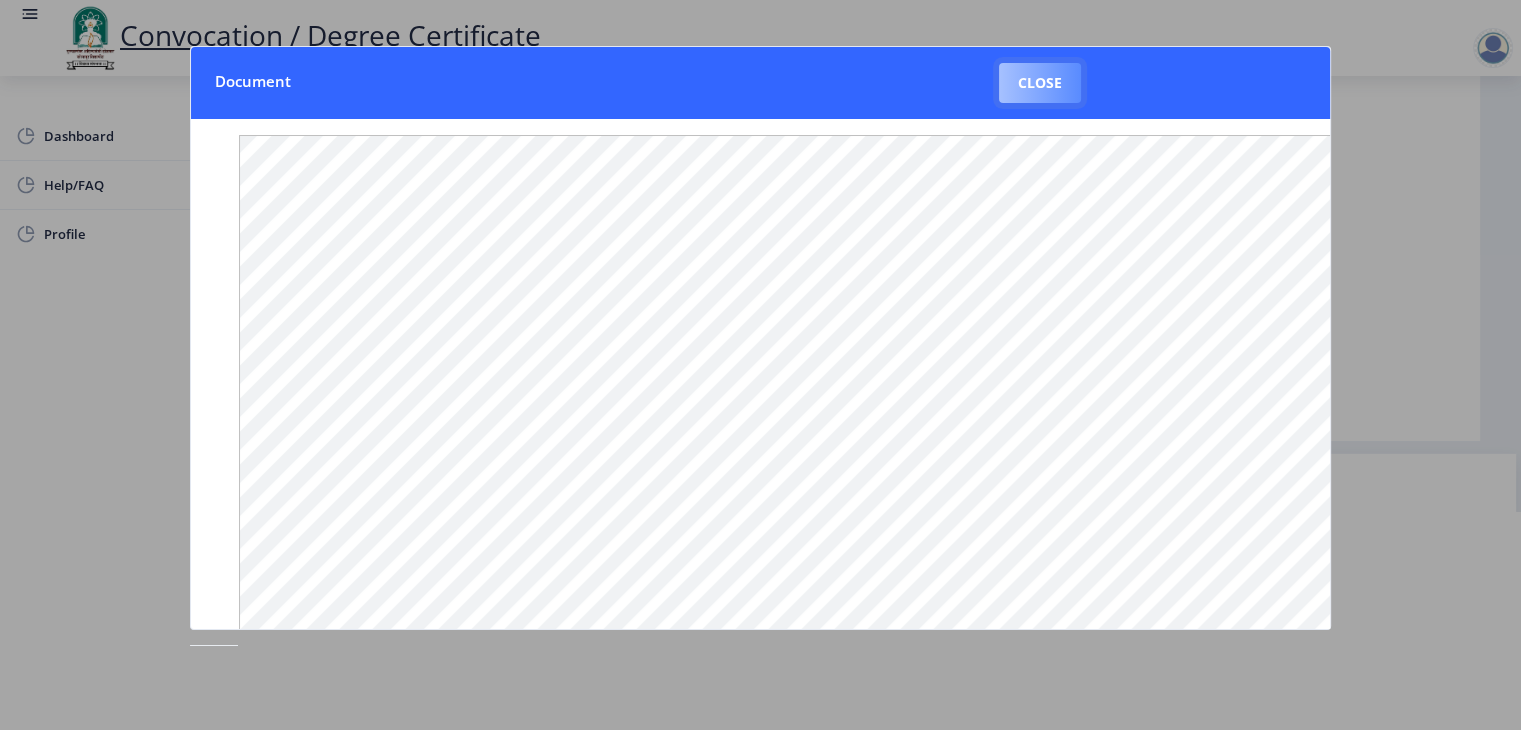 click on "Close" at bounding box center (1040, 83) 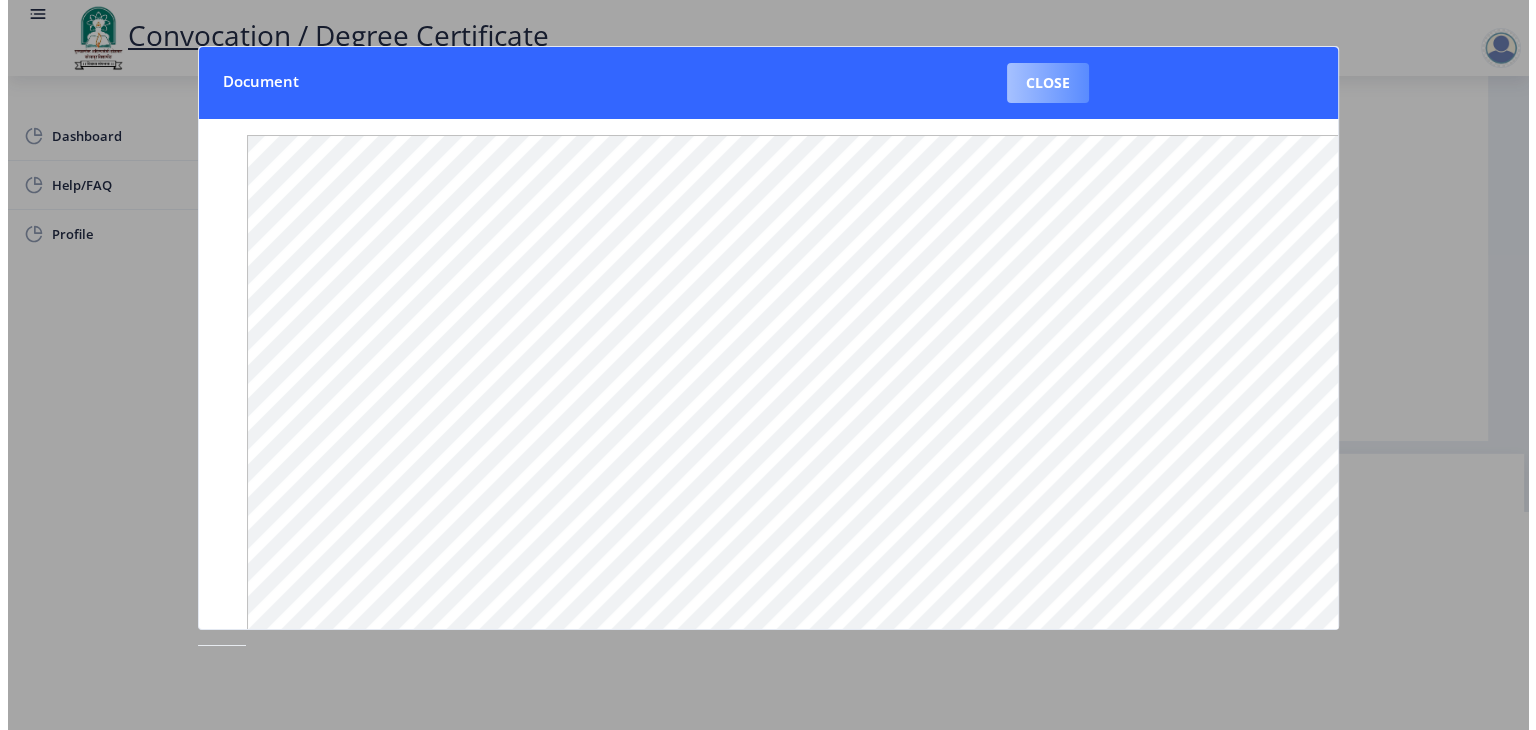 scroll, scrollTop: 23, scrollLeft: 0, axis: vertical 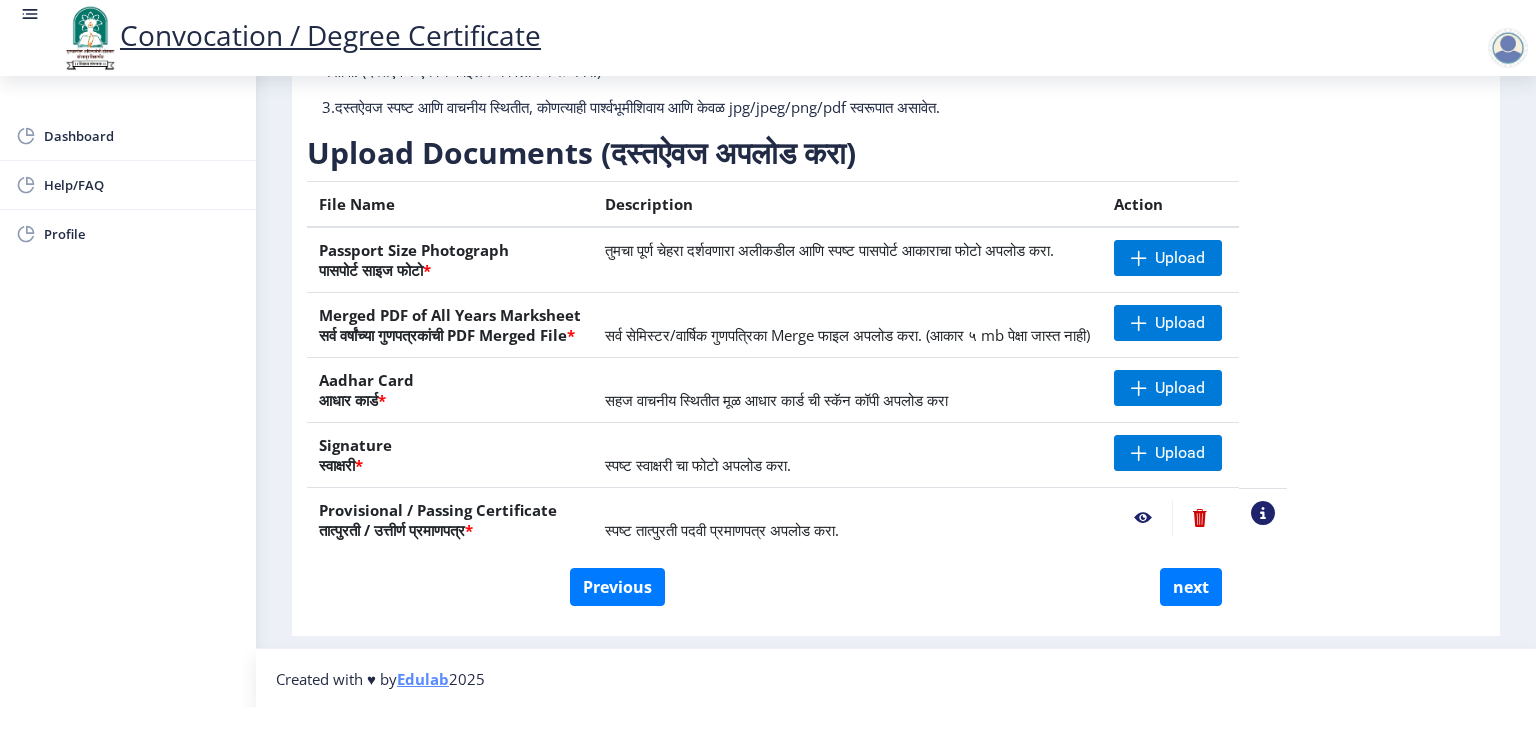 click 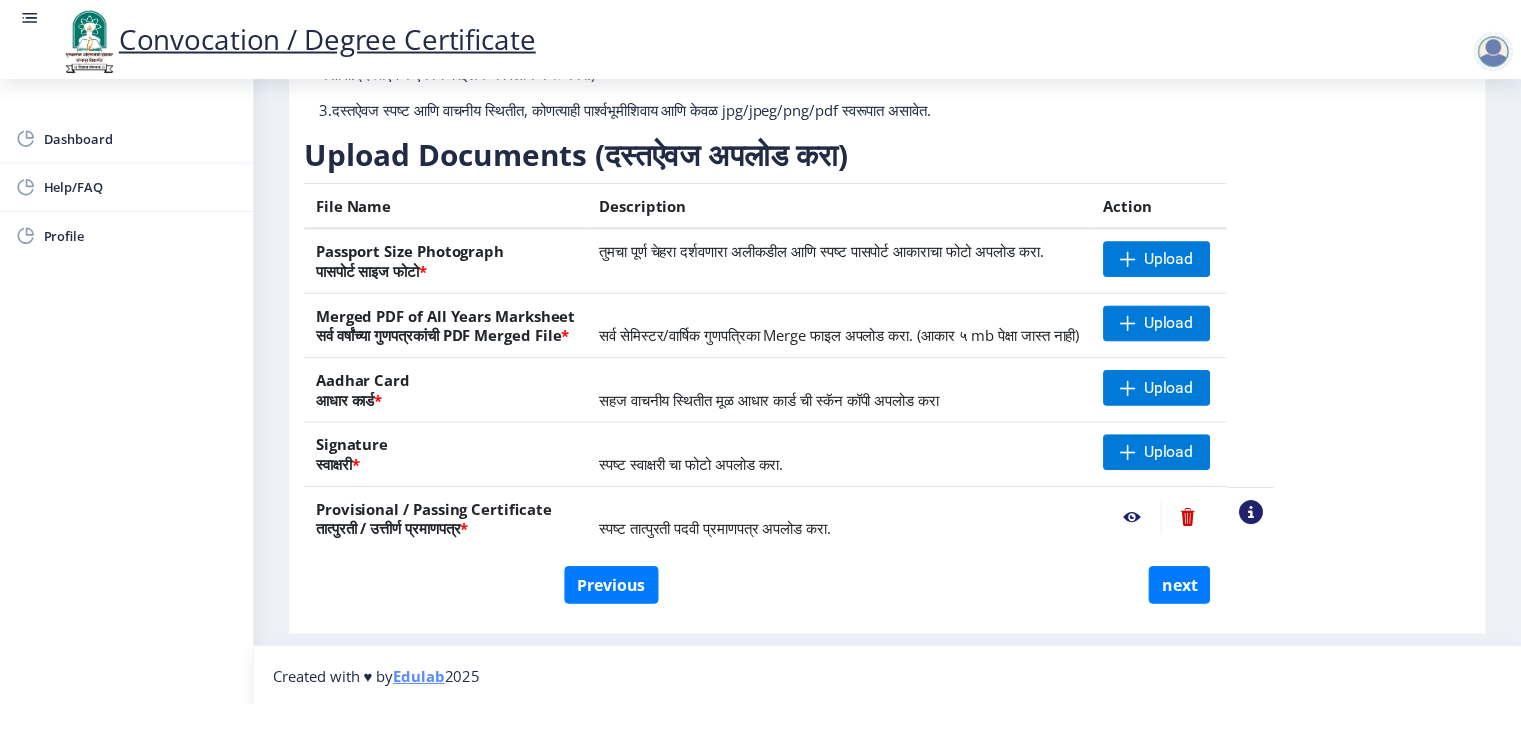 scroll, scrollTop: 0, scrollLeft: 0, axis: both 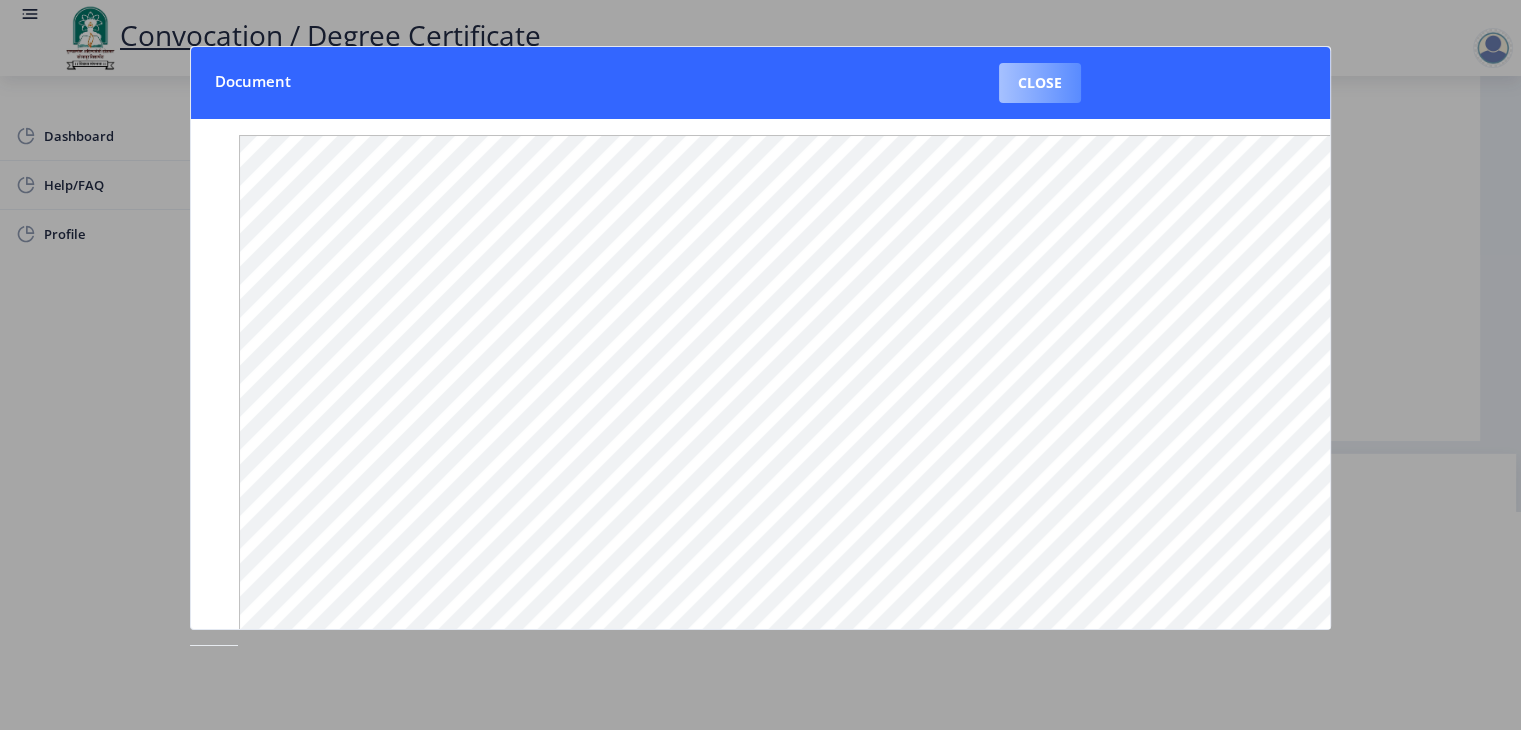 click on "Close" at bounding box center [1040, 83] 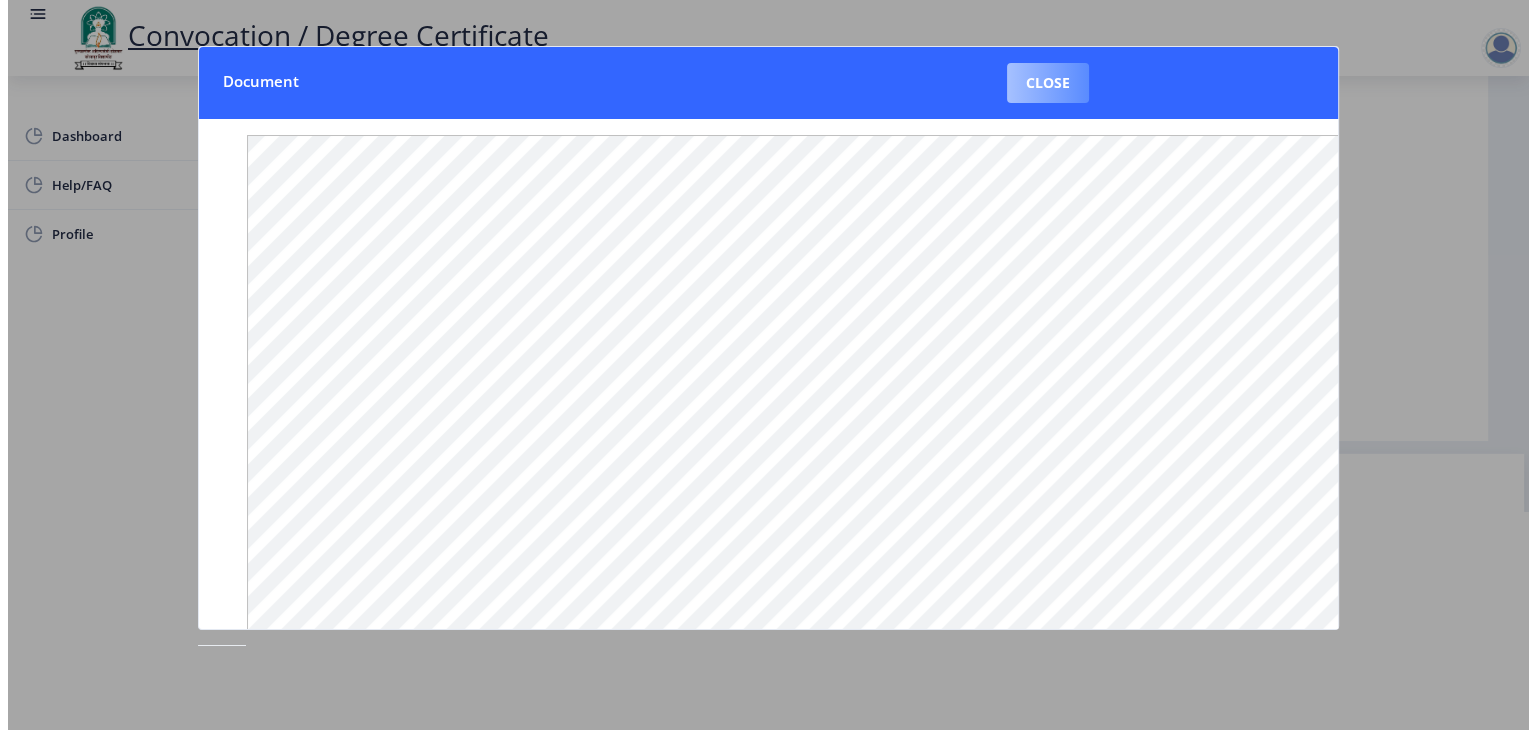 scroll, scrollTop: 23, scrollLeft: 0, axis: vertical 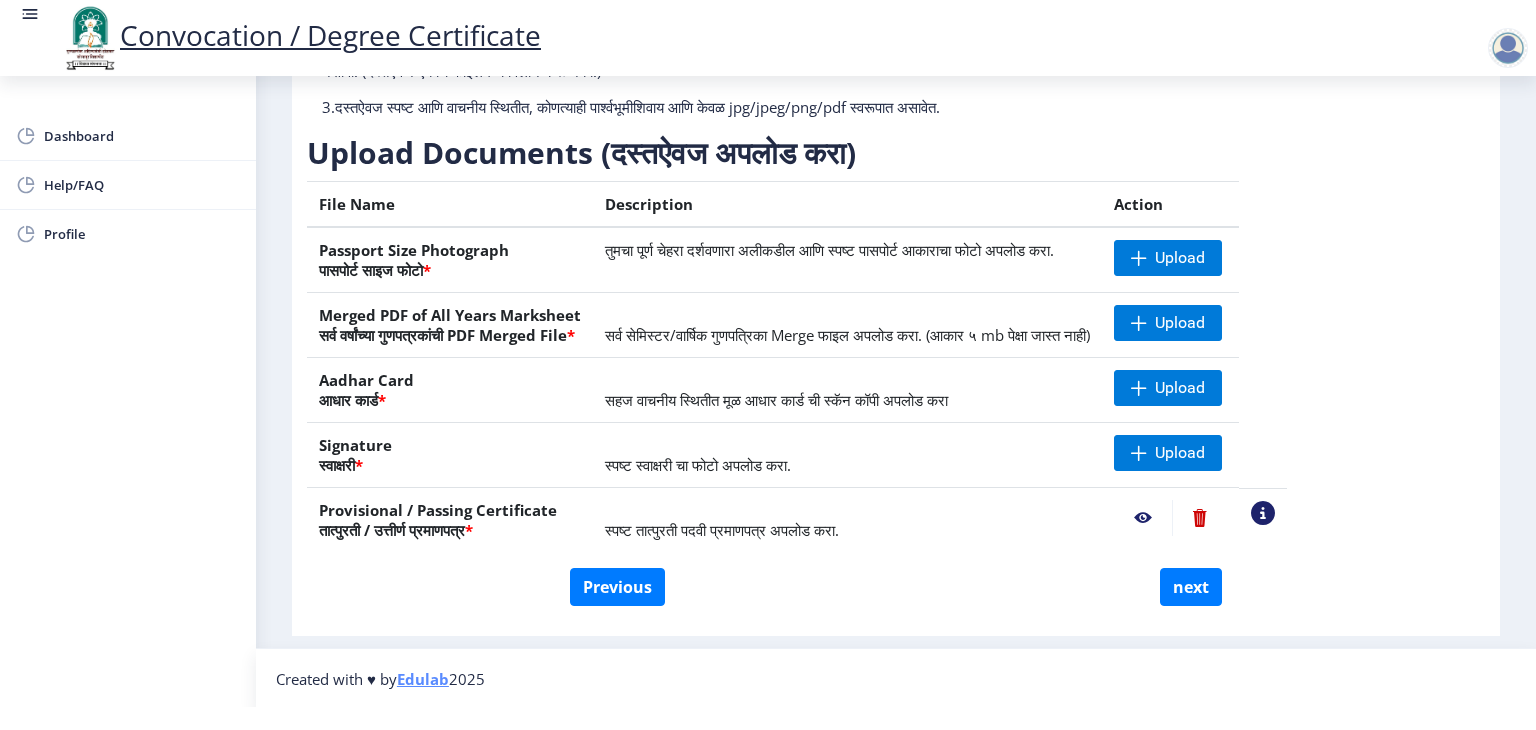 click 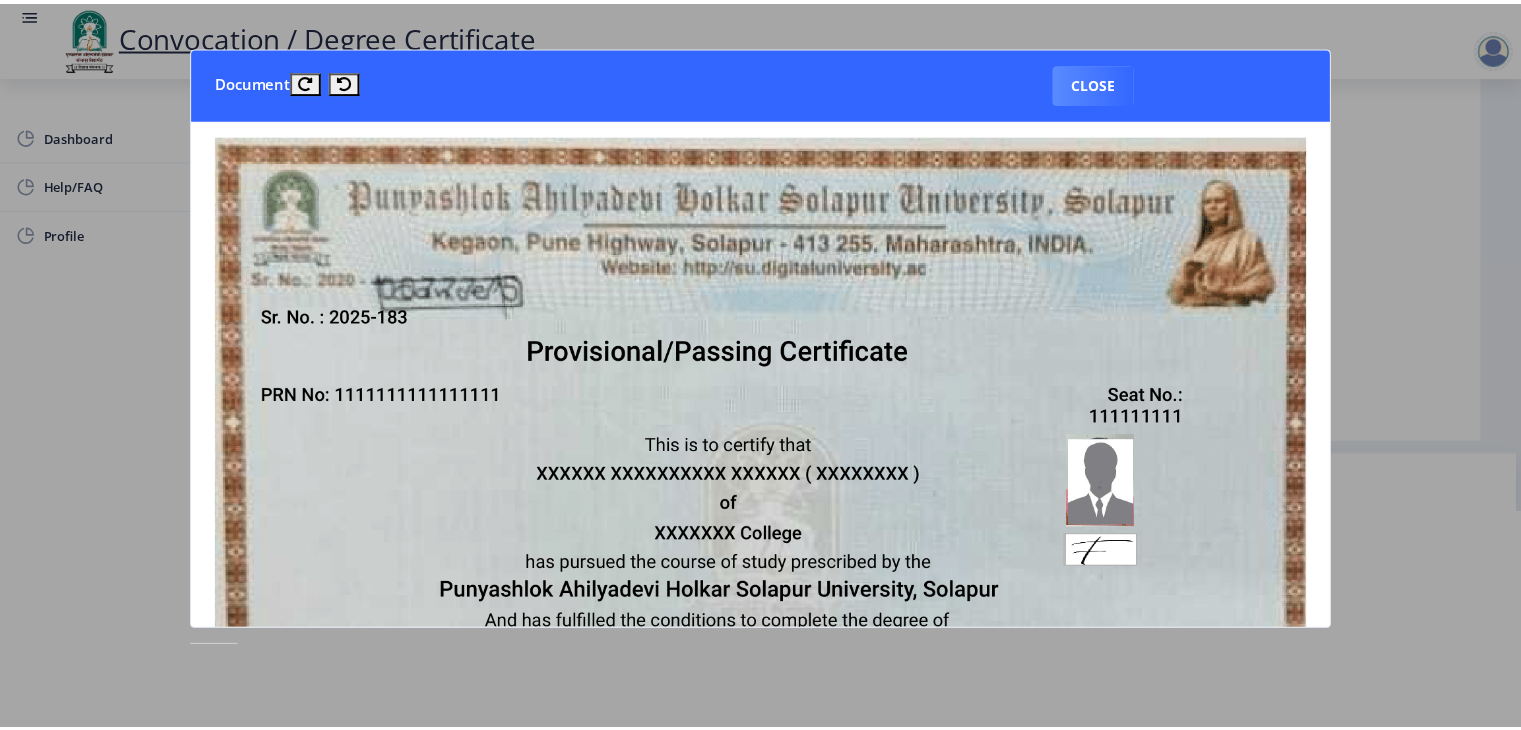 scroll, scrollTop: 0, scrollLeft: 0, axis: both 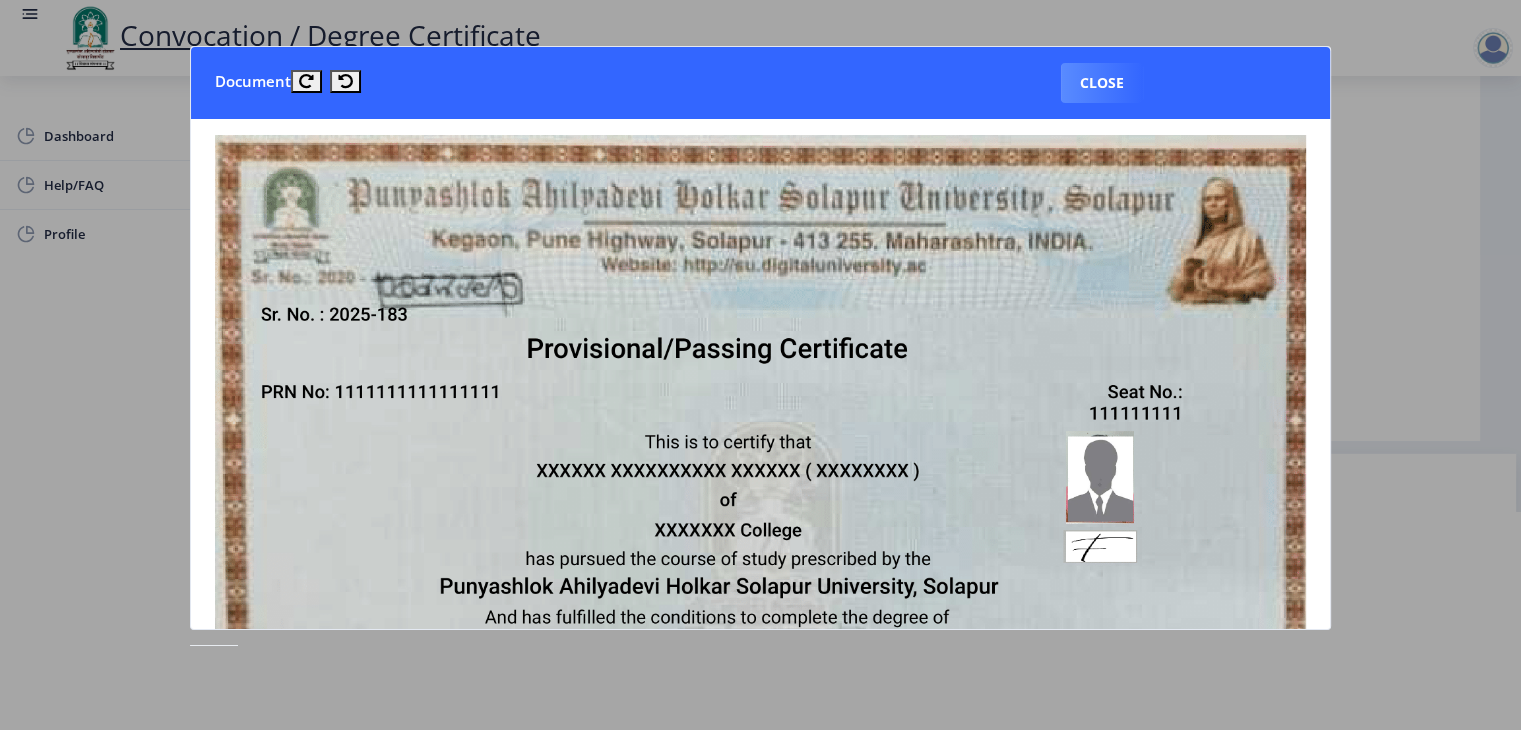 click 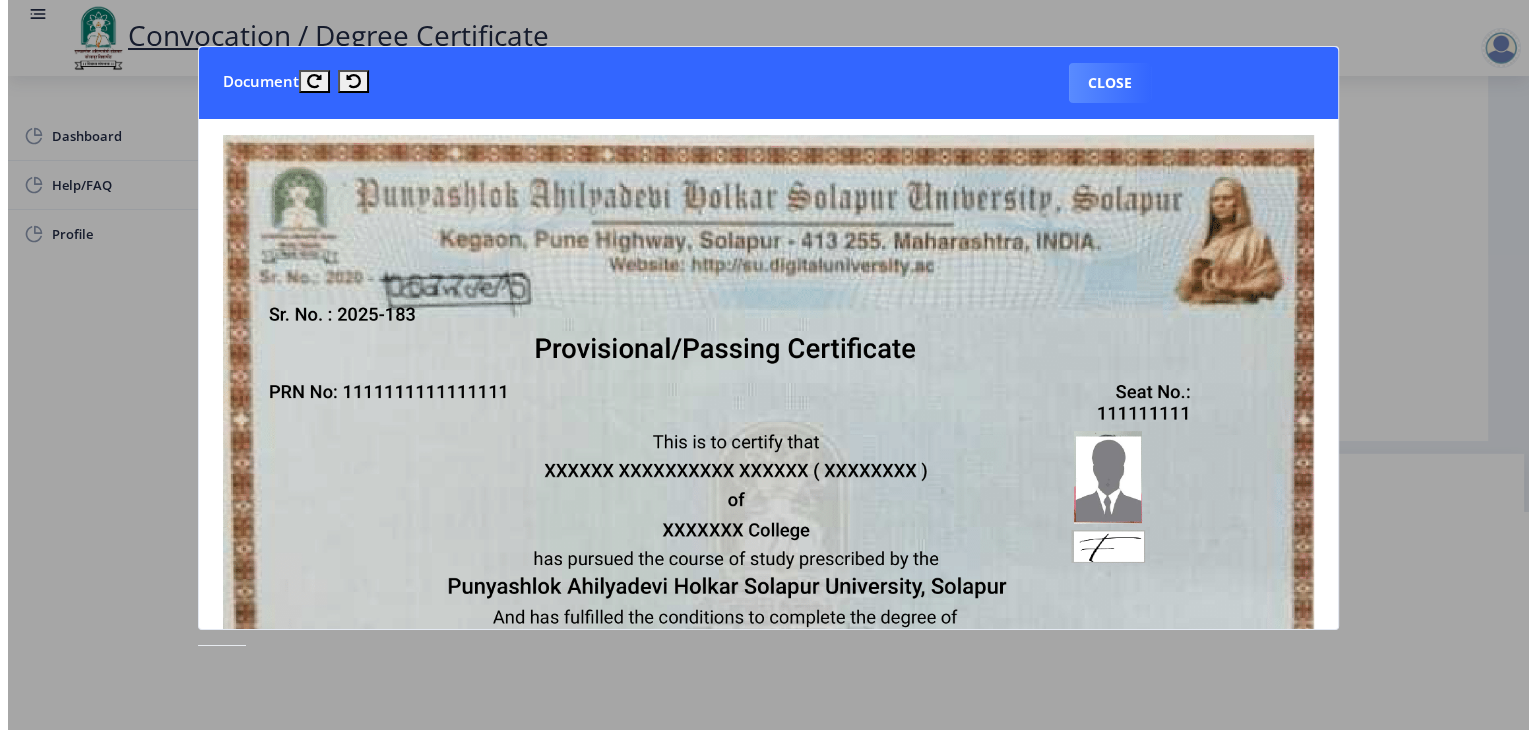 scroll, scrollTop: 23, scrollLeft: 0, axis: vertical 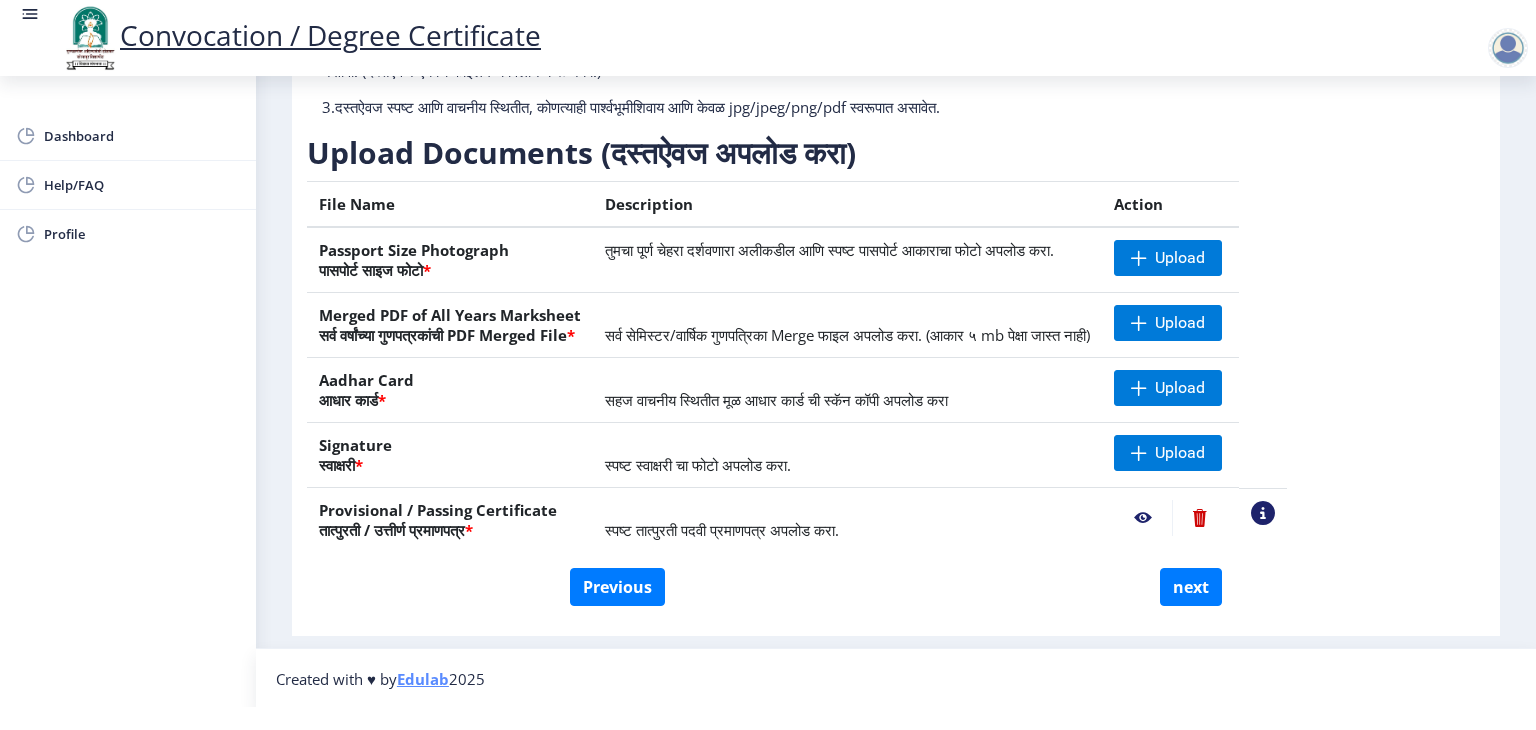 click 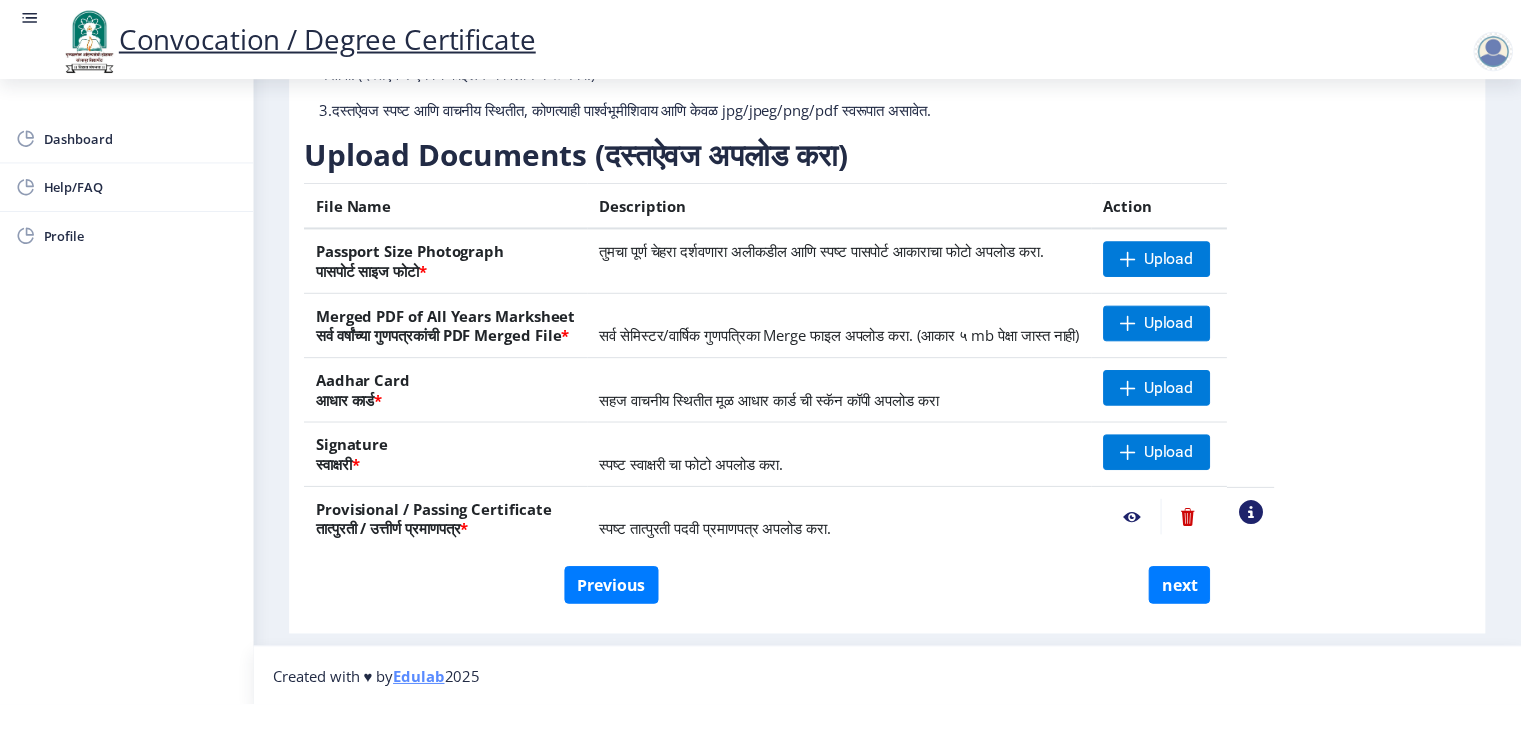 scroll, scrollTop: 0, scrollLeft: 0, axis: both 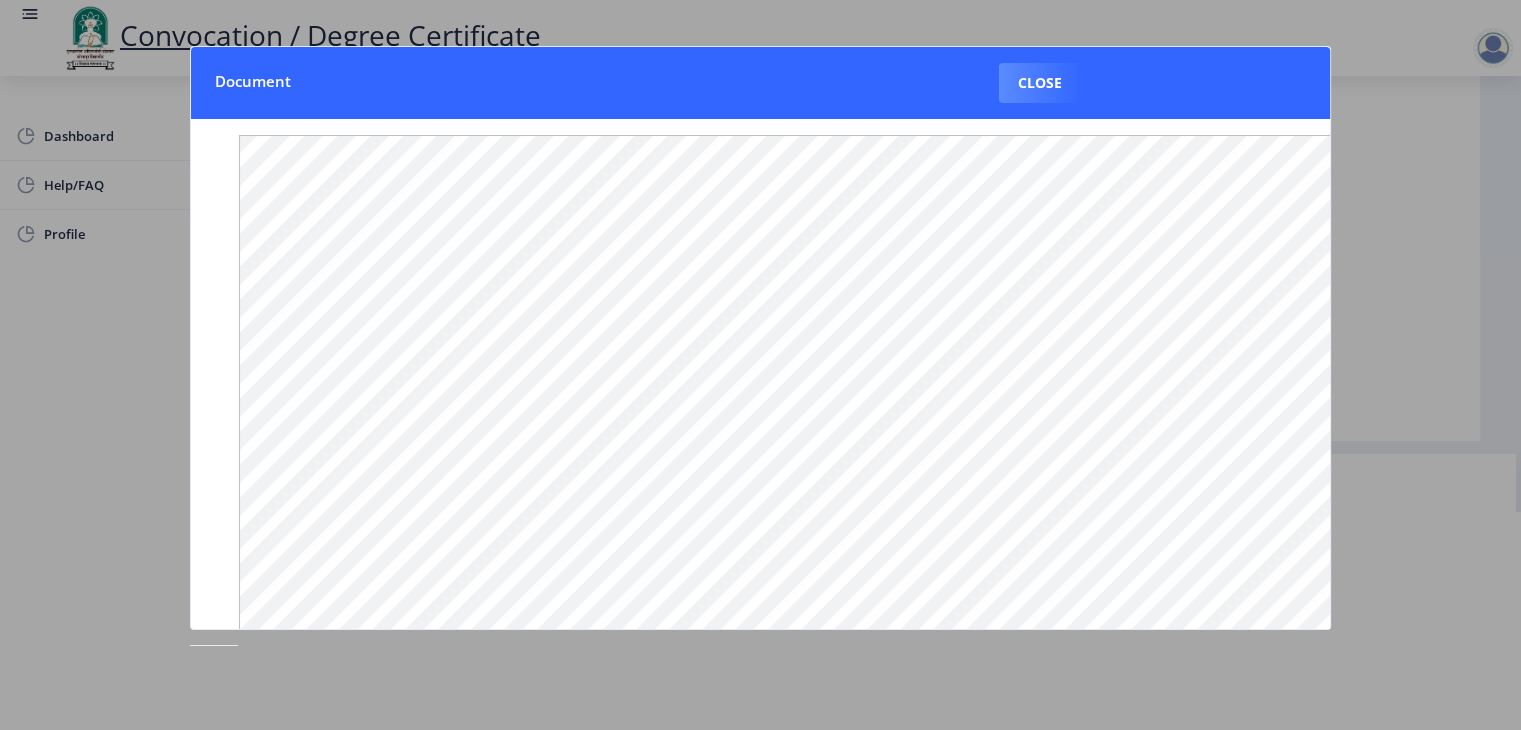click 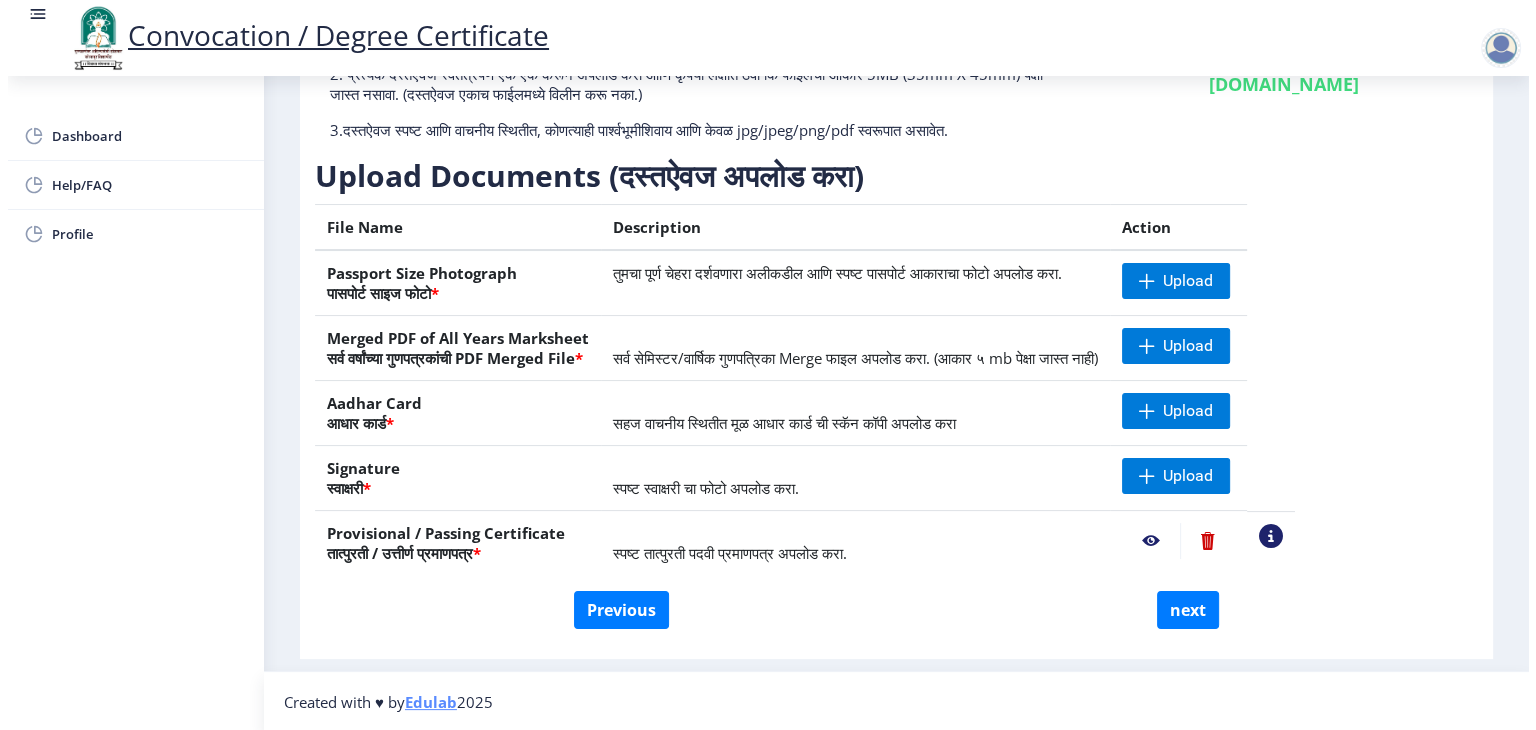 scroll, scrollTop: 23, scrollLeft: 0, axis: vertical 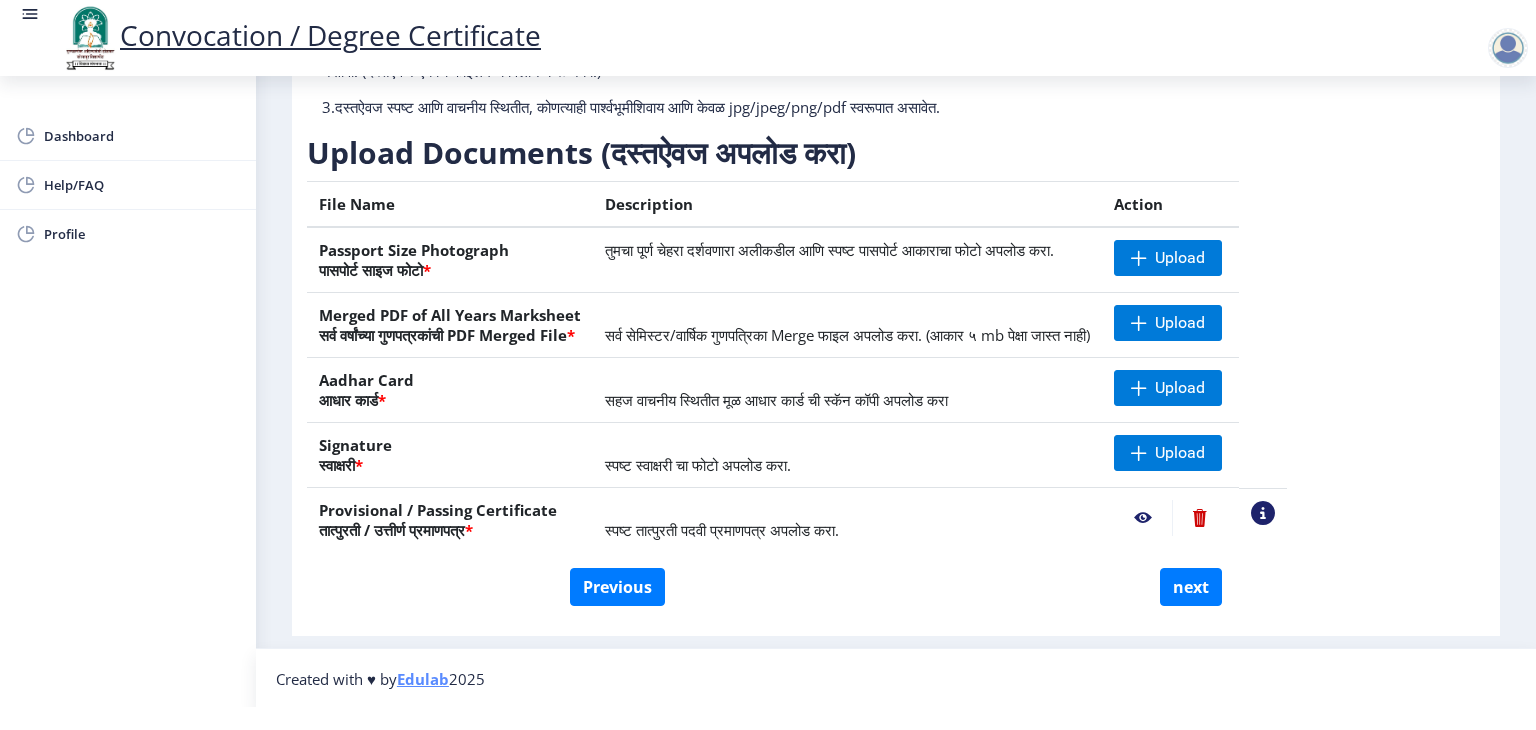 click 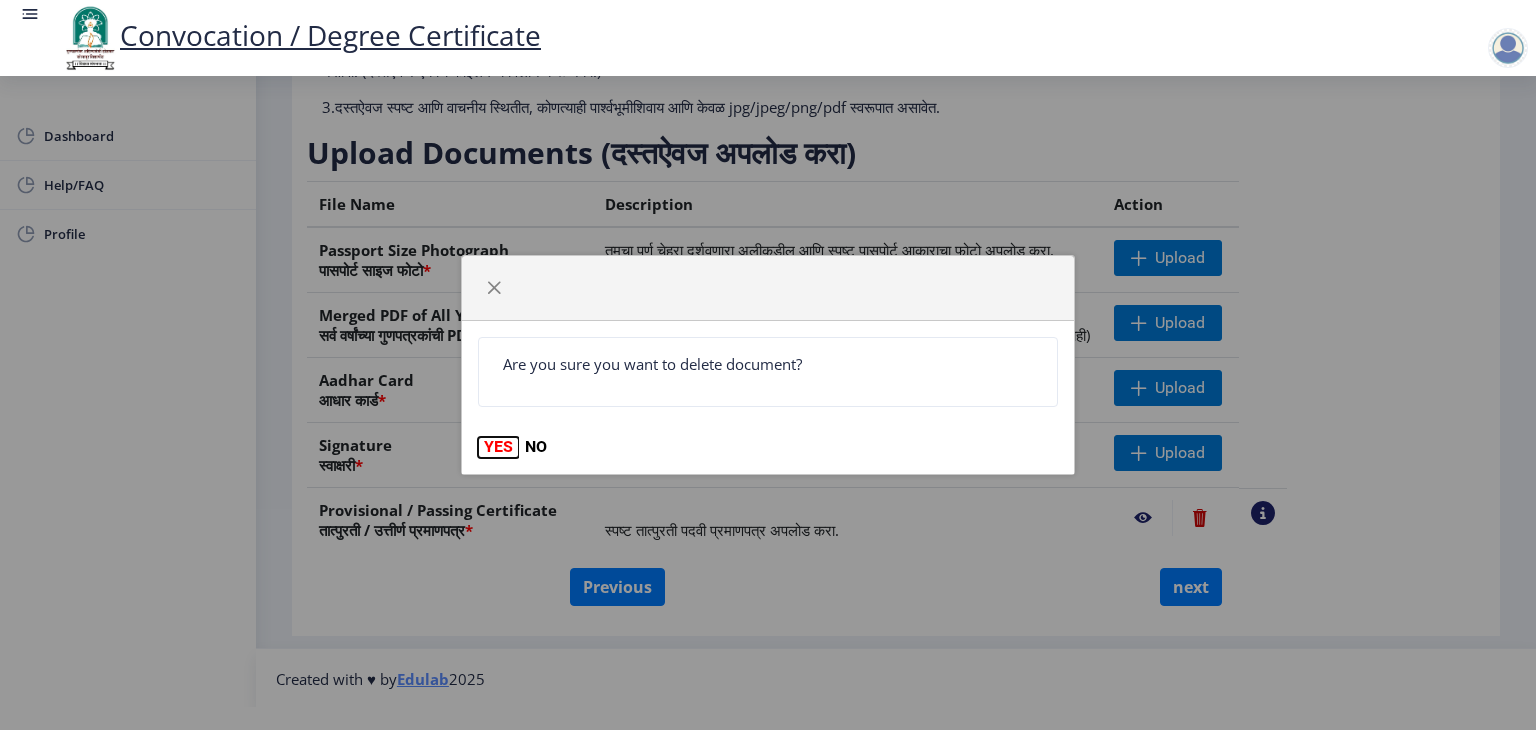 click on "YES" 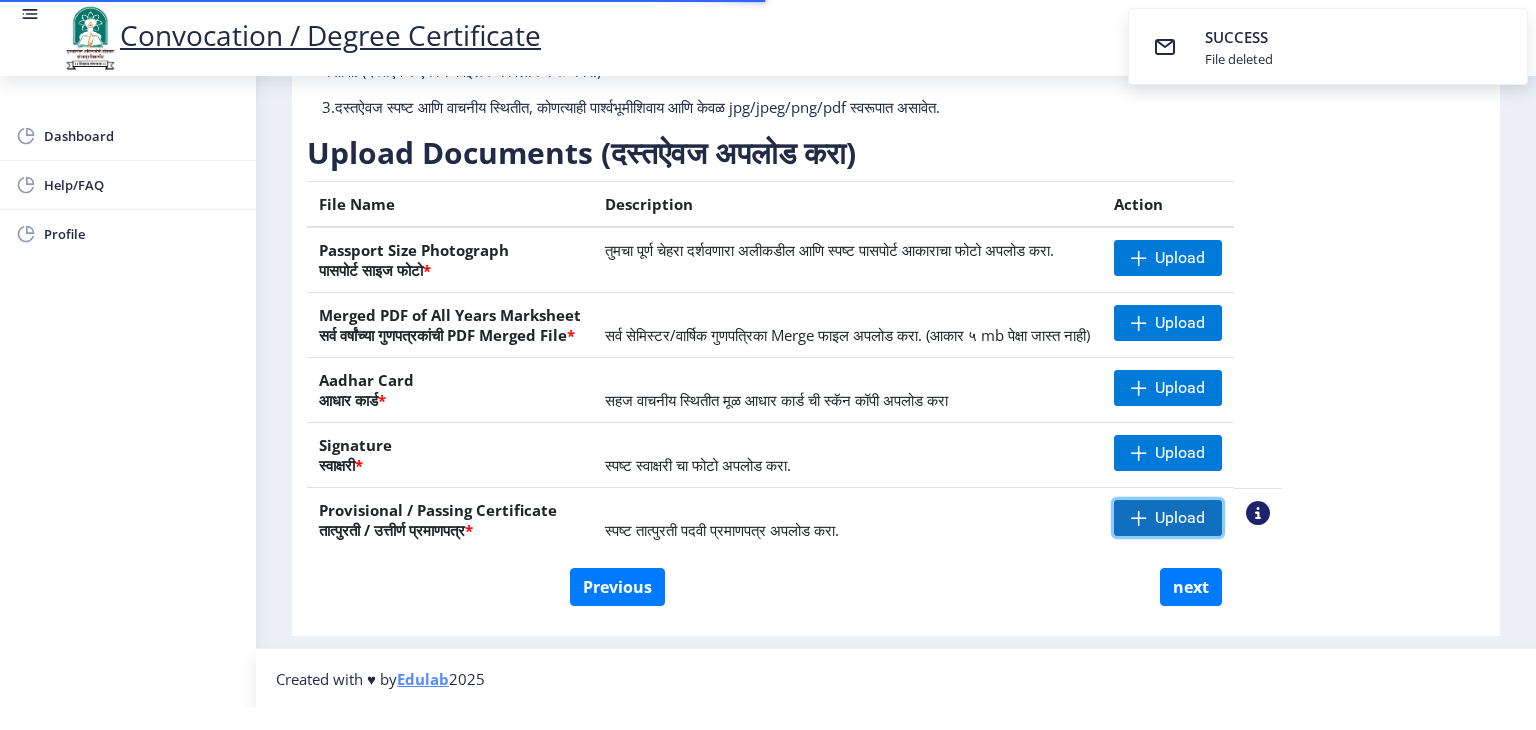 click on "Upload" 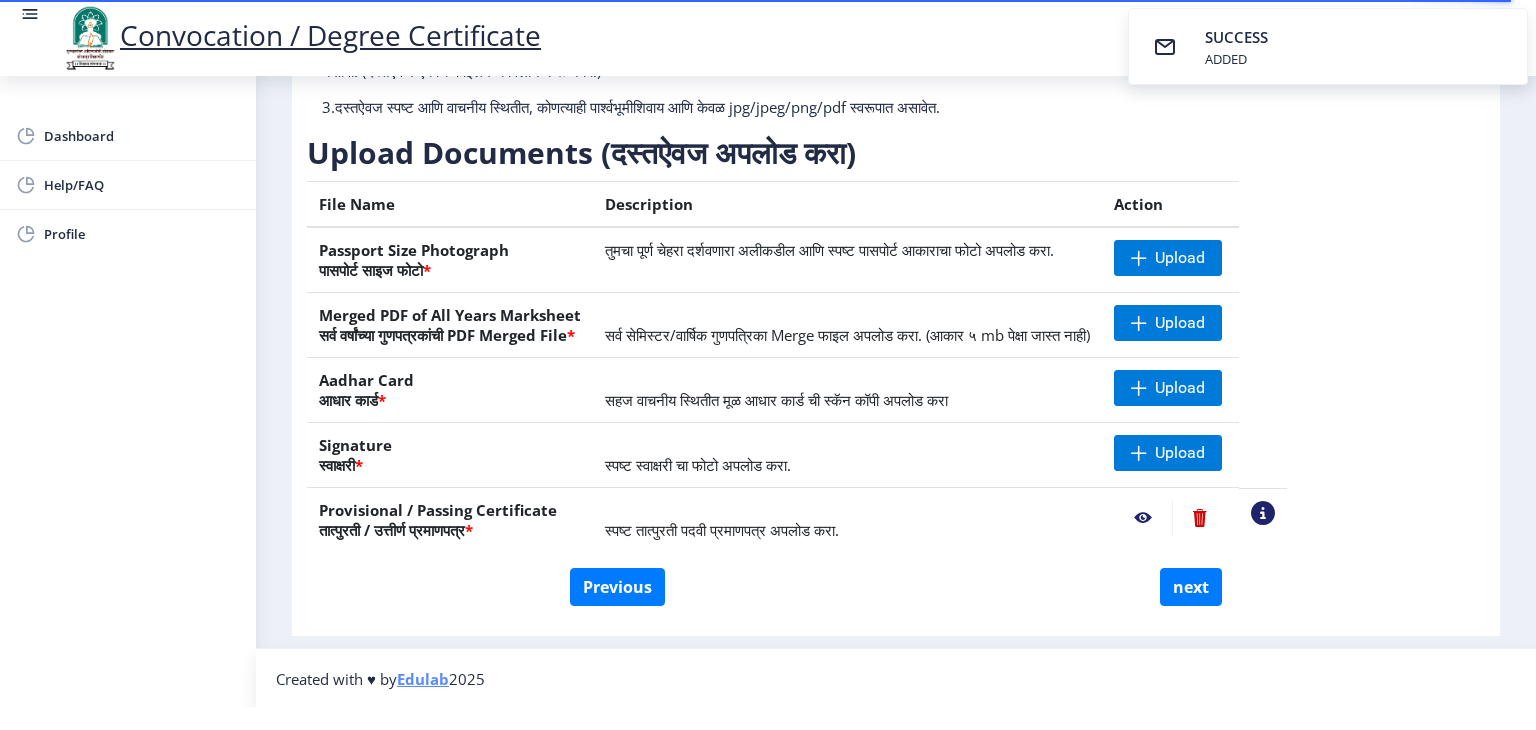 click 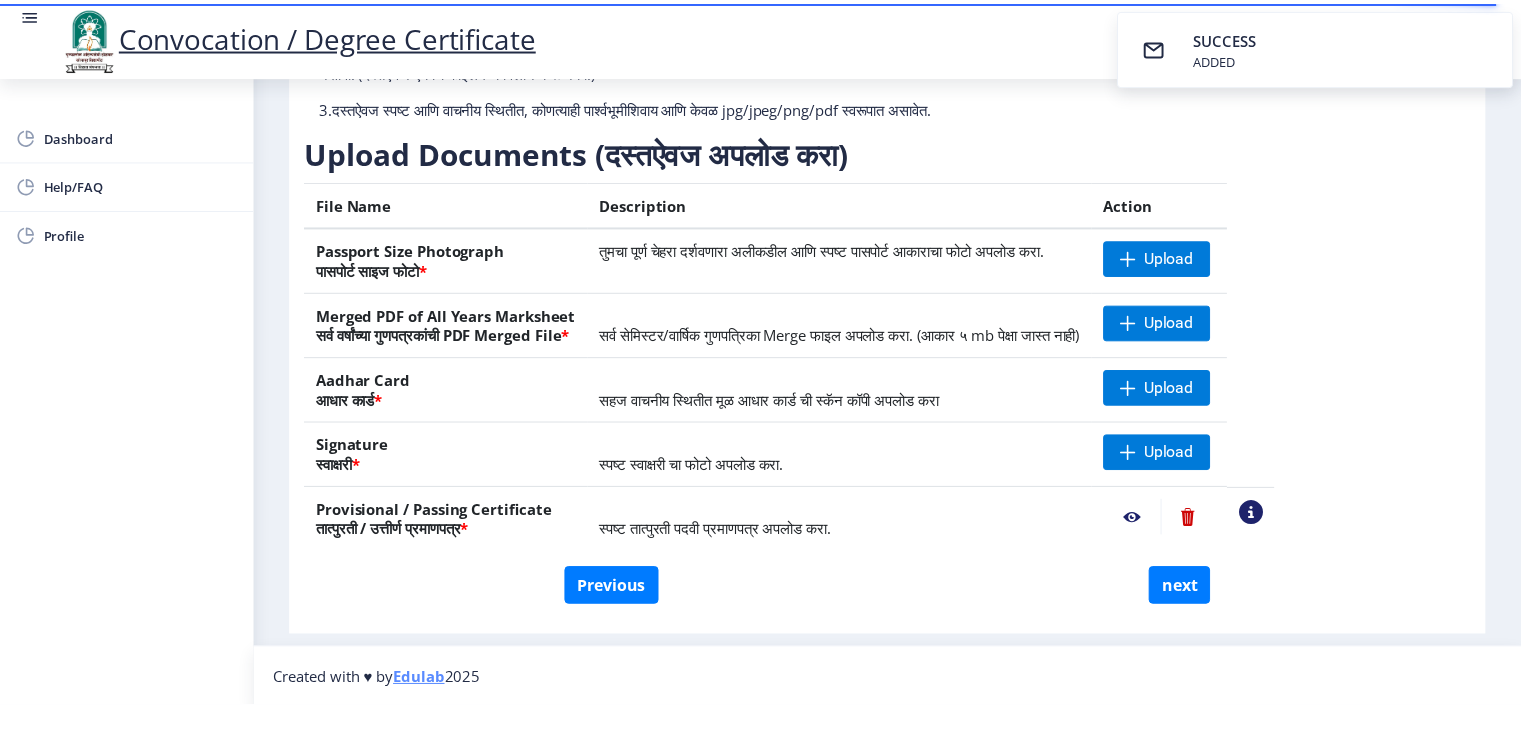 scroll, scrollTop: 0, scrollLeft: 0, axis: both 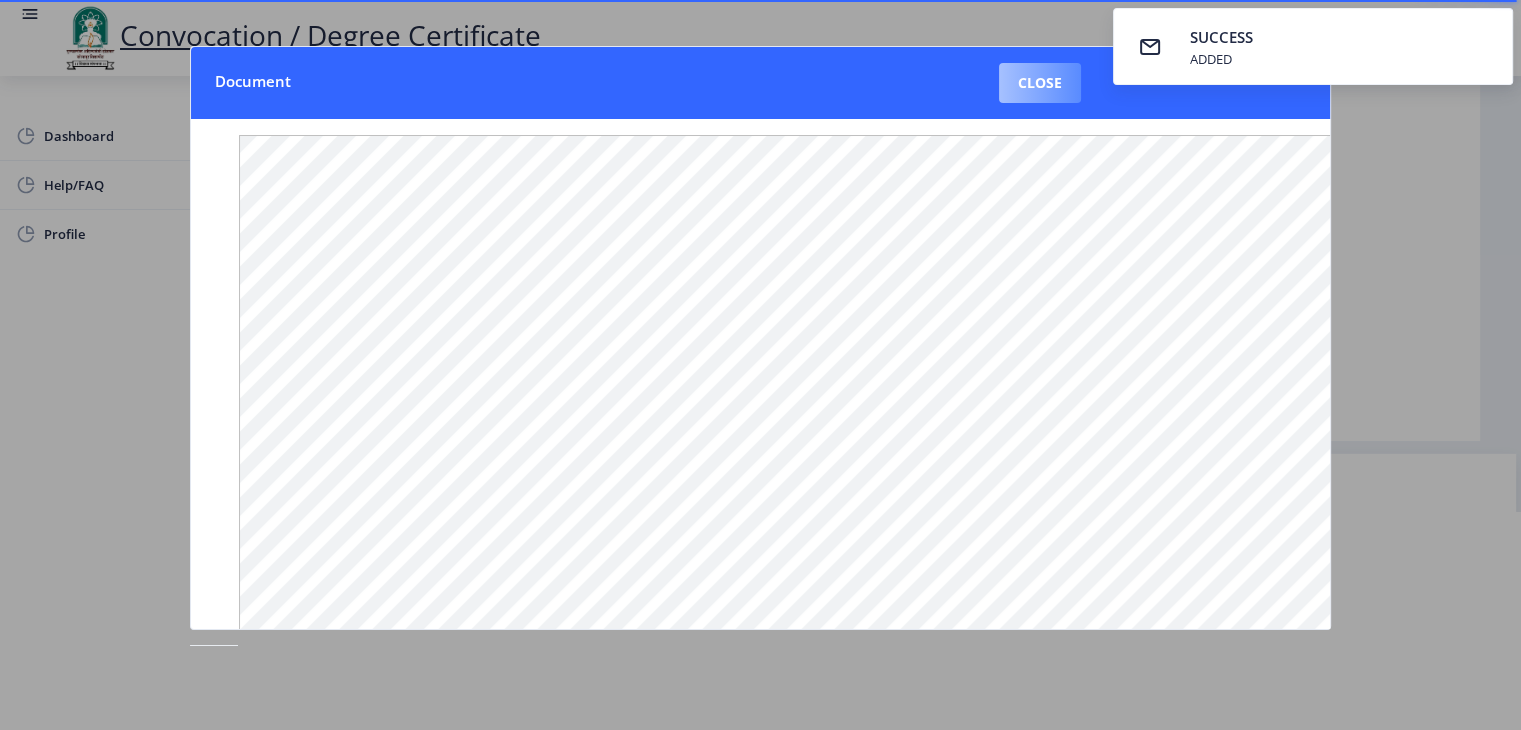 click on "Close" at bounding box center [1040, 83] 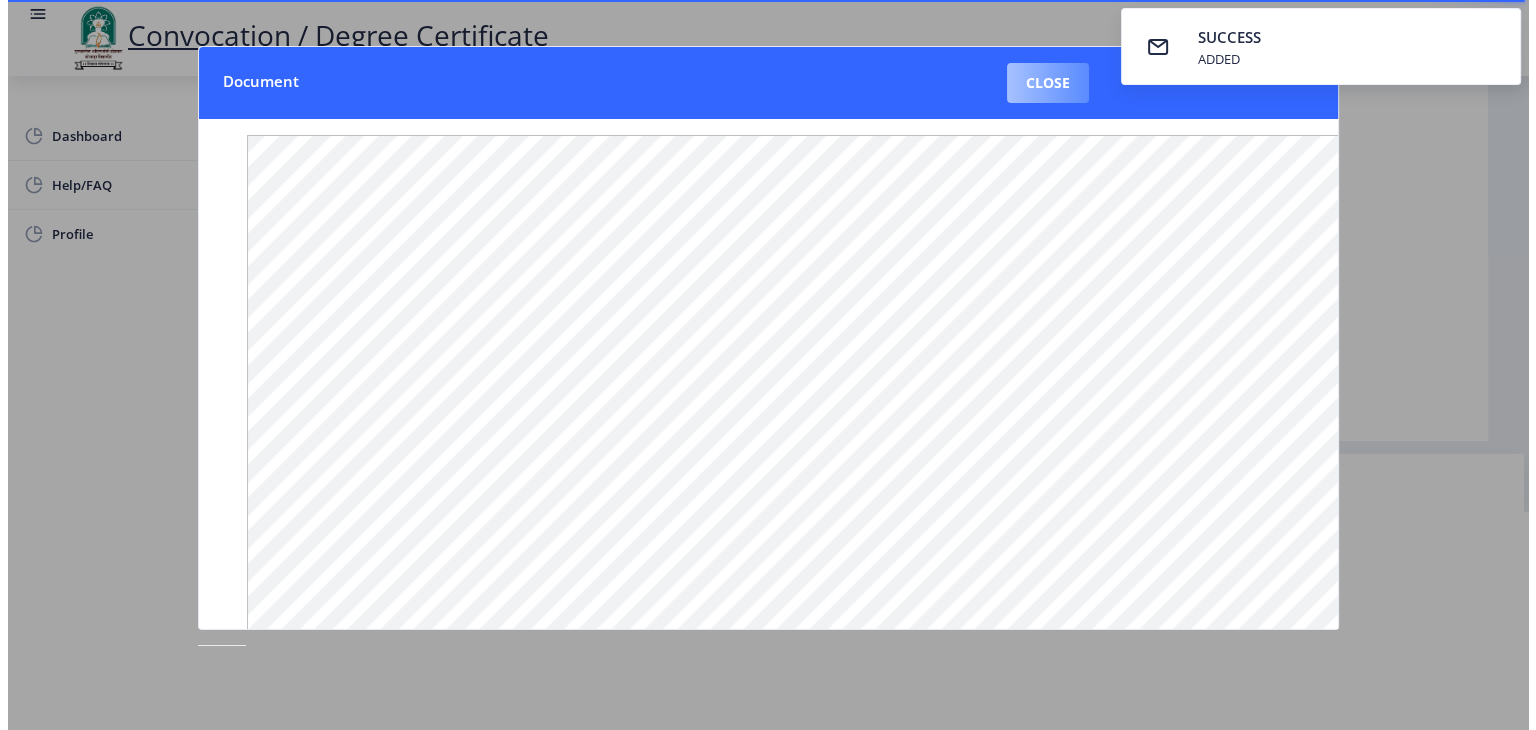 scroll, scrollTop: 23, scrollLeft: 0, axis: vertical 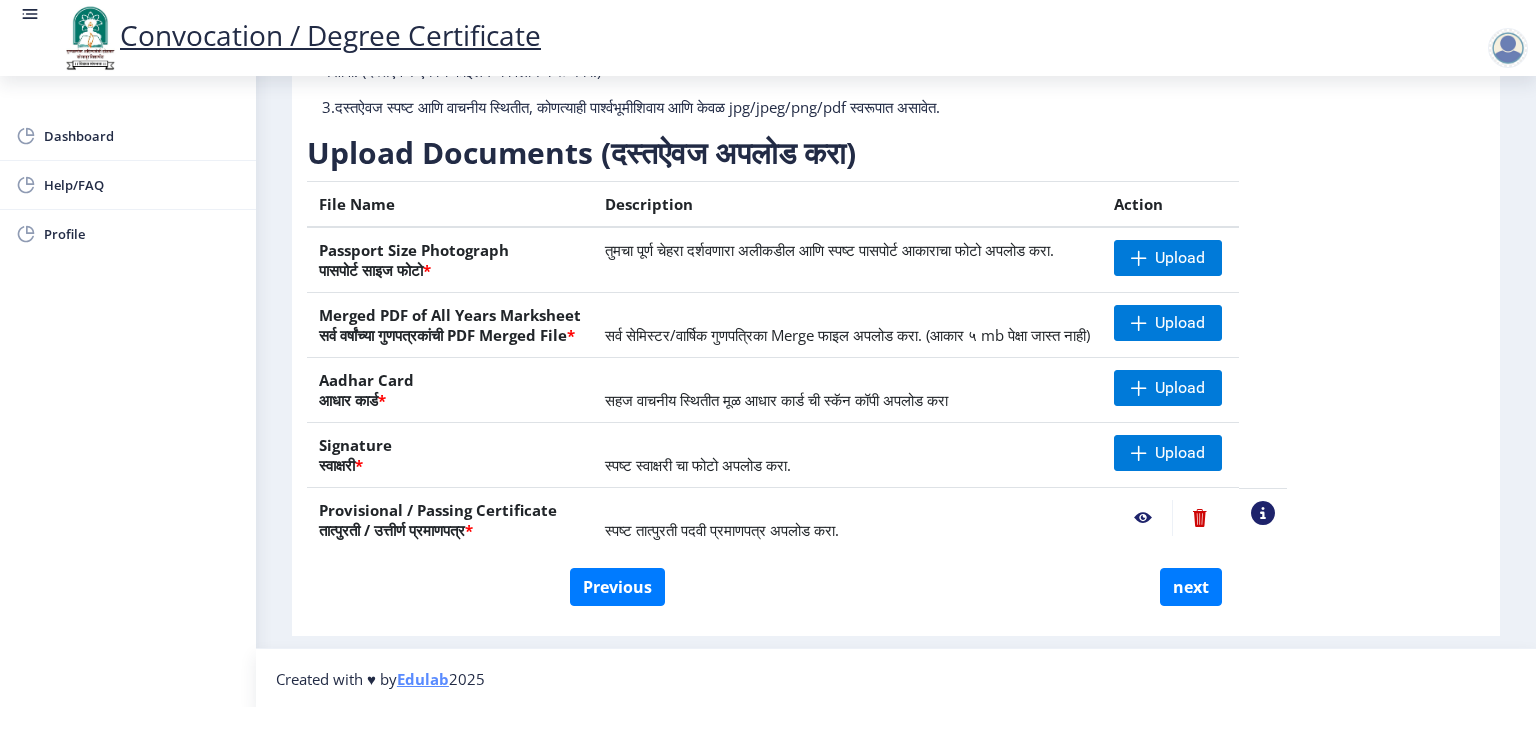 click 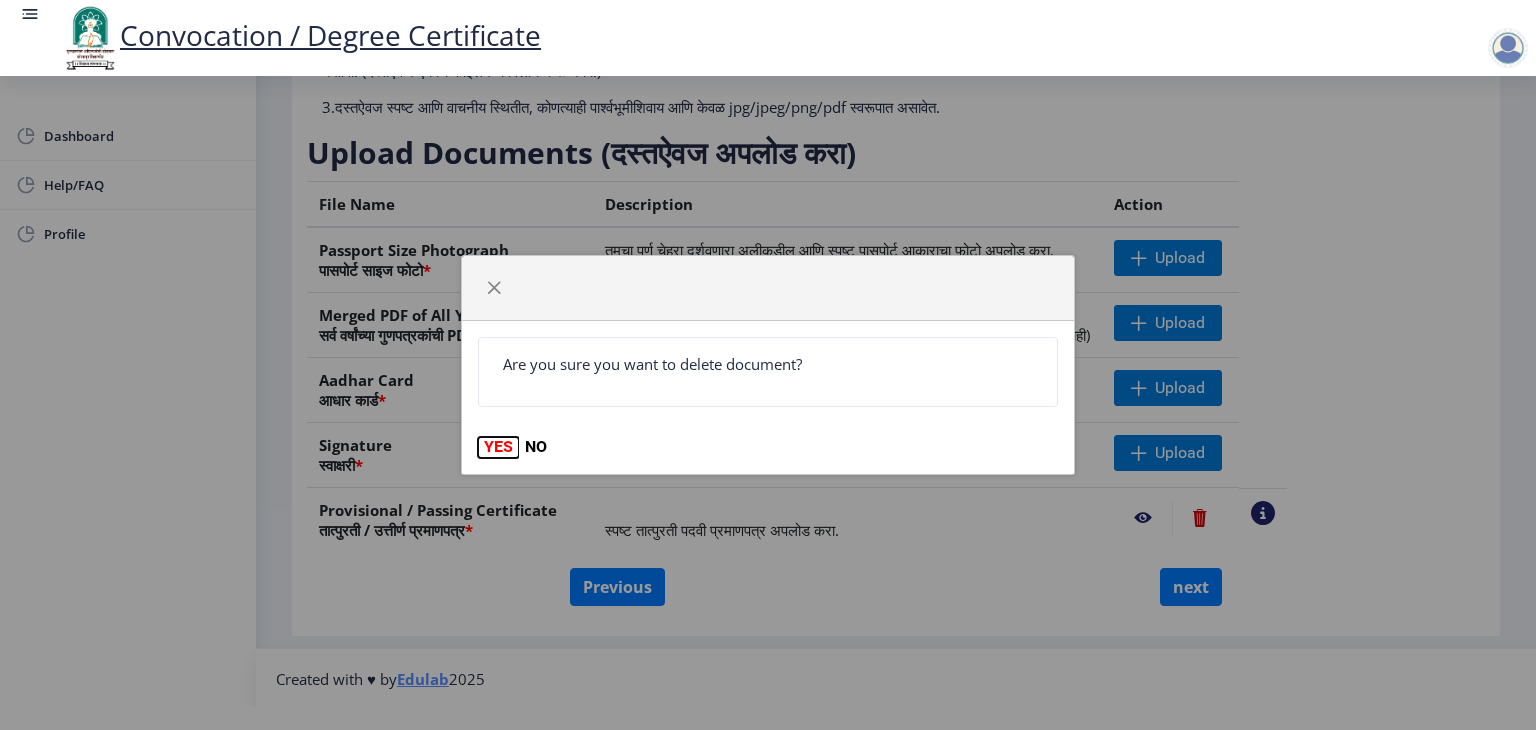 click on "YES" 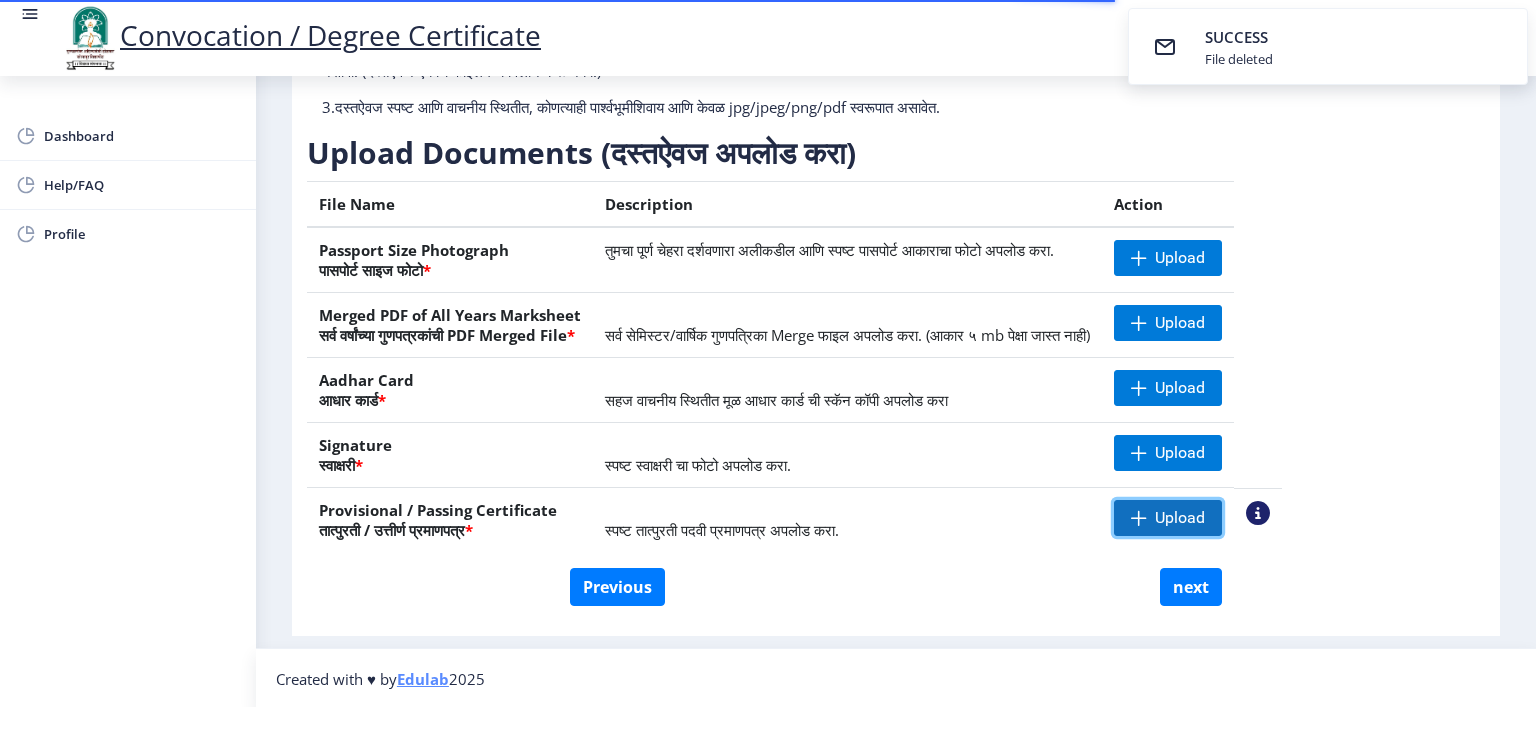 click on "Upload" 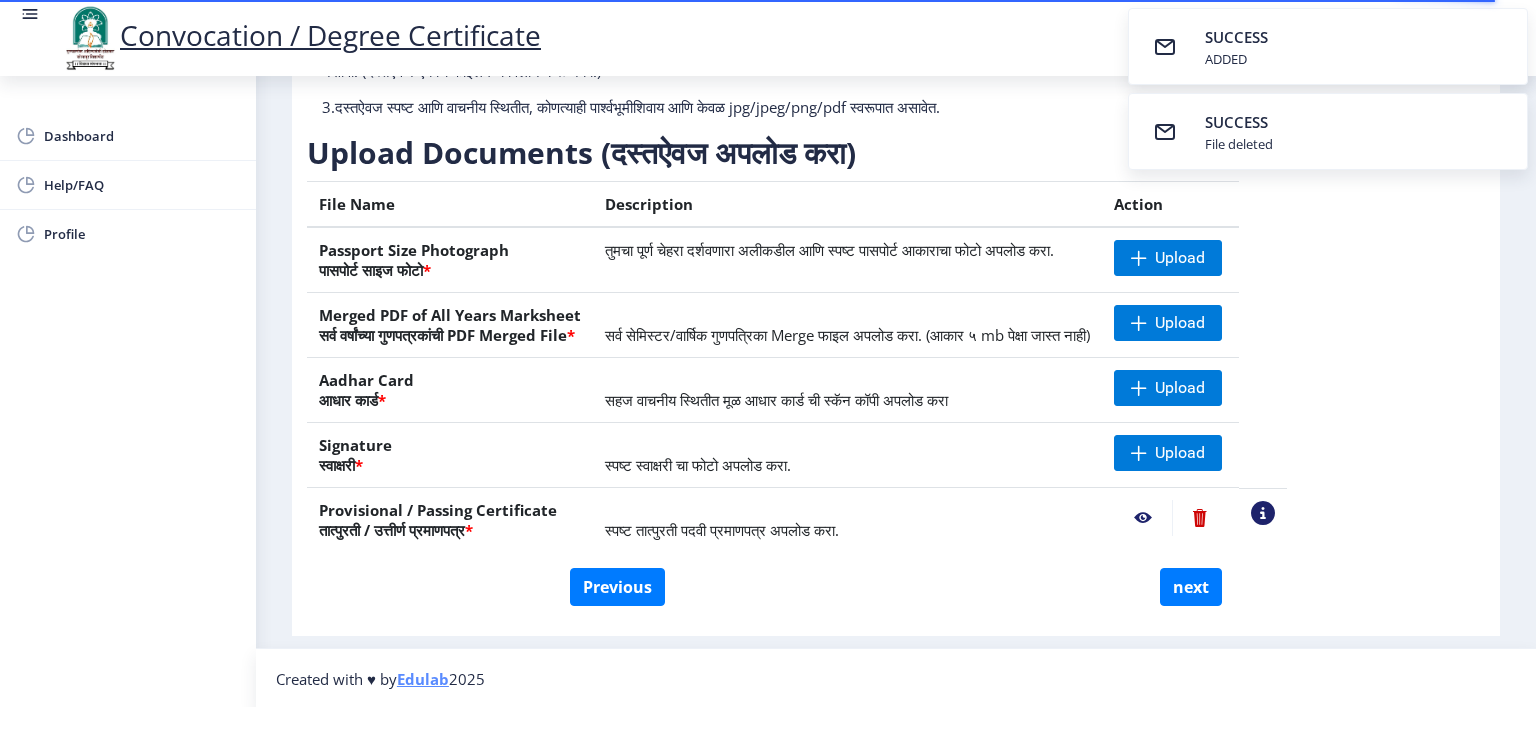 click 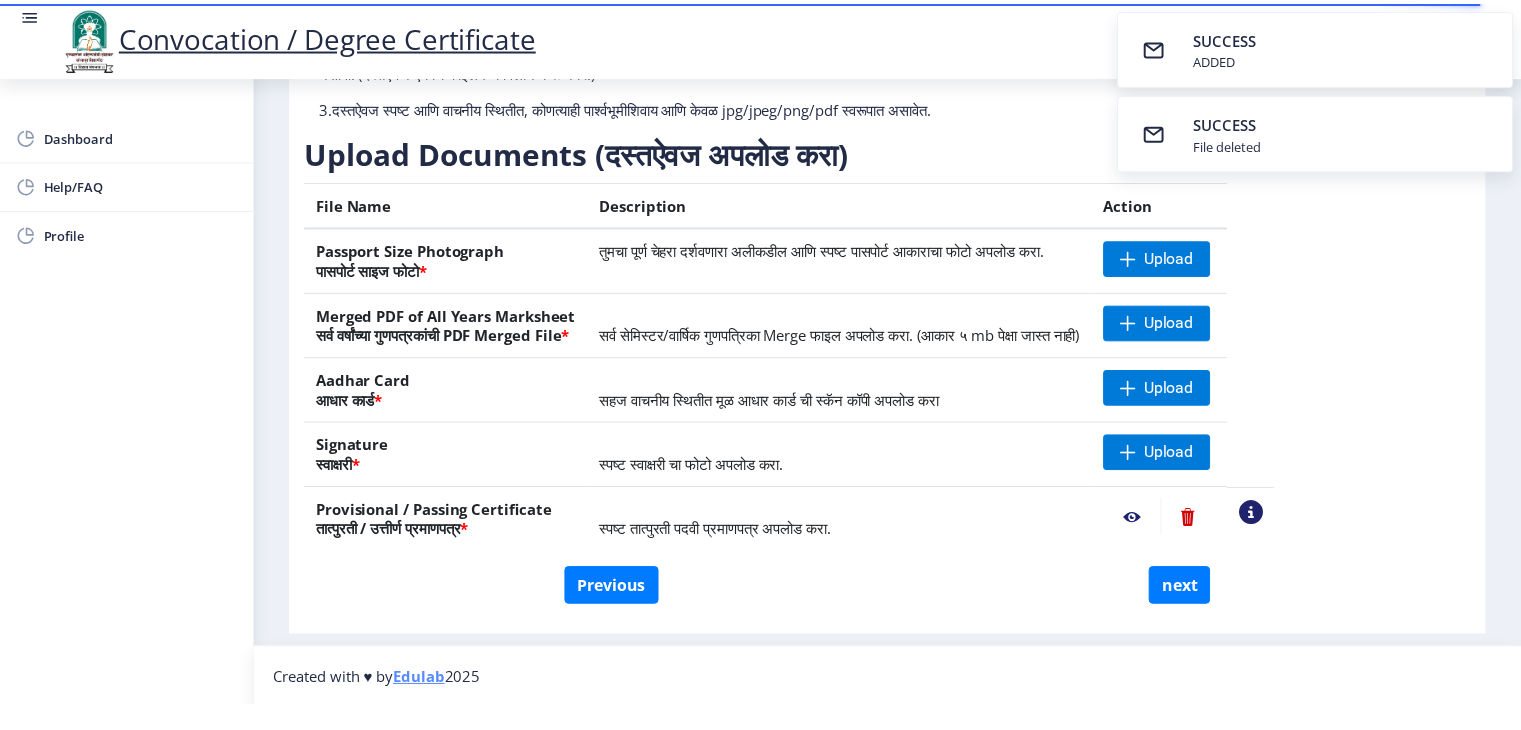 scroll, scrollTop: 0, scrollLeft: 0, axis: both 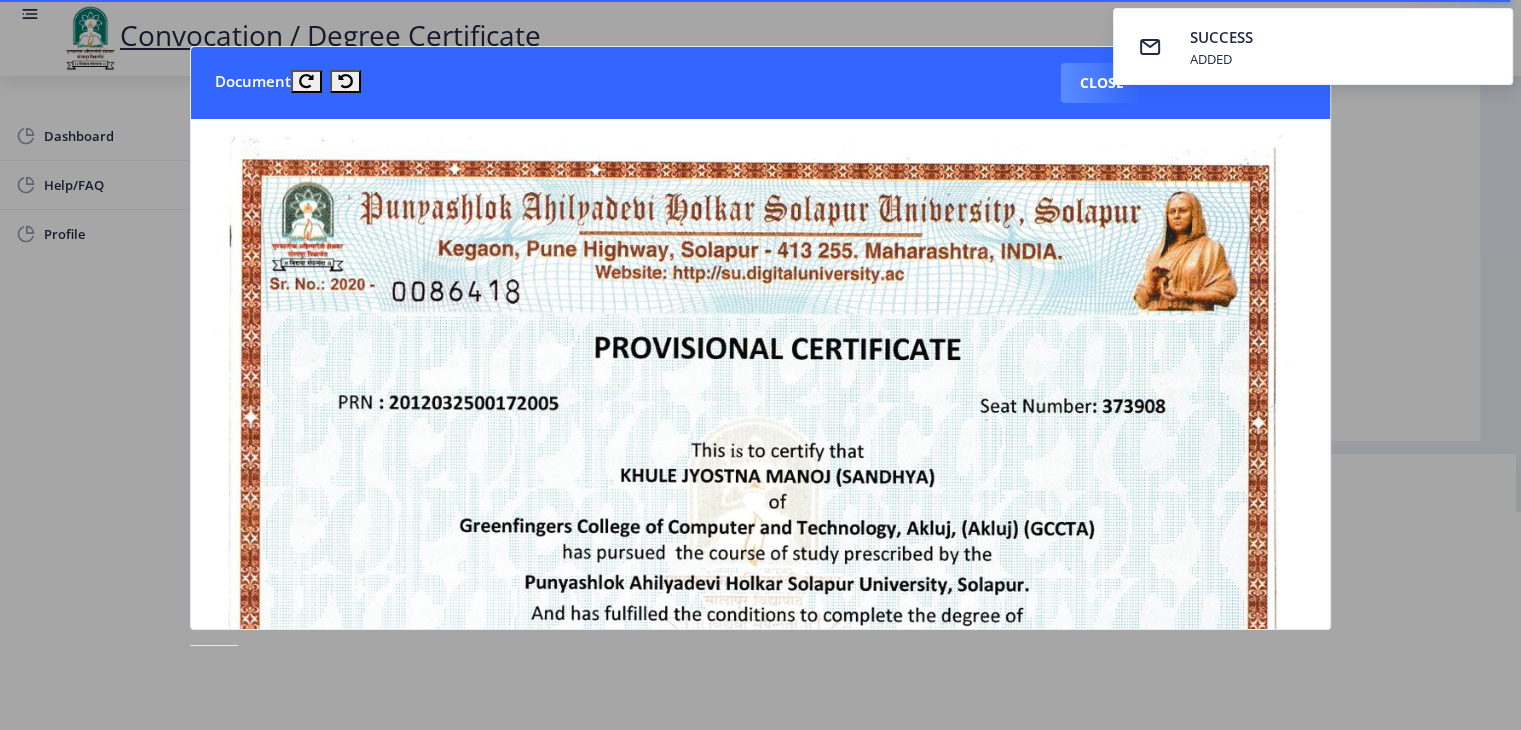type 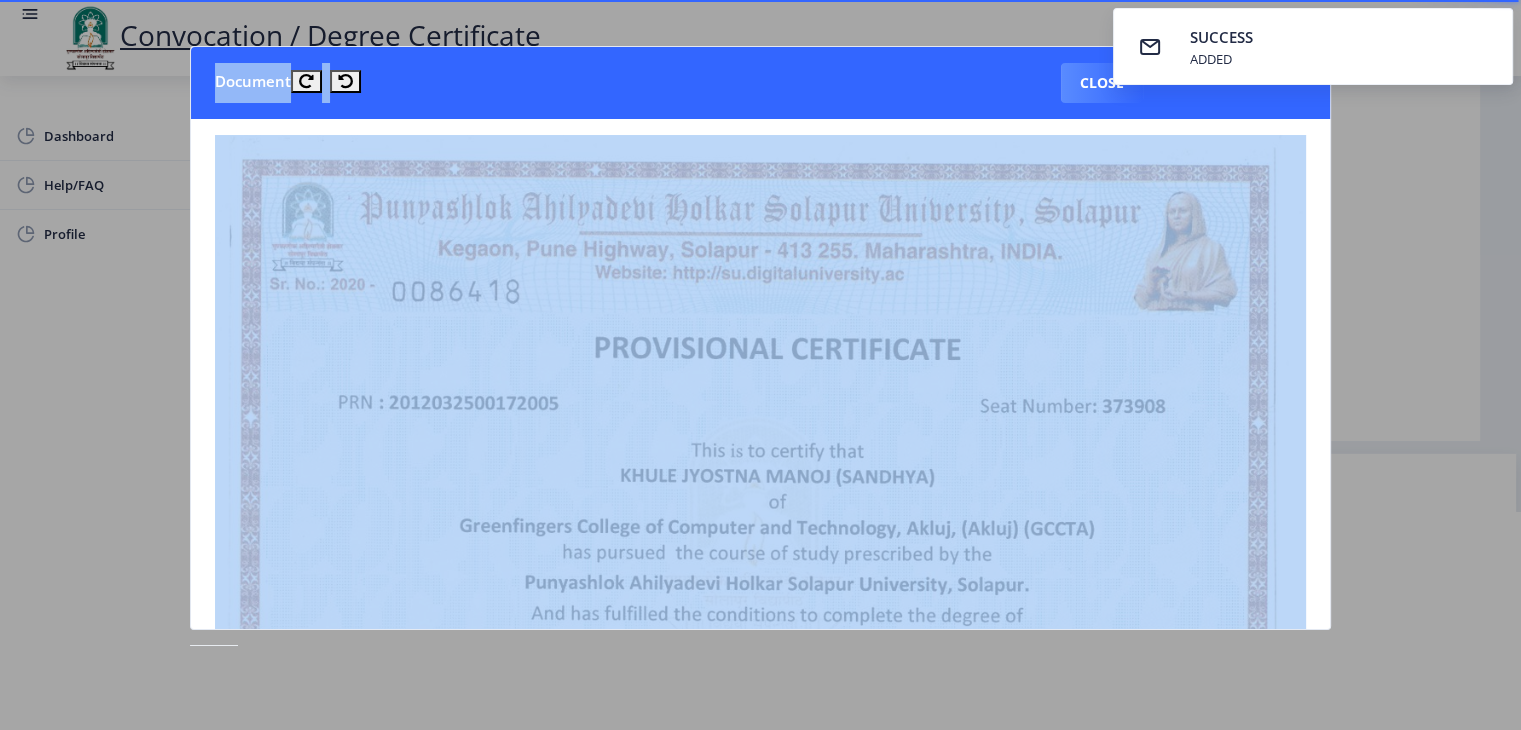 drag, startPoint x: 1328, startPoint y: 268, endPoint x: 1342, endPoint y: 335, distance: 68.44706 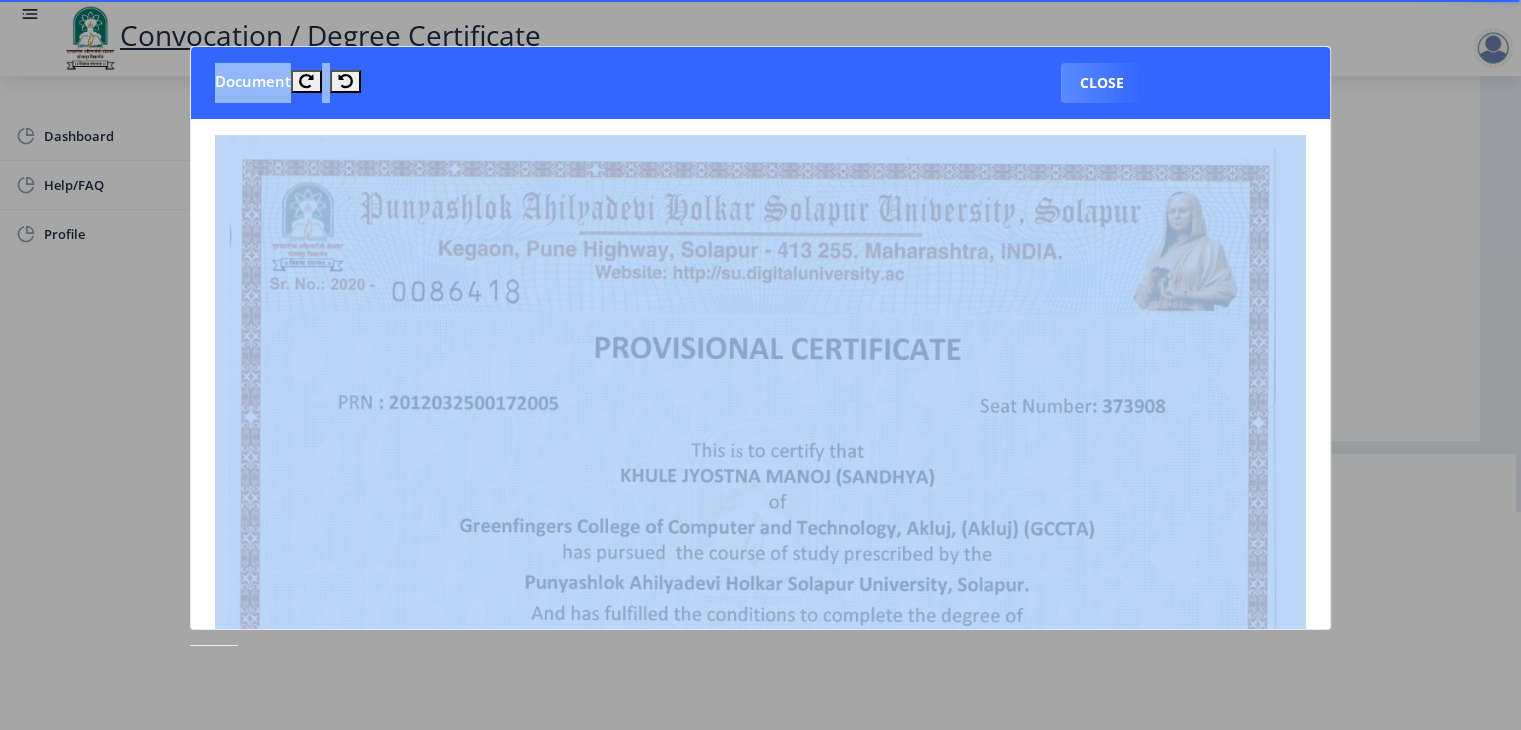 click 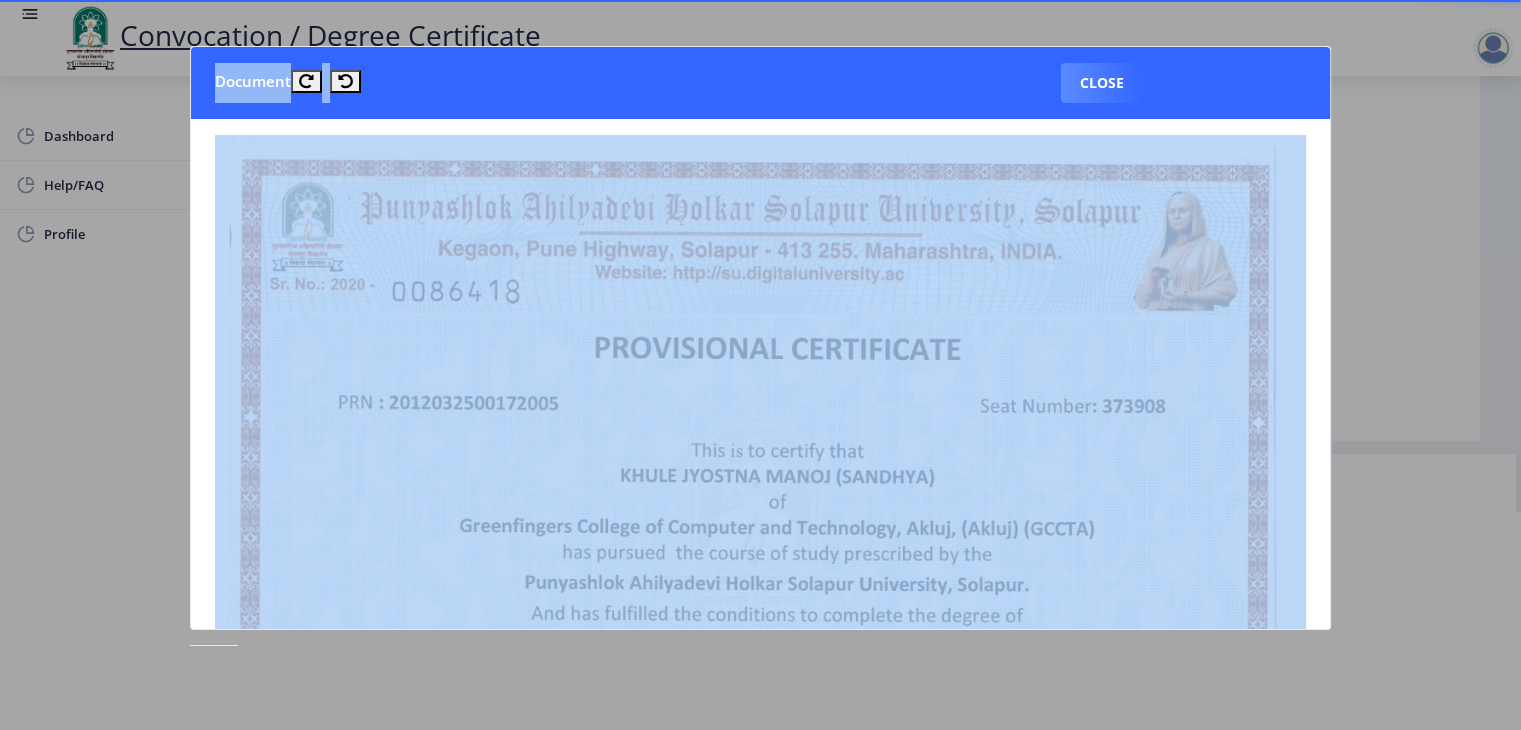 click on "Document     Close" at bounding box center [760, 83] 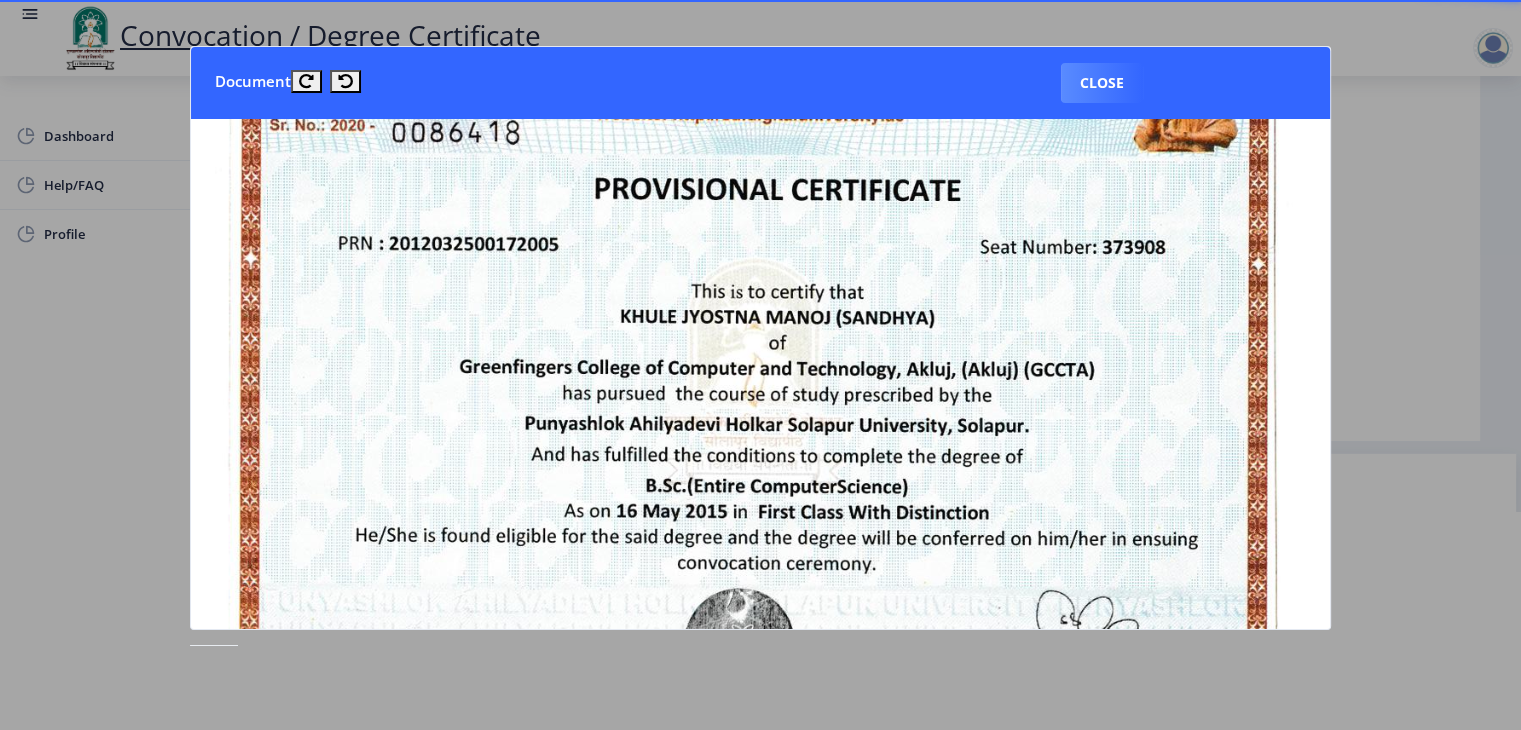 scroll, scrollTop: 9, scrollLeft: 0, axis: vertical 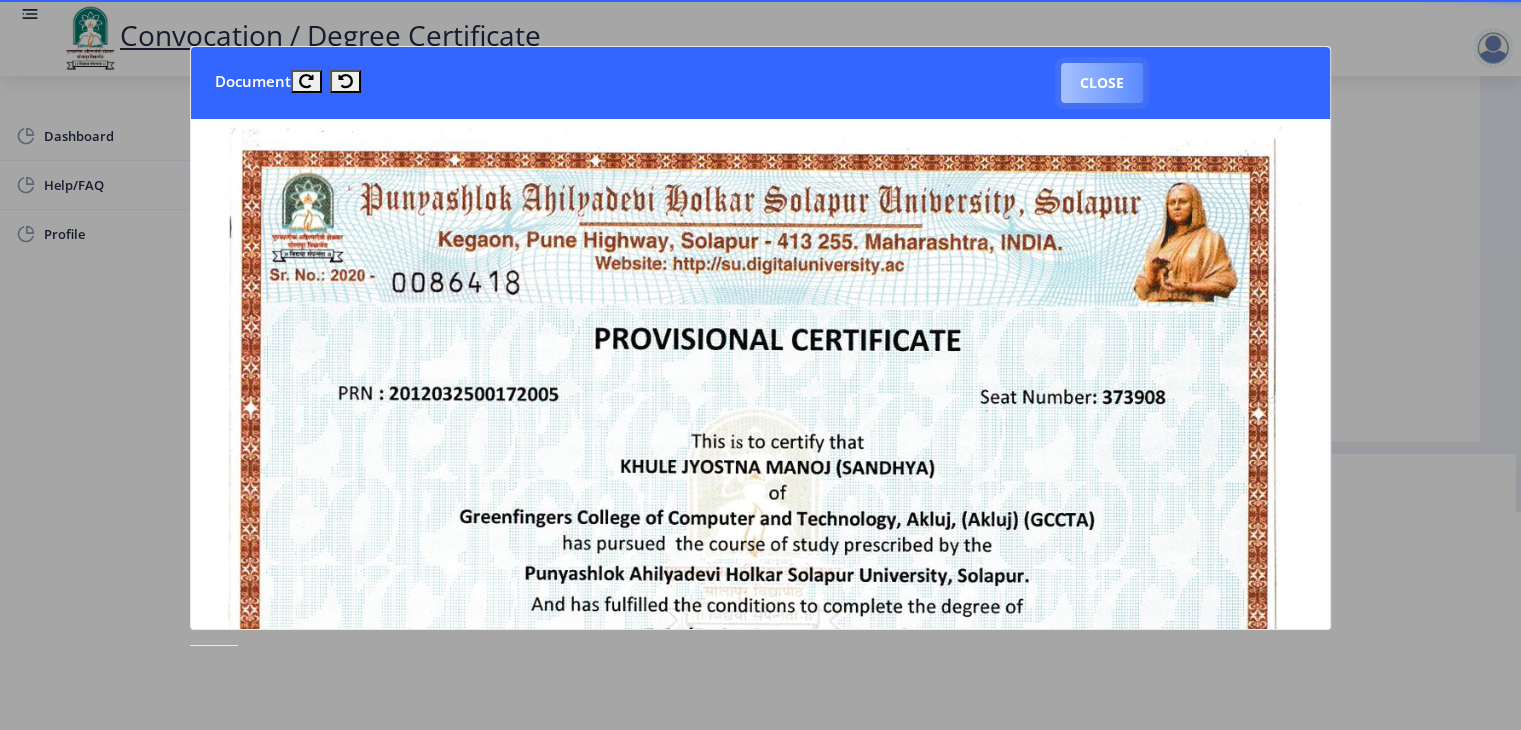 click on "Close" at bounding box center (1102, 83) 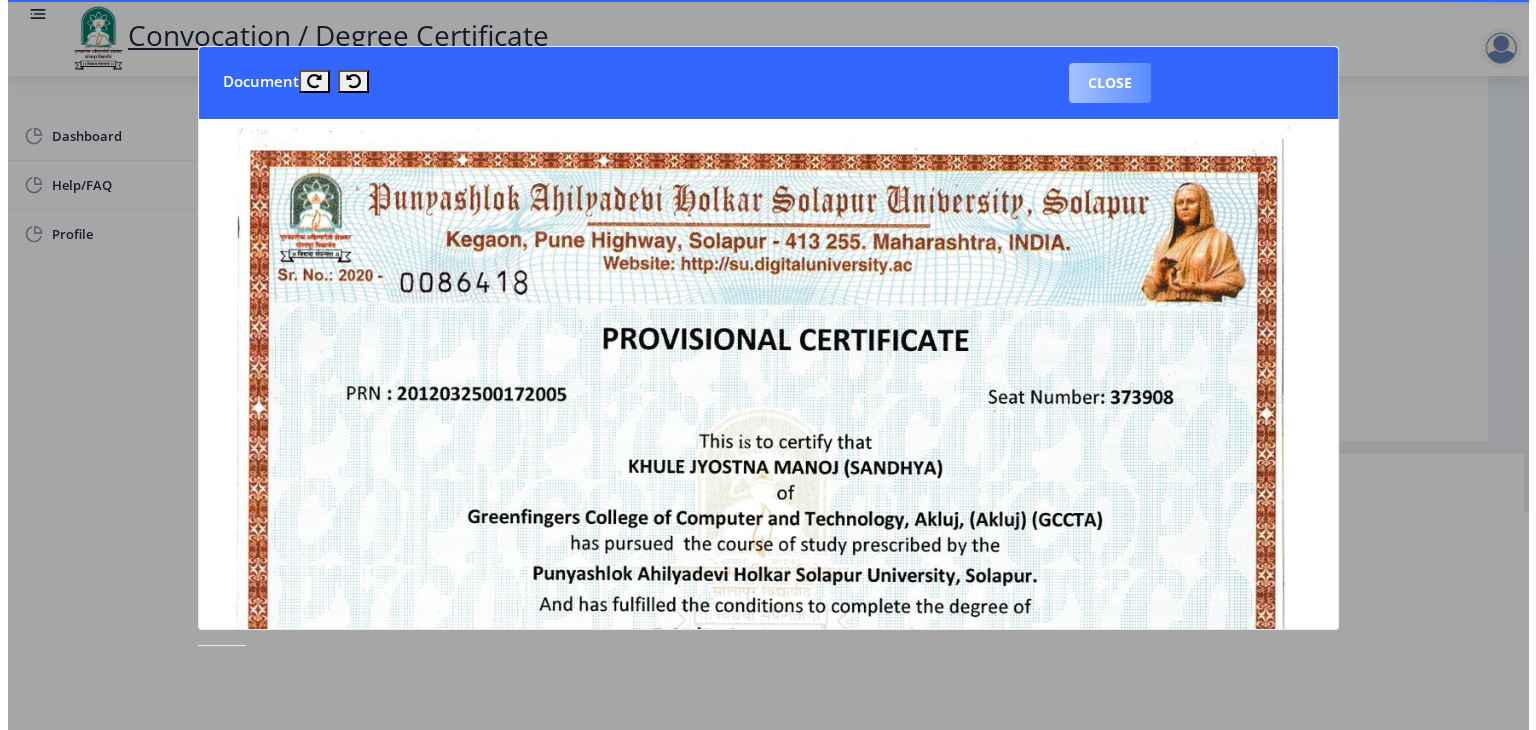 scroll, scrollTop: 23, scrollLeft: 0, axis: vertical 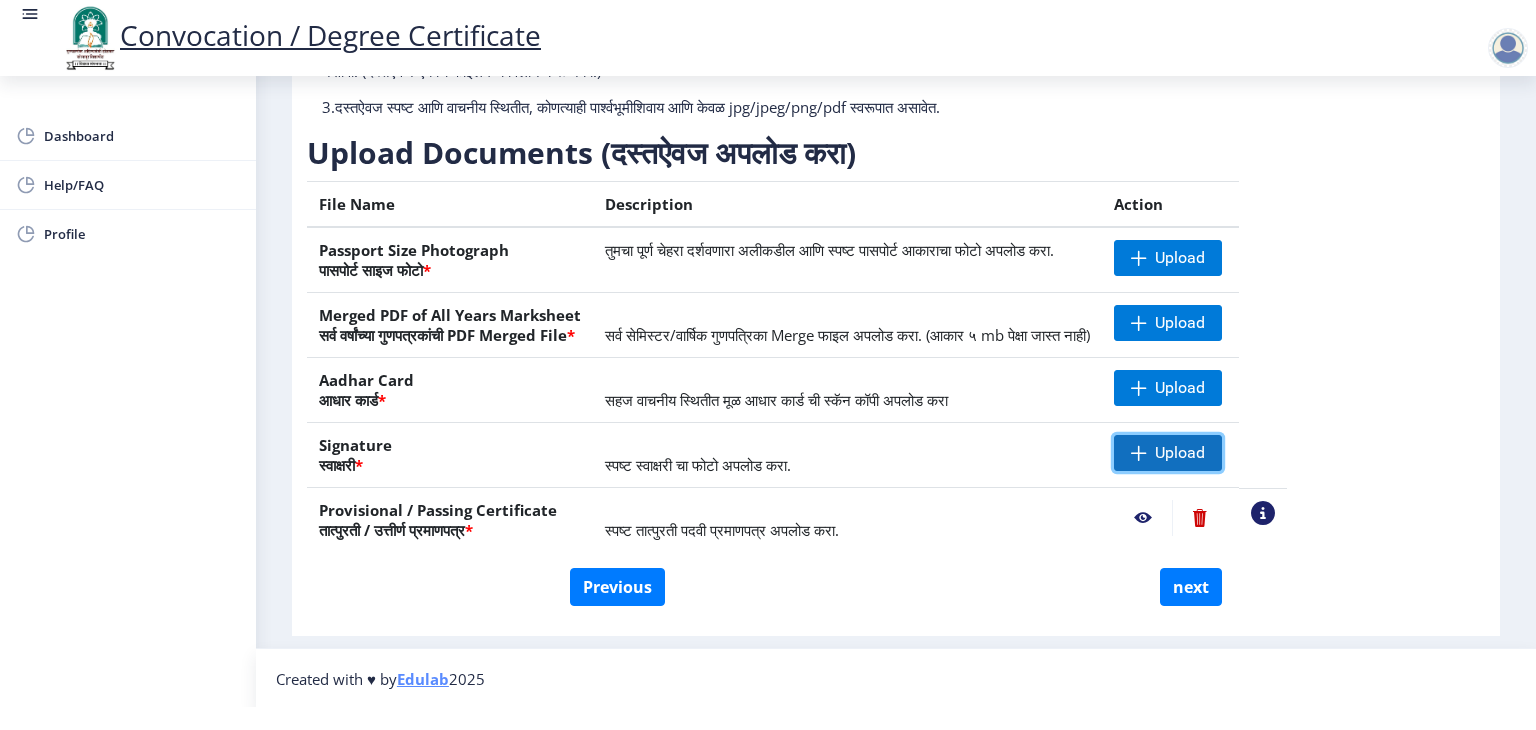 click on "Upload" 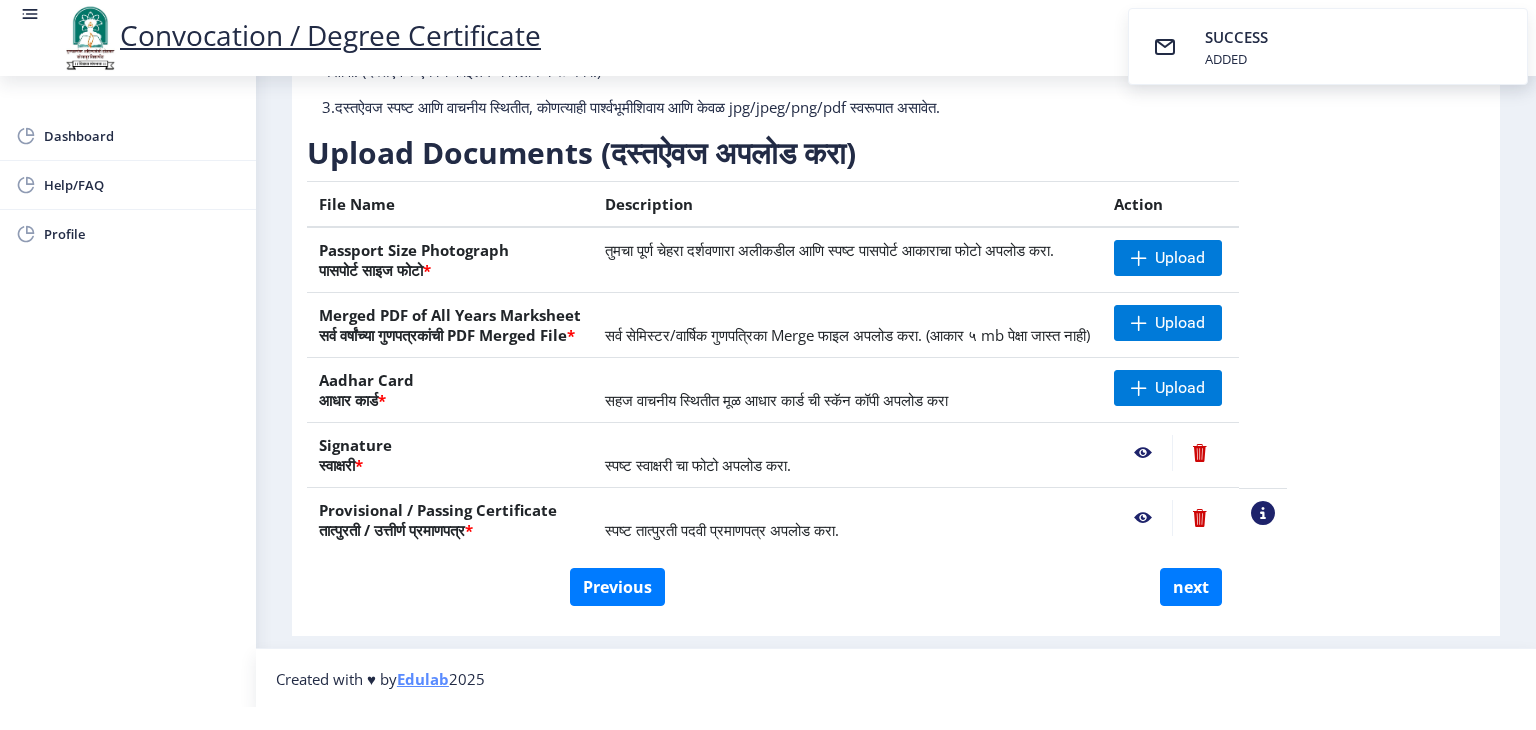 click 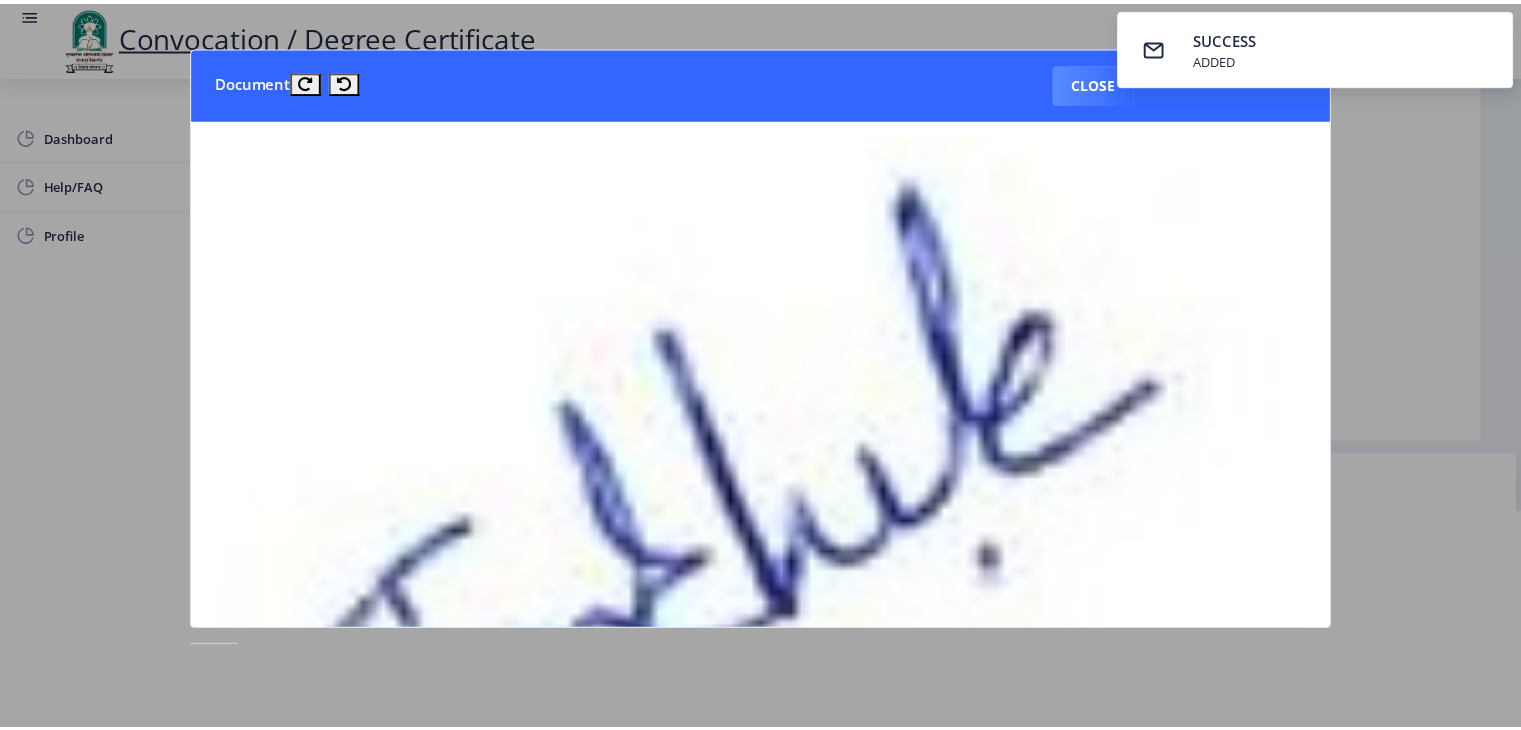 scroll, scrollTop: 0, scrollLeft: 0, axis: both 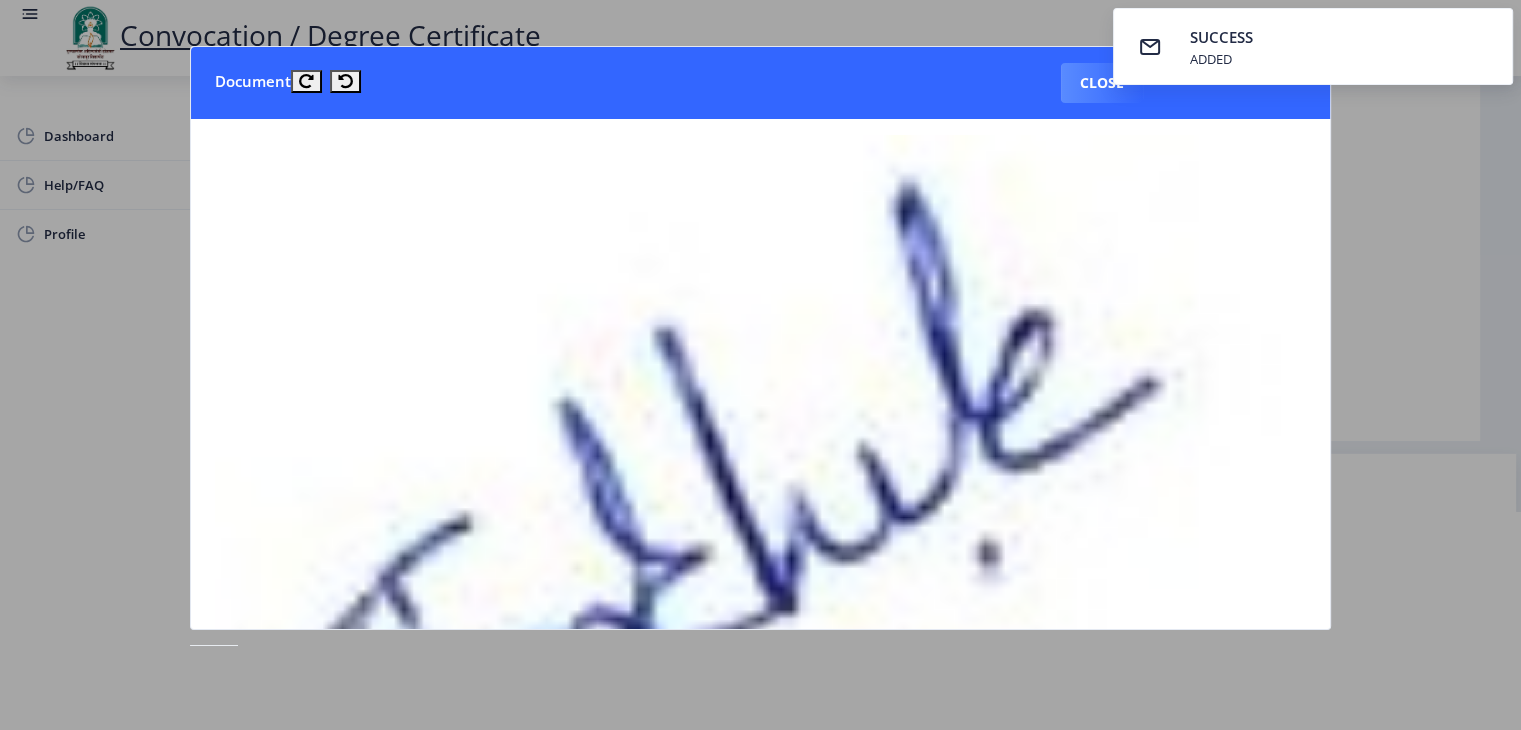 click 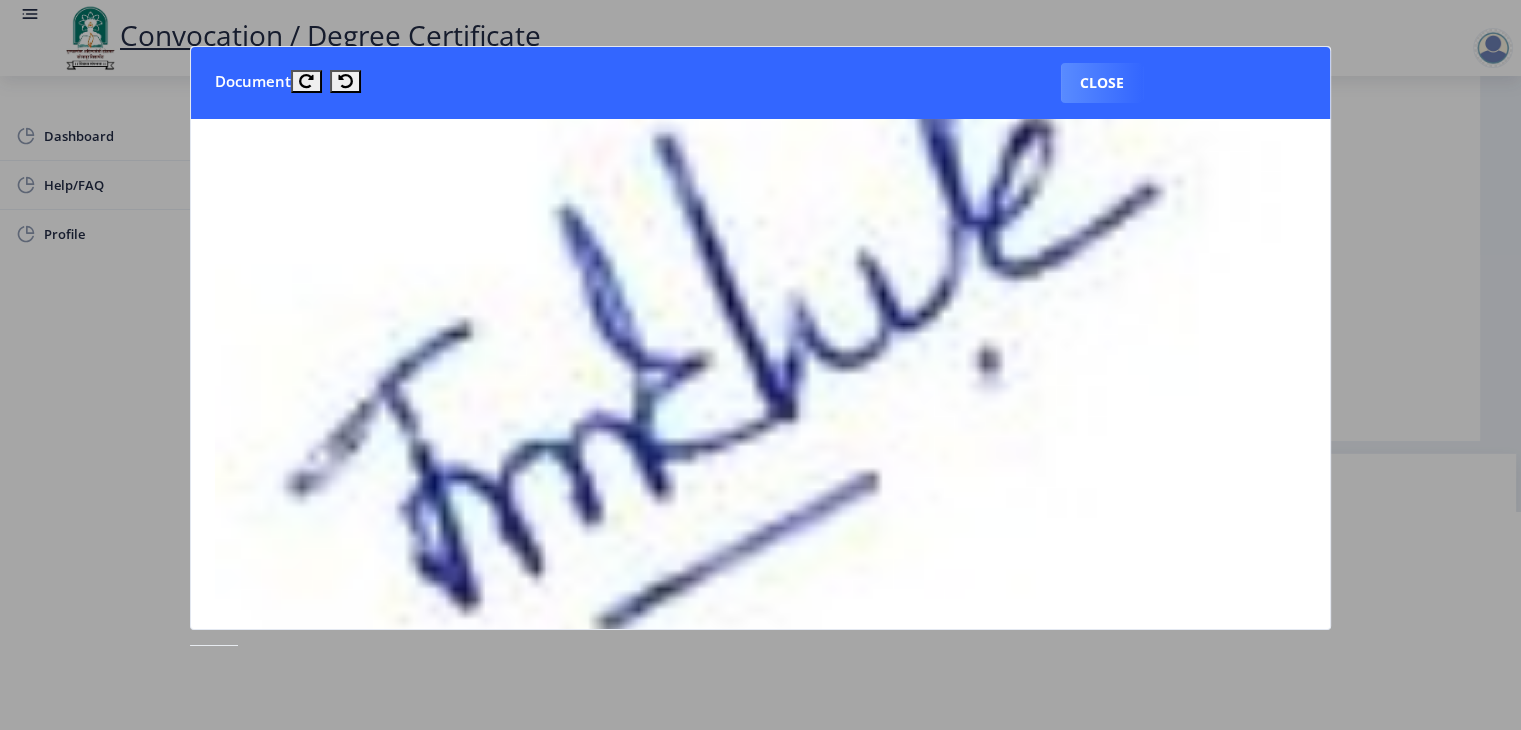 scroll, scrollTop: 196, scrollLeft: 0, axis: vertical 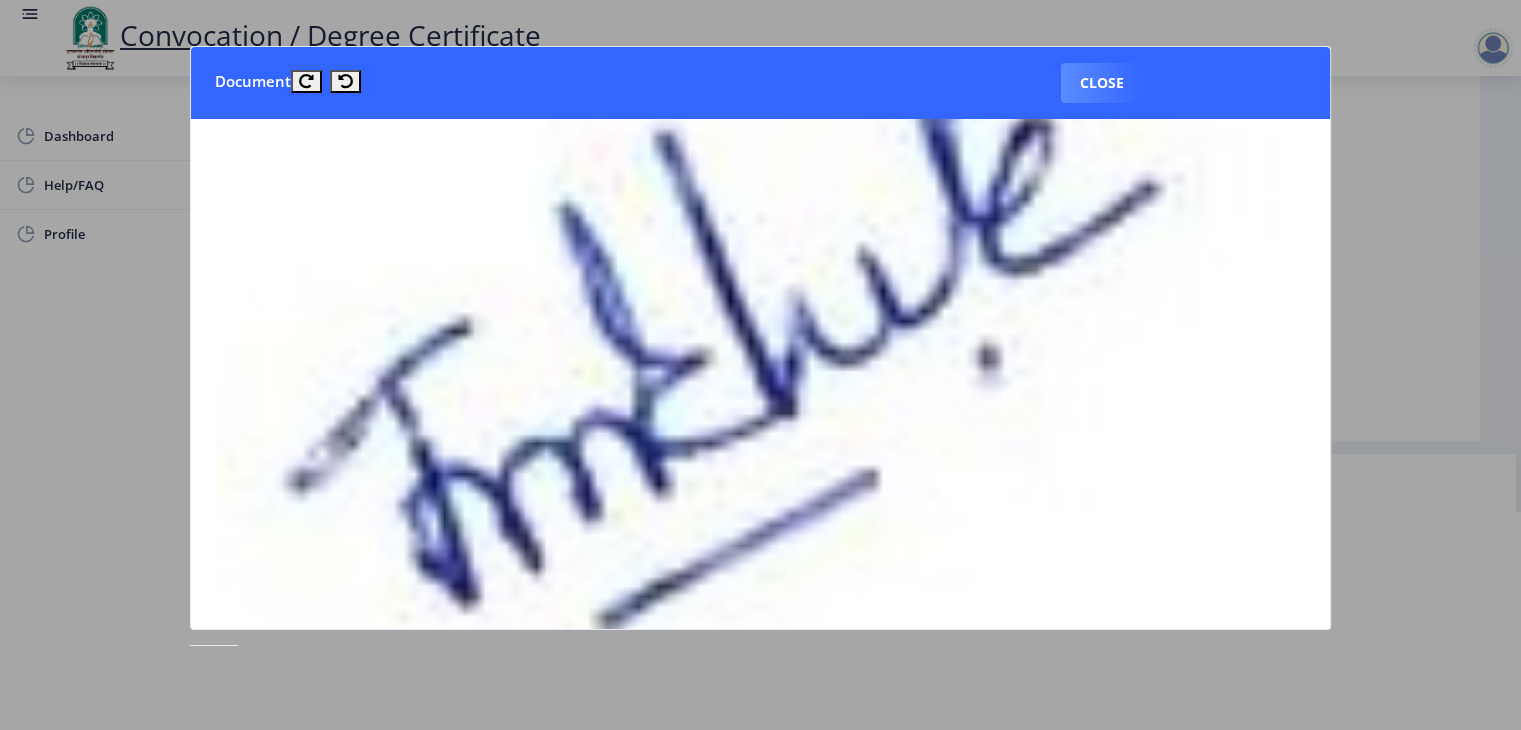 click 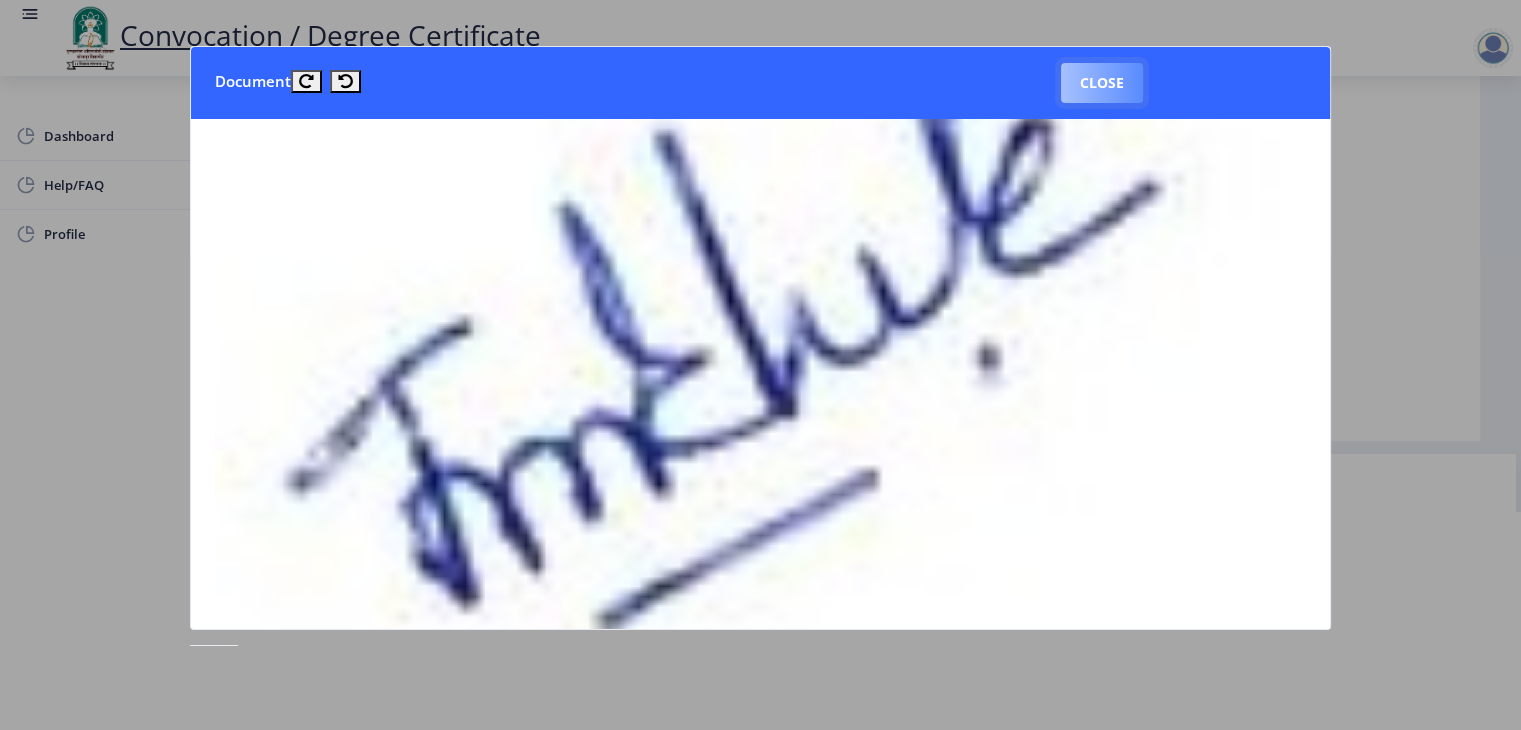 click on "Close" at bounding box center [1102, 83] 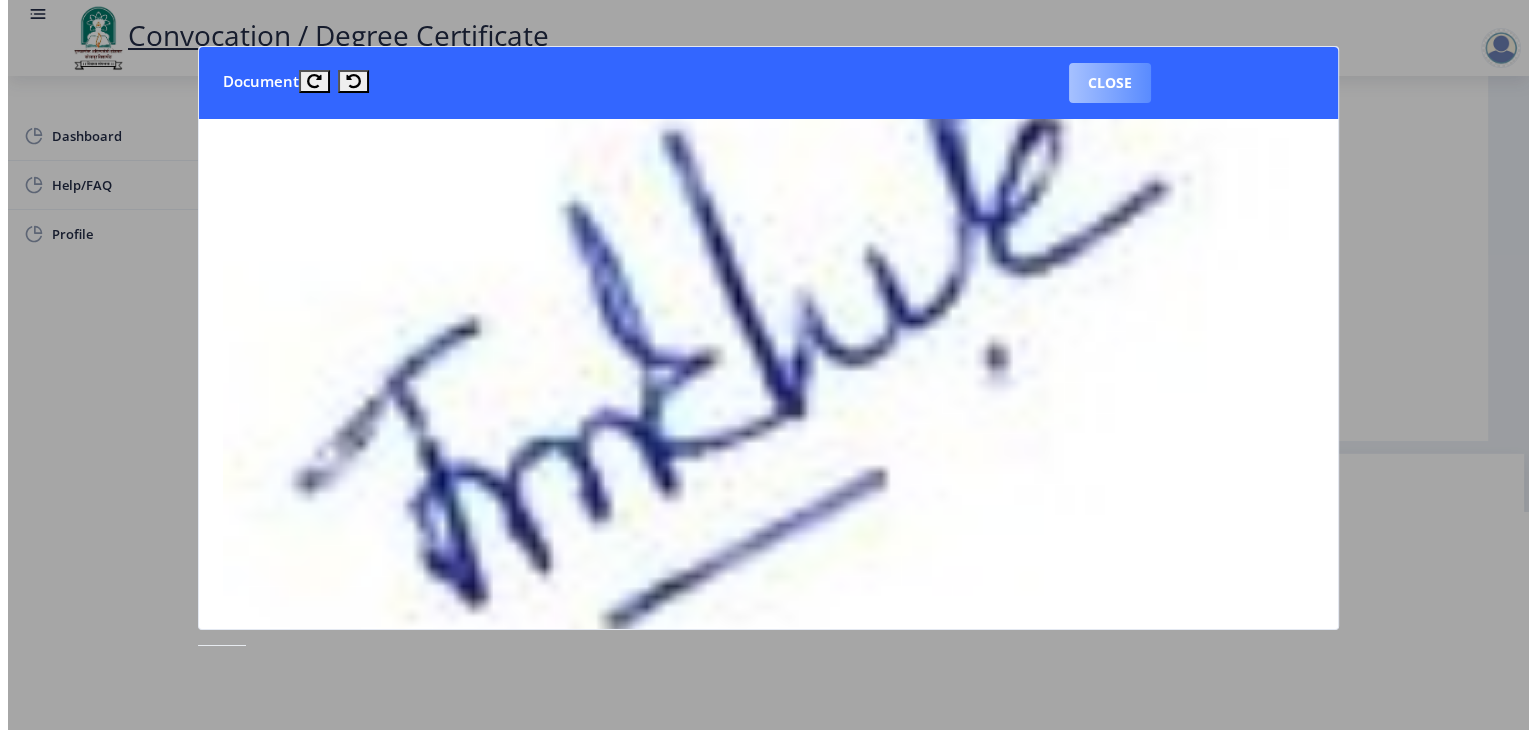 scroll, scrollTop: 23, scrollLeft: 0, axis: vertical 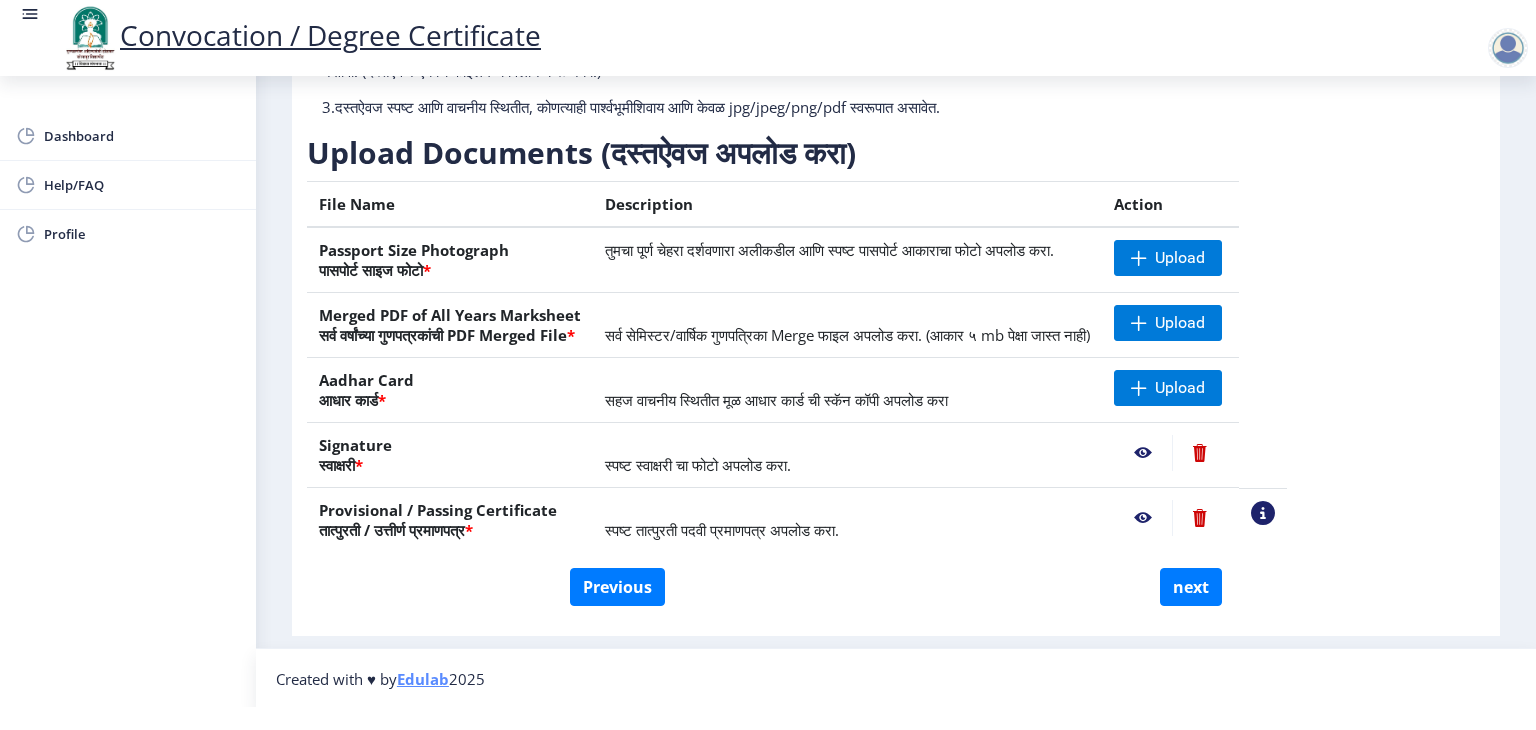 click 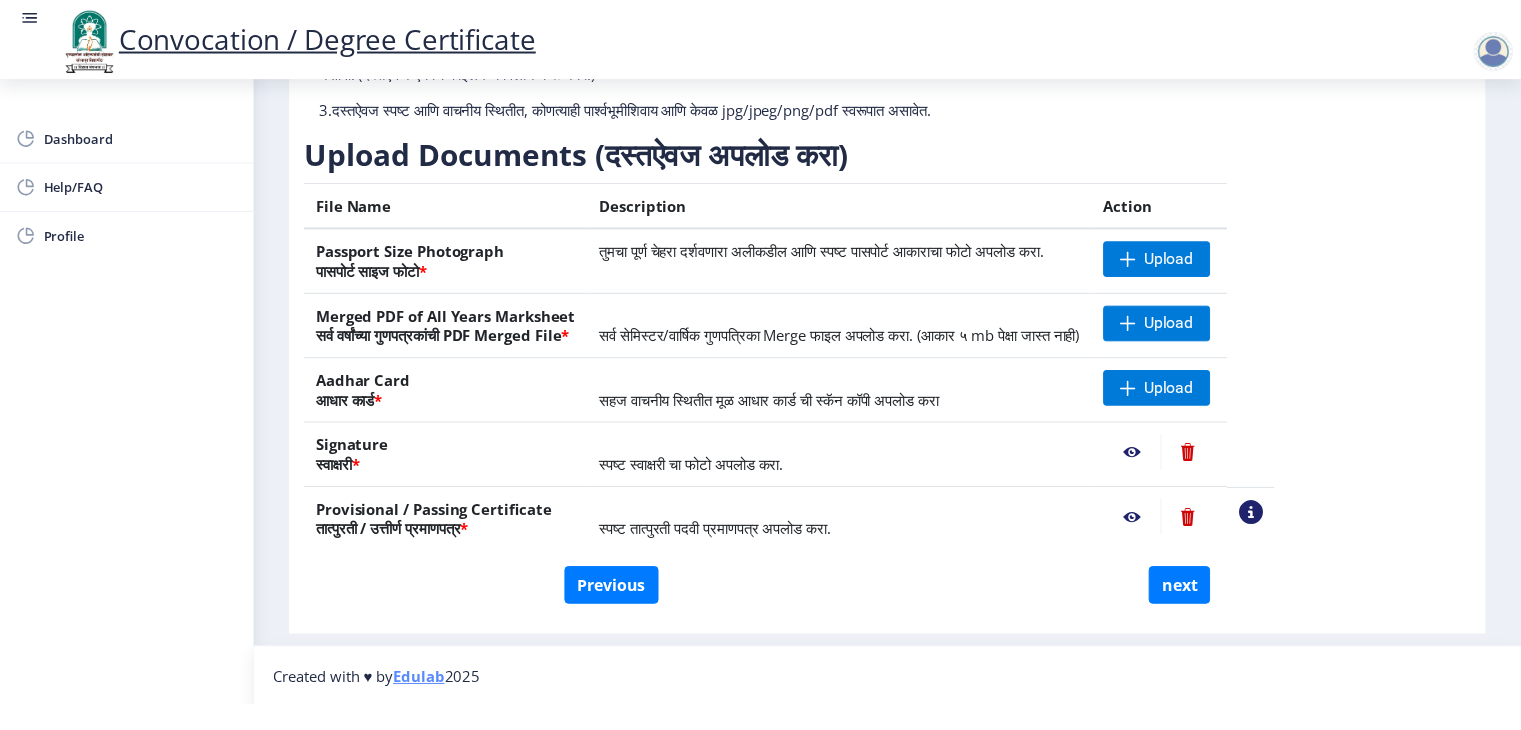scroll, scrollTop: 0, scrollLeft: 0, axis: both 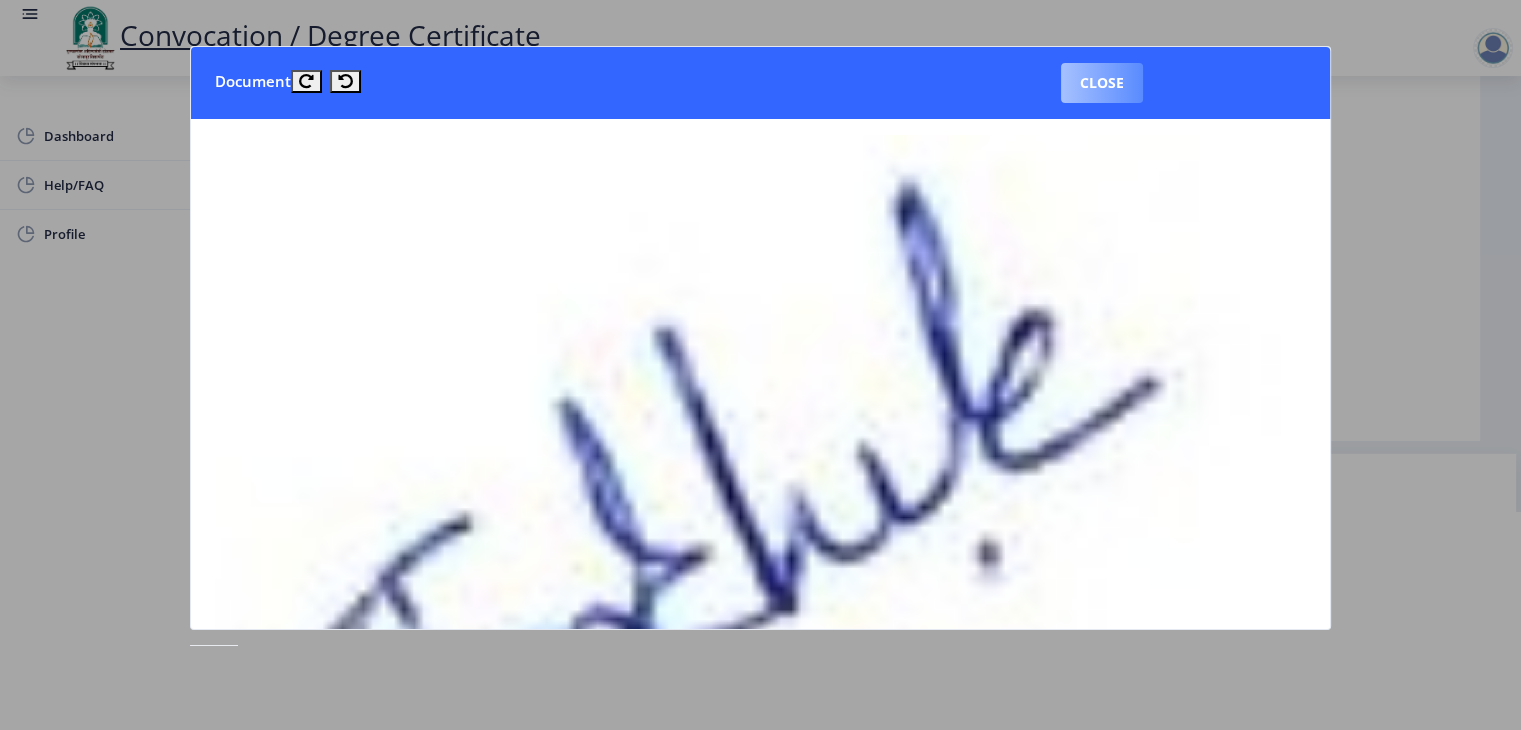 click on "Close" at bounding box center [1102, 83] 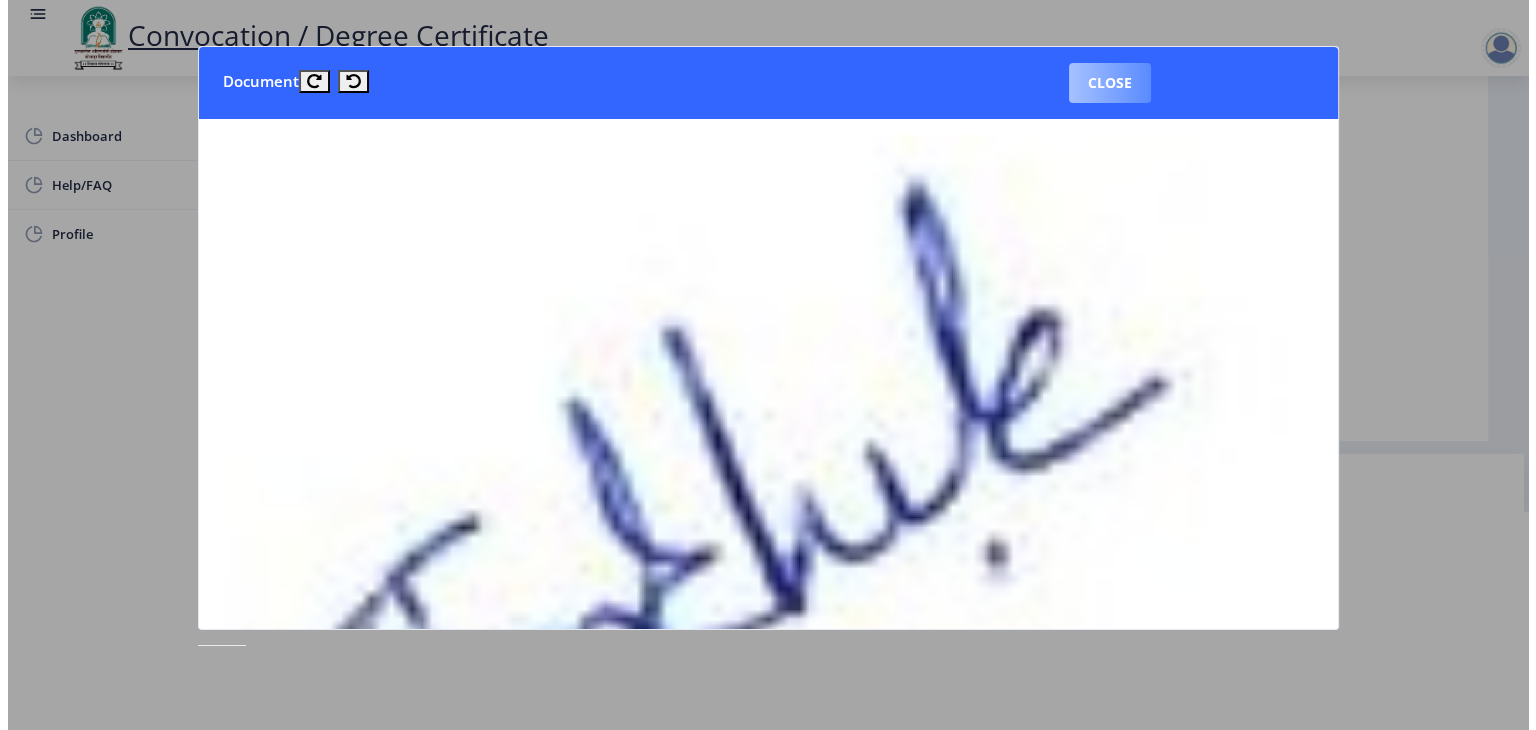 scroll, scrollTop: 23, scrollLeft: 0, axis: vertical 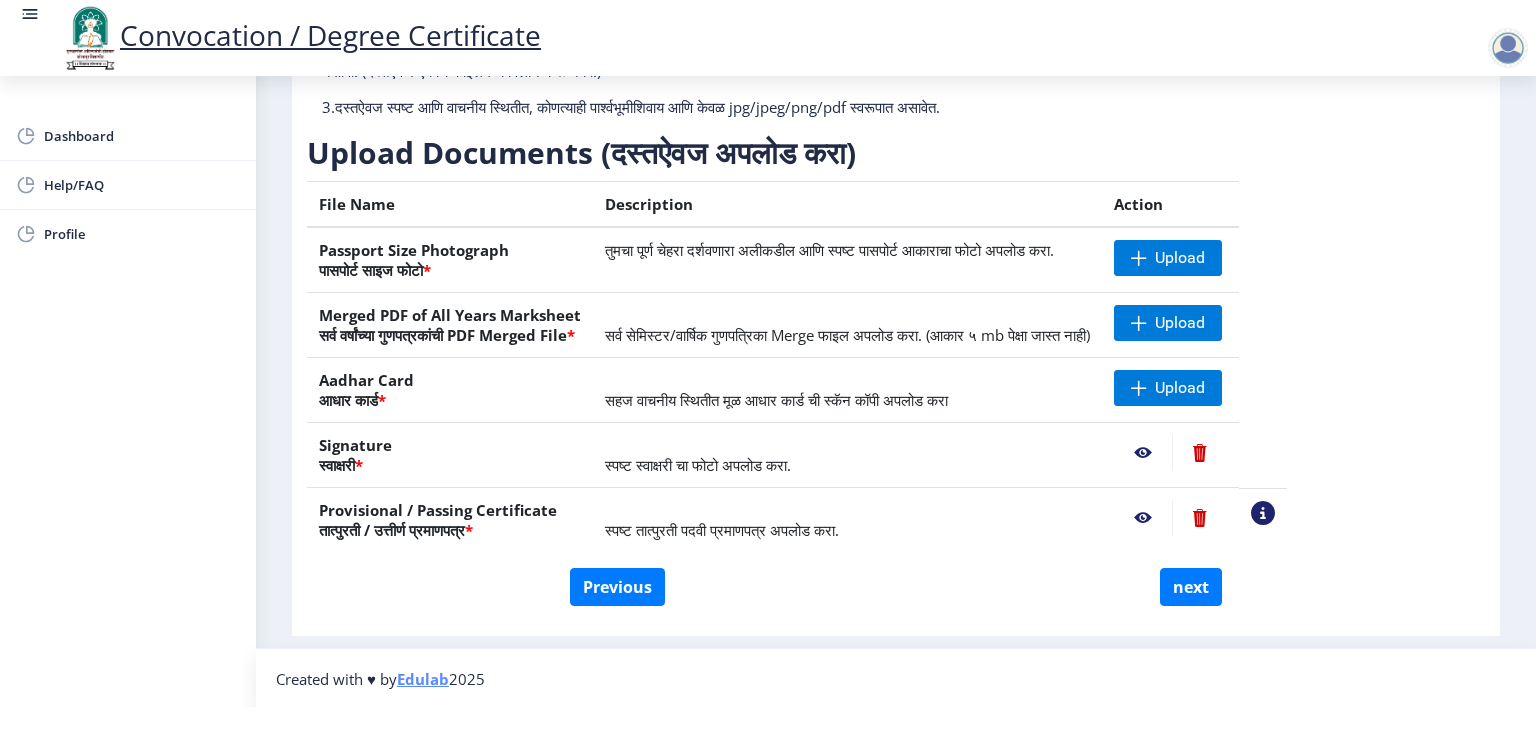 click 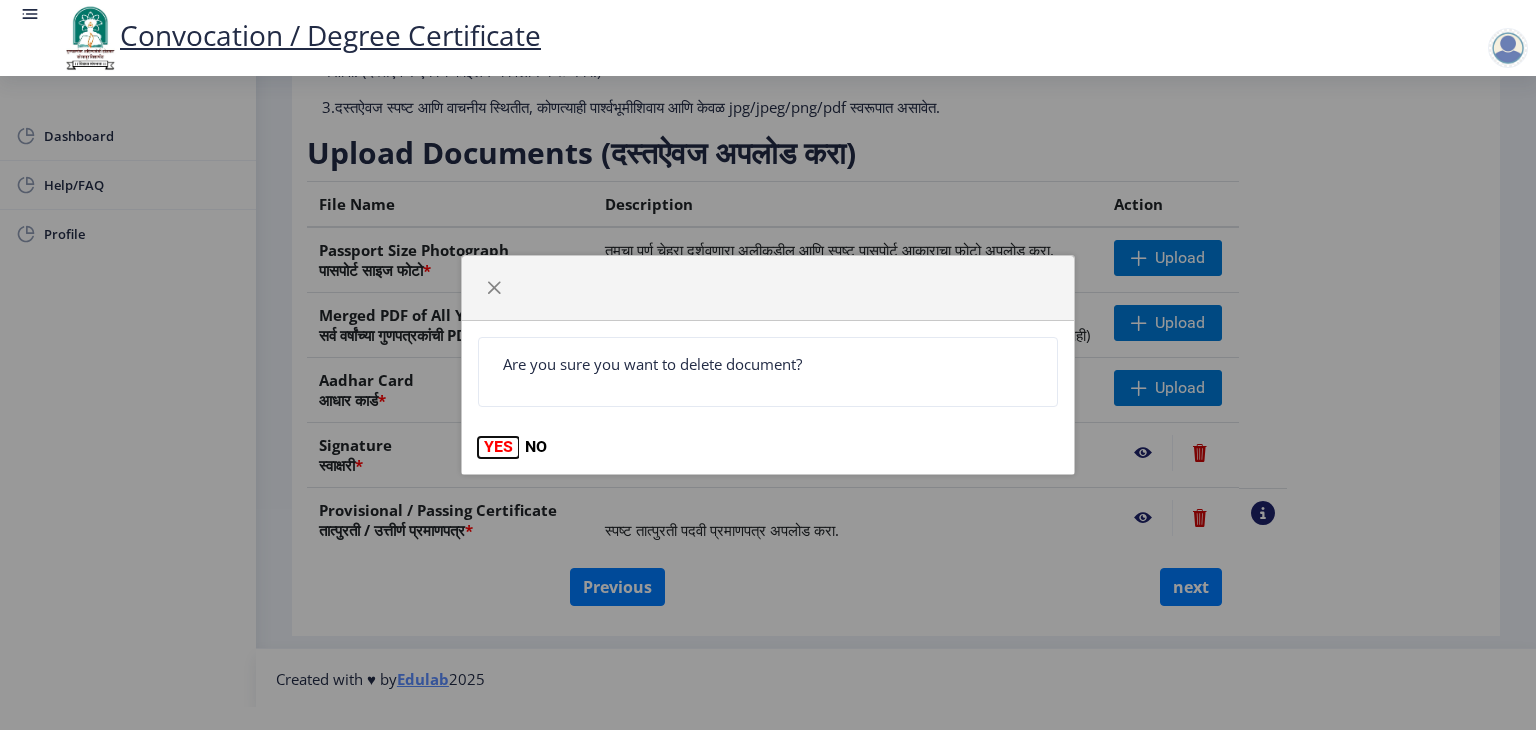 click on "YES" 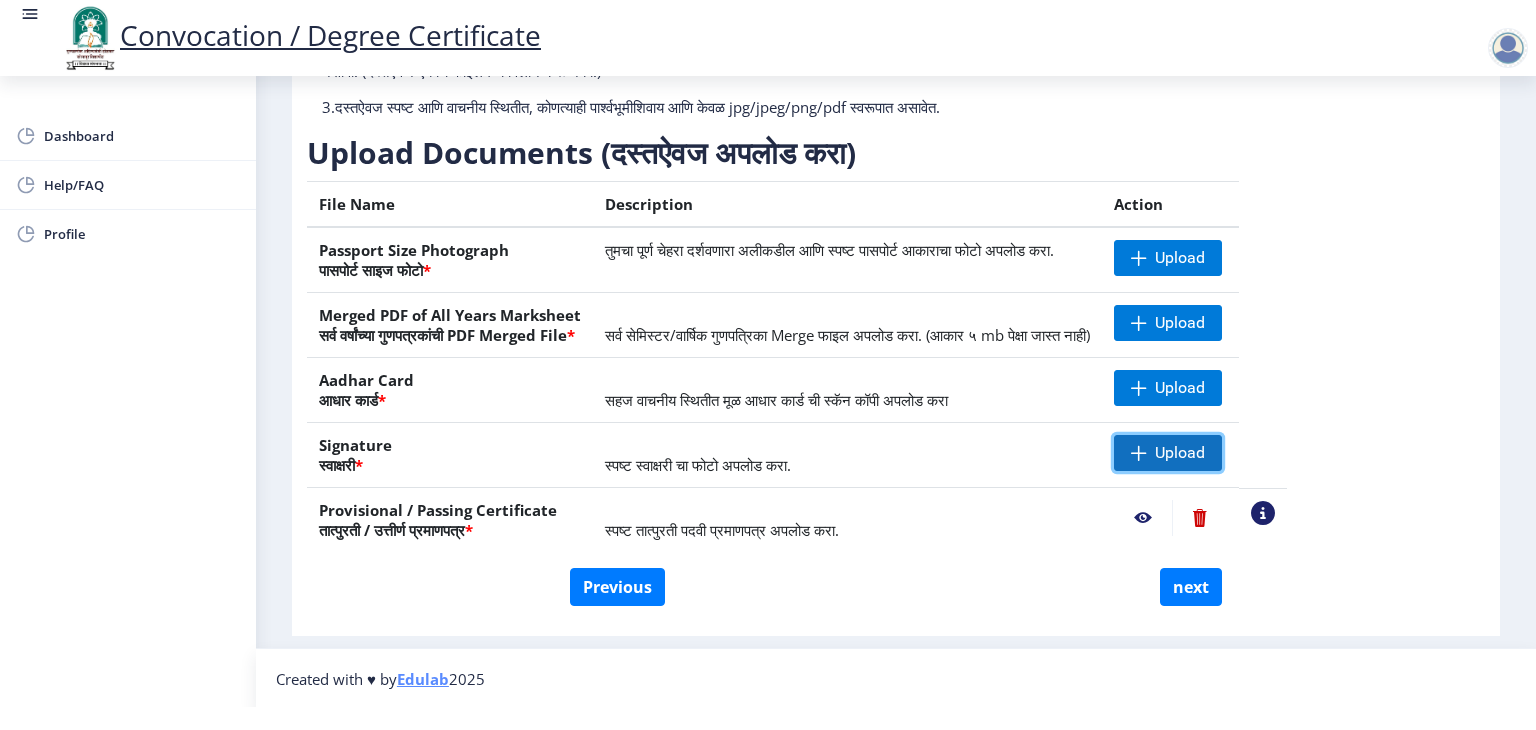 click on "Upload" 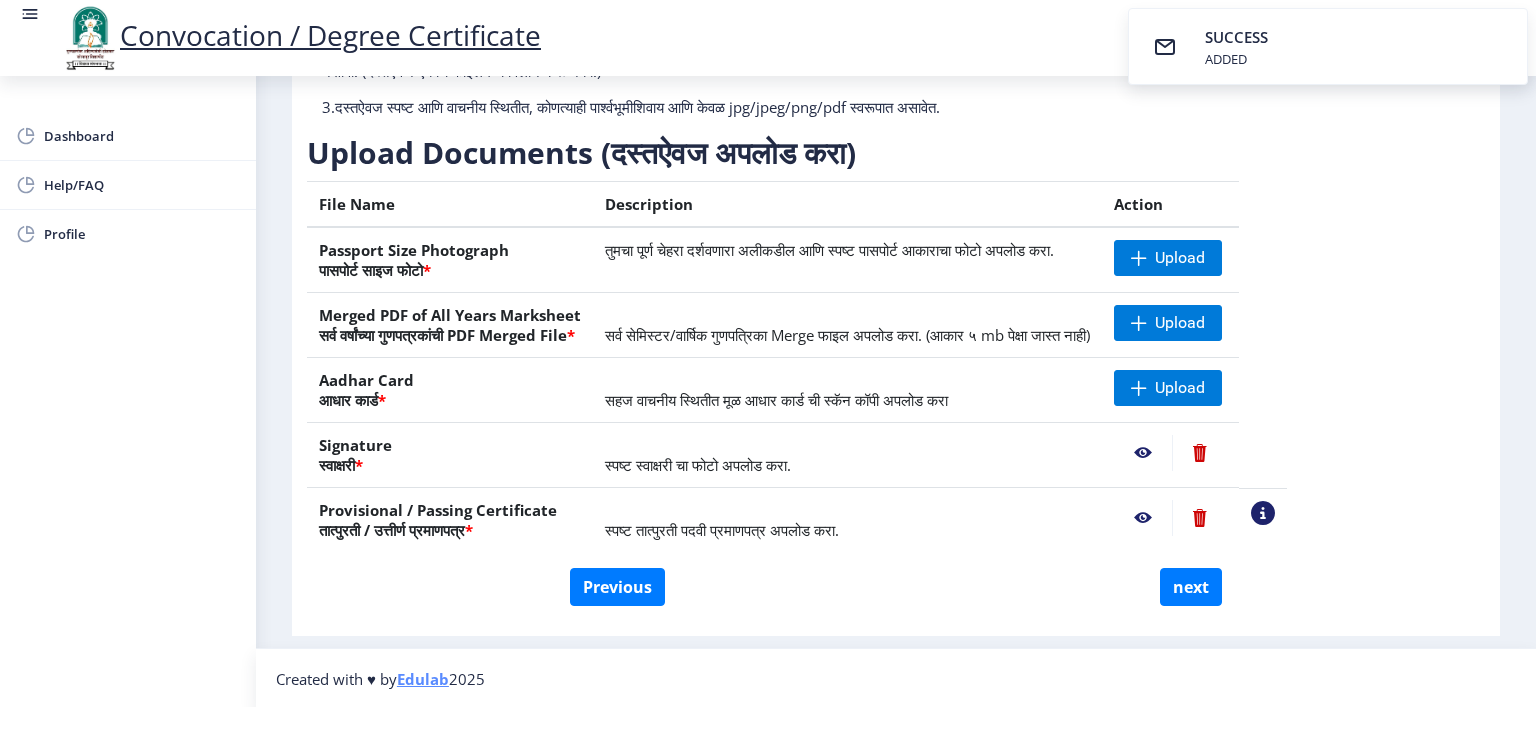 click 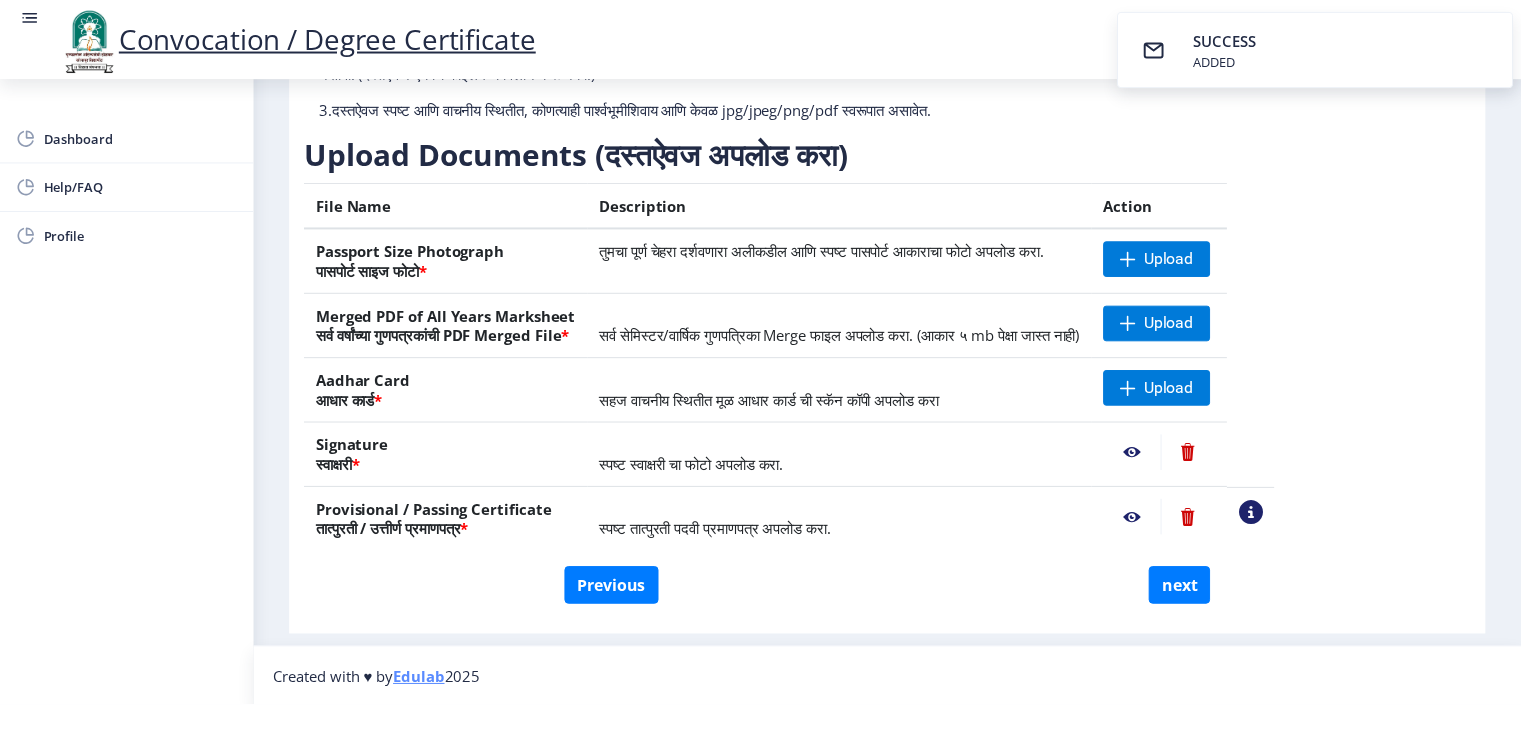 scroll, scrollTop: 0, scrollLeft: 0, axis: both 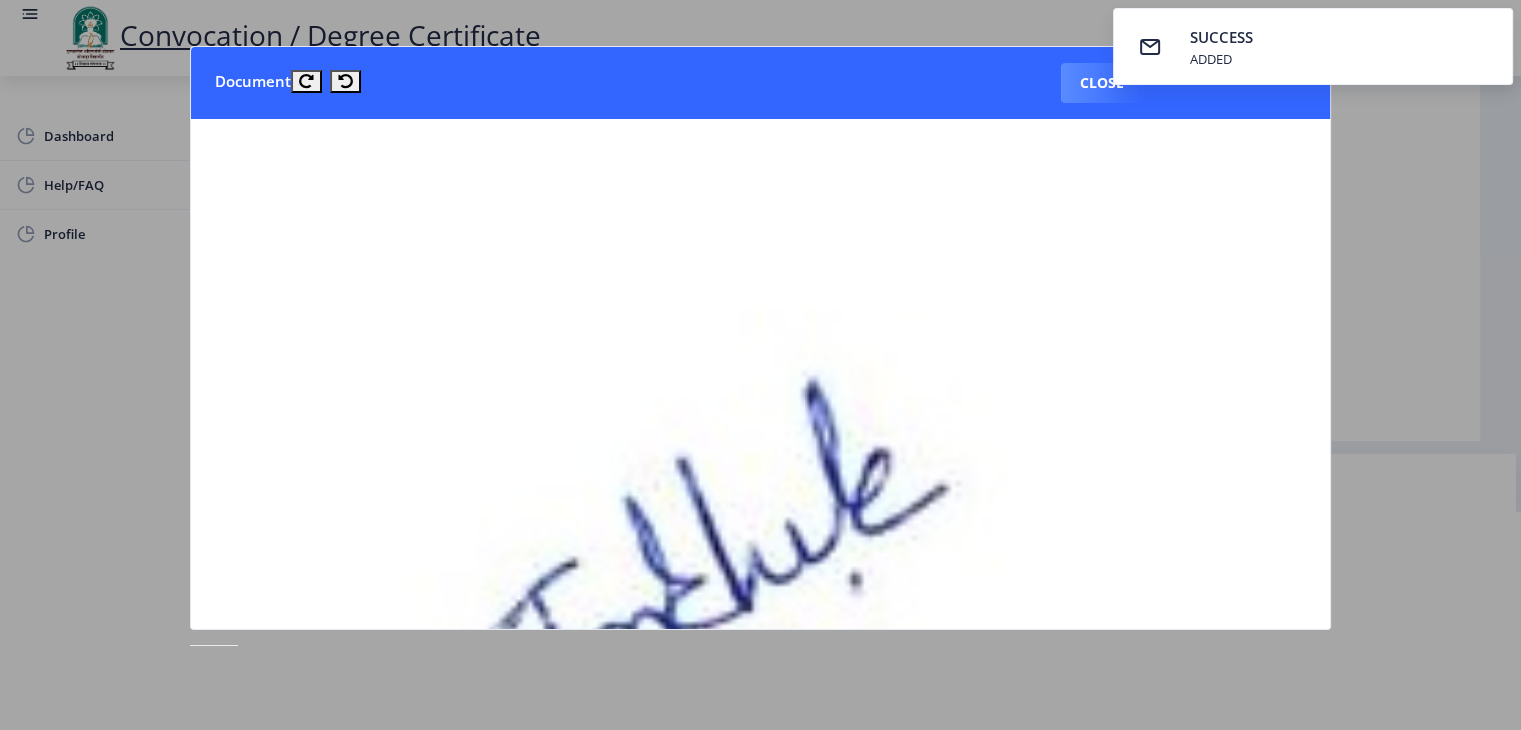 click 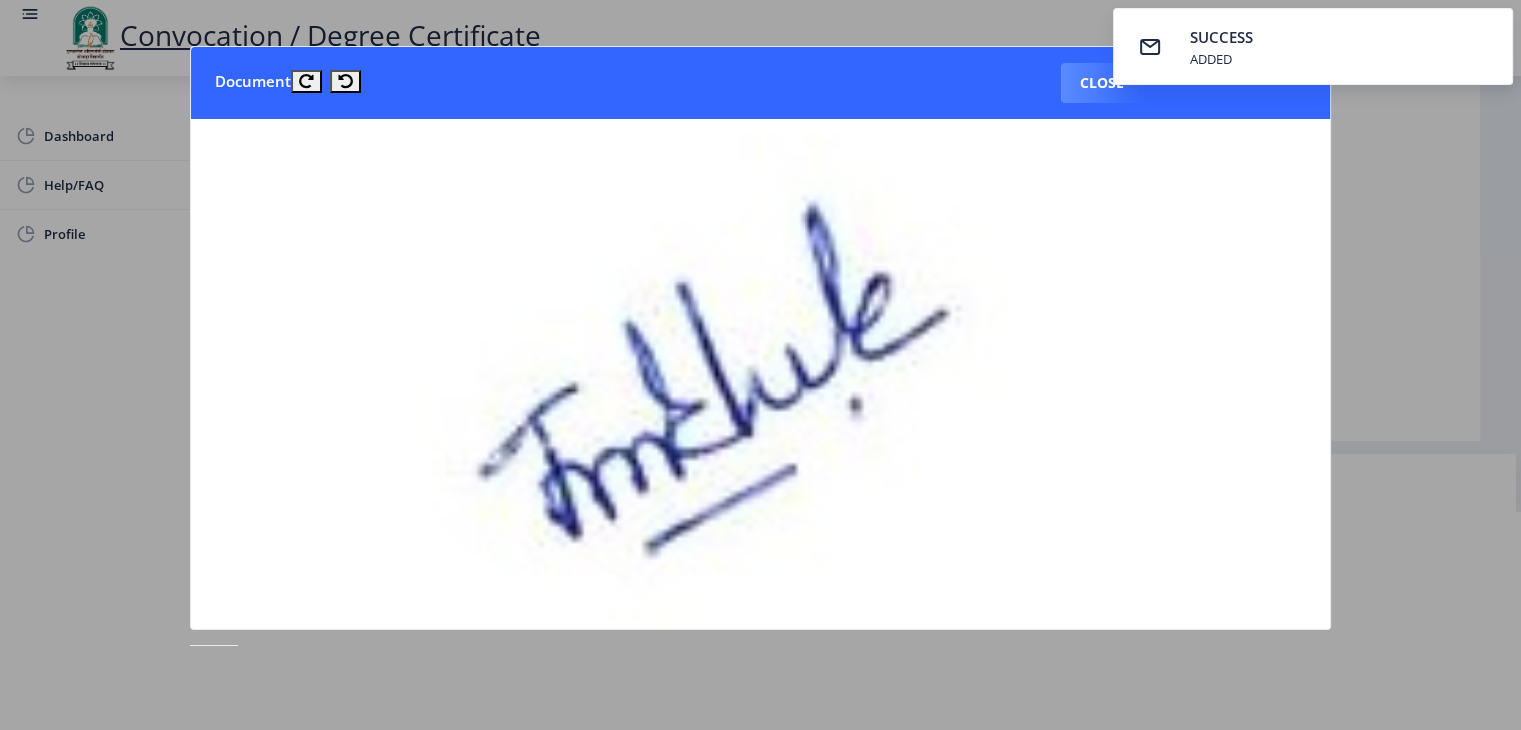 scroll, scrollTop: 216, scrollLeft: 0, axis: vertical 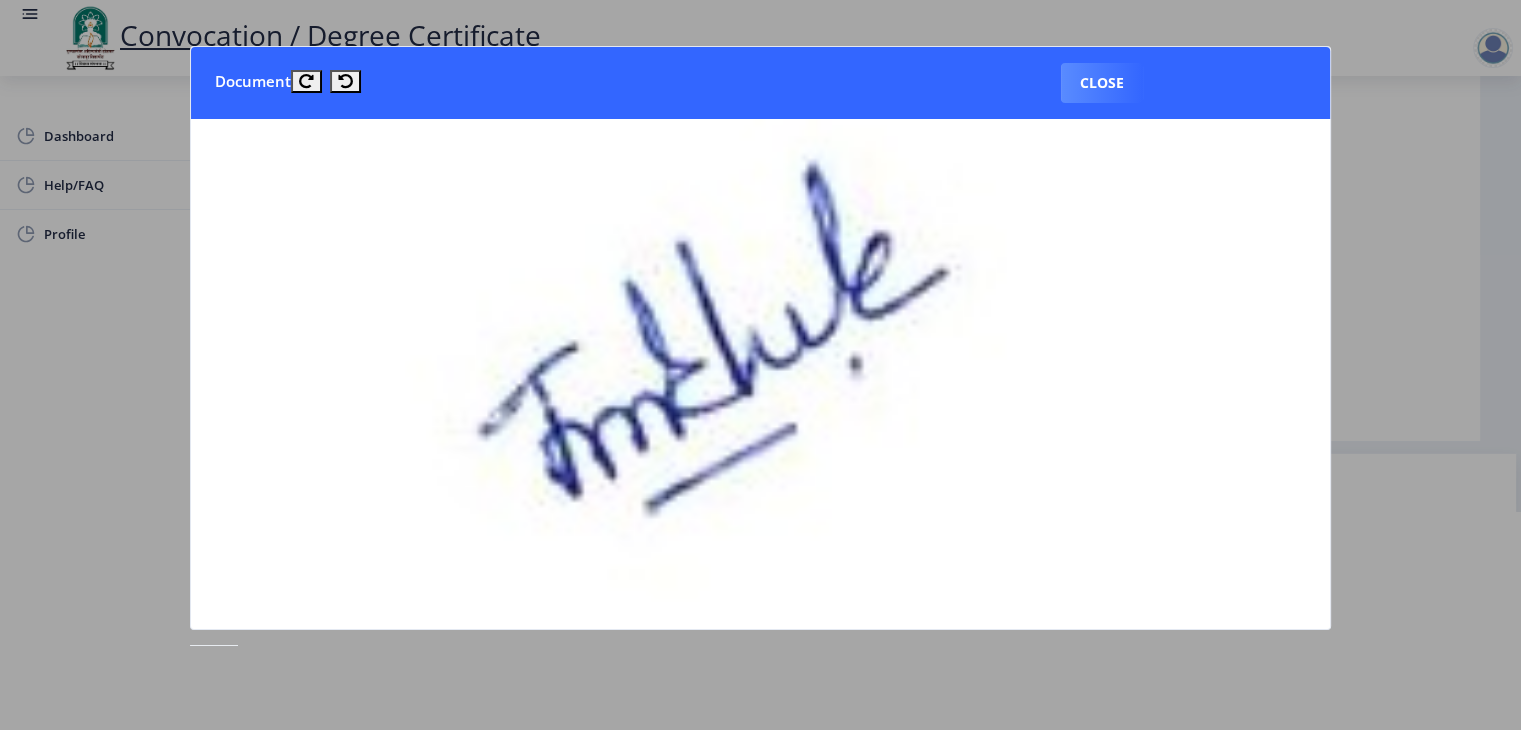 click 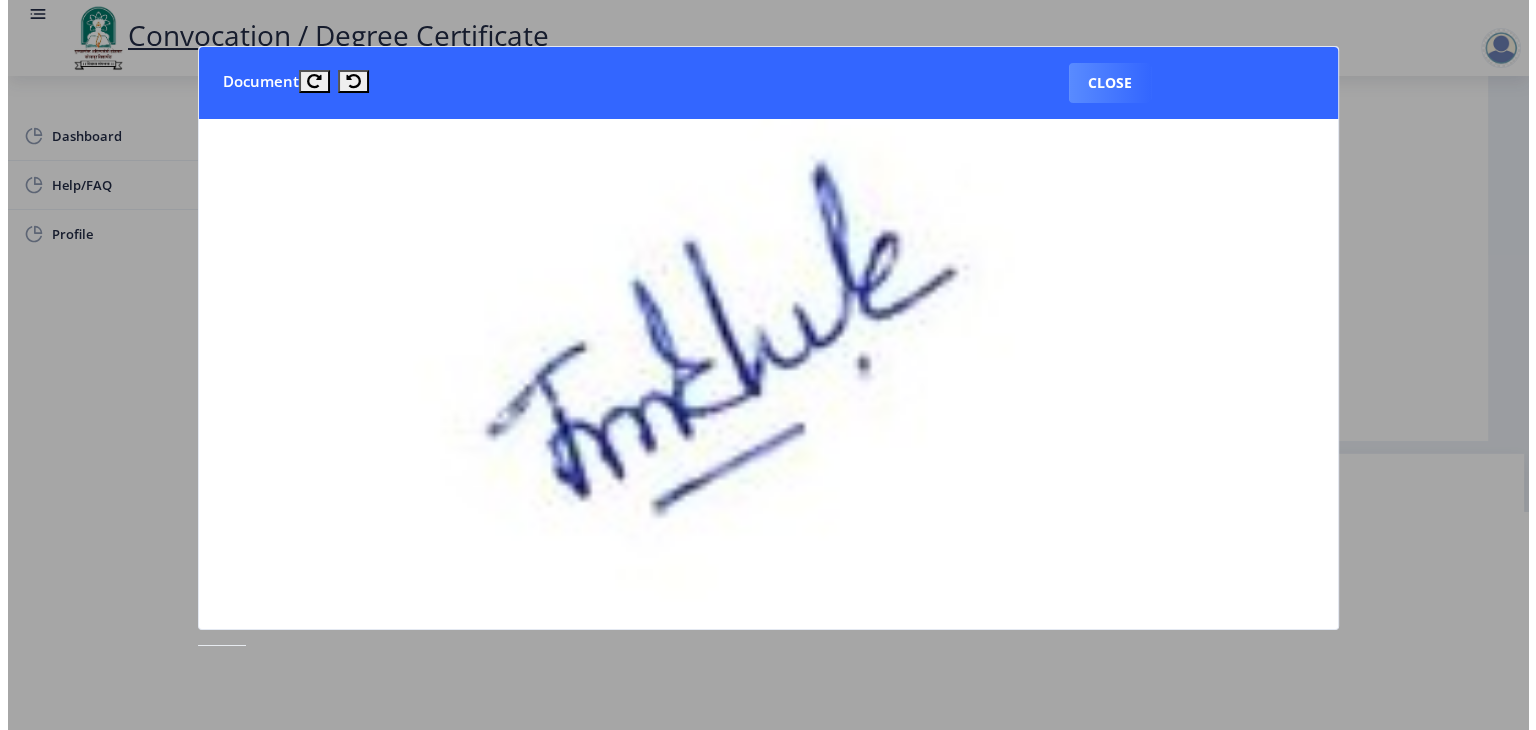scroll, scrollTop: 23, scrollLeft: 0, axis: vertical 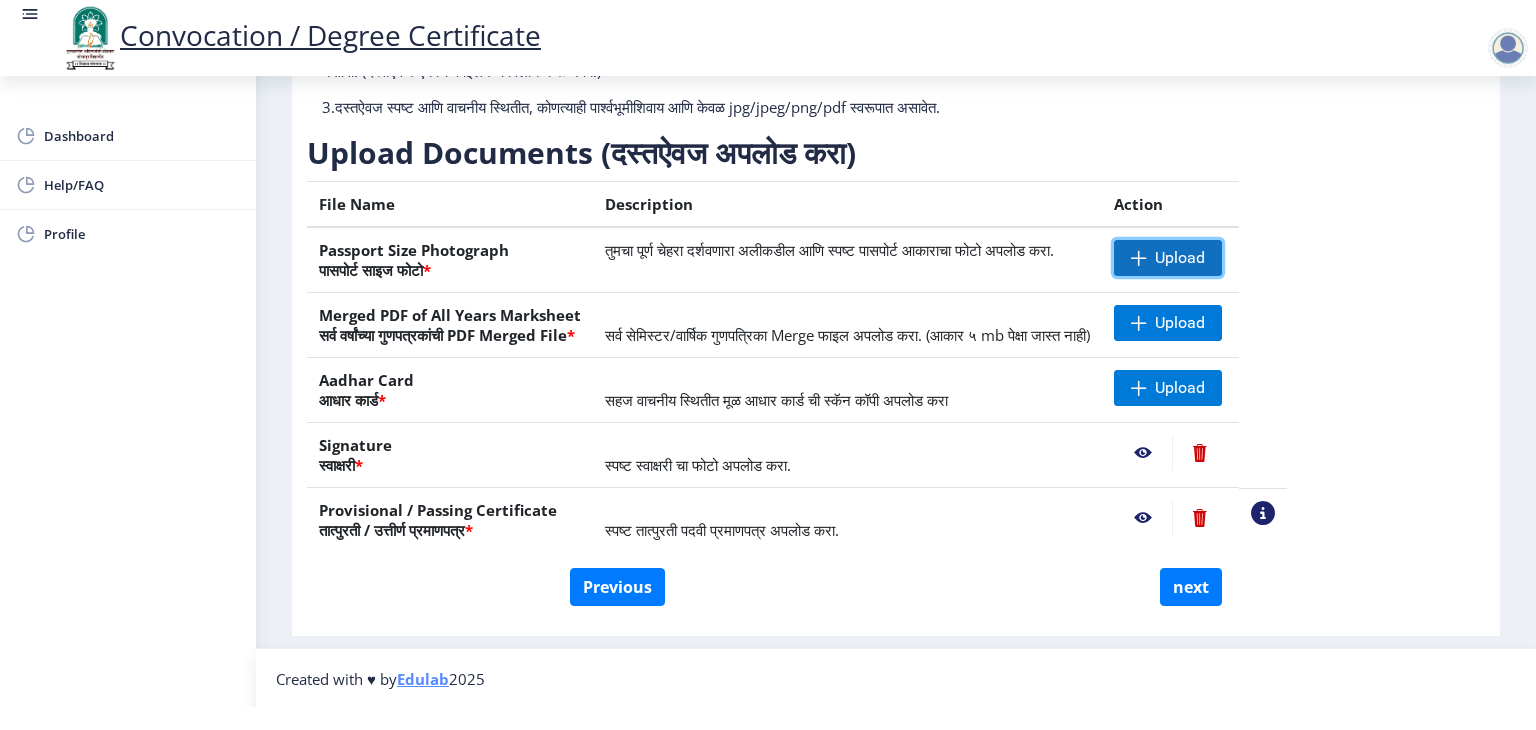 click on "Upload" 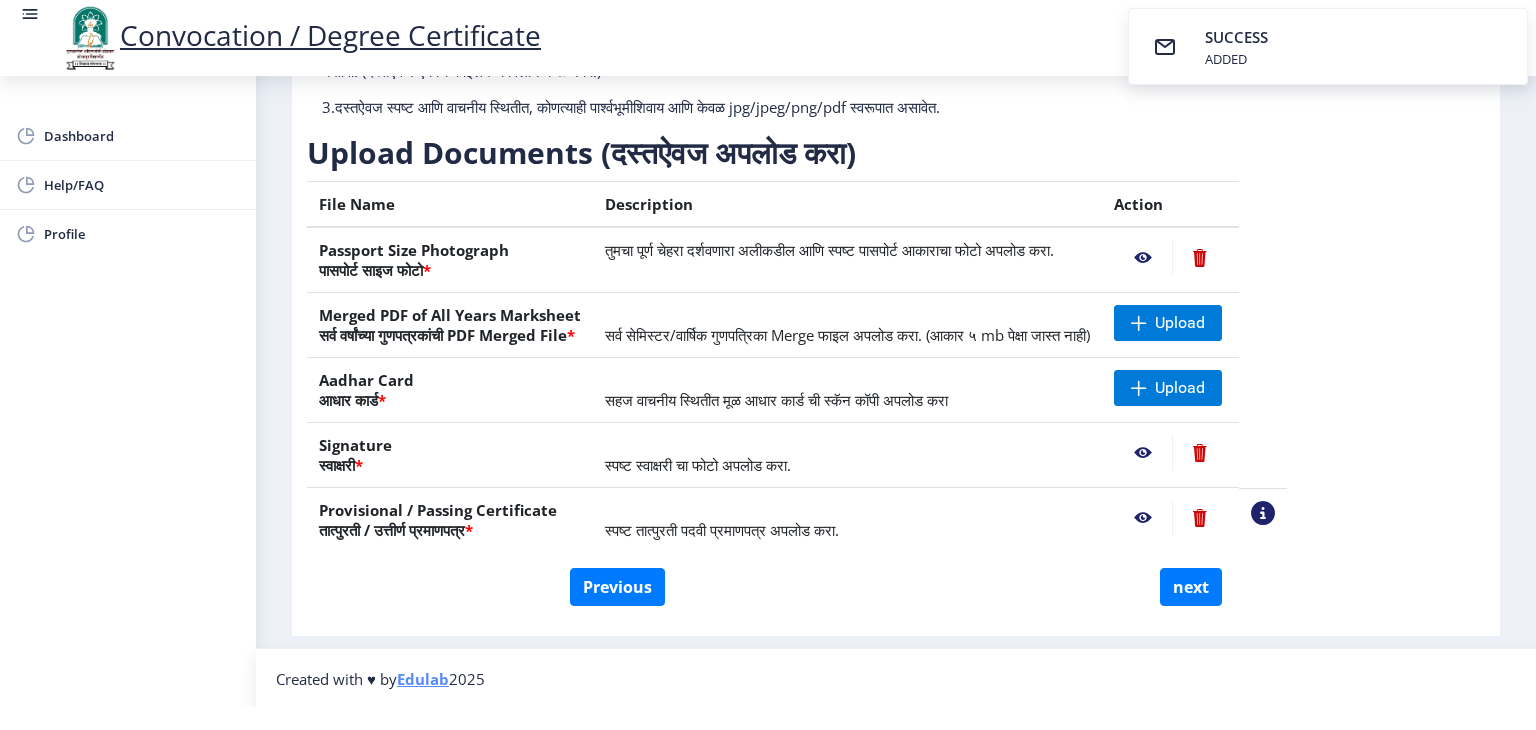 click 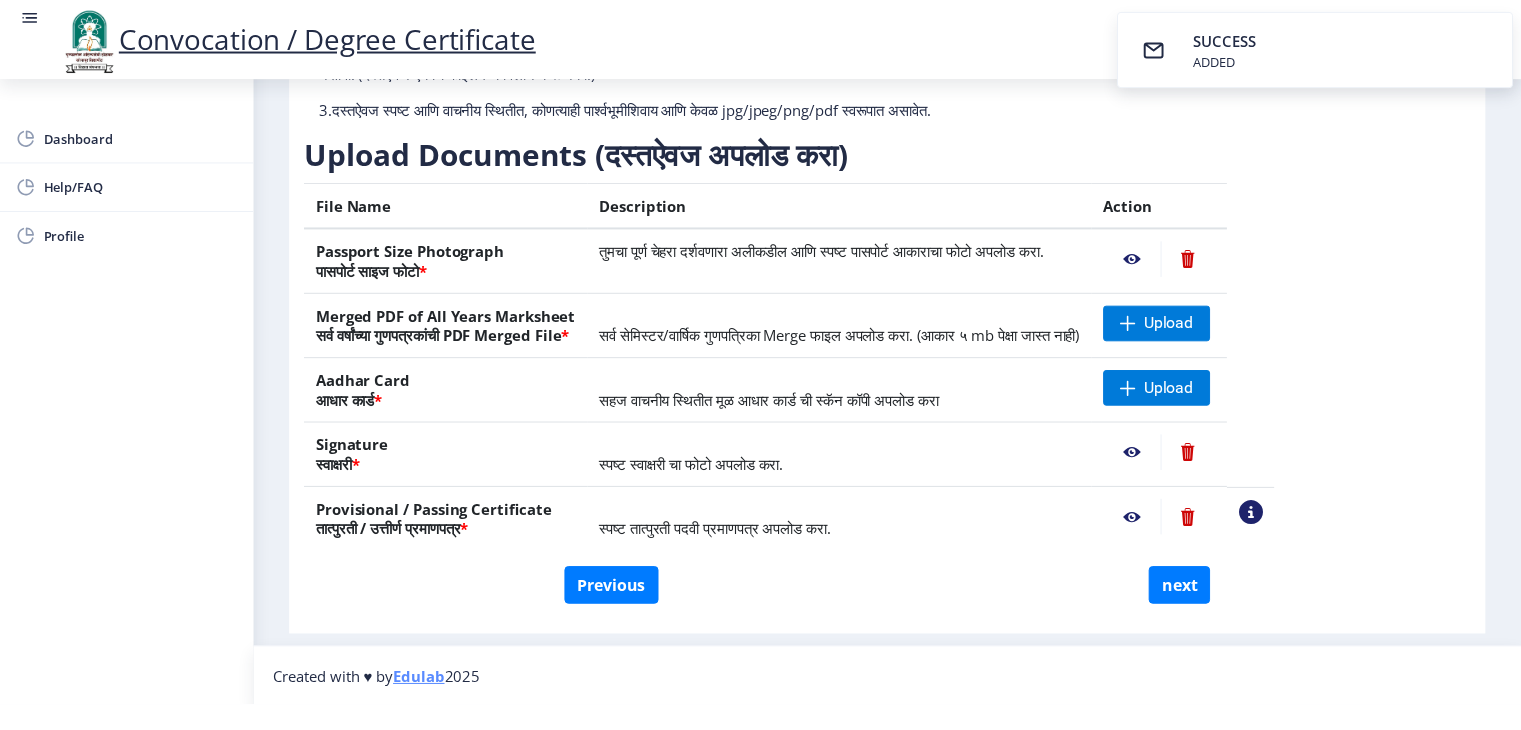scroll, scrollTop: 0, scrollLeft: 0, axis: both 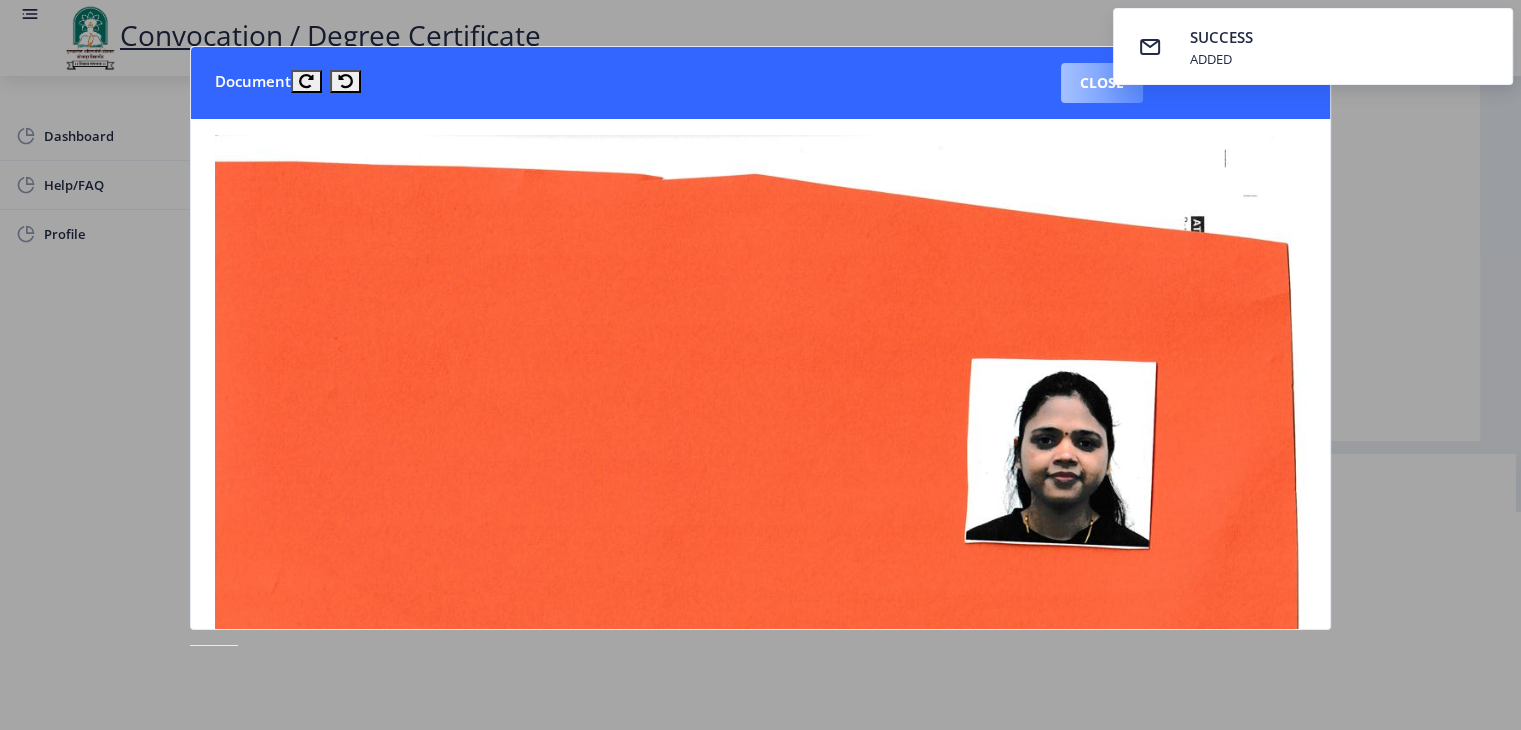 click on "Close" at bounding box center (1102, 83) 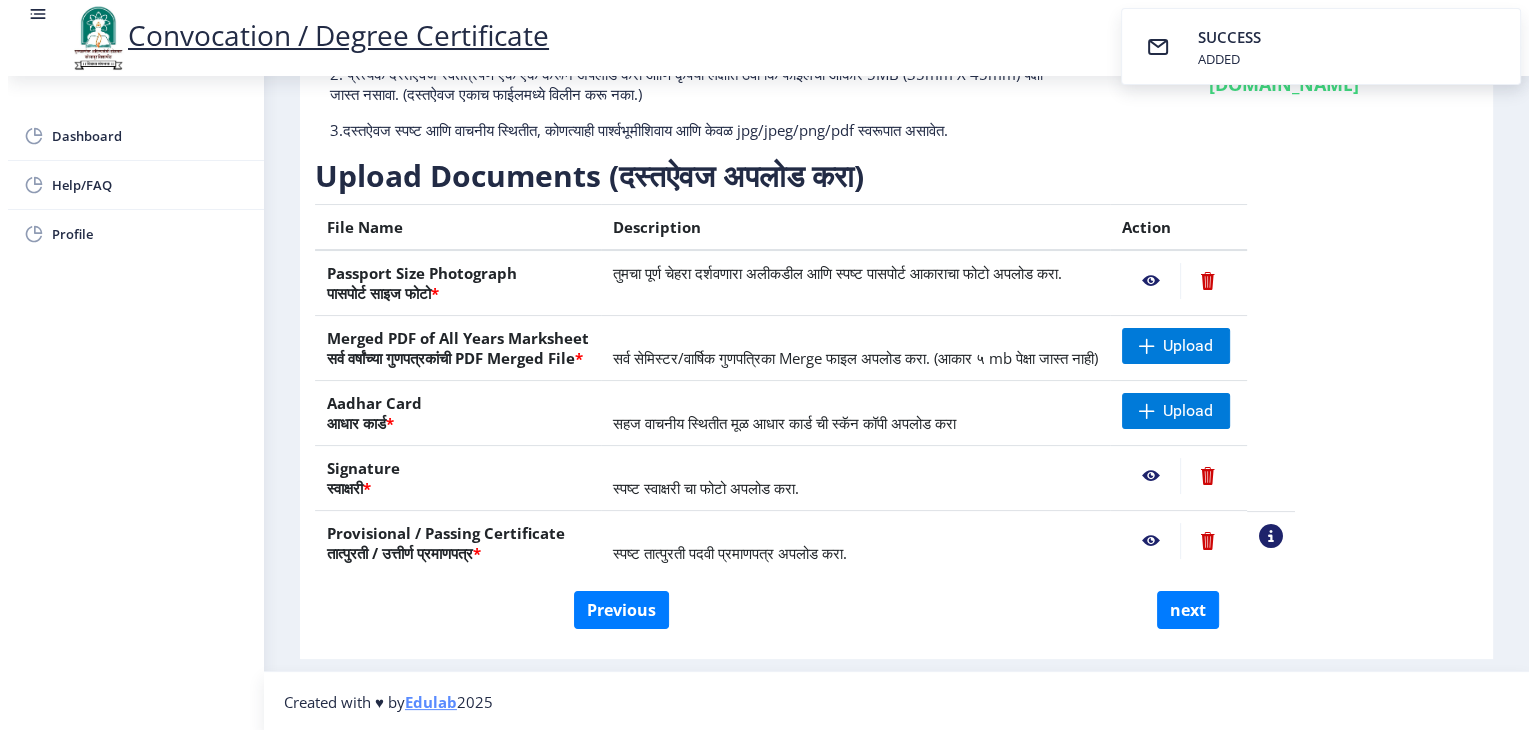 scroll, scrollTop: 23, scrollLeft: 0, axis: vertical 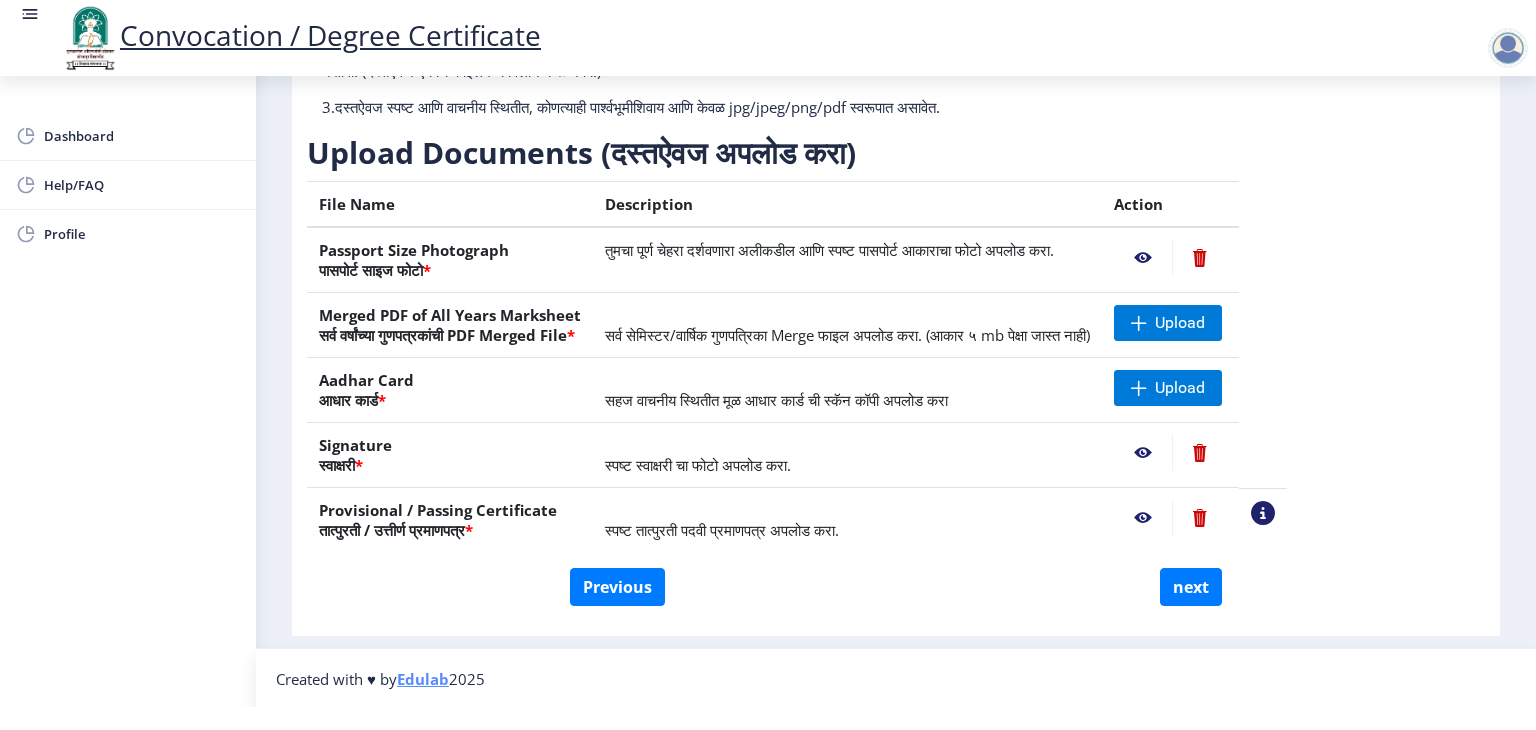 click 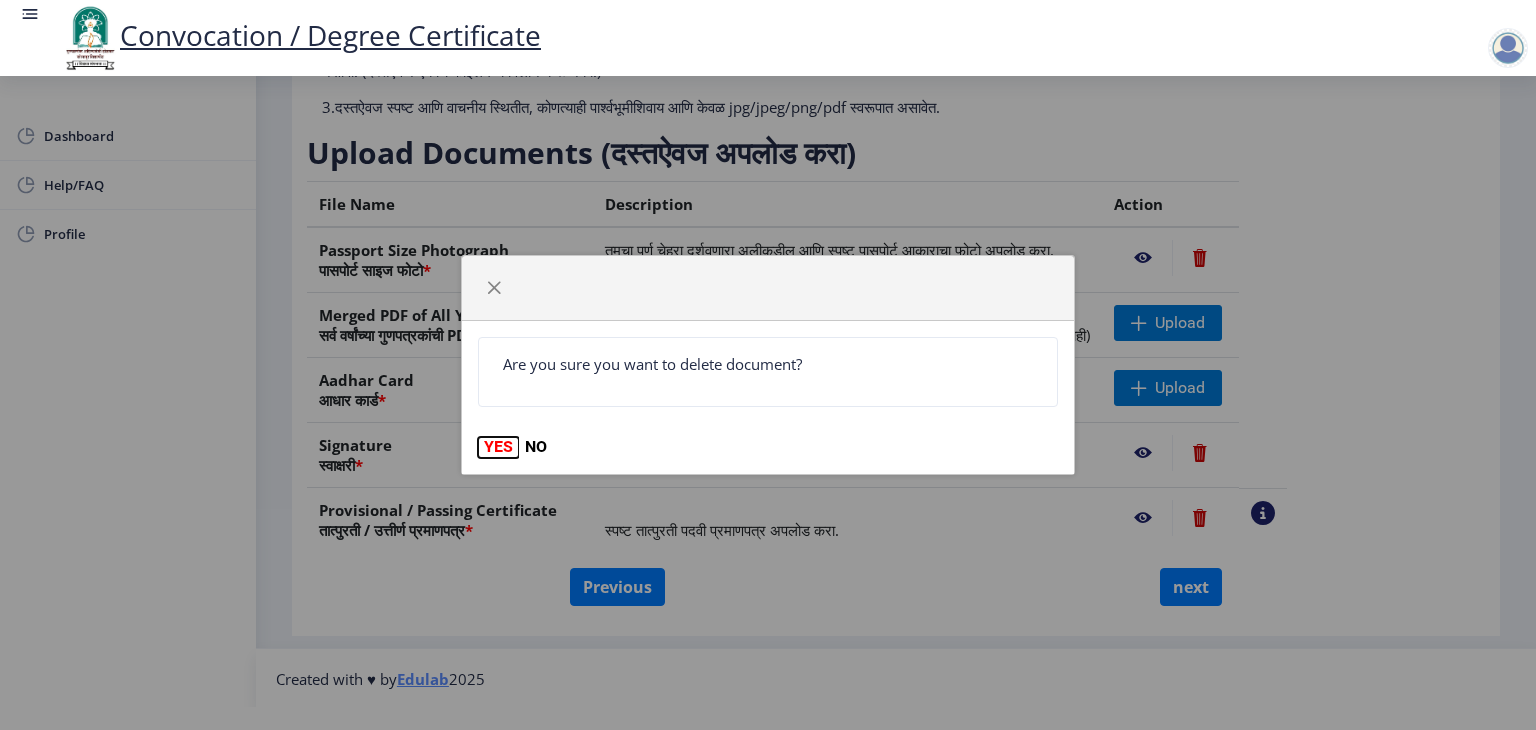 click on "YES" 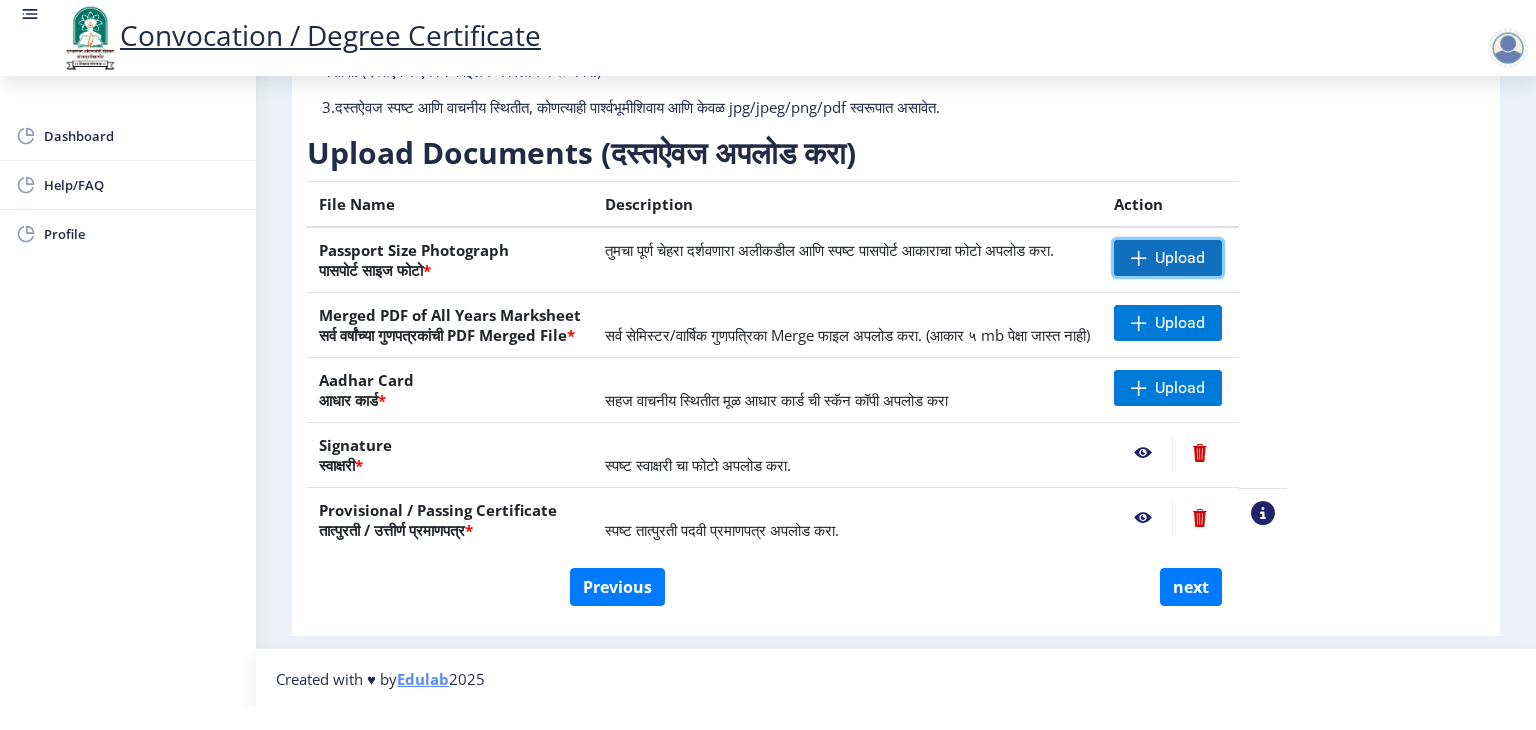 click on "Upload" 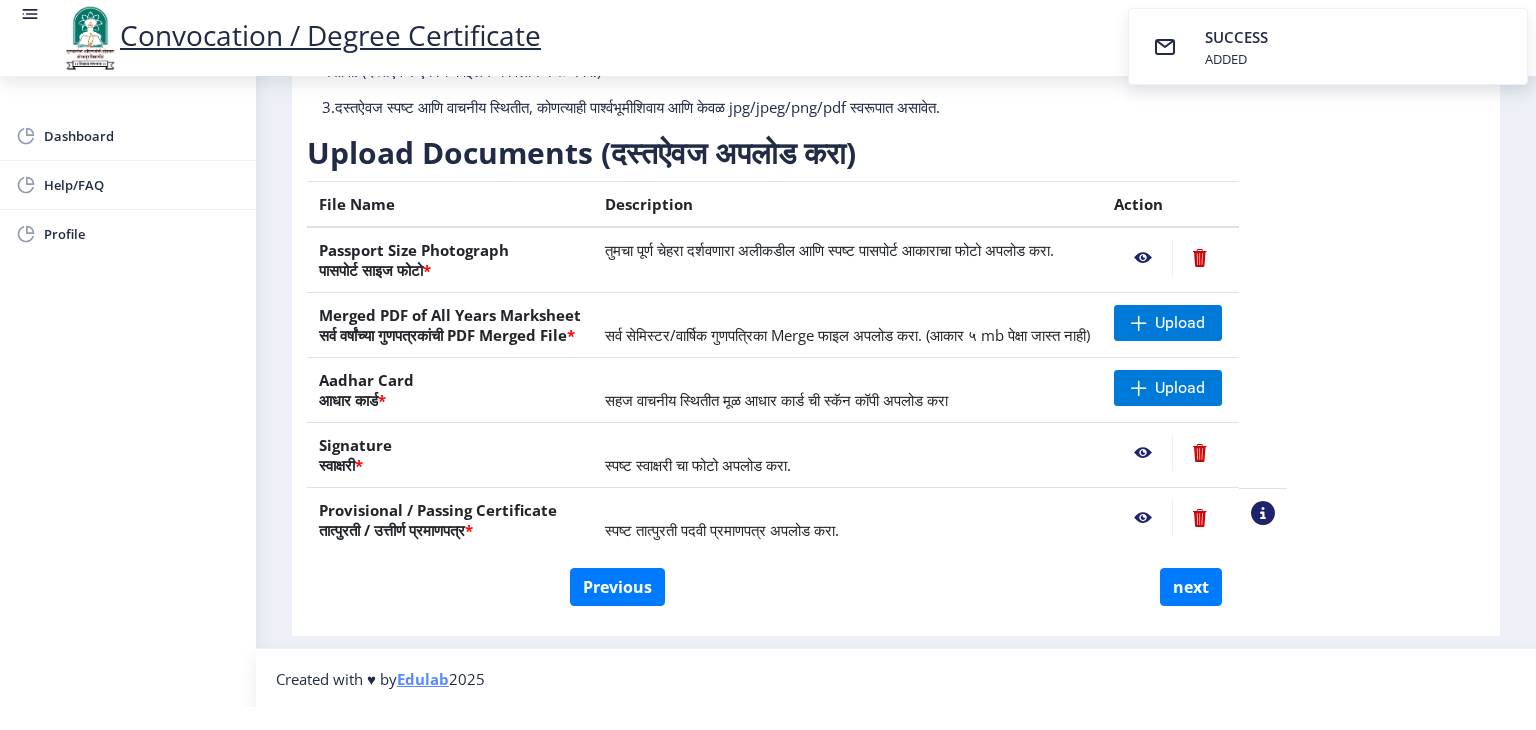 click 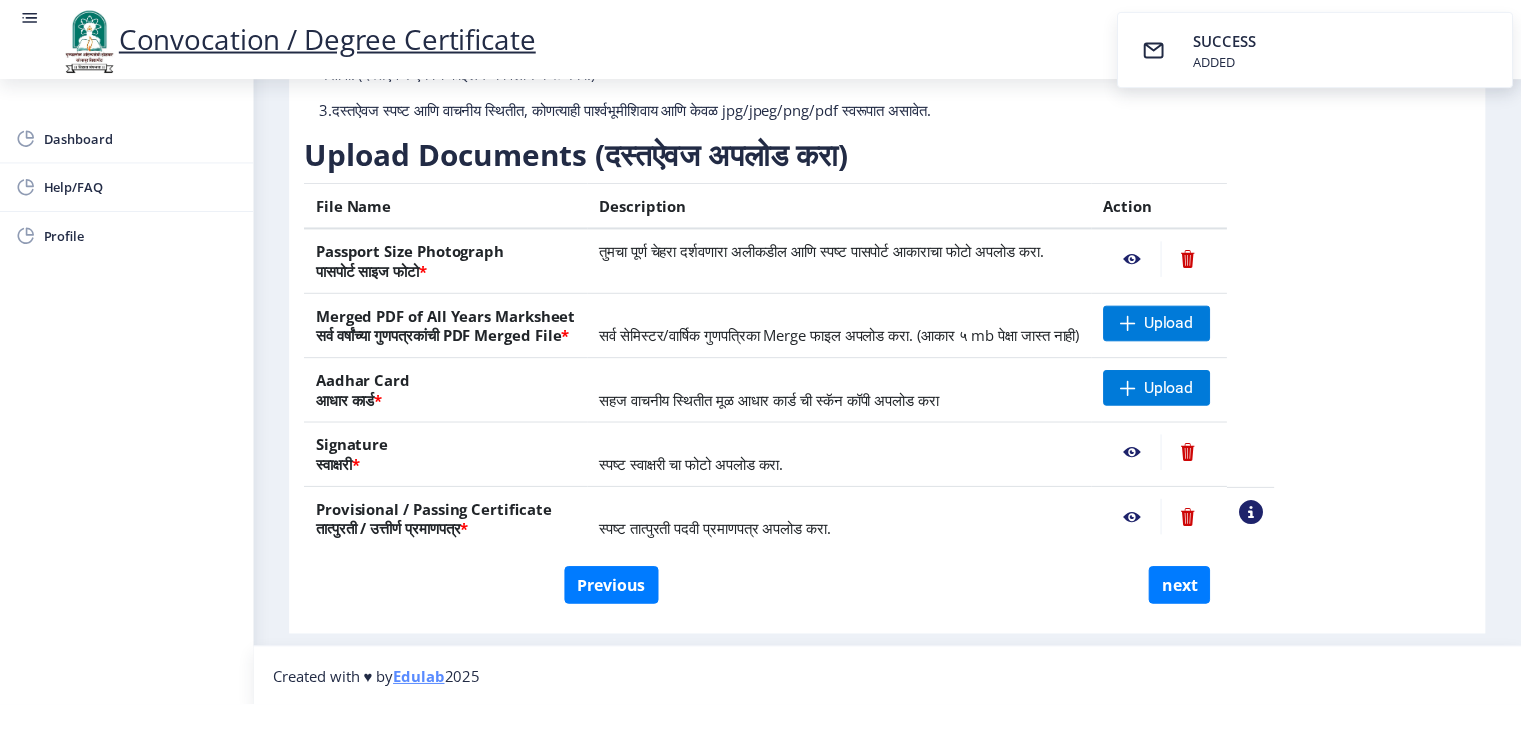 scroll, scrollTop: 0, scrollLeft: 0, axis: both 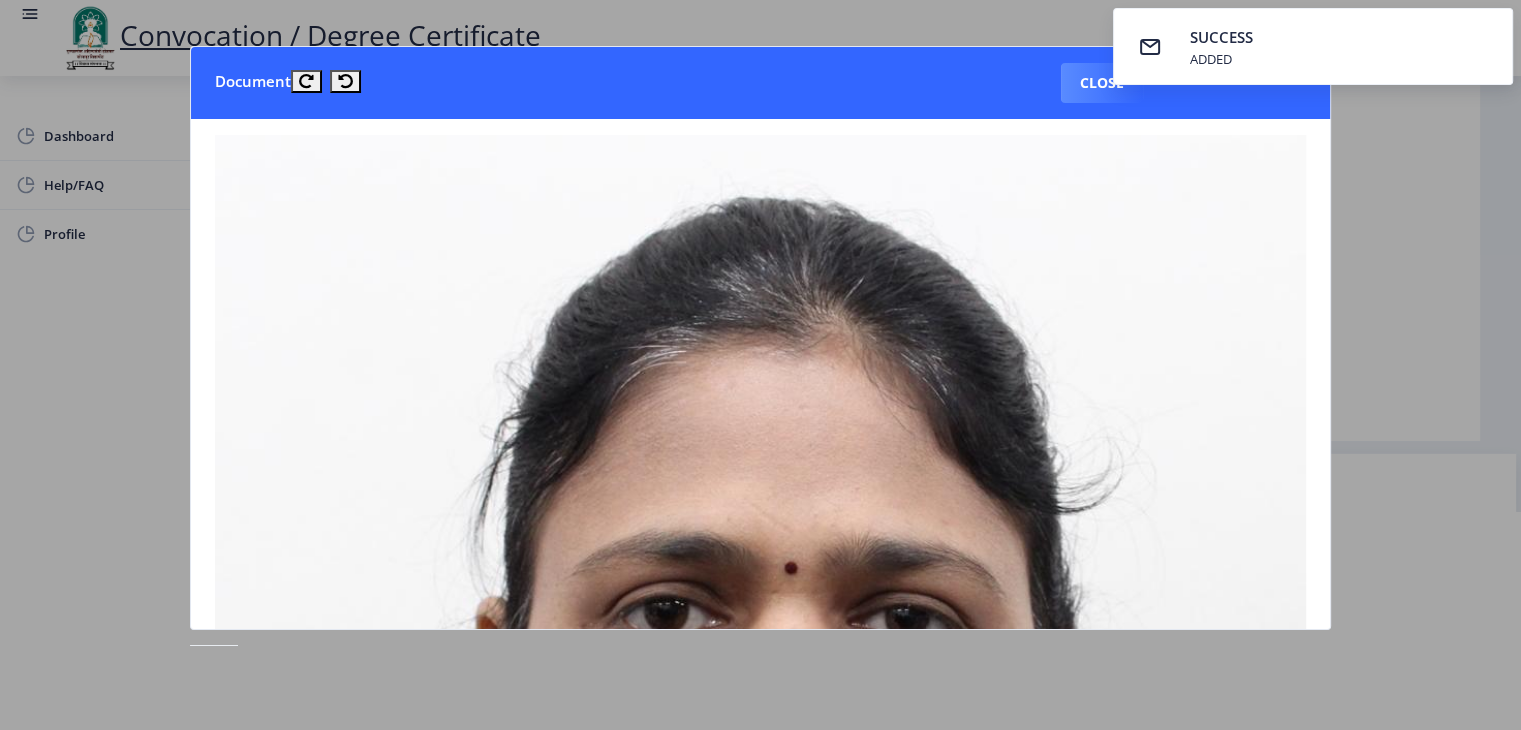 click 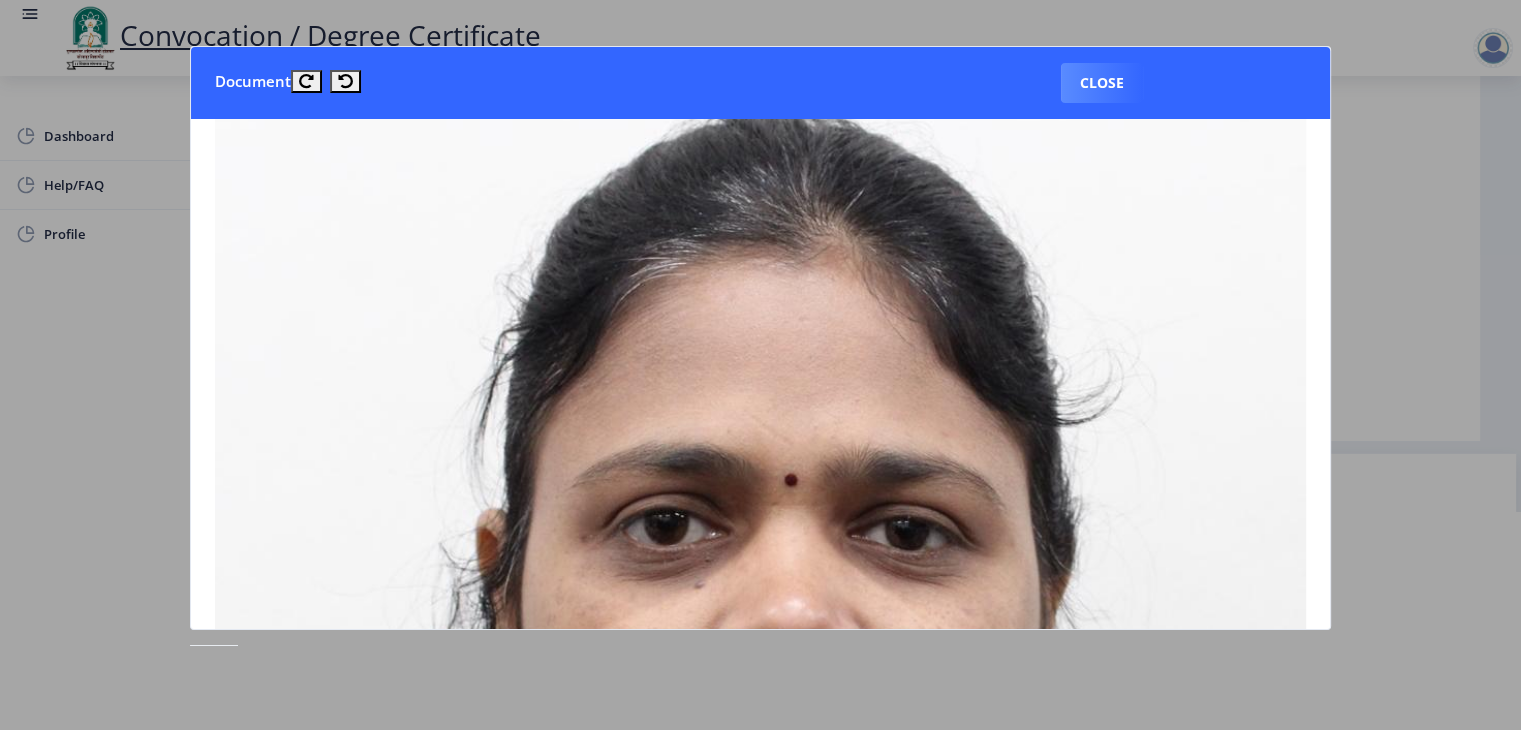 scroll, scrollTop: 0, scrollLeft: 0, axis: both 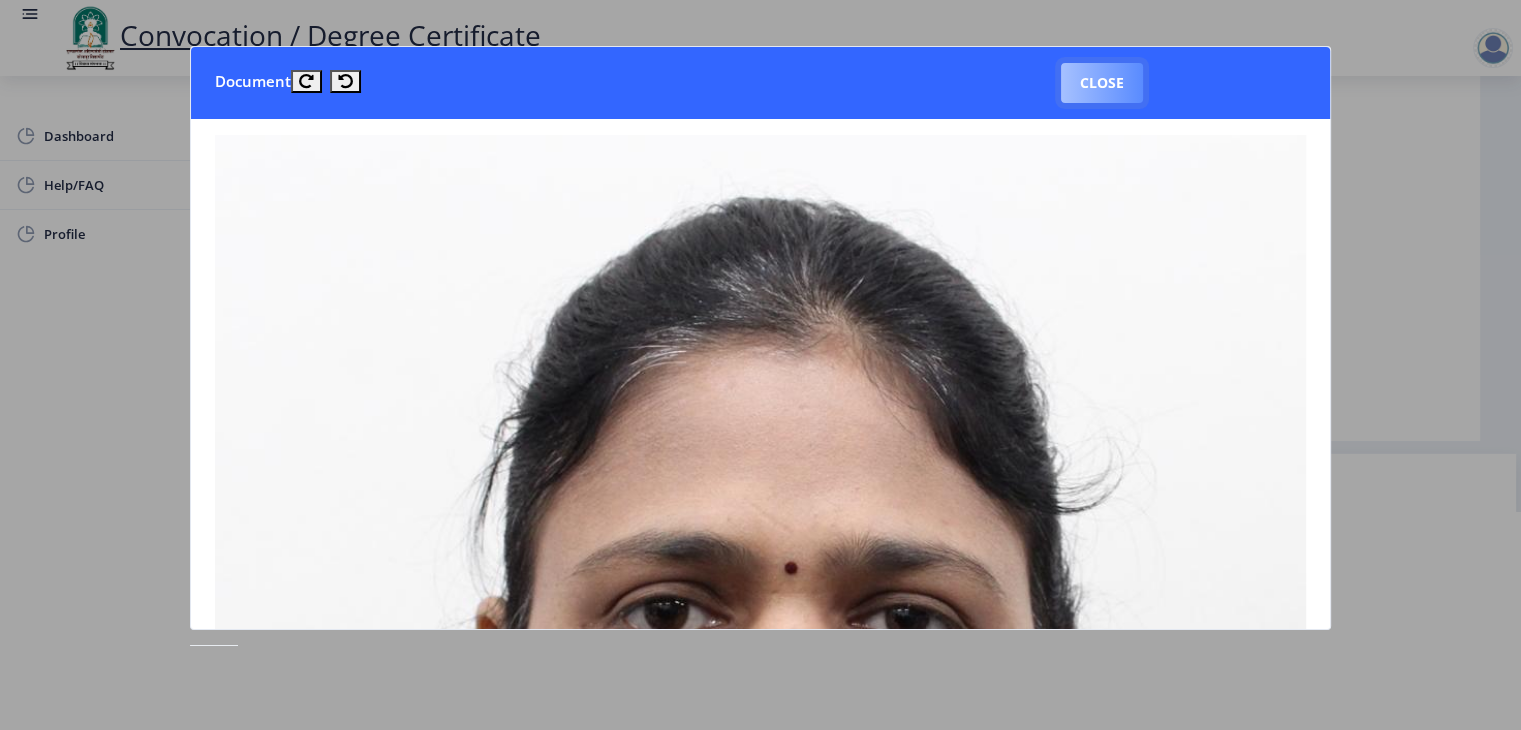 click on "Close" at bounding box center [1102, 83] 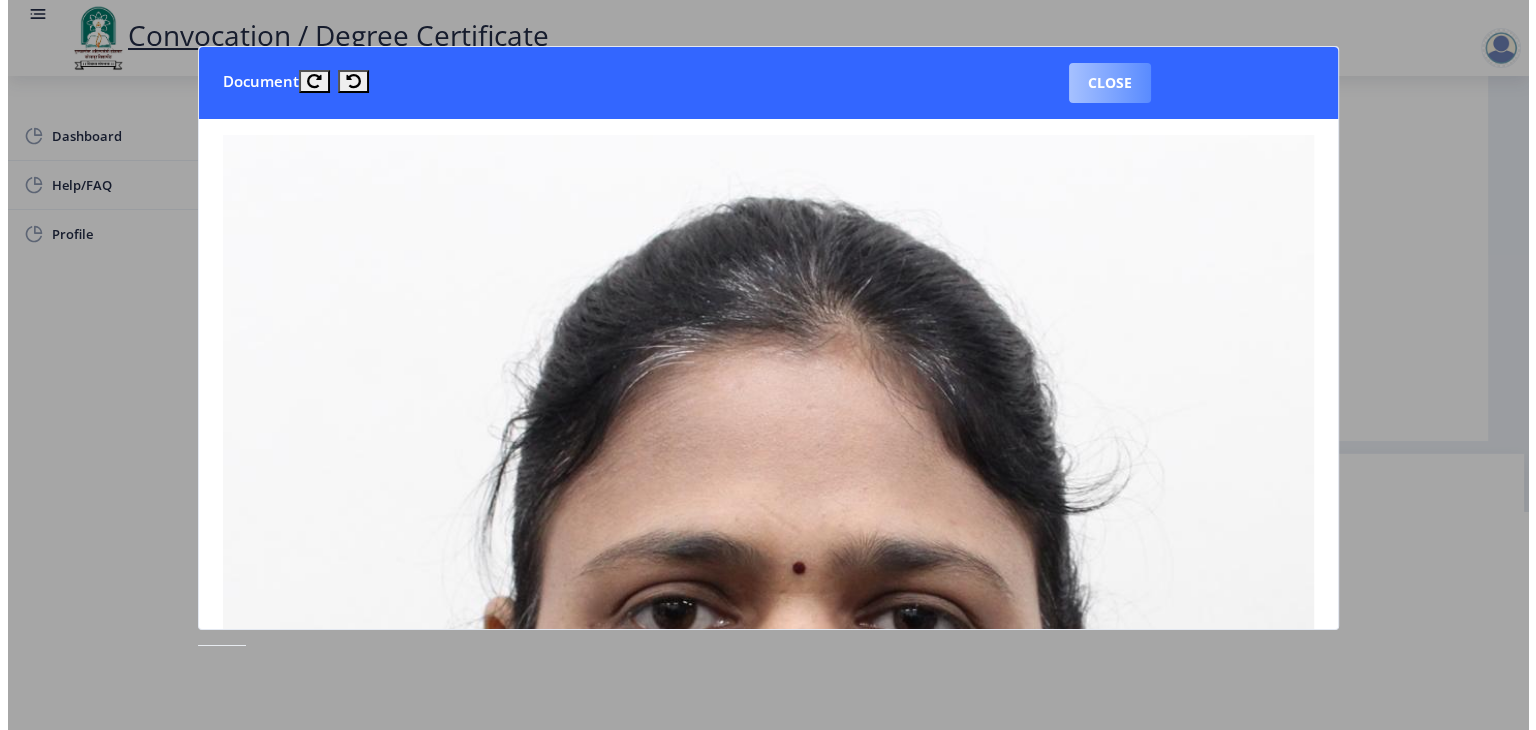 scroll, scrollTop: 23, scrollLeft: 0, axis: vertical 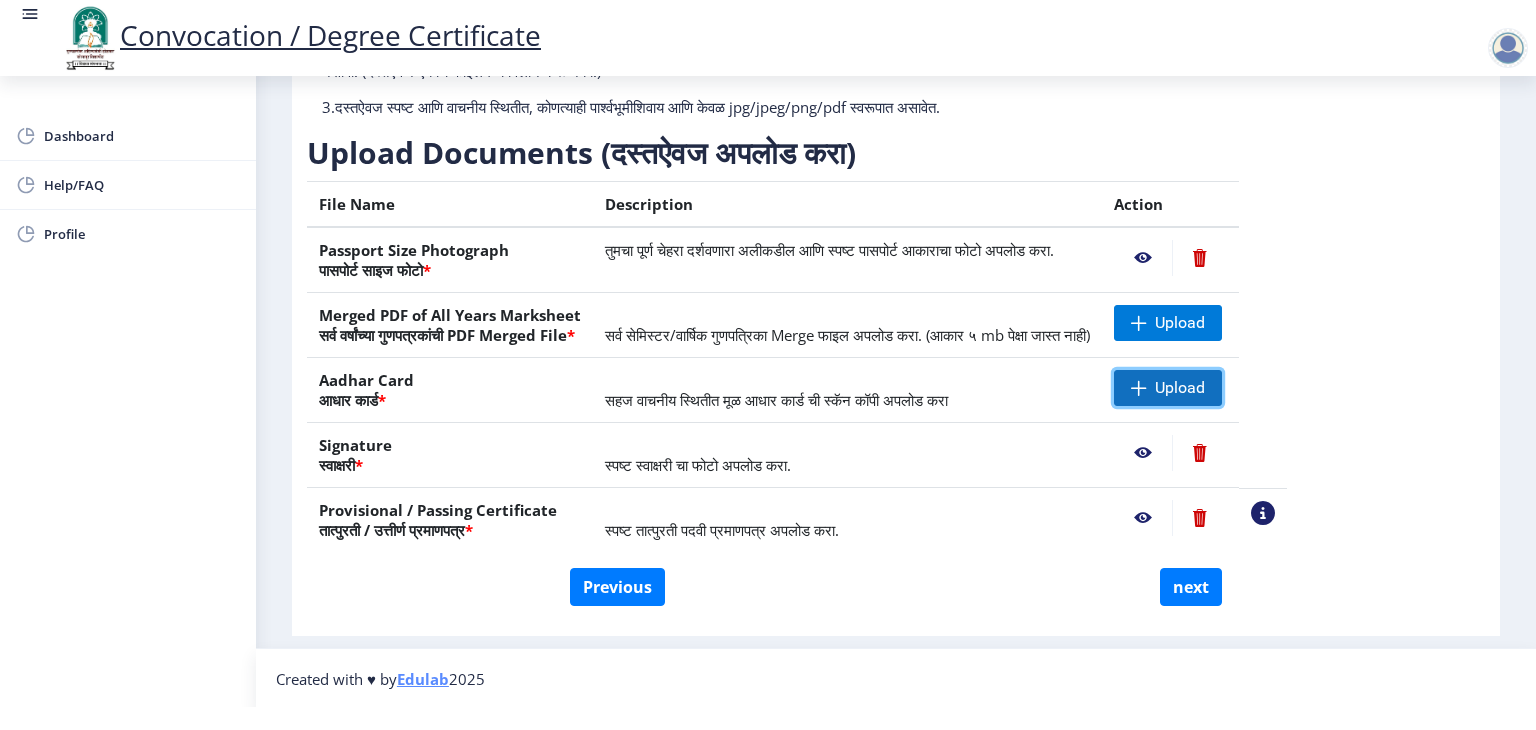 click on "Upload" 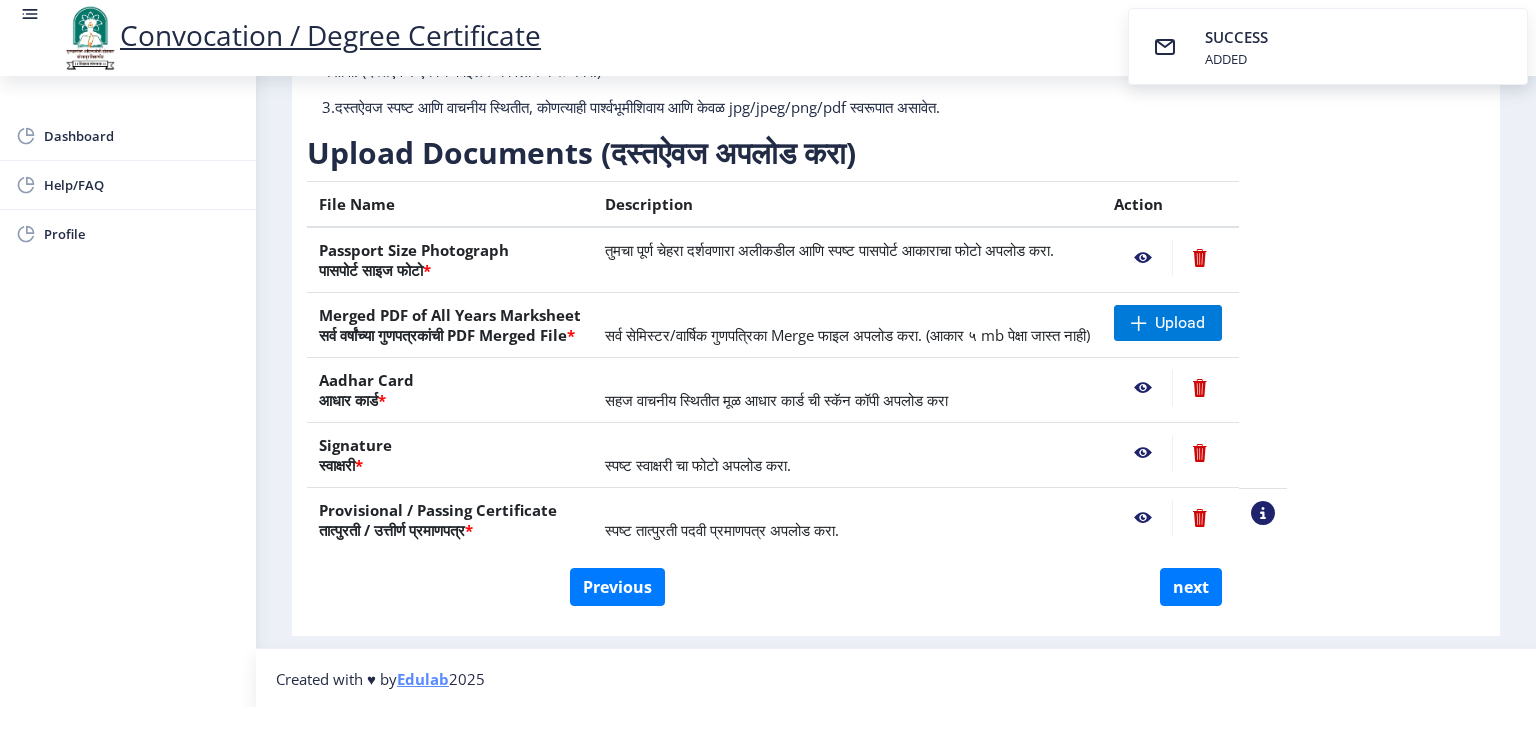 click 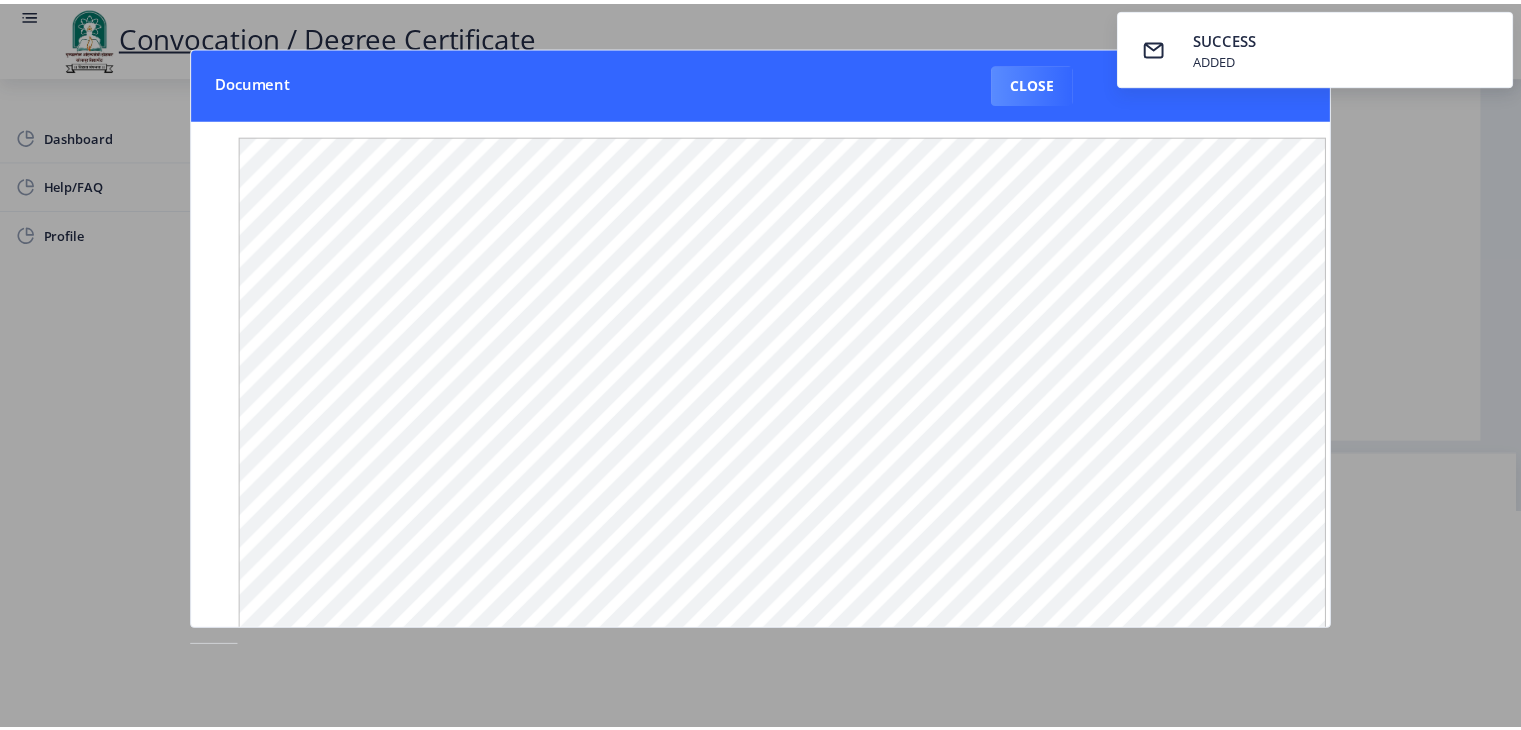 scroll, scrollTop: 0, scrollLeft: 0, axis: both 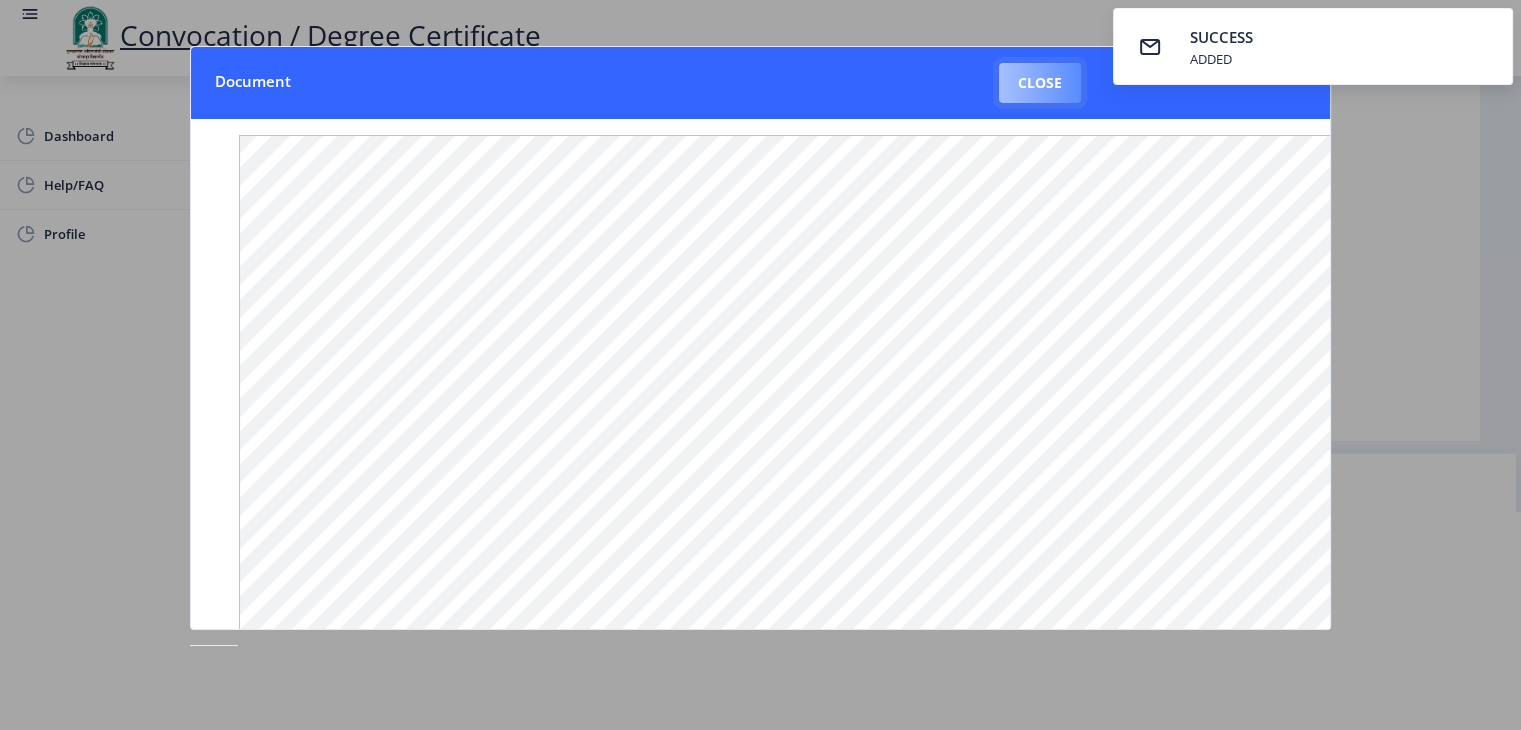 click on "Close" at bounding box center [1040, 83] 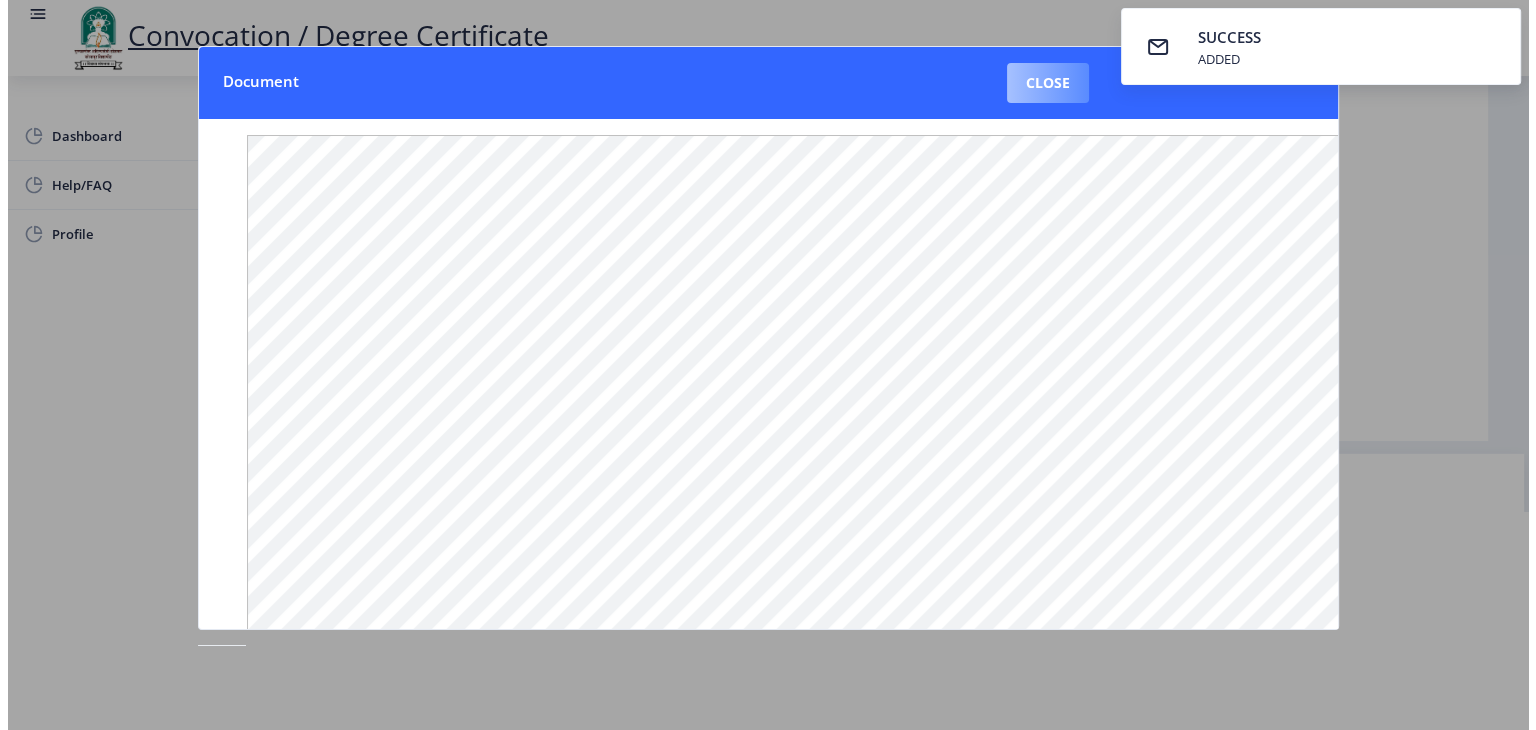 scroll, scrollTop: 23, scrollLeft: 0, axis: vertical 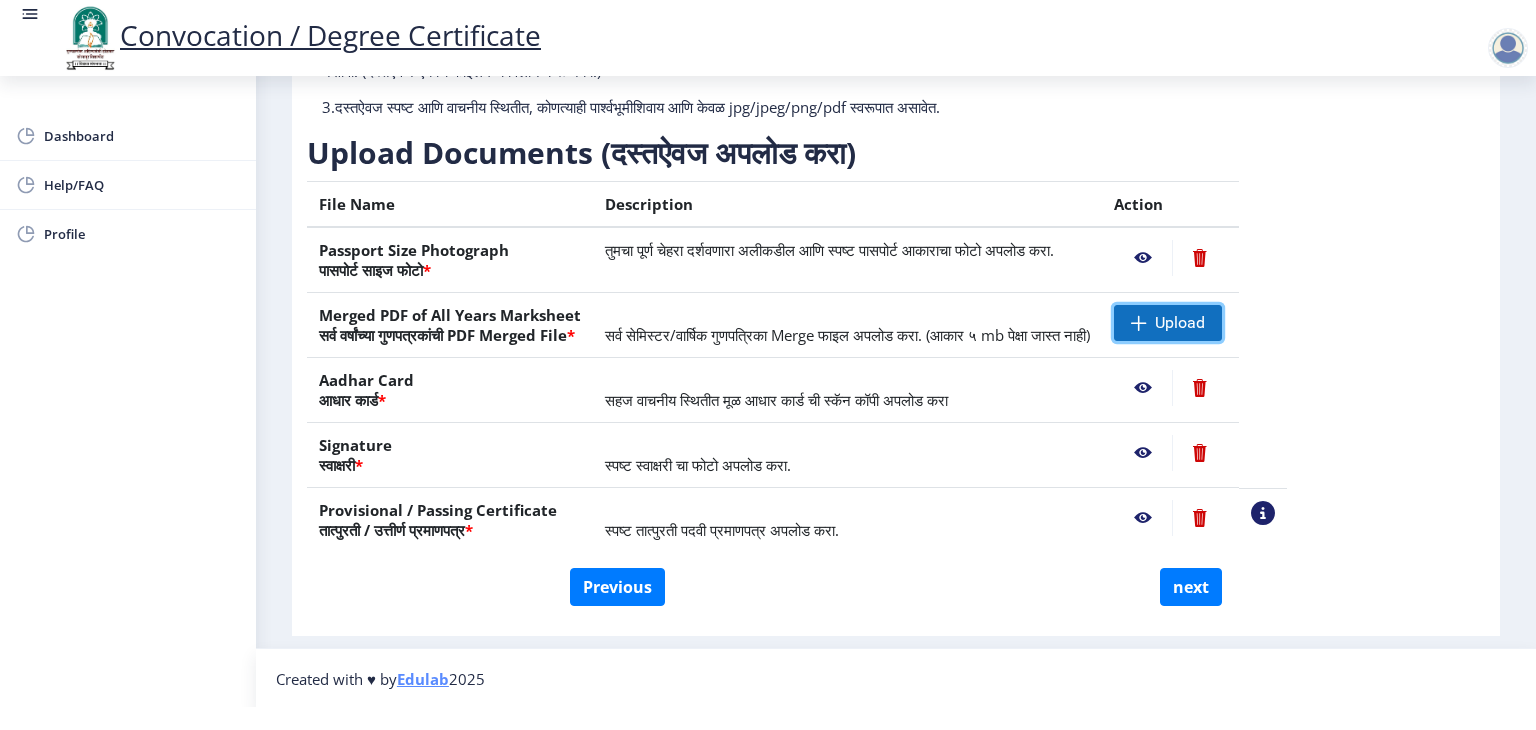 click on "Upload" 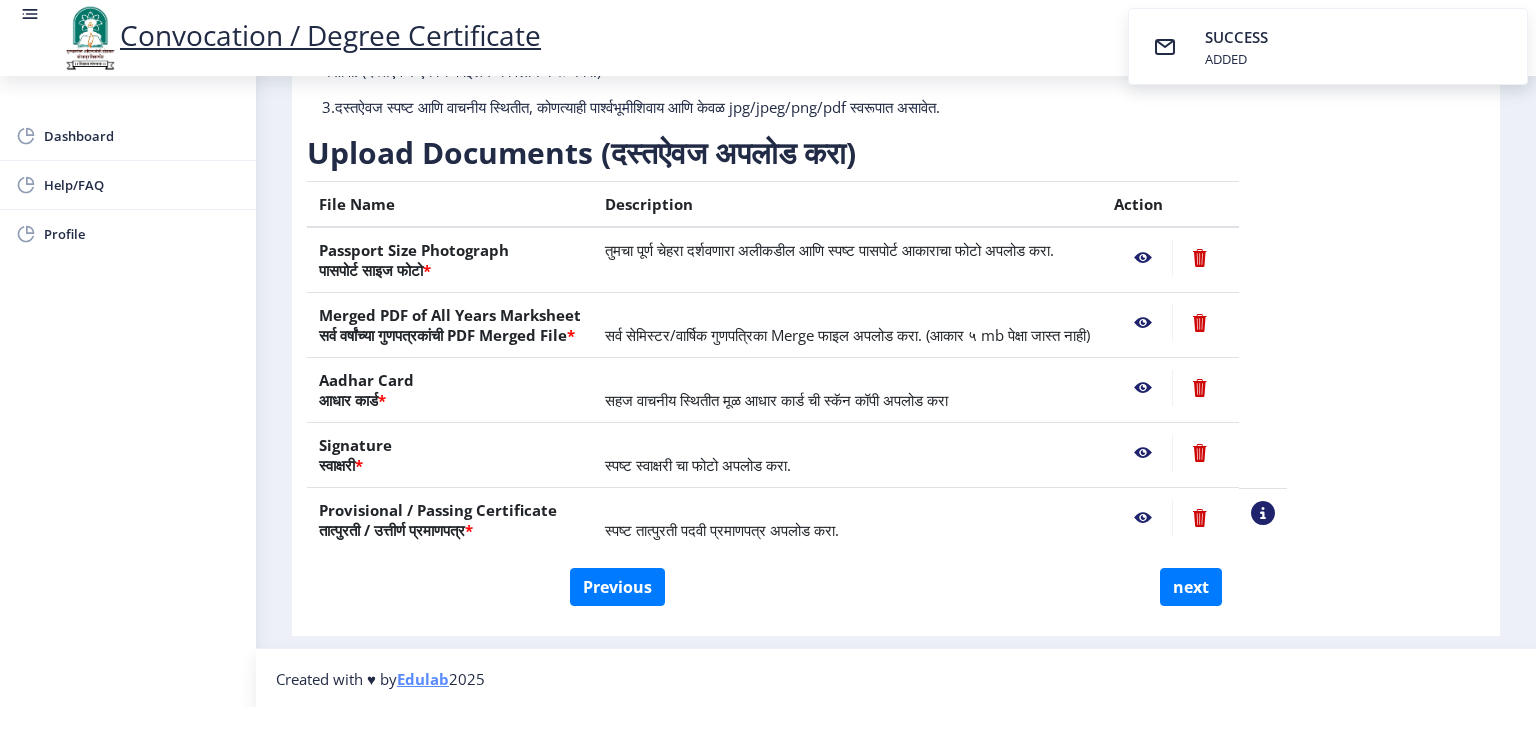 click 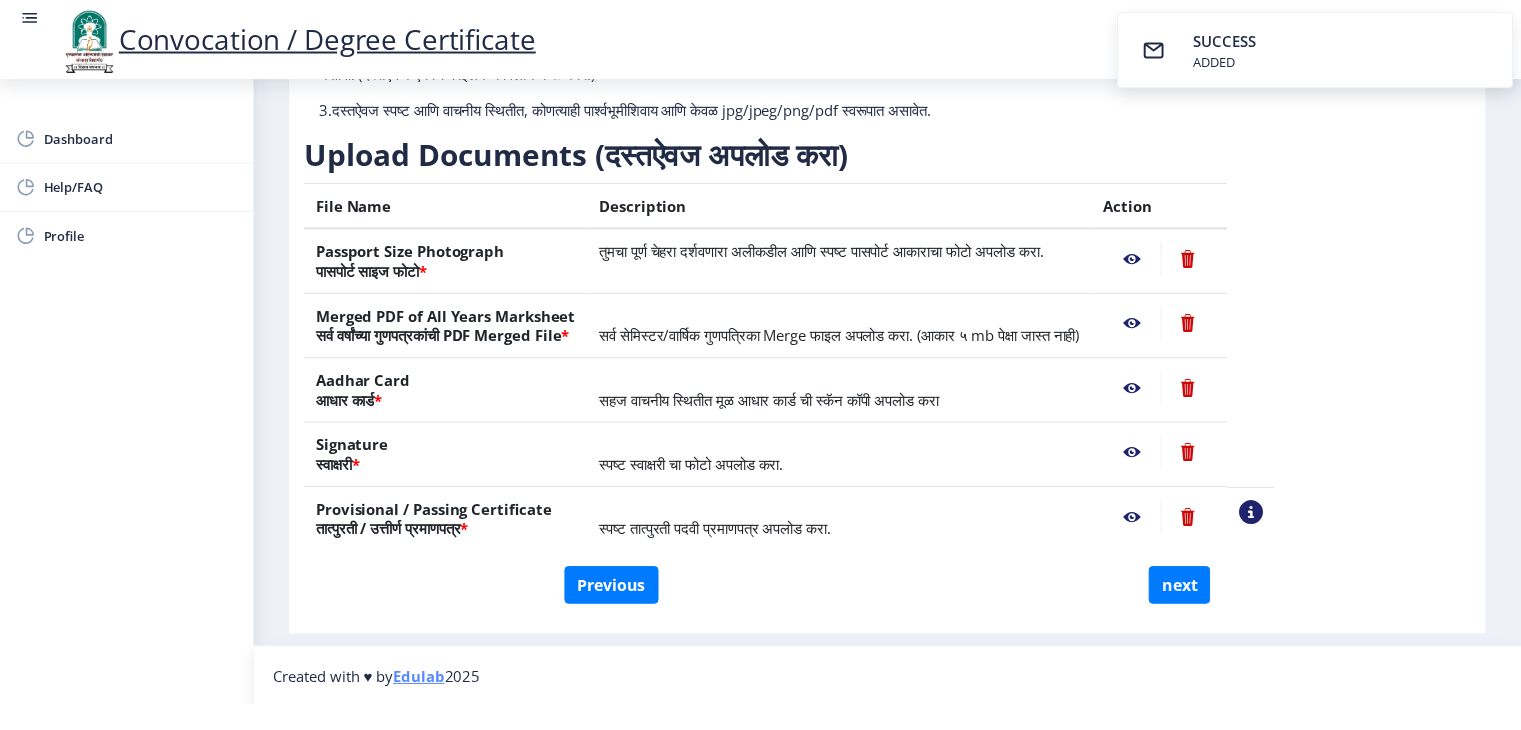 scroll, scrollTop: 0, scrollLeft: 0, axis: both 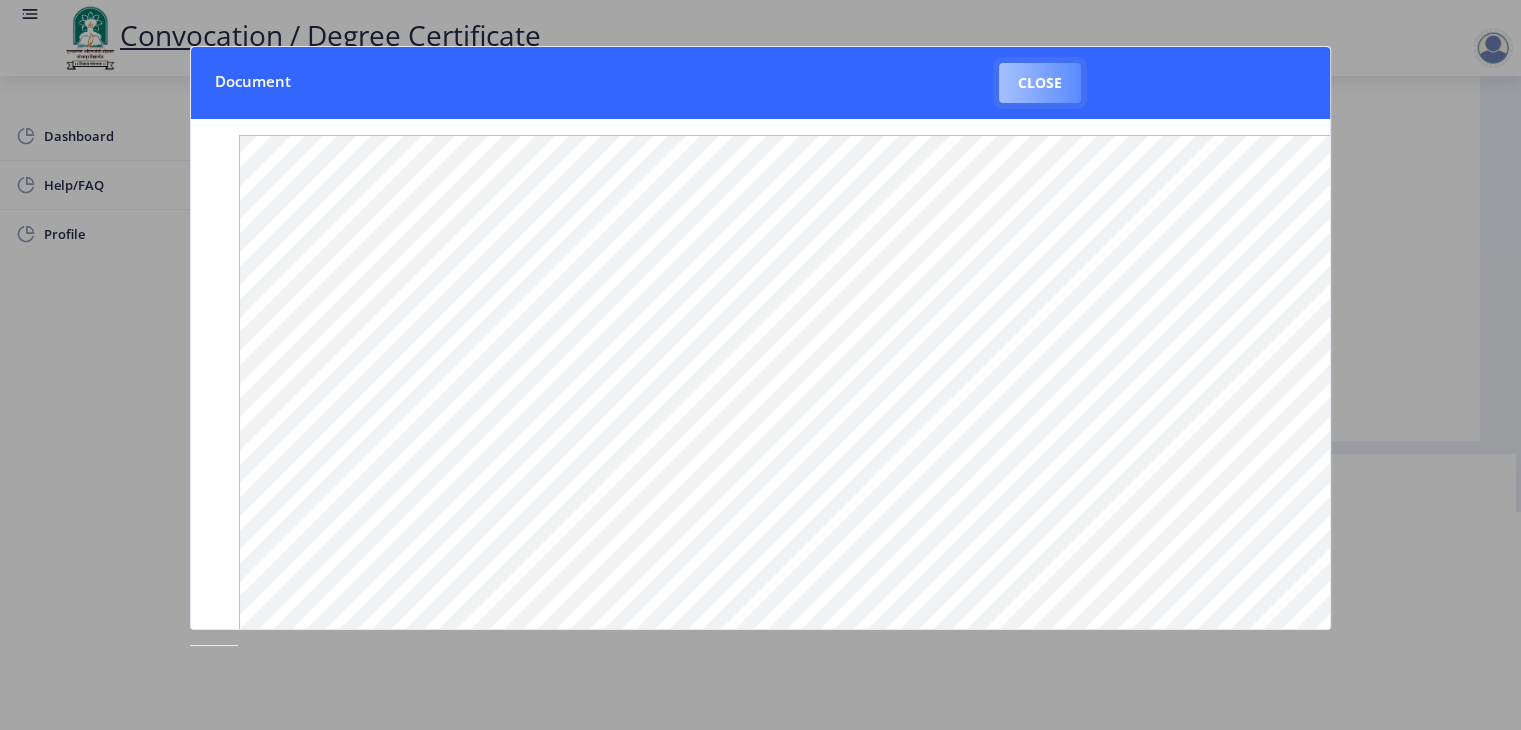 click on "Close" at bounding box center (1040, 83) 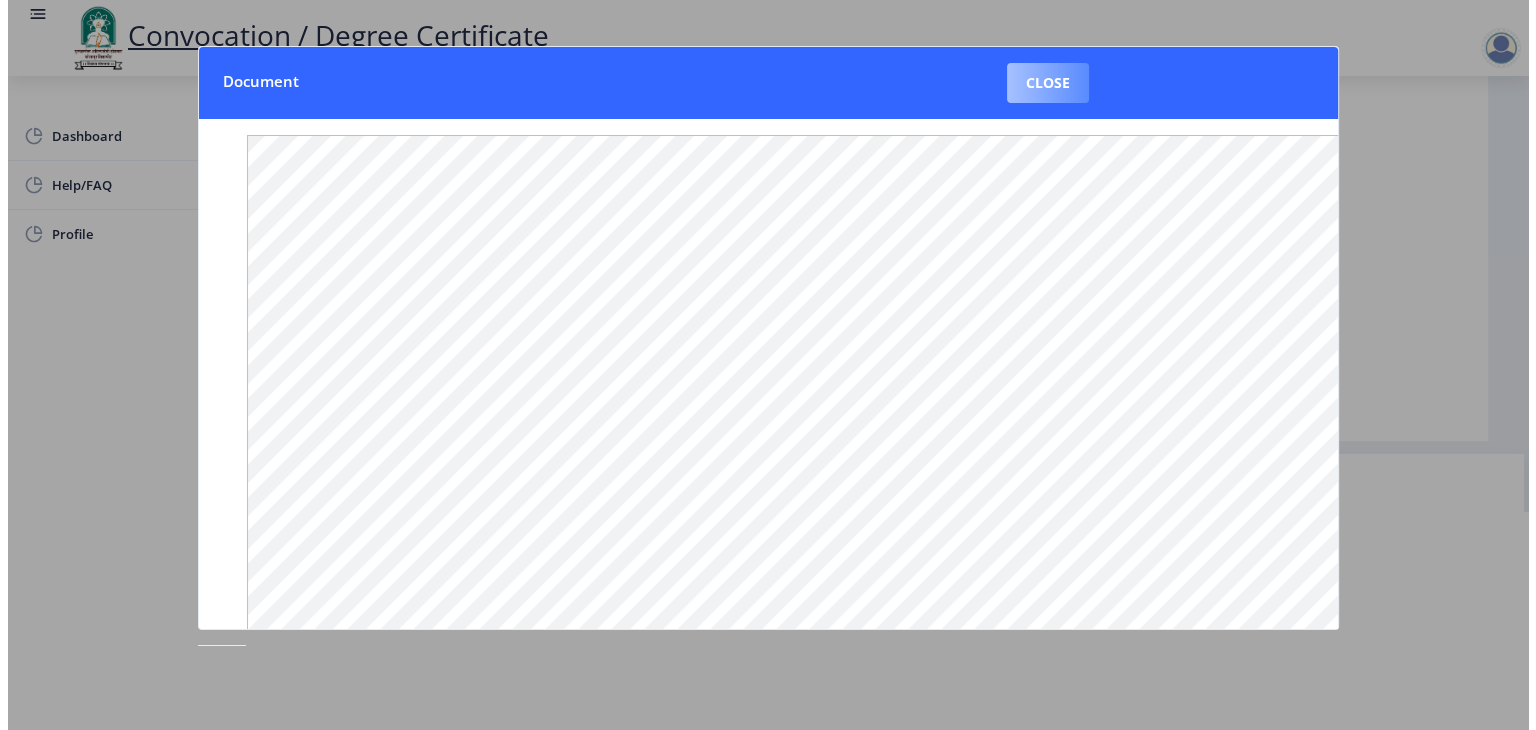 scroll, scrollTop: 23, scrollLeft: 0, axis: vertical 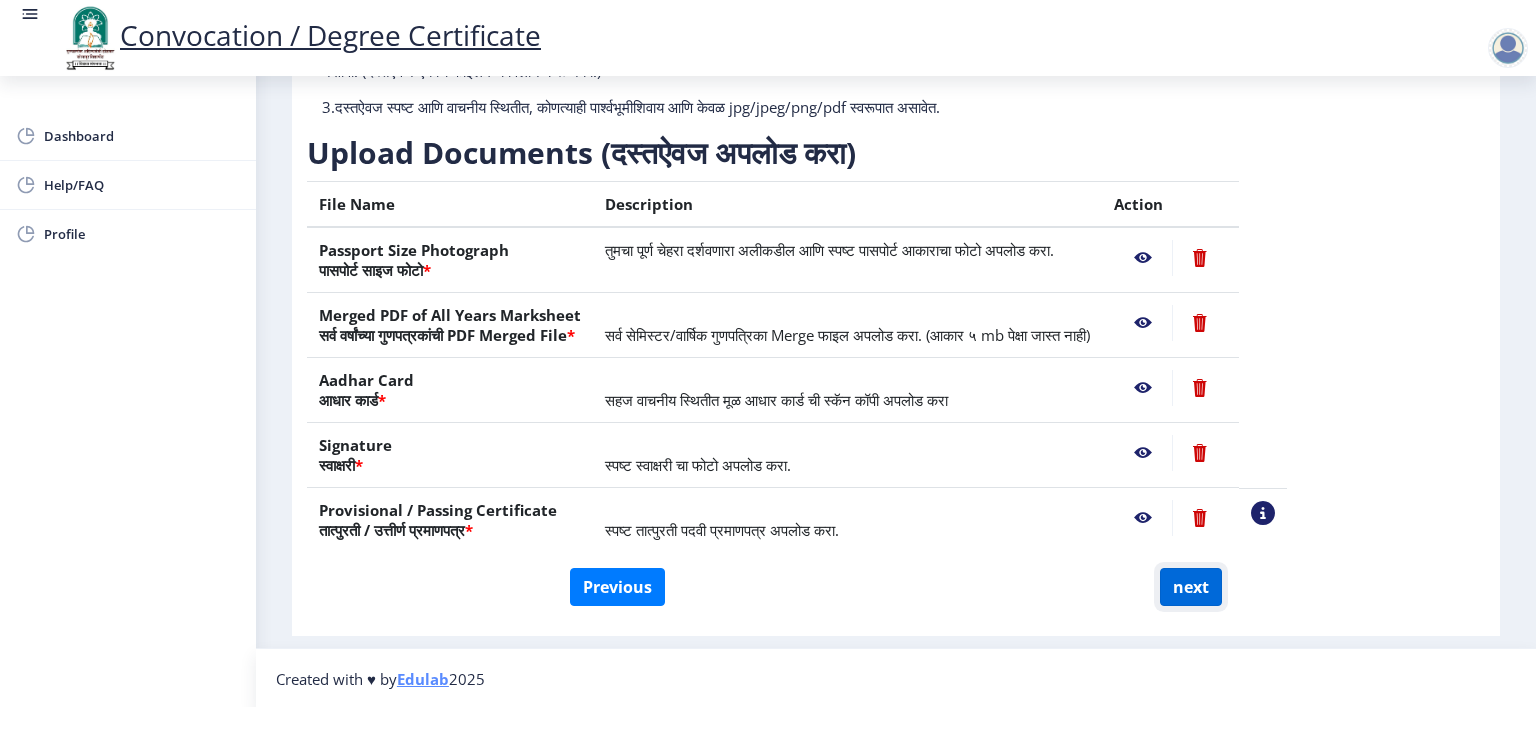 click on "next" 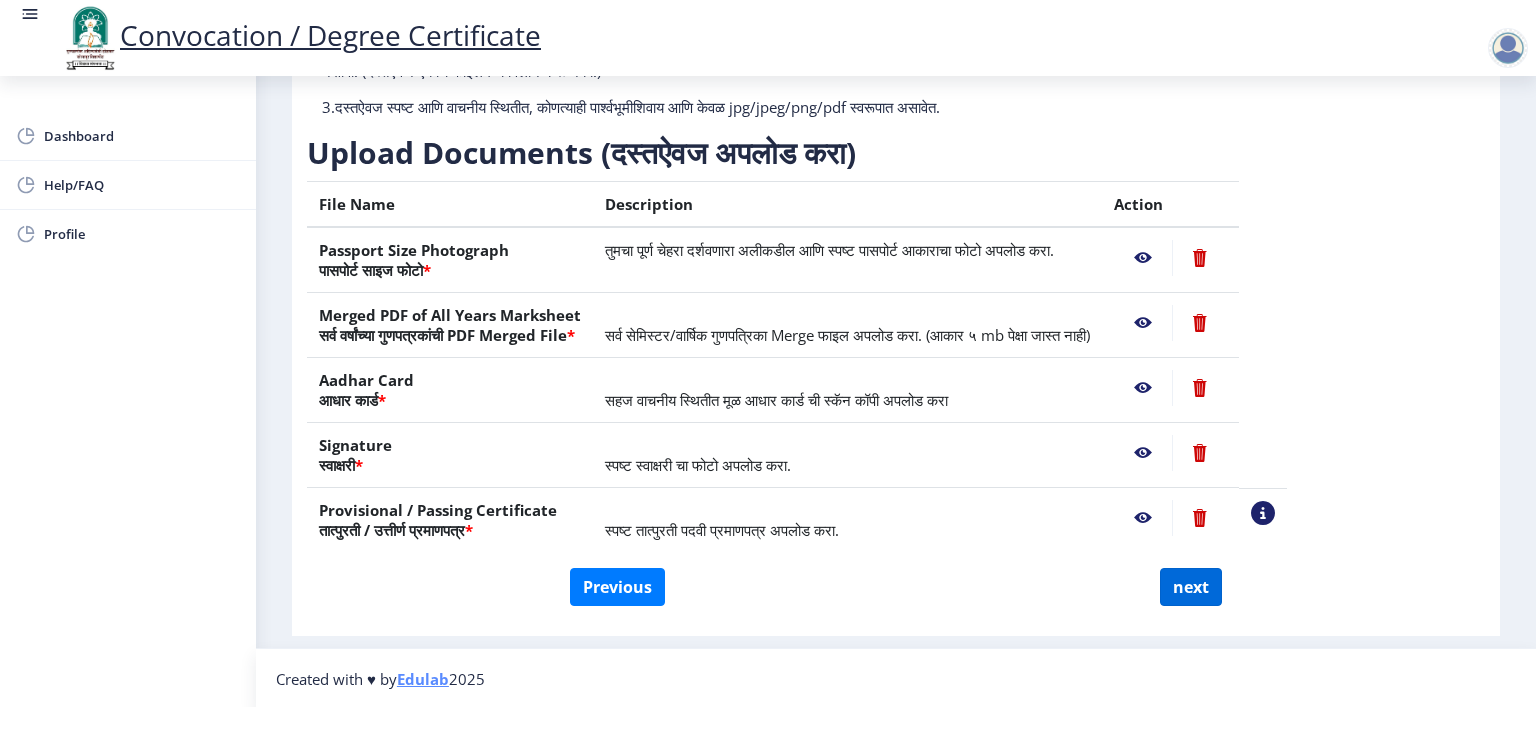 select 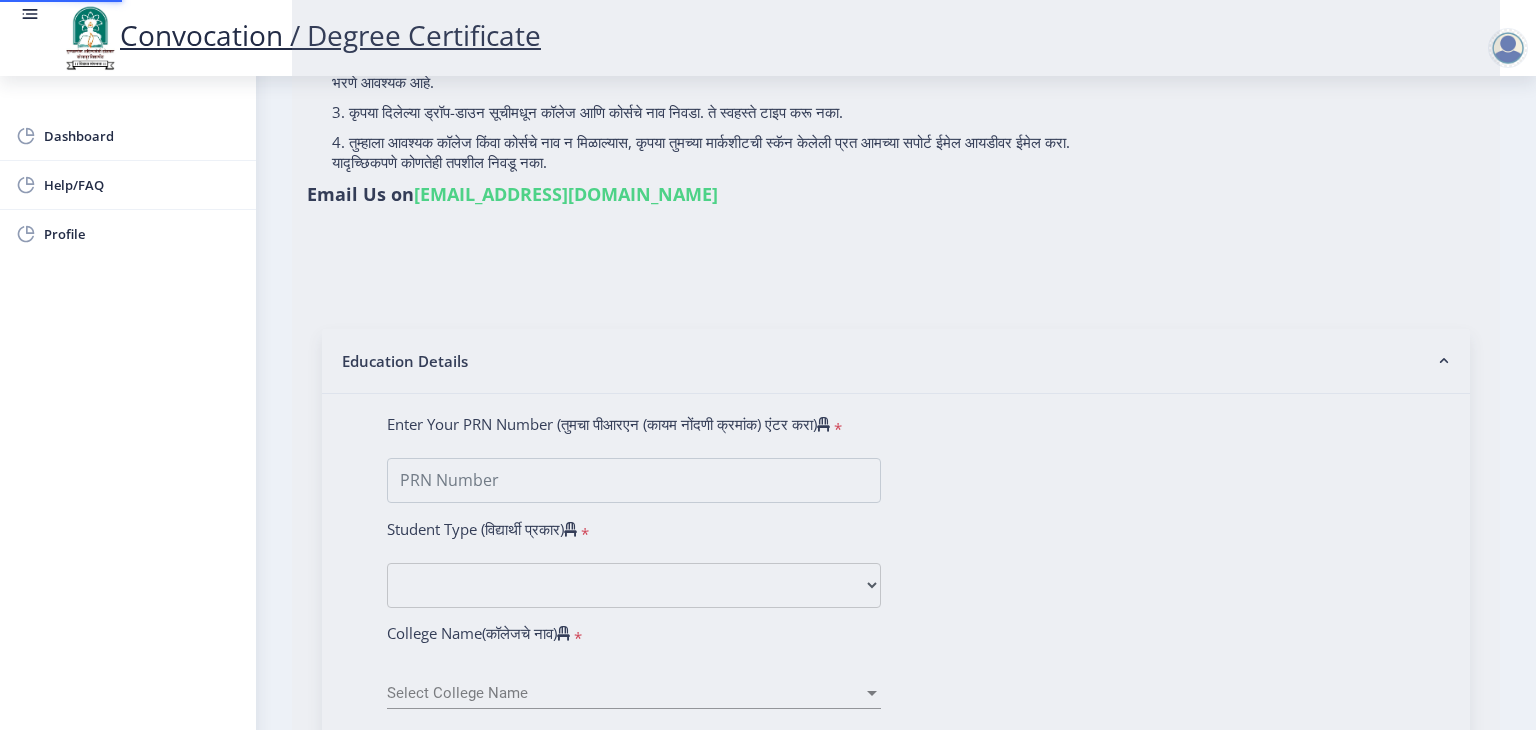 scroll, scrollTop: 0, scrollLeft: 0, axis: both 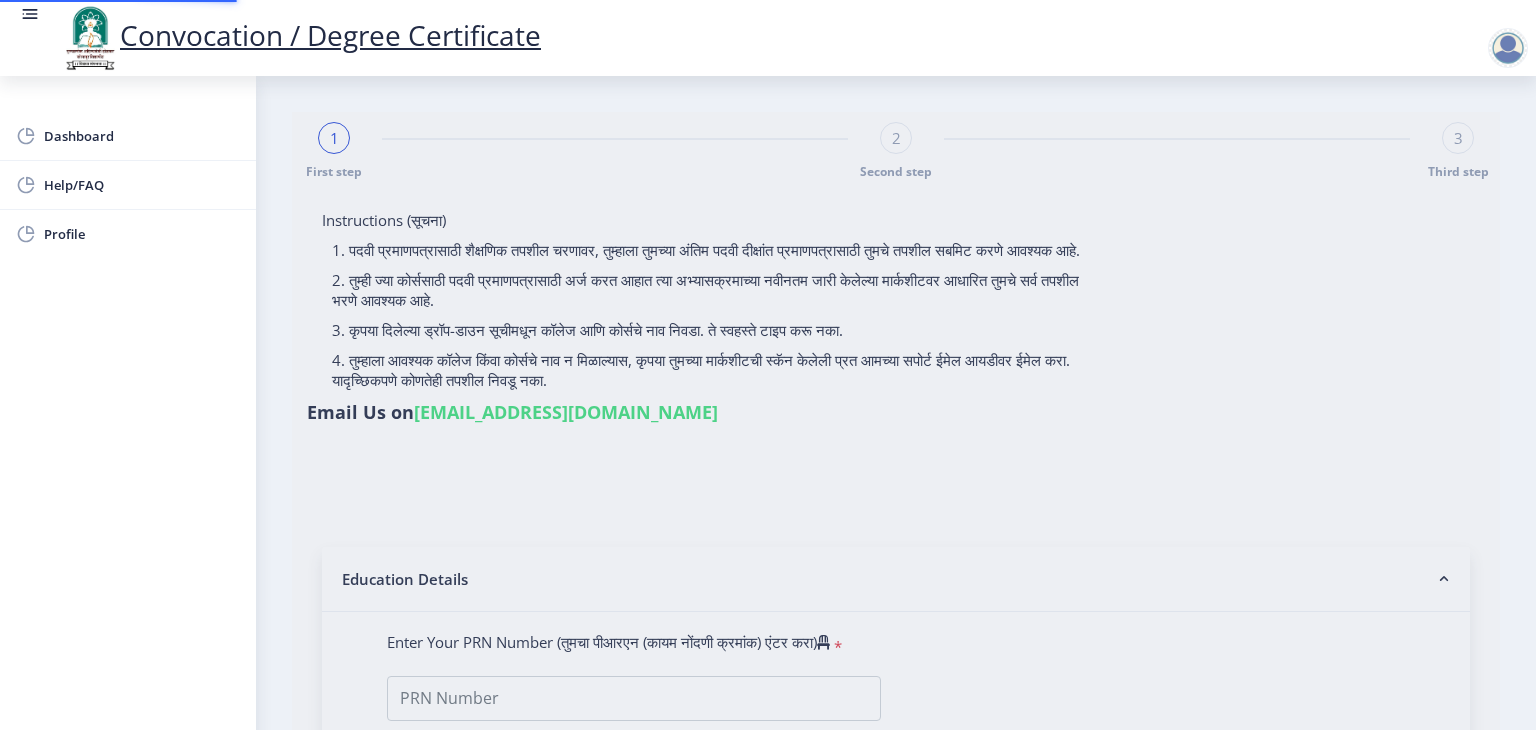type on "KHULE JYOSTNA MANOJ" 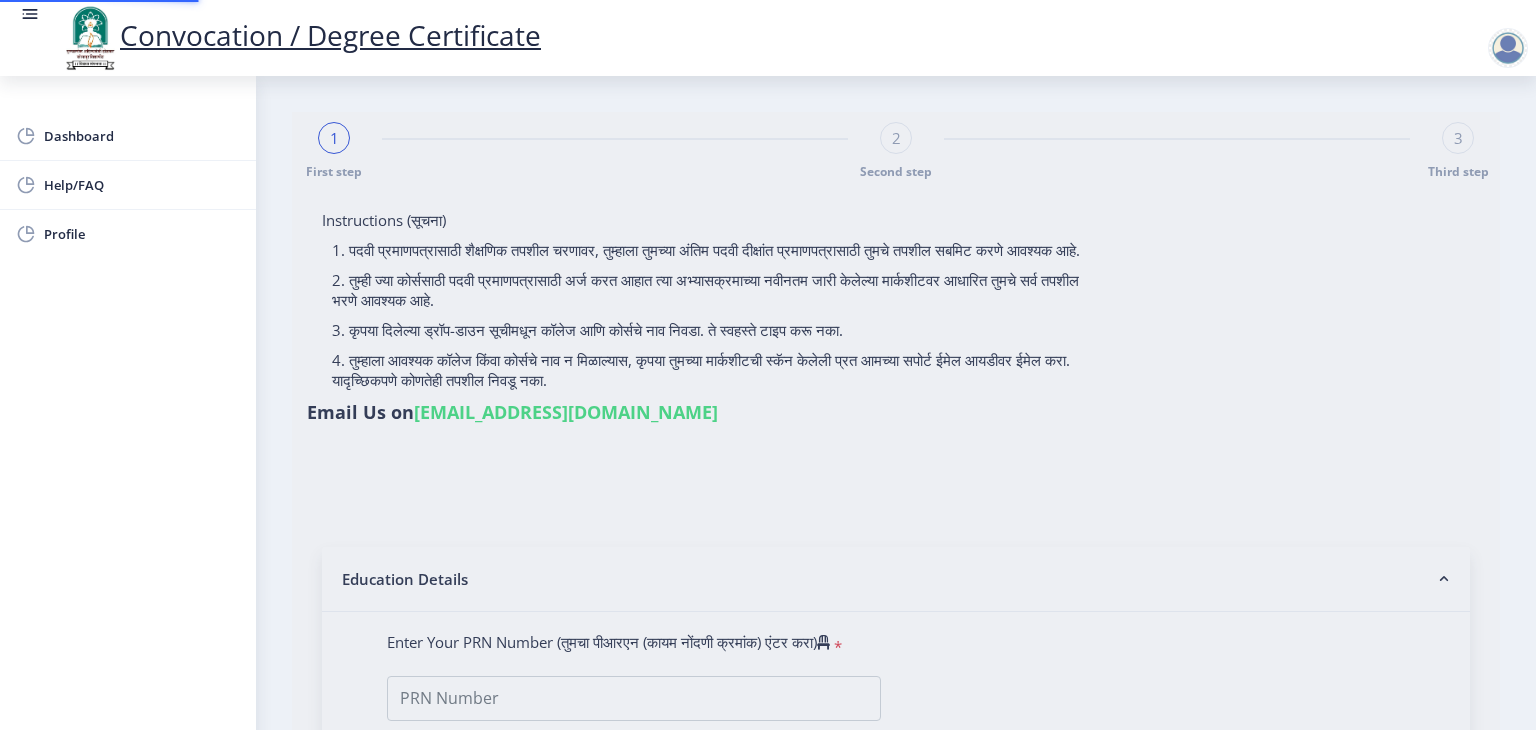 select 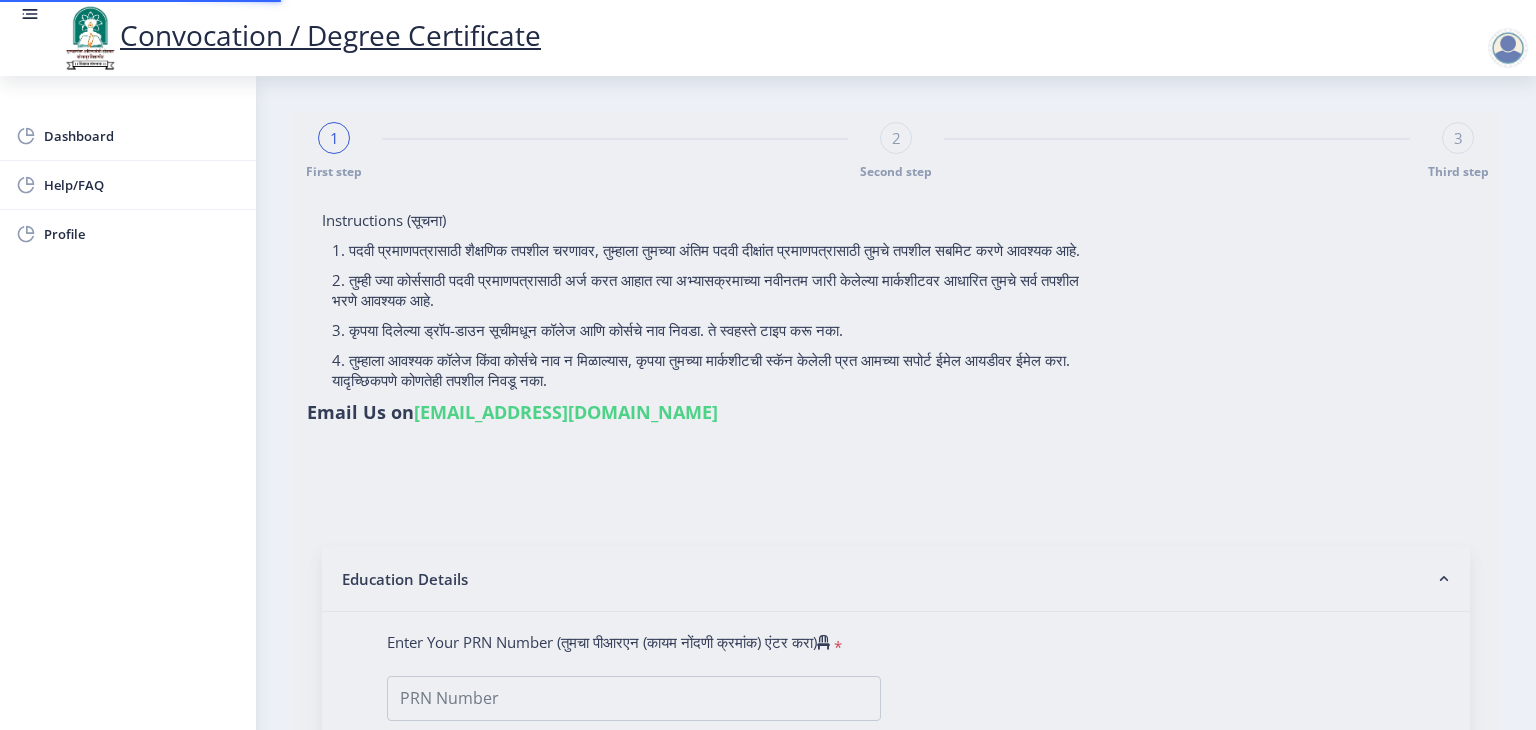 select 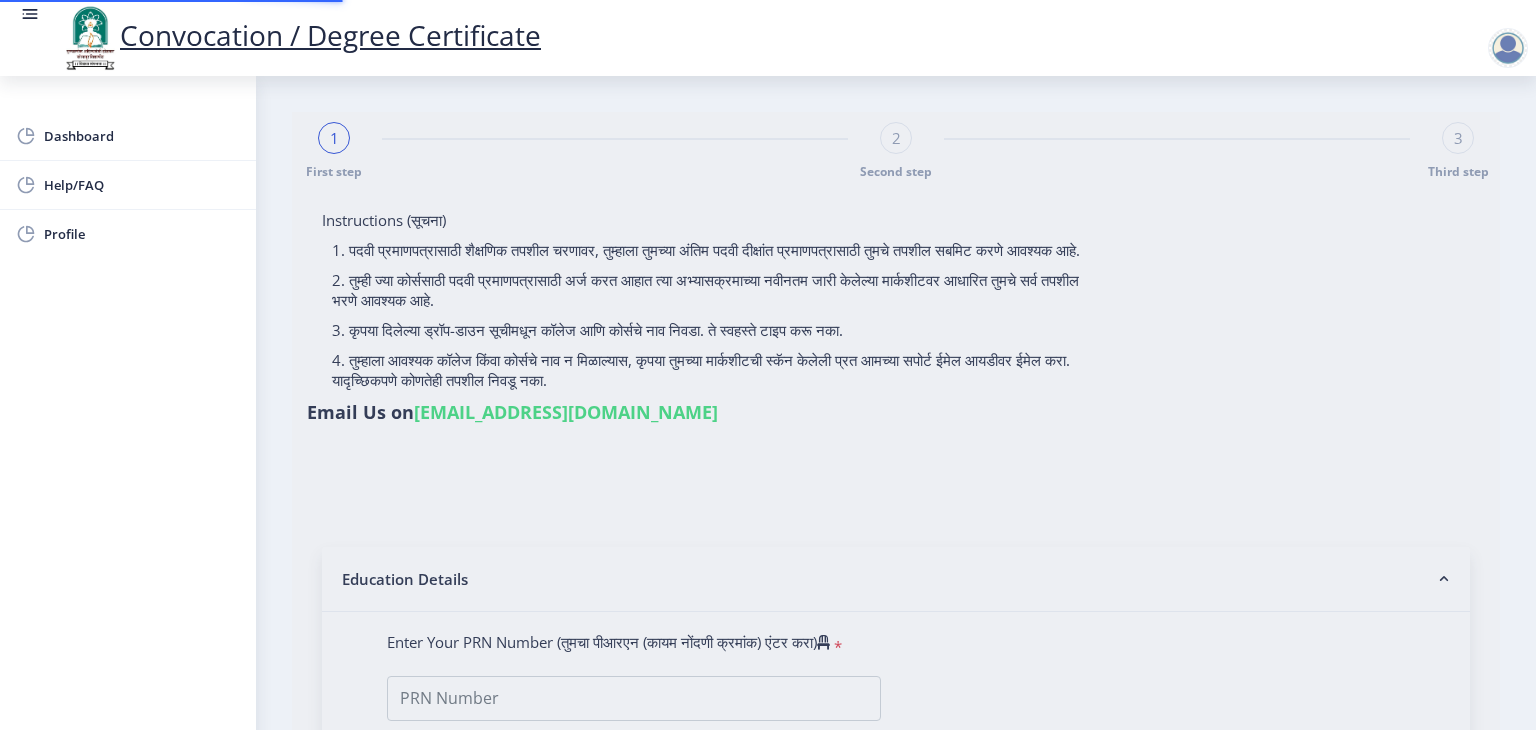 type on "KHULE JYOSTNA MANOJ" 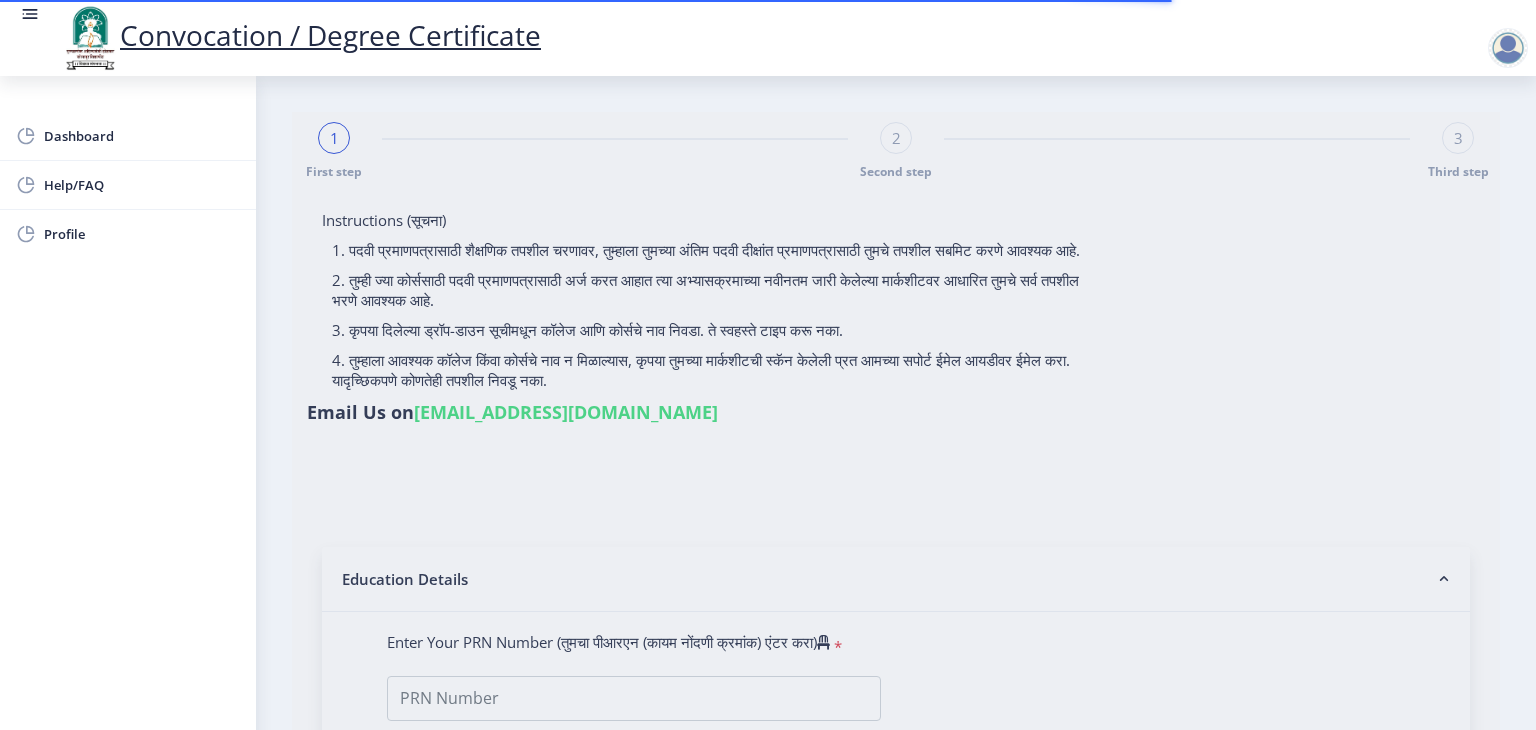 type on "2012032500172005" 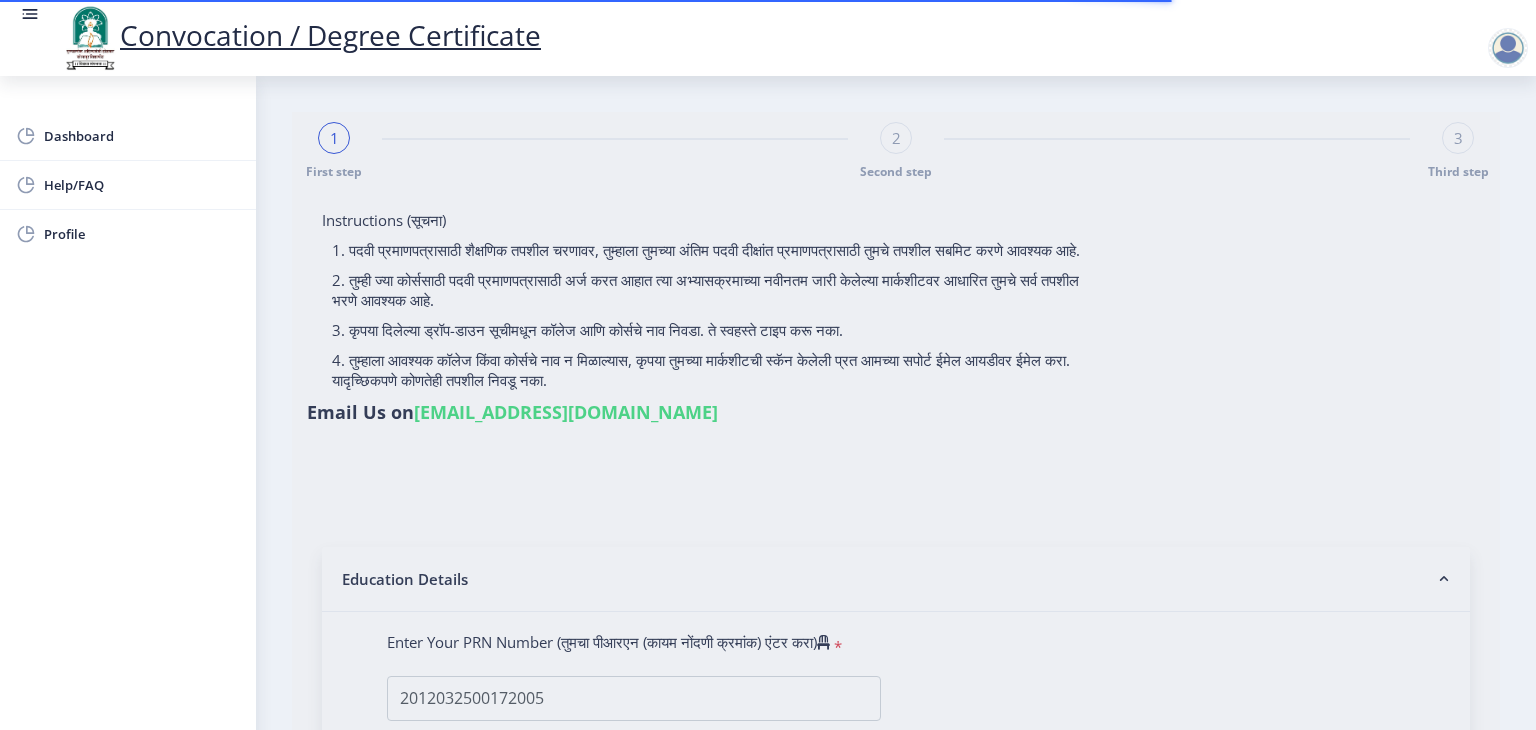 select on "FIRST CLASS WITH DISTINCTION" 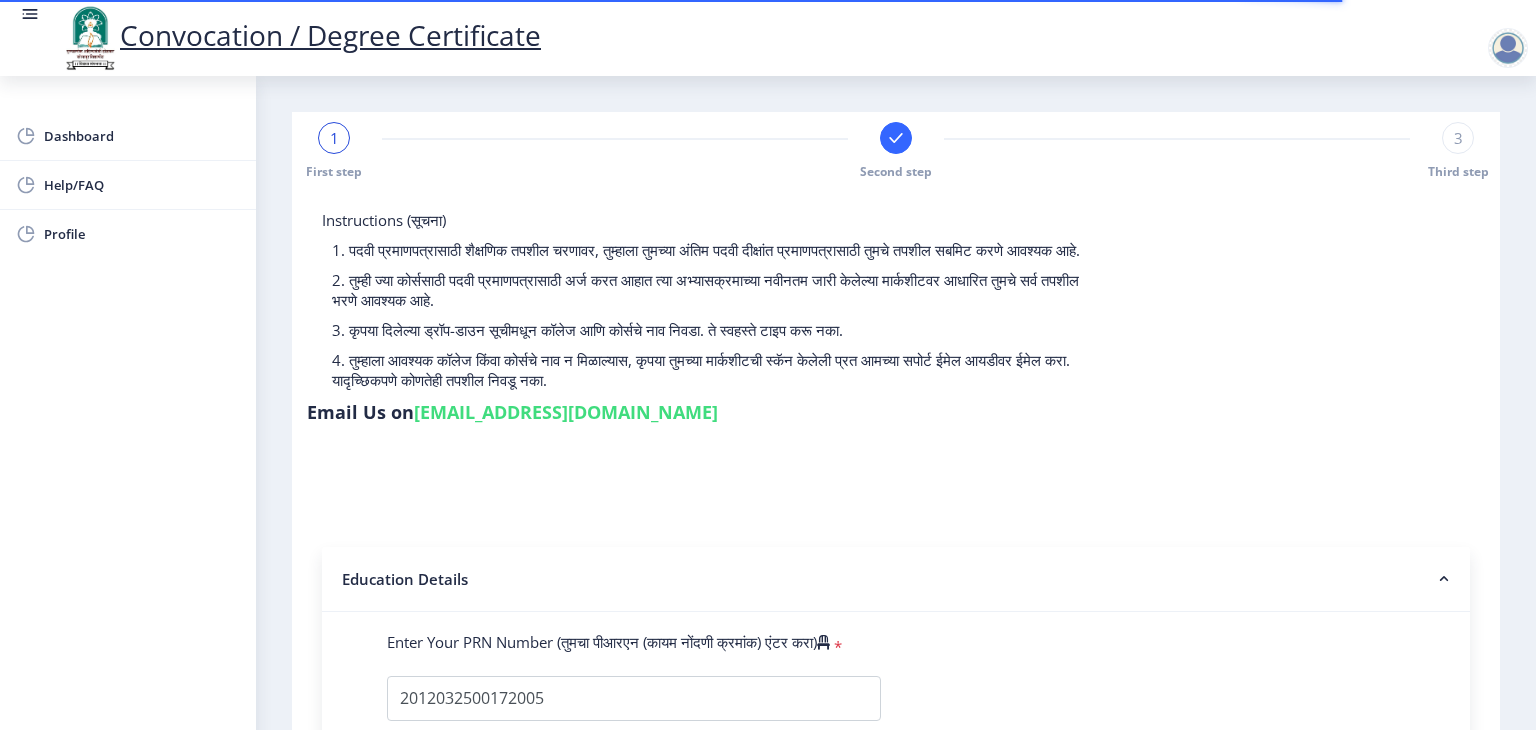 select 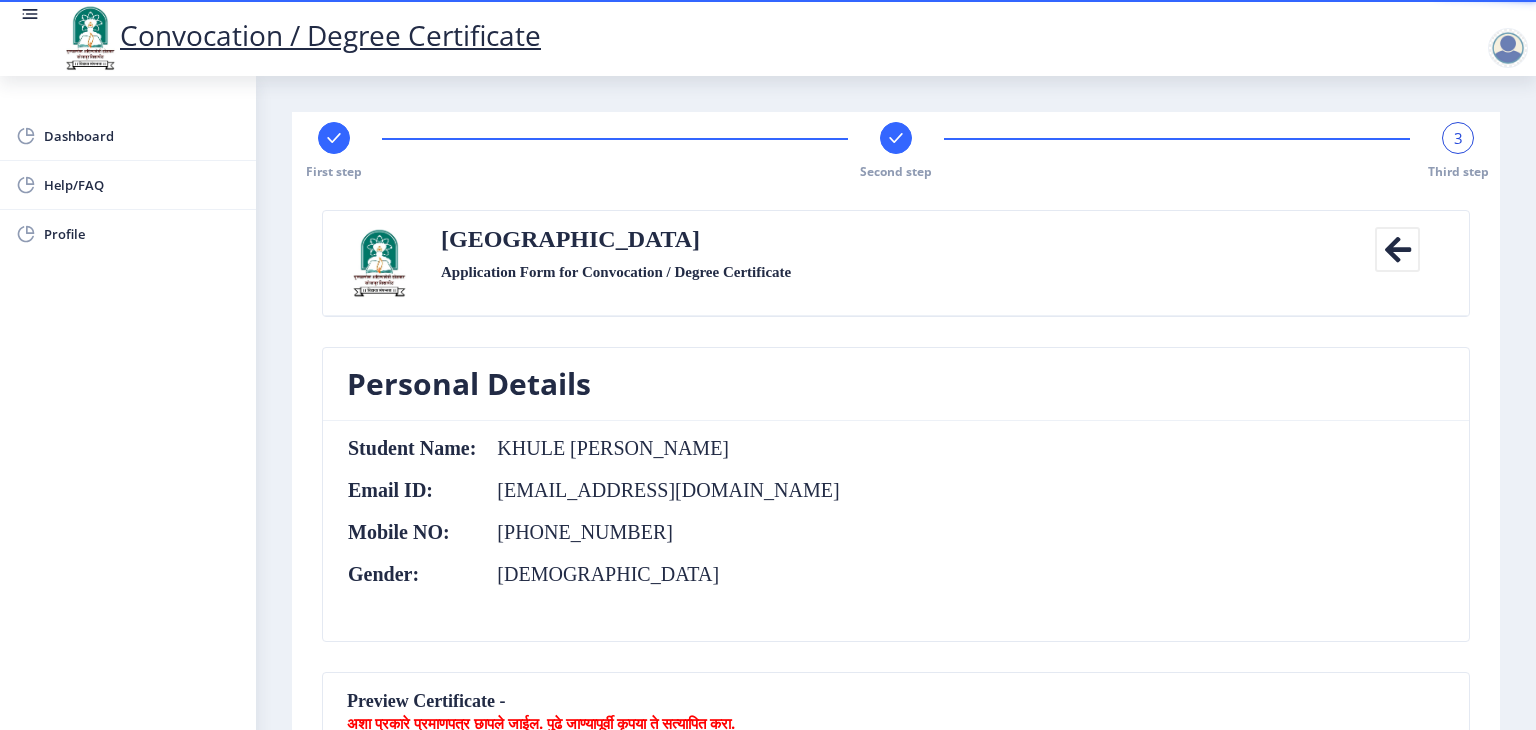 click on "First step Second step 3 Third step Solapur University Application Form for Convocation / Degree Certificate  Back  Personal Details  Student Name:  KHULE JYOSTNA MANOJ Email ID:  jyostnakhule5@gmail.com Mobile NO:  +91 9730962026 Gender:  Female  Preview Certificate -  अशा प्रकारे प्रमाणपत्र छापले जाईल. पुढे जाण्यापूर्वी कृपया ते सत्यापित करा.  These is a Preview Certificate of Course Bachelor of Science (with Credits) [Entire Computer Science]  KHULE JYOSTNA MANOJ Mothers Name - Sandhya of Greenfingers College of Computer and Technology, Akluj , Solapur has pursued a course of study in Bachelor of Science (with Credits) [Entire Computer Science] and passed the Bachelor of Science (with Credits) [Entire Computer Science] Examination in FIRST CLASS WITH DISTINCTION Grade in May 2015  Educational Details Degrees/Course:  Bachelor of Science (with Credits) [Entire Computer Science]  2015" 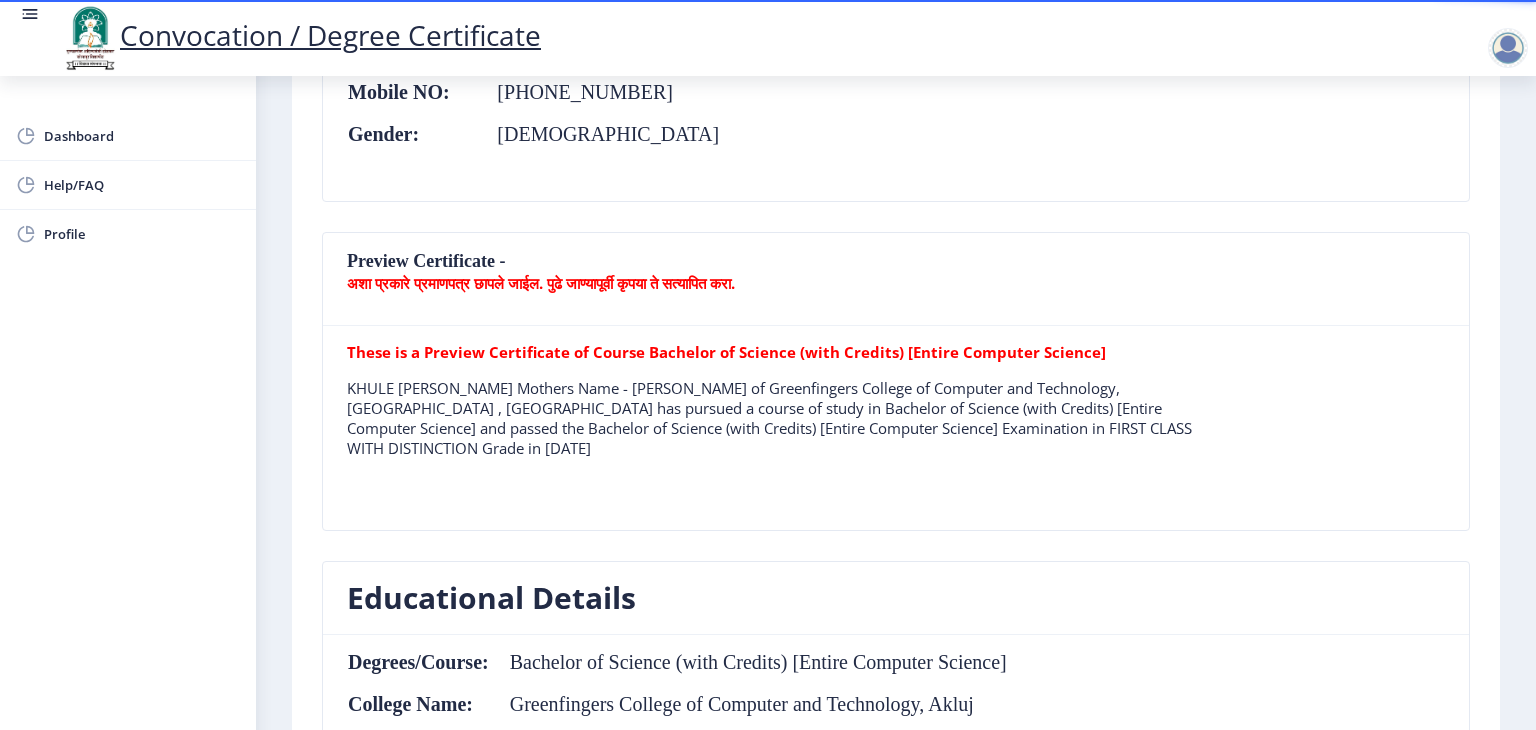 scroll, scrollTop: 480, scrollLeft: 0, axis: vertical 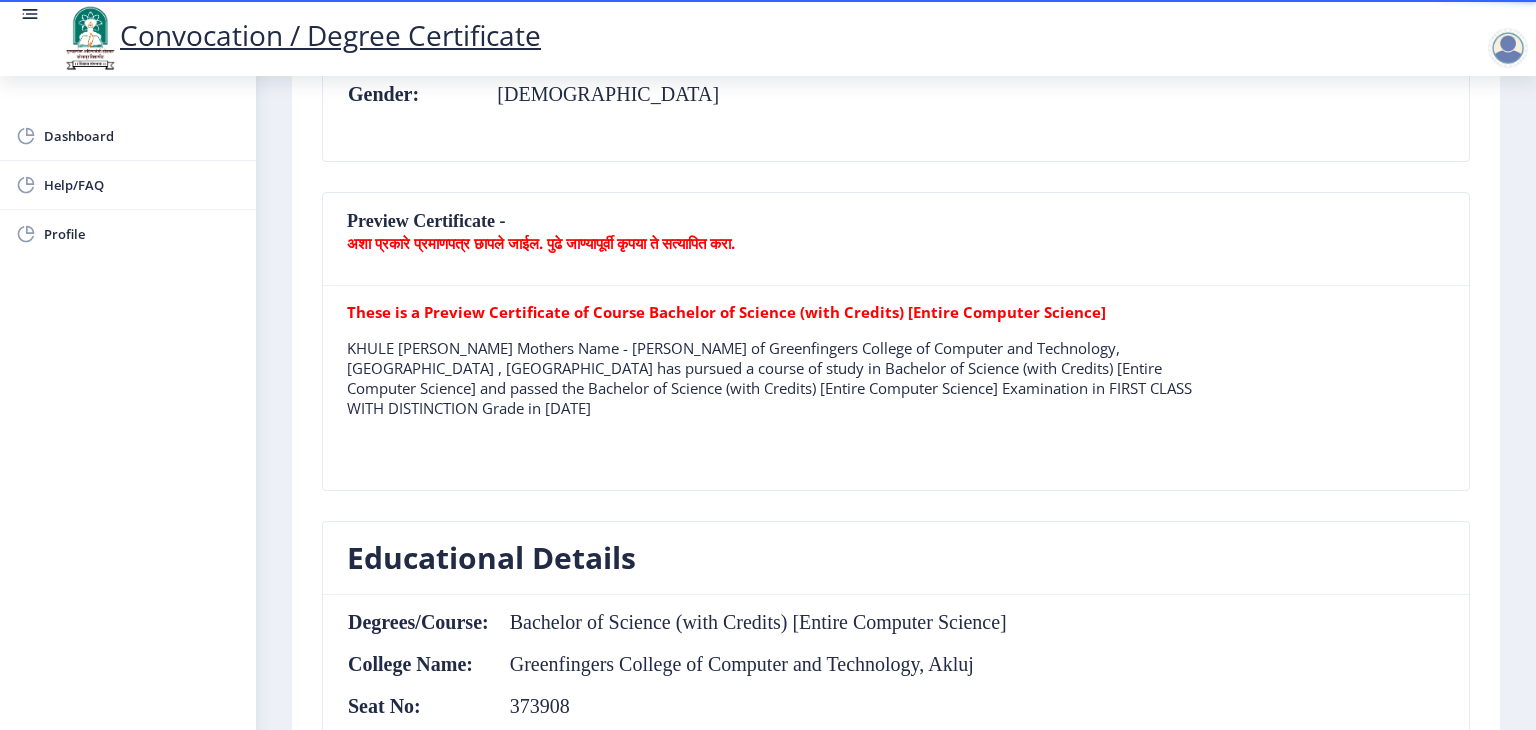 click on "अशा प्रकारे प्रमाणपत्र छापले जाईल. पुढे जाण्यापूर्वी कृपया ते सत्यापित करा." 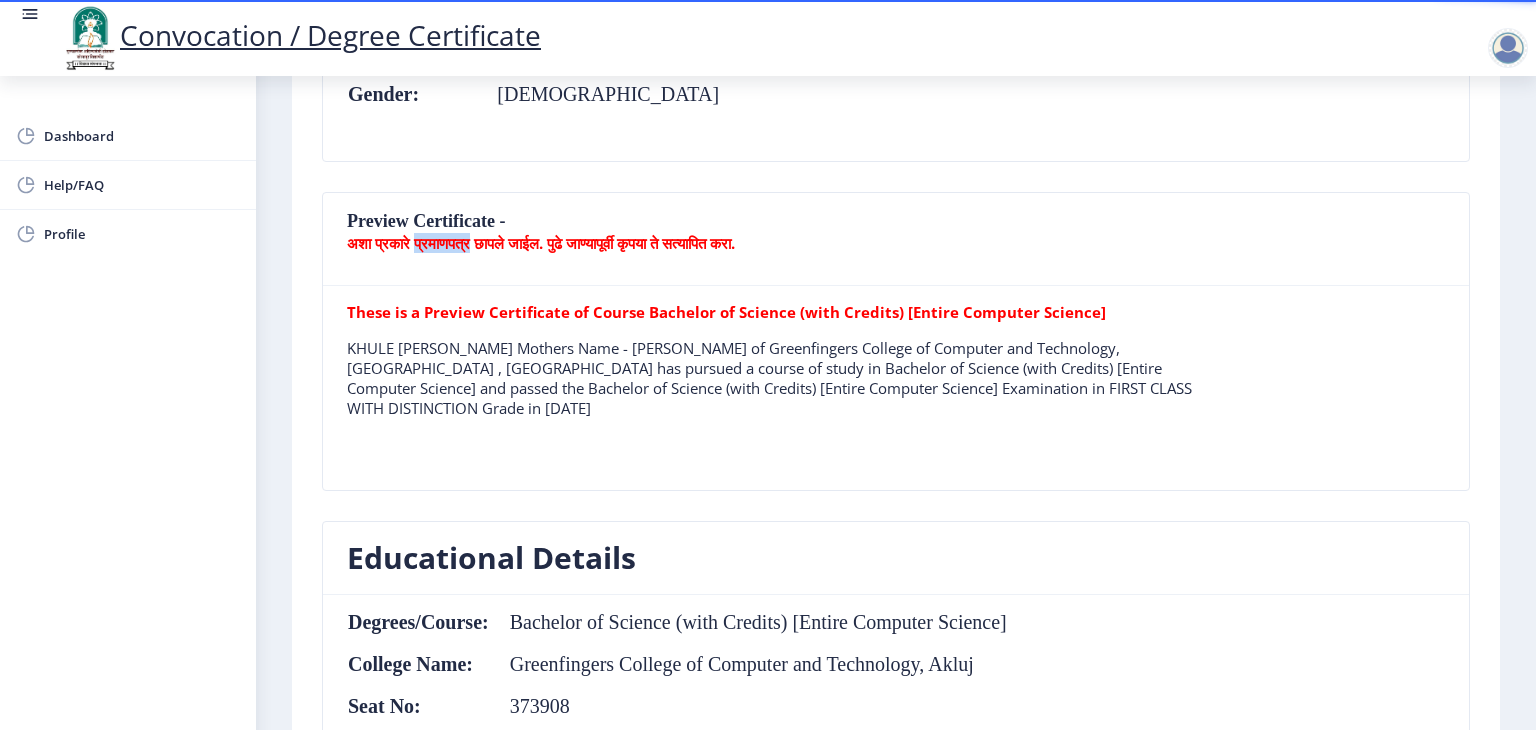click on "अशा प्रकारे प्रमाणपत्र छापले जाईल. पुढे जाण्यापूर्वी कृपया ते सत्यापित करा." 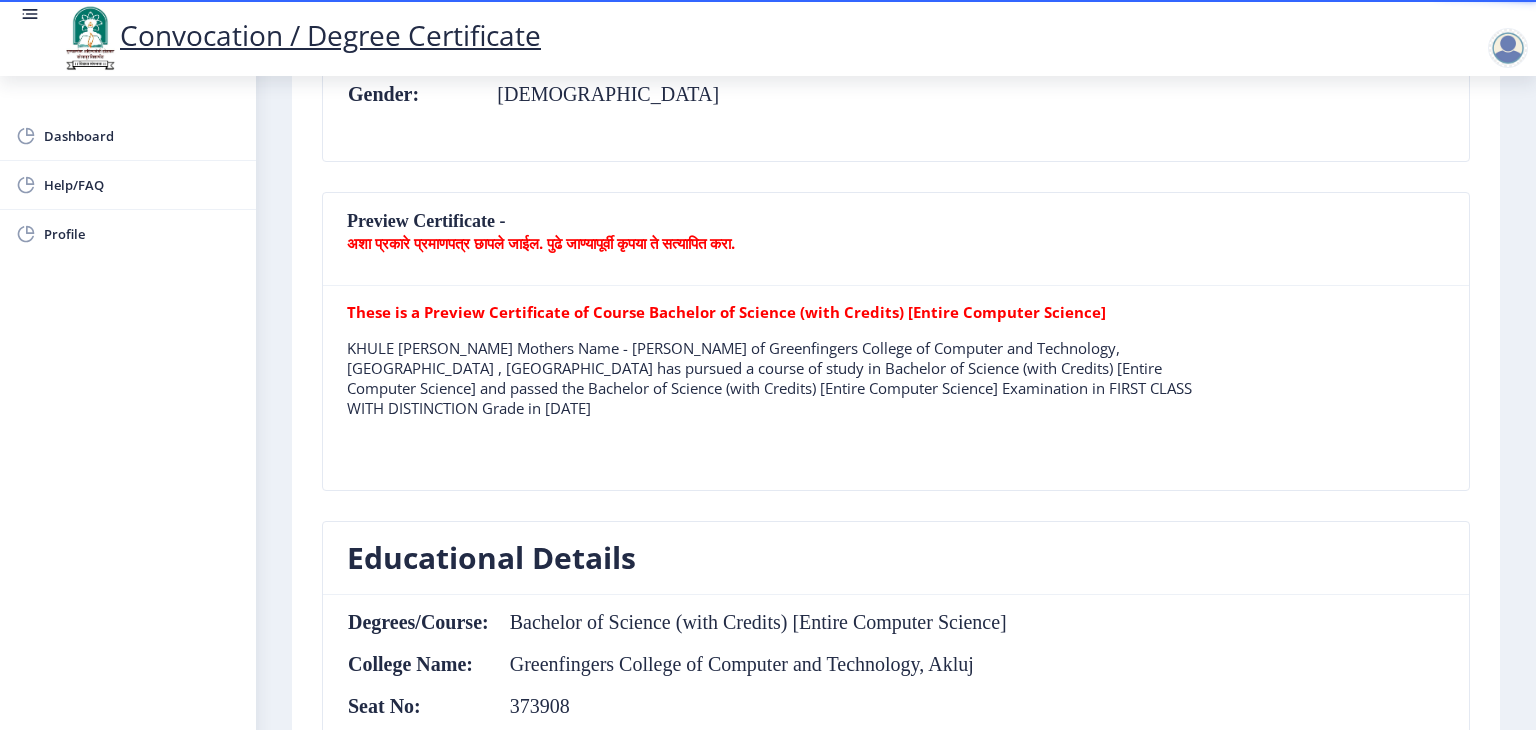 click on "Preview Certificate -  अशा प्रकारे प्रमाणपत्र छापले जाईल. पुढे जाण्यापूर्वी कृपया ते सत्यापित करा." 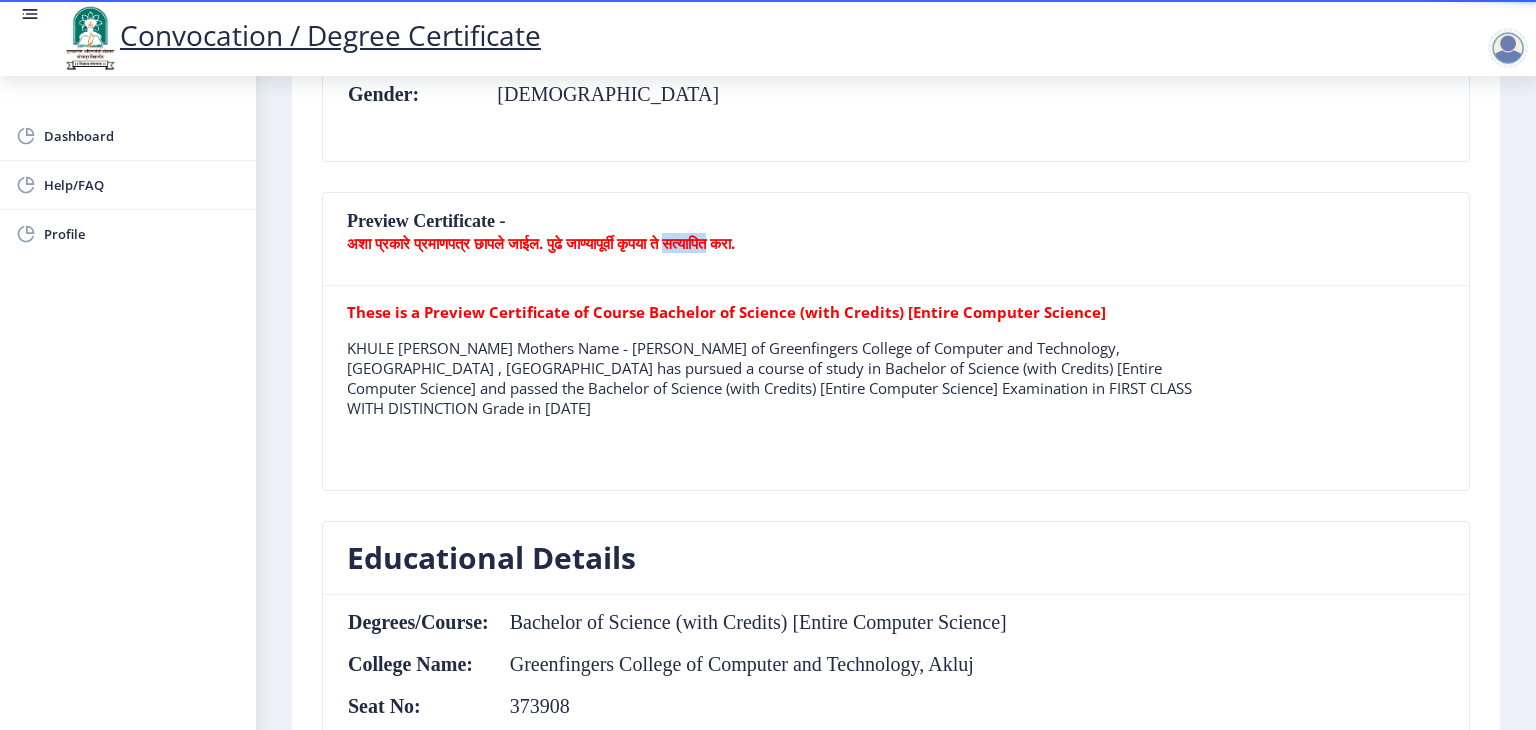 click on "अशा प्रकारे प्रमाणपत्र छापले जाईल. पुढे जाण्यापूर्वी कृपया ते सत्यापित करा." 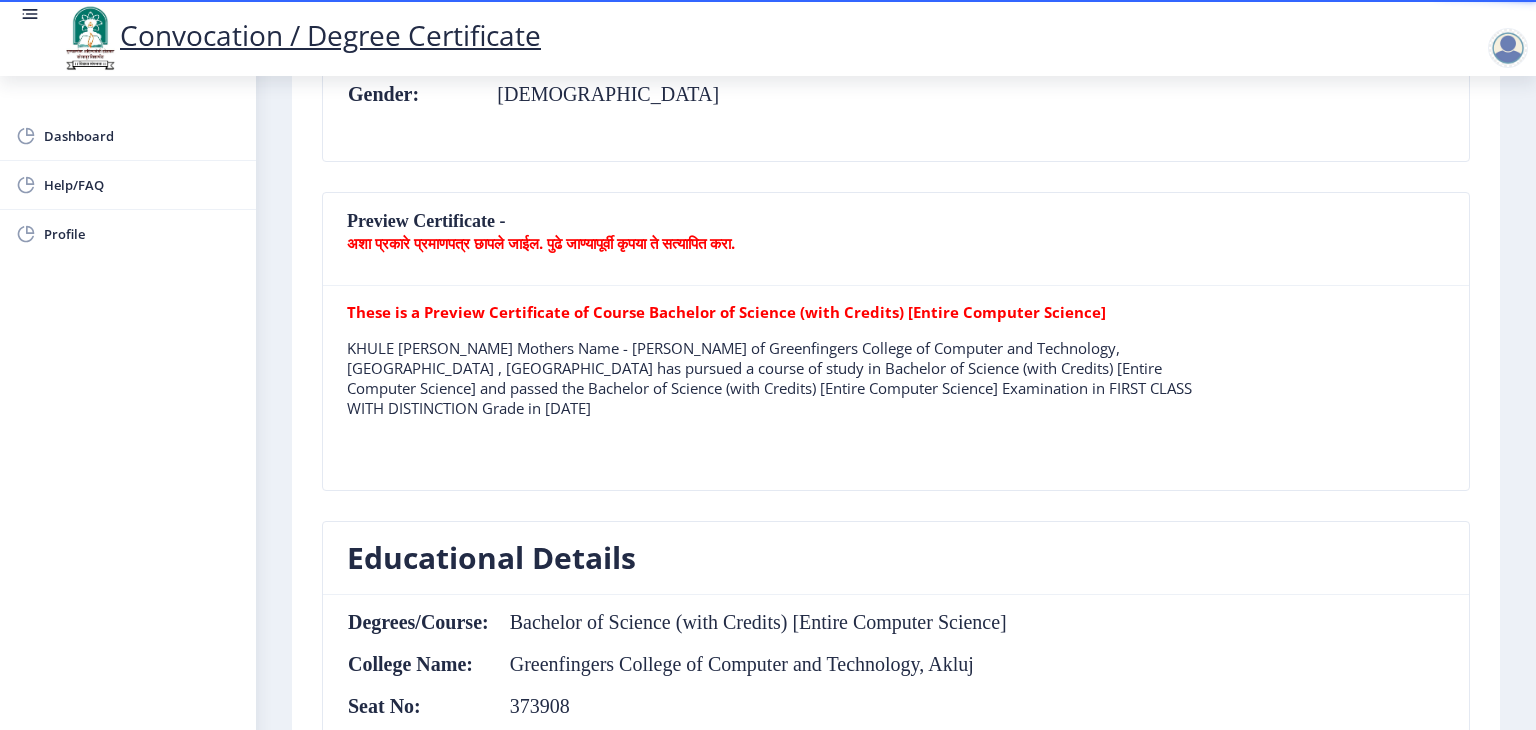 click on "These is a Preview Certificate of Course Bachelor of Science (with Credits) [Entire Computer Science]" 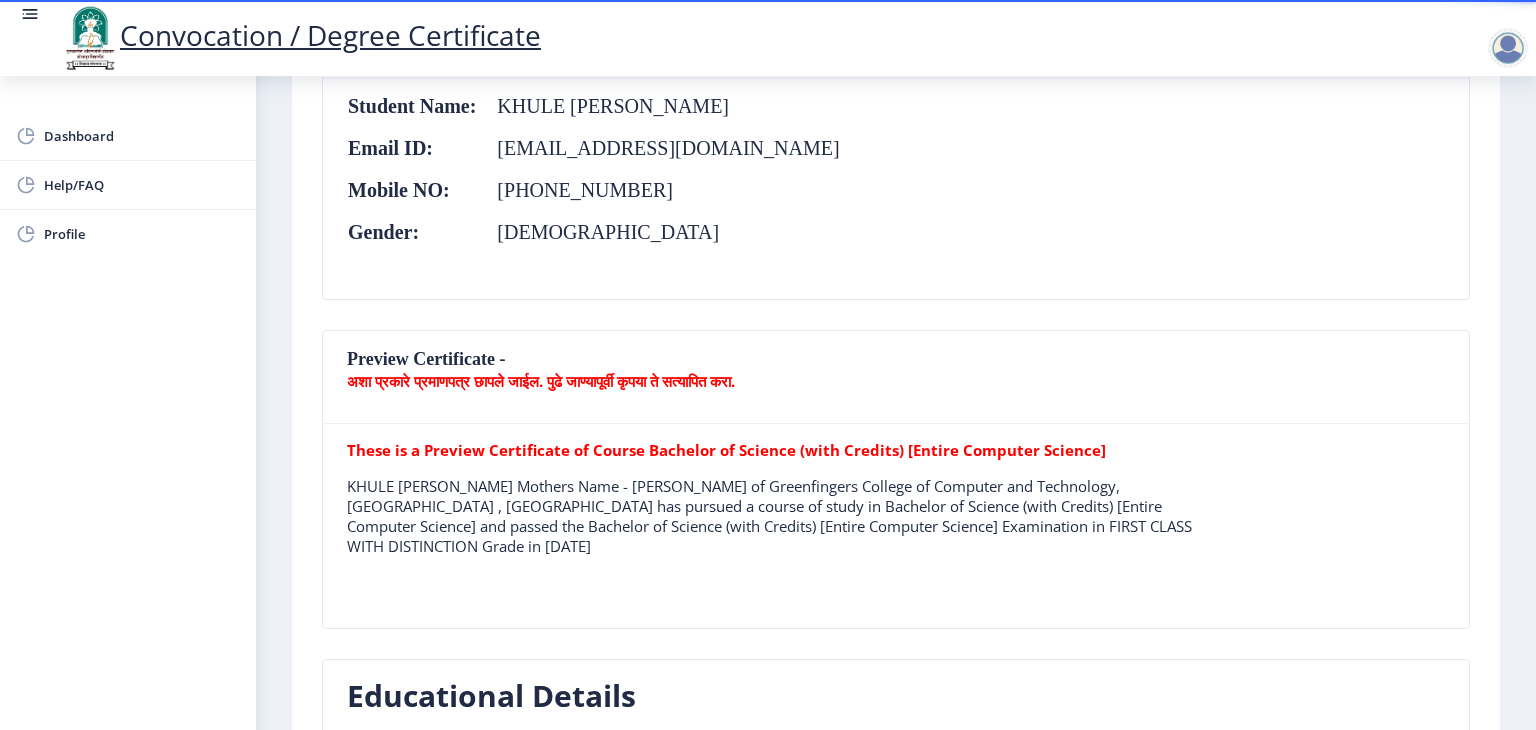 scroll, scrollTop: 302, scrollLeft: 0, axis: vertical 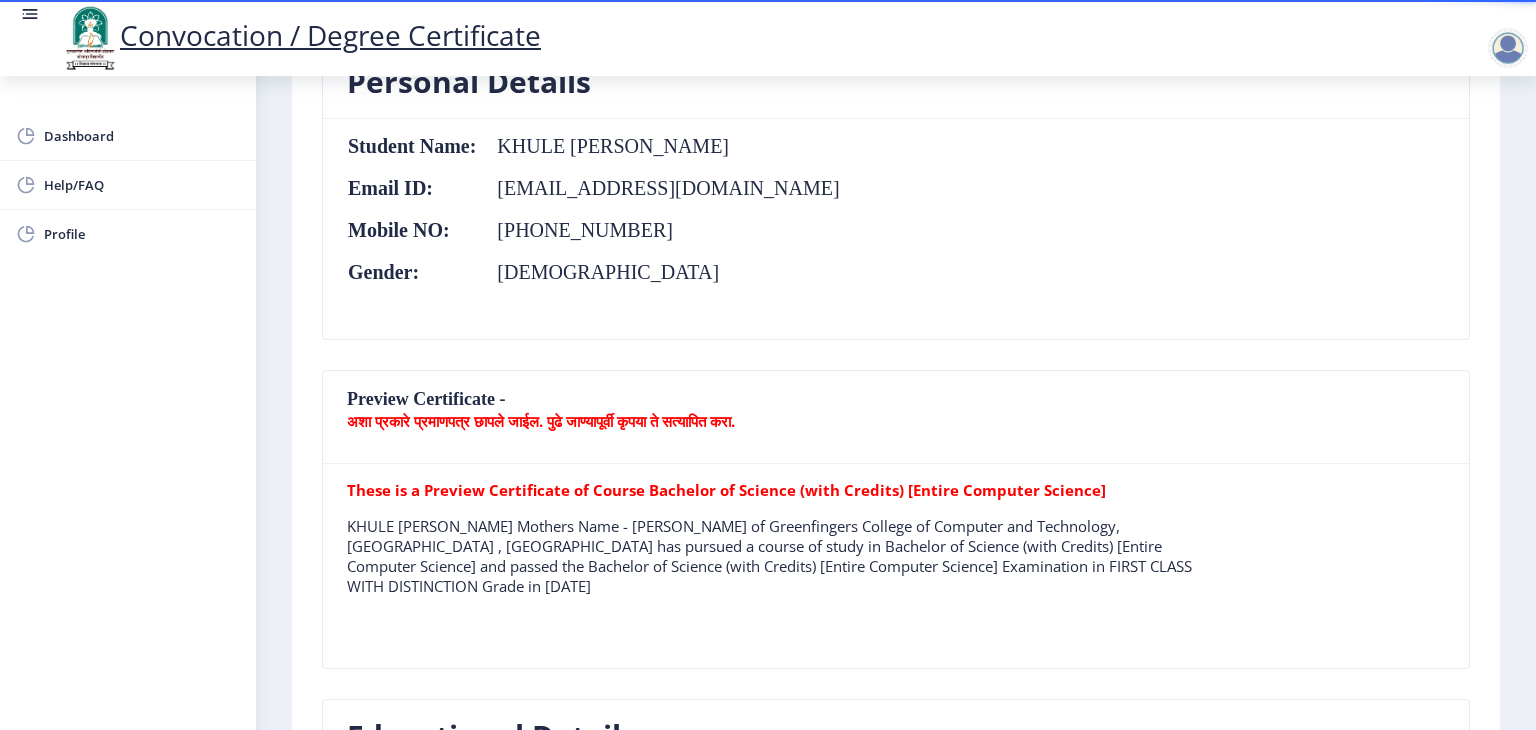 click on "These is a Preview Certificate of Course Bachelor of Science (with Credits) [Entire Computer Science]" 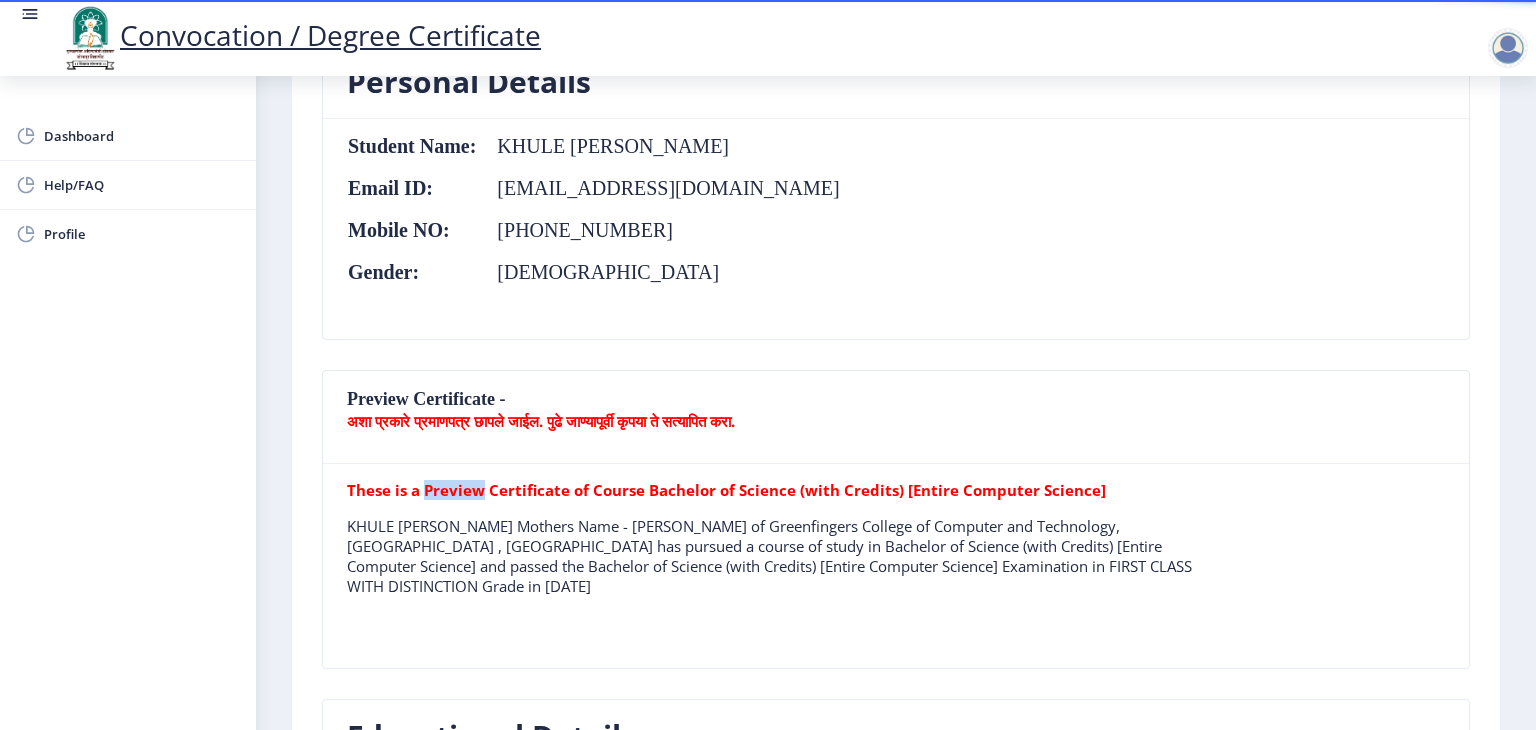 click on "These is a Preview Certificate of Course Bachelor of Science (with Credits) [Entire Computer Science]" 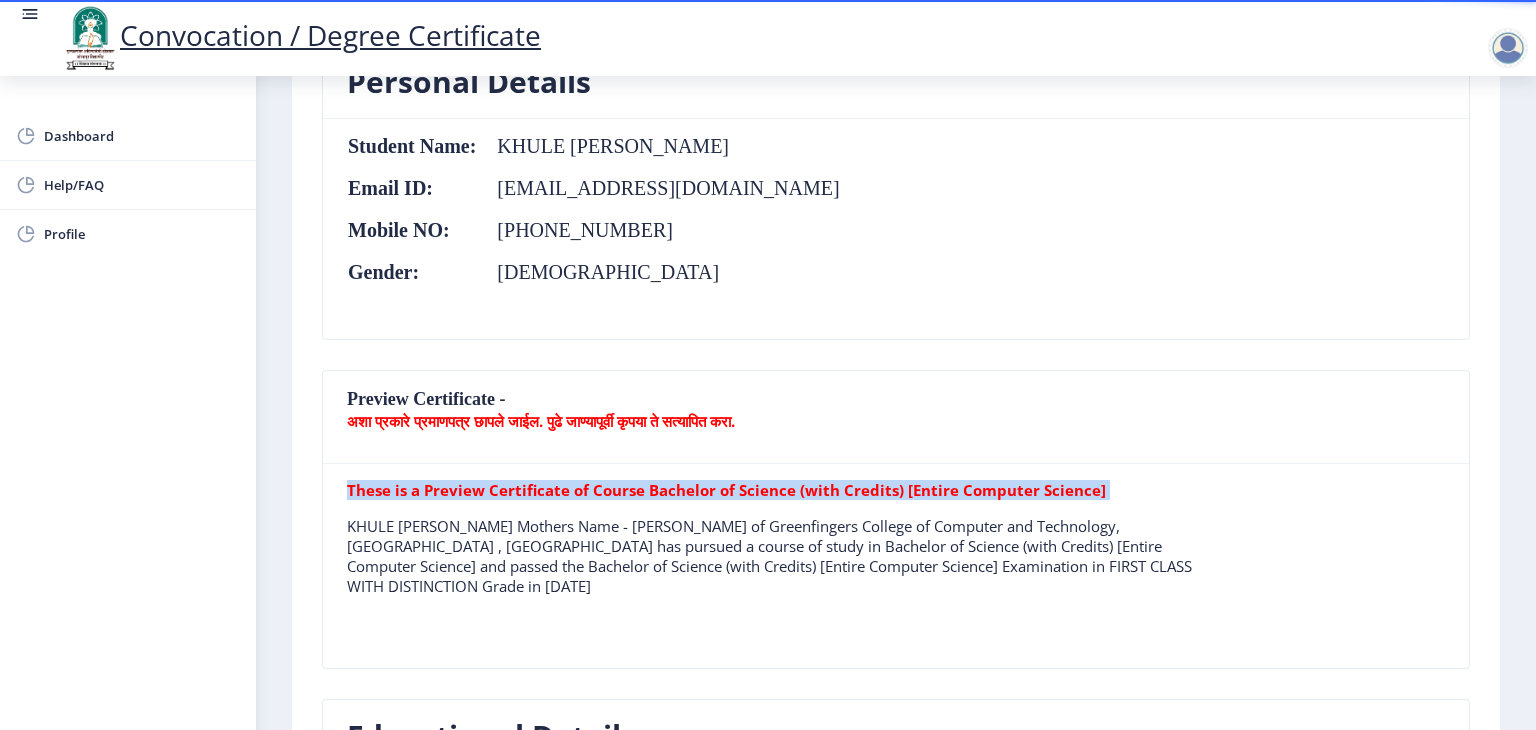 click on "These is a Preview Certificate of Course Bachelor of Science (with Credits) [Entire Computer Science]" 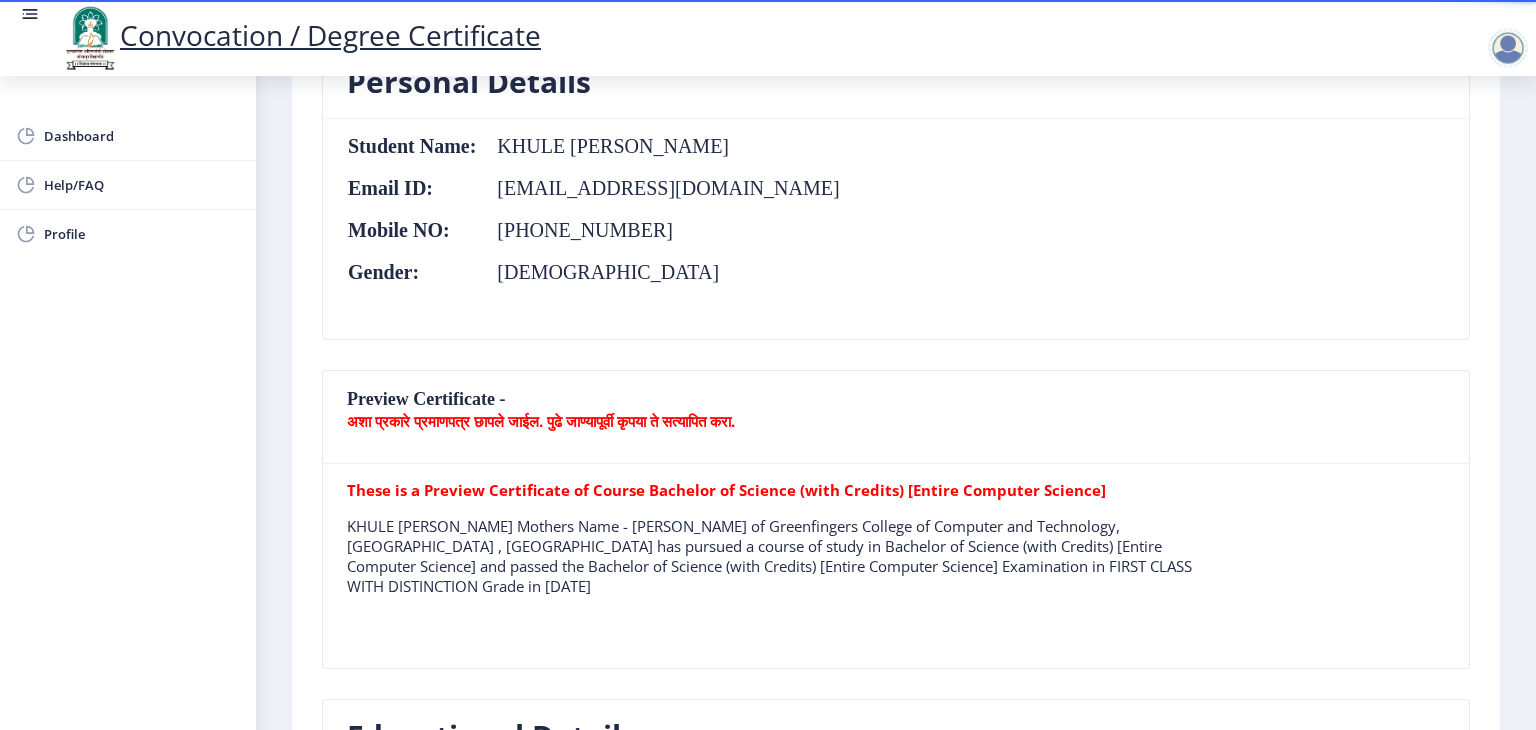 click on "KHULE JYOSTNA MANOJ Mothers Name - Sandhya of Greenfingers College of Computer and Technology, Akluj , Solapur has pursued a course of study in Bachelor of Science (with Credits) [Entire Computer Science] and passed the Bachelor of Science (with Credits) [Entire Computer Science] Examination in FIRST CLASS WITH DISTINCTION Grade in May 2015" 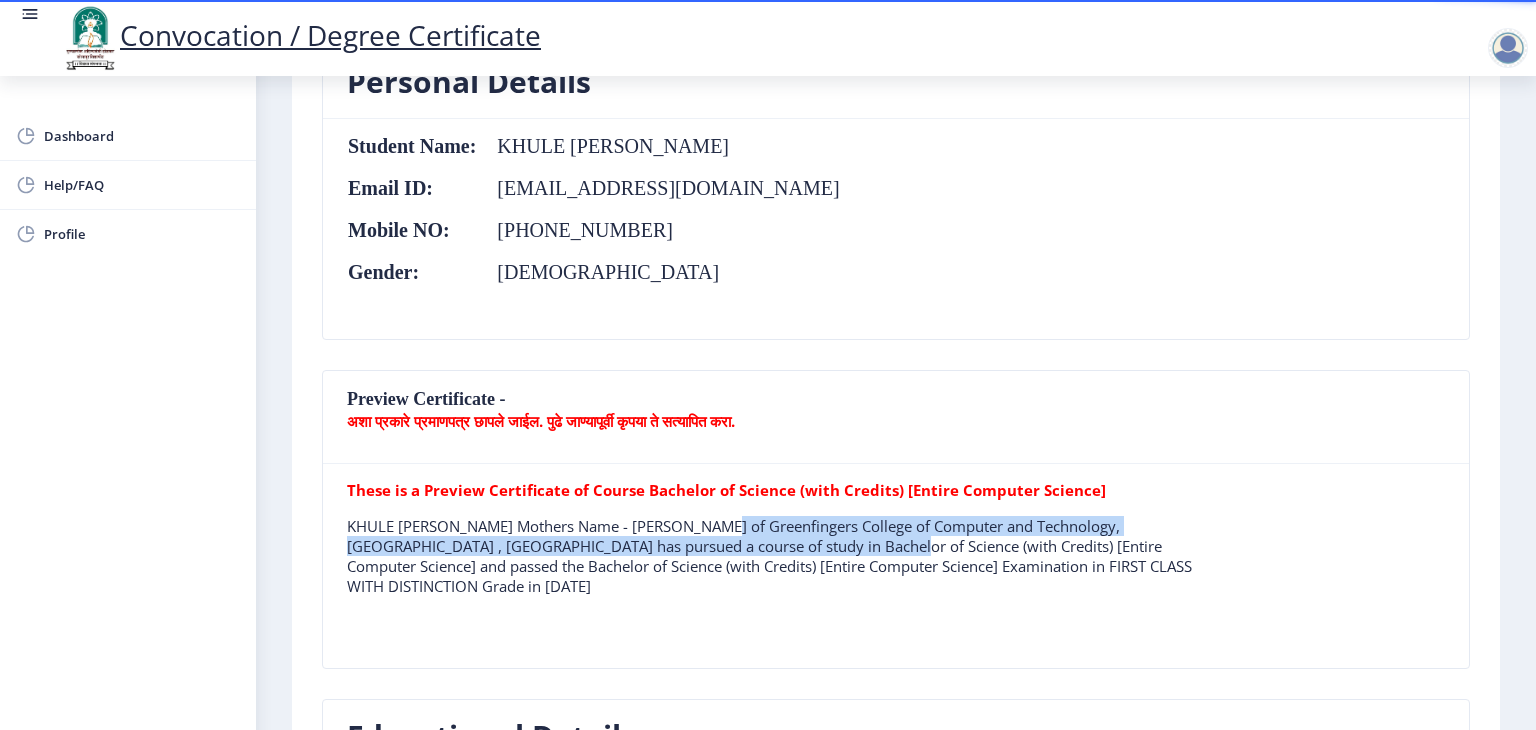 click on "KHULE JYOSTNA MANOJ Mothers Name - Sandhya of Greenfingers College of Computer and Technology, Akluj , Solapur has pursued a course of study in Bachelor of Science (with Credits) [Entire Computer Science] and passed the Bachelor of Science (with Credits) [Entire Computer Science] Examination in FIRST CLASS WITH DISTINCTION Grade in May 2015" 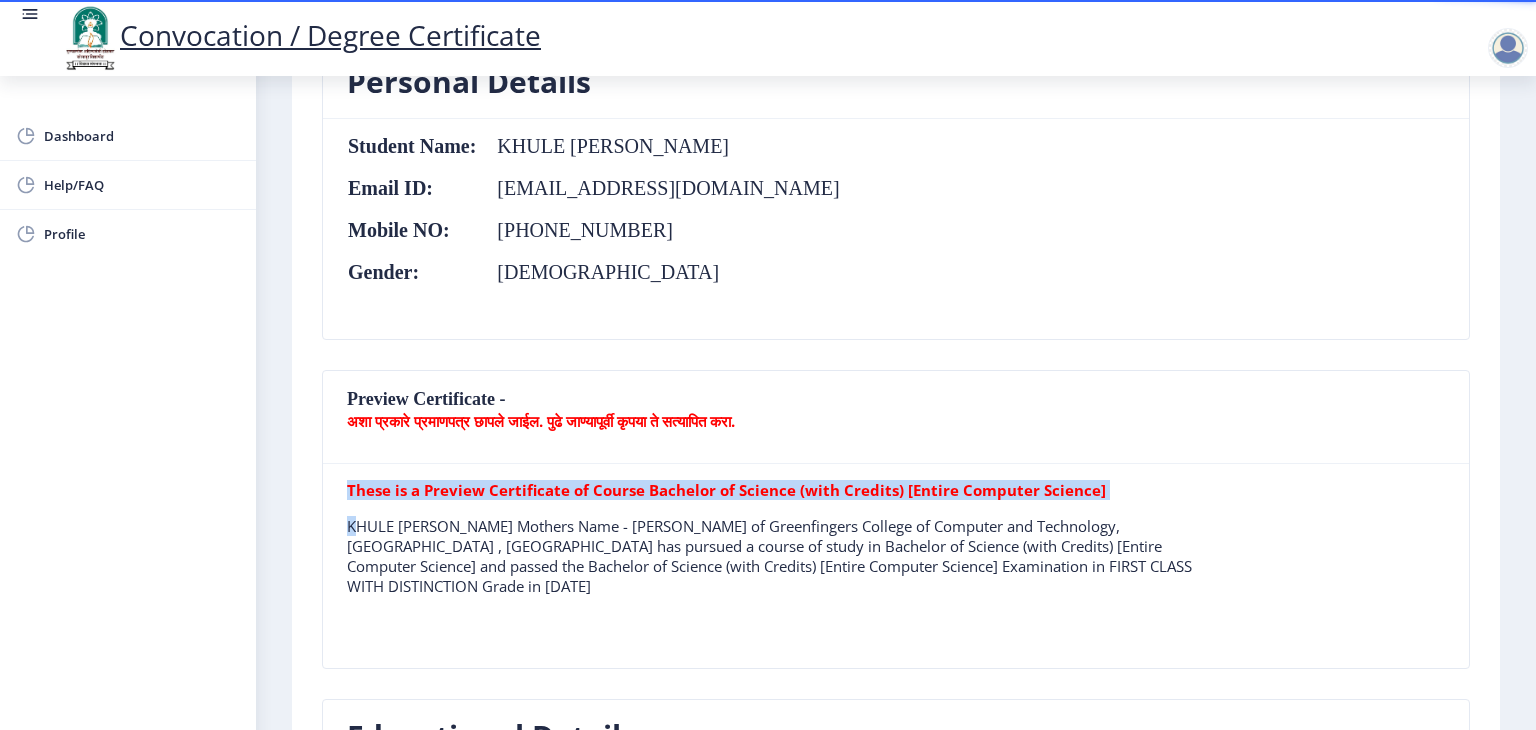 click on "KHULE JYOSTNA MANOJ Mothers Name - Sandhya of Greenfingers College of Computer and Technology, Akluj , Solapur has pursued a course of study in Bachelor of Science (with Credits) [Entire Computer Science] and passed the Bachelor of Science (with Credits) [Entire Computer Science] Examination in FIRST CLASS WITH DISTINCTION Grade in May 2015" 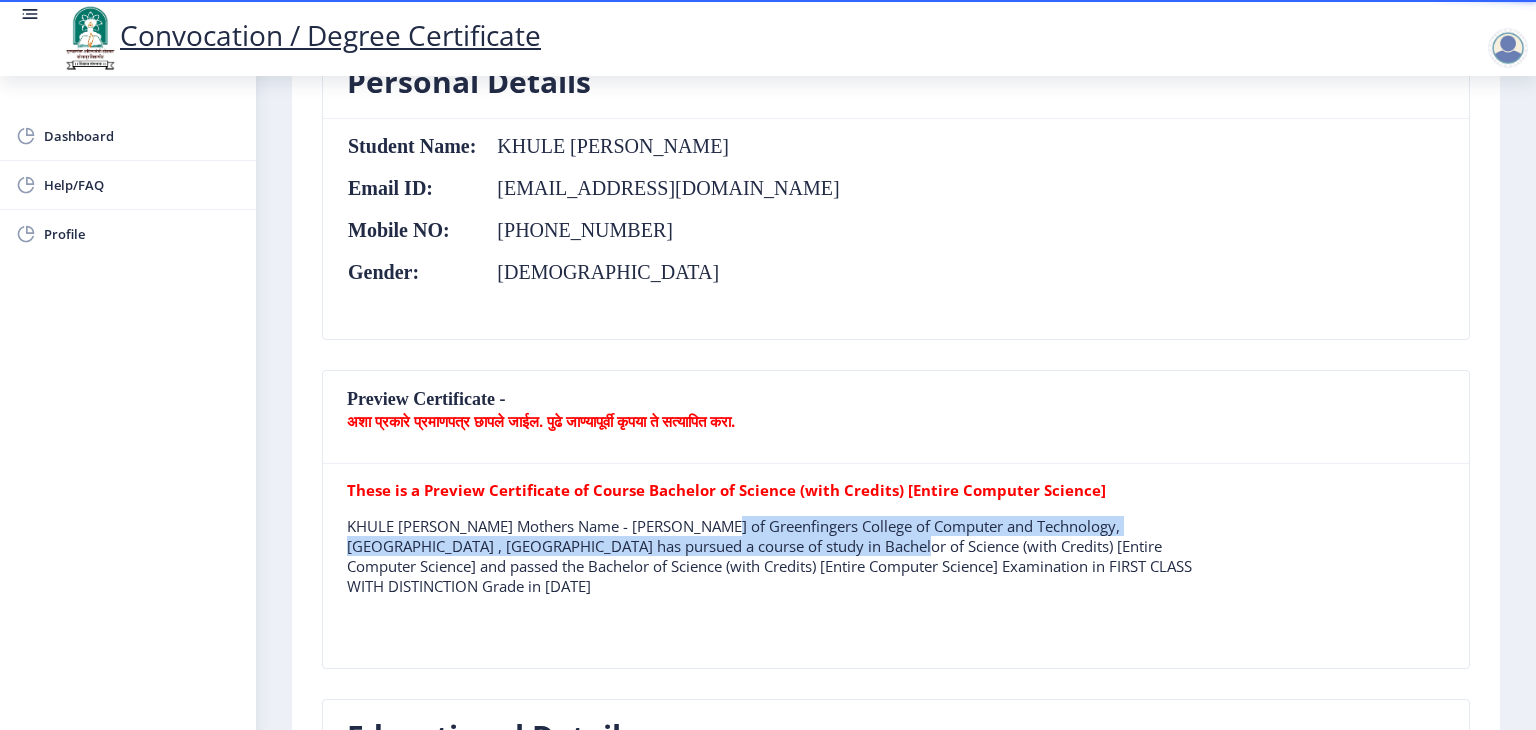click on "KHULE JYOSTNA MANOJ Mothers Name - Sandhya of Greenfingers College of Computer and Technology, Akluj , Solapur has pursued a course of study in Bachelor of Science (with Credits) [Entire Computer Science] and passed the Bachelor of Science (with Credits) [Entire Computer Science] Examination in FIRST CLASS WITH DISTINCTION Grade in May 2015" 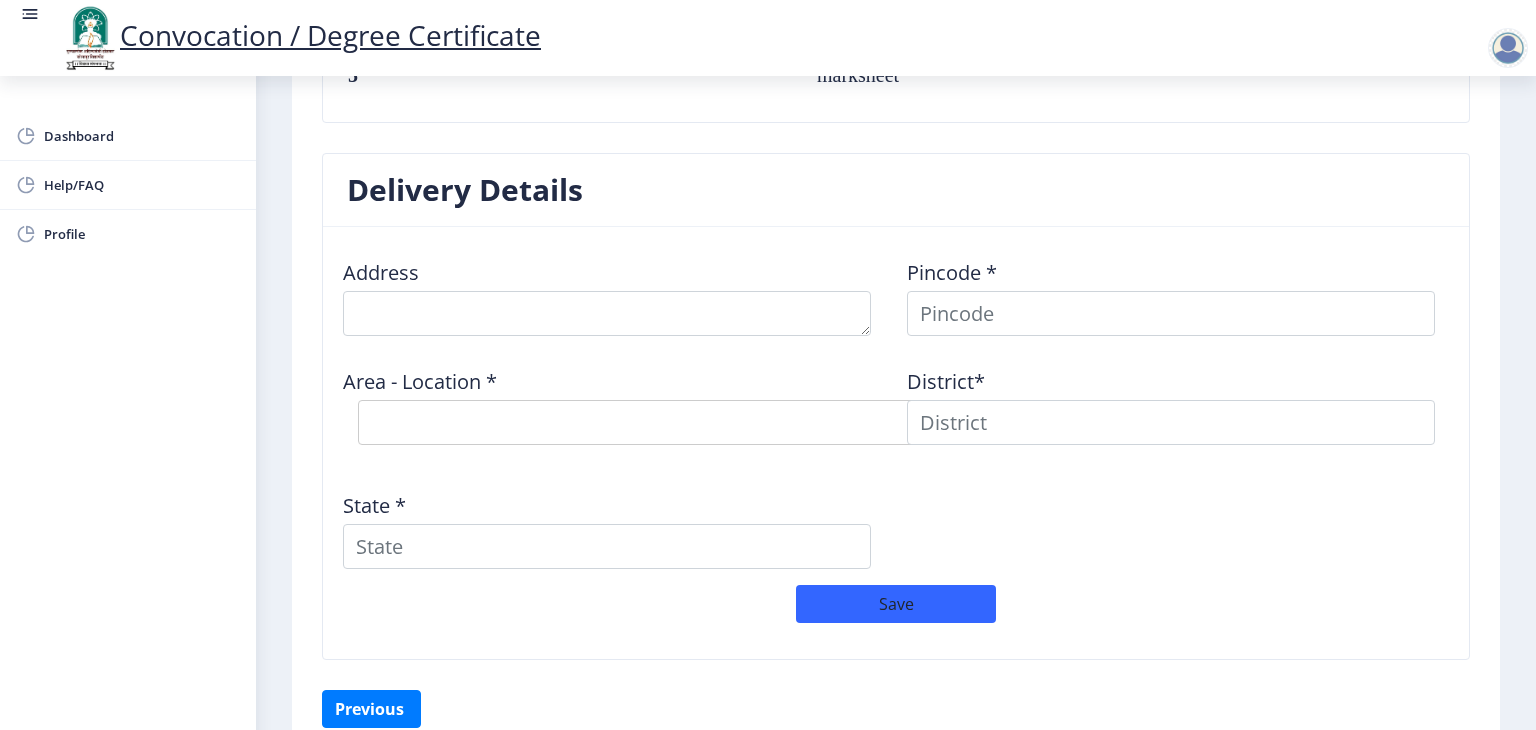 scroll, scrollTop: 1622, scrollLeft: 0, axis: vertical 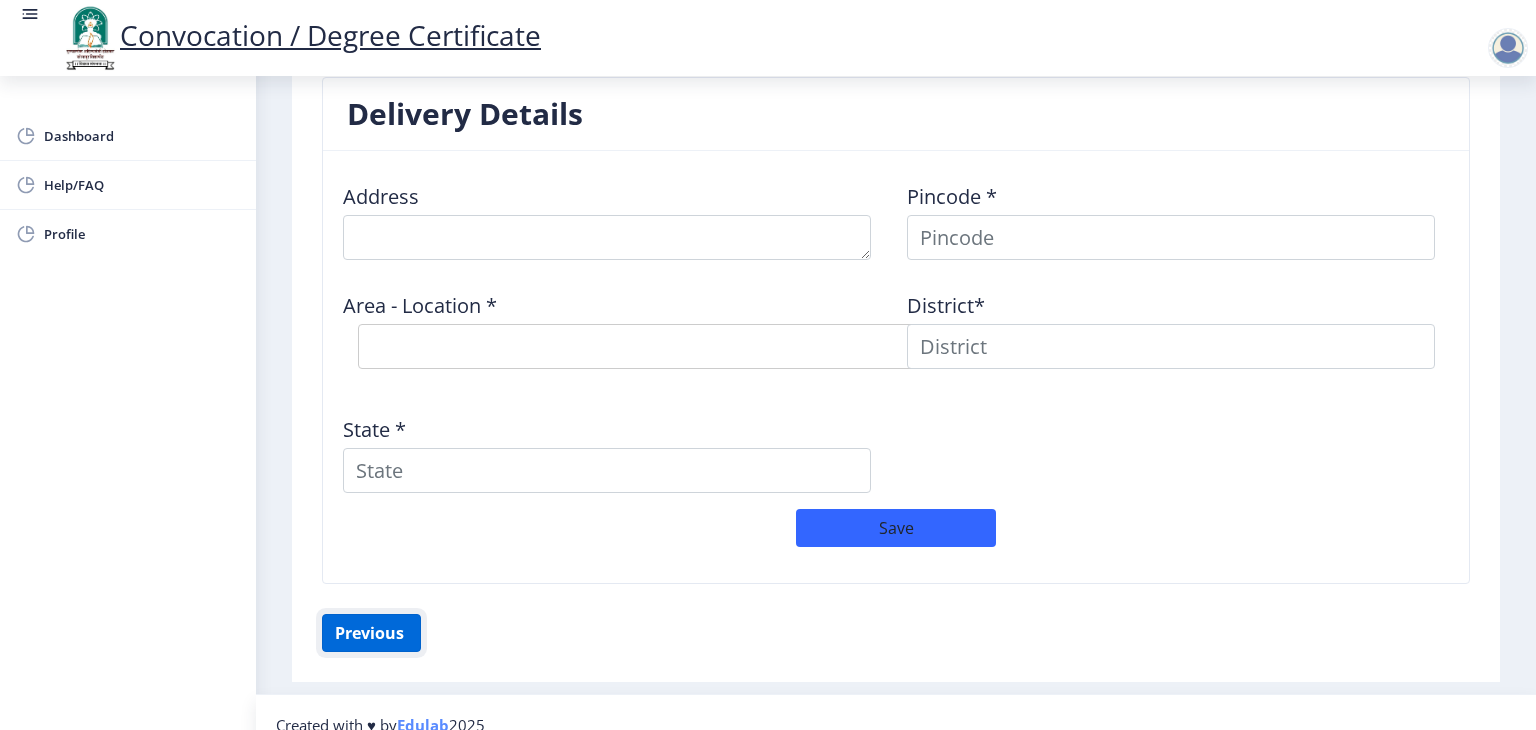click on "Previous ‍" 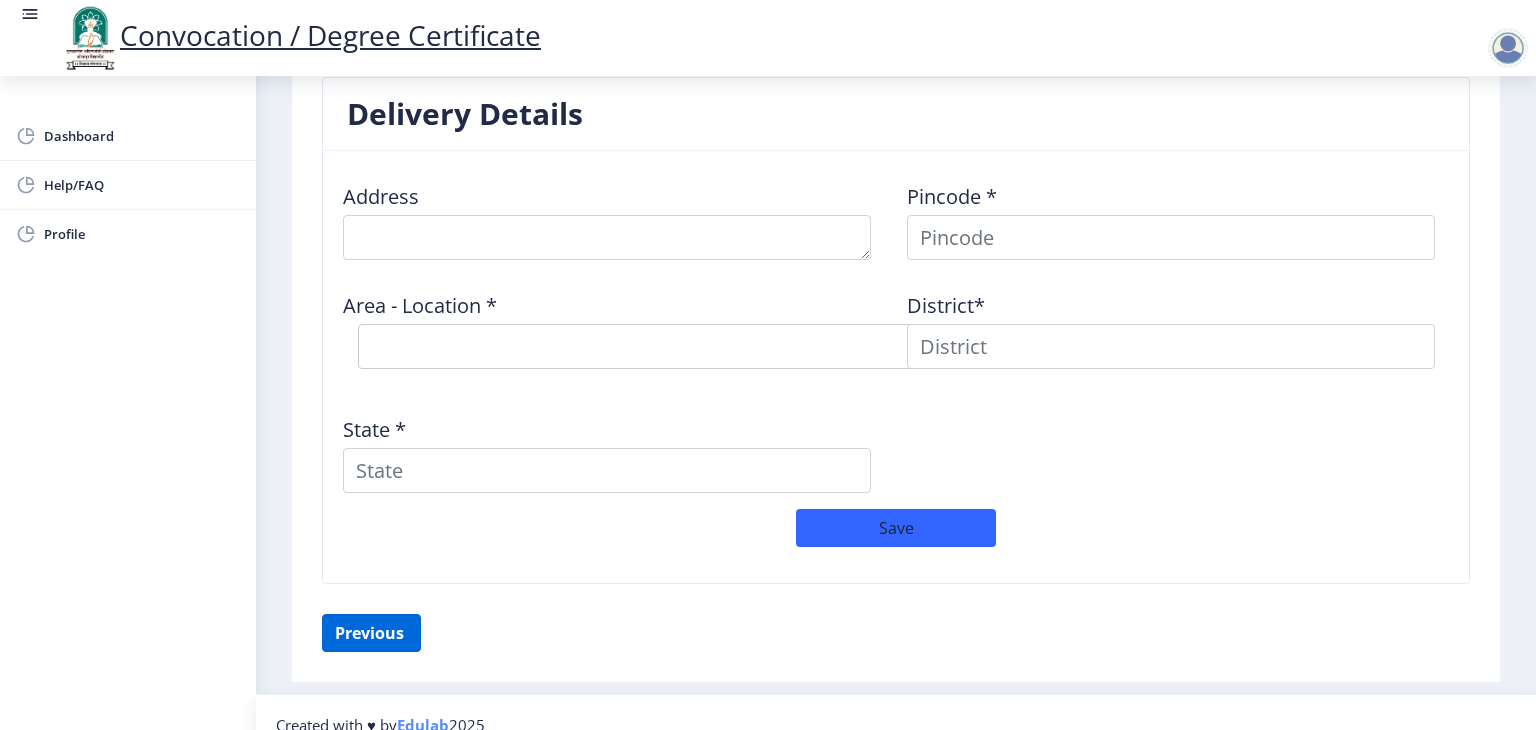 scroll, scrollTop: 218, scrollLeft: 0, axis: vertical 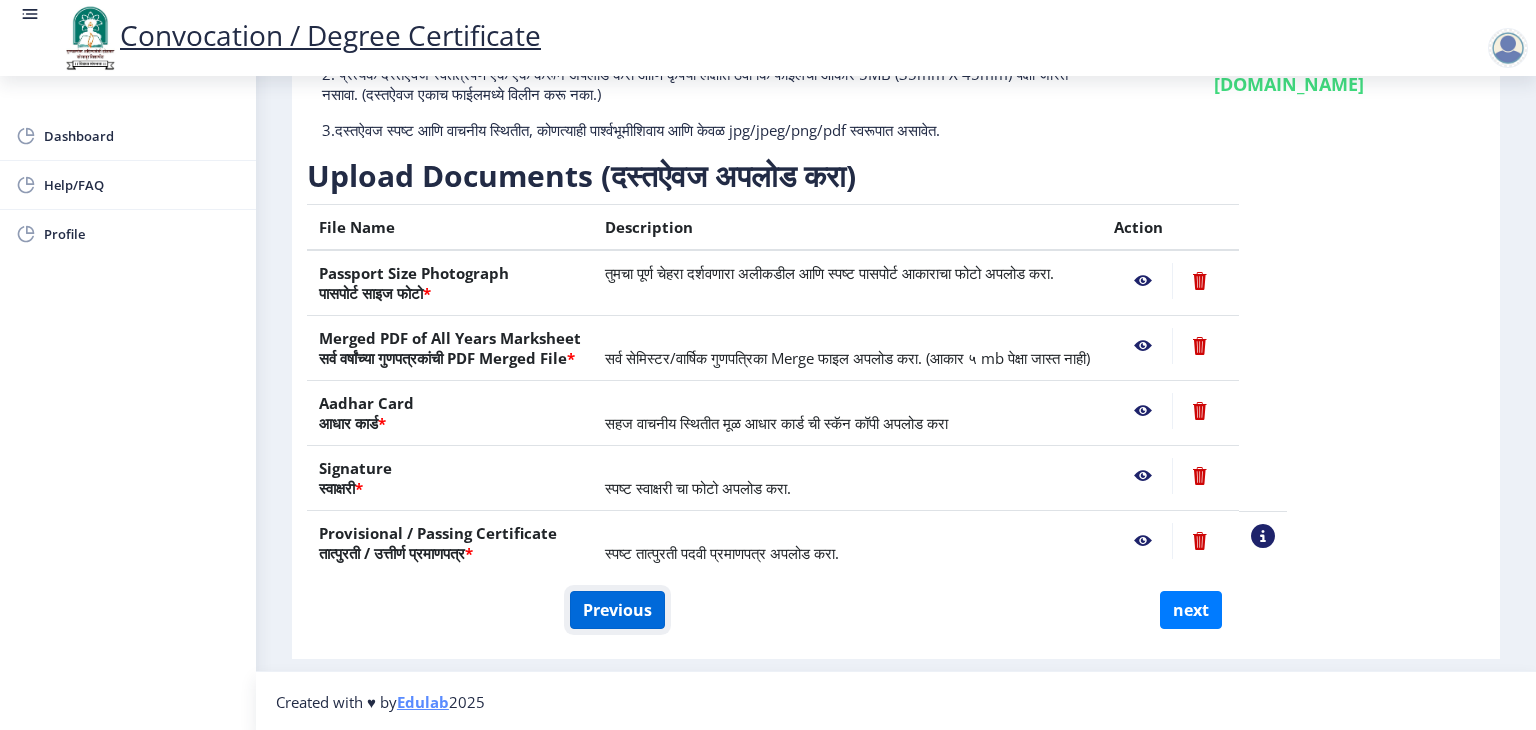 click on "Previous" 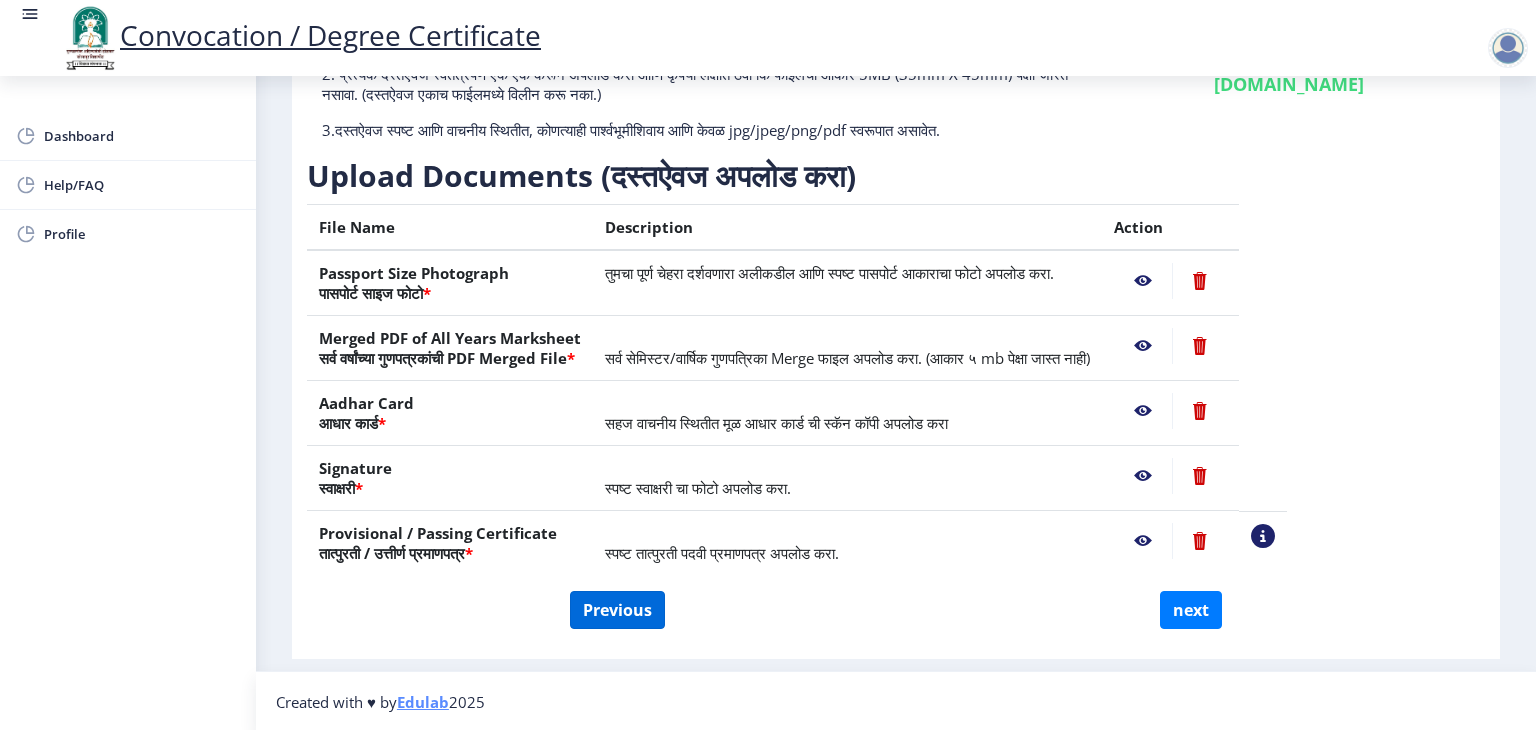select on "Regular" 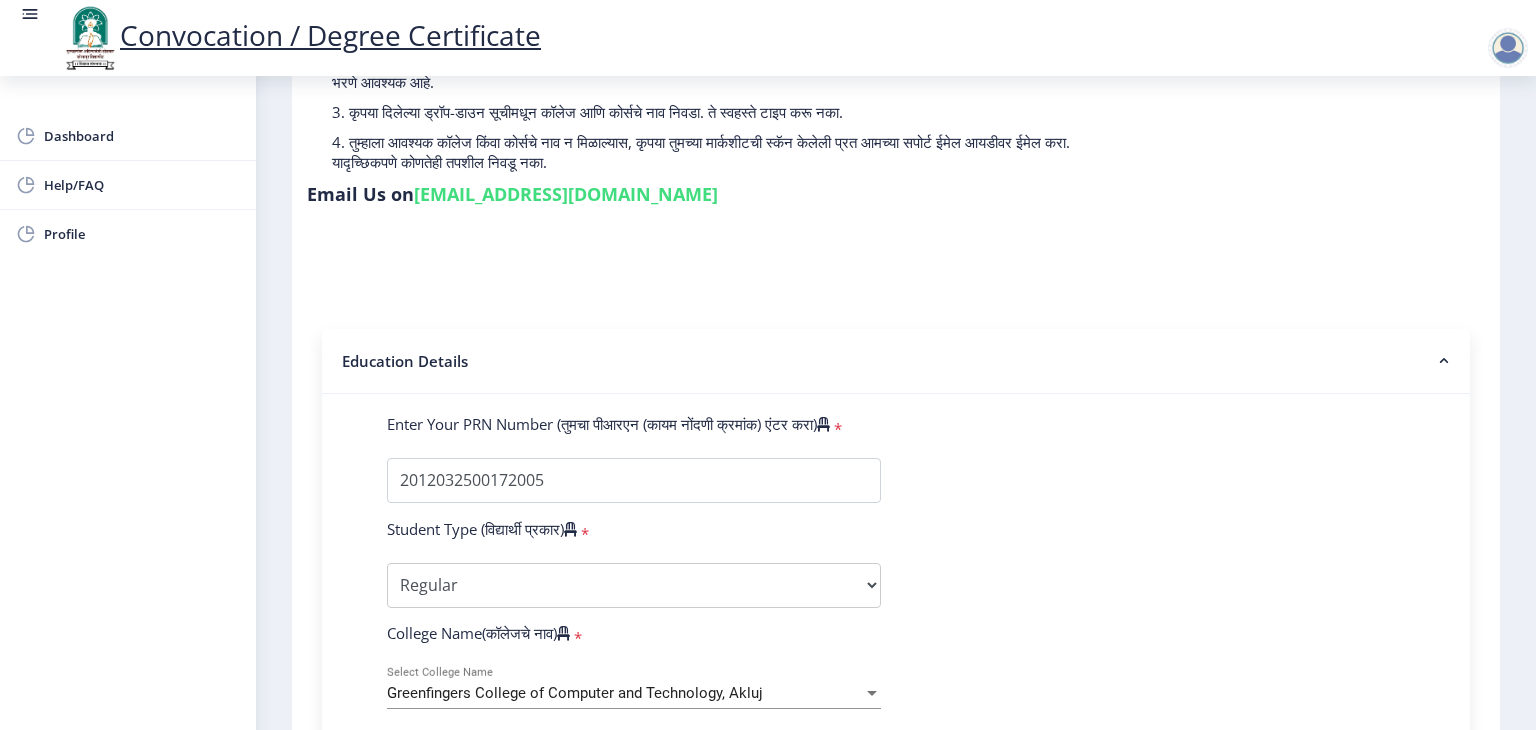 click on "1 First step Second step Third step Instructions (सूचना) 1. पदवी प्रमाणपत्रासाठी शैक्षणिक तपशील चरणावर, तुम्हाला तुमच्या अंतिम पदवी दीक्षांत प्रमाणपत्रासाठी तुमचे तपशील सबमिट करणे आवश्यक आहे.   2. तुम्ही ज्या कोर्ससाठी पदवी प्रमाणपत्रासाठी अर्ज करत आहात त्या अभ्यासक्रमाच्या नवीनतम जारी केलेल्या मार्कशीटवर आधारित तुमचे सर्व तपशील भरणे आवश्यक आहे.  Email Us on   su.sfc@studentscenter.in Education Details  * Student Type (विद्यार्थी प्रकार)    * Select Student Type Regular External * * * Botany" 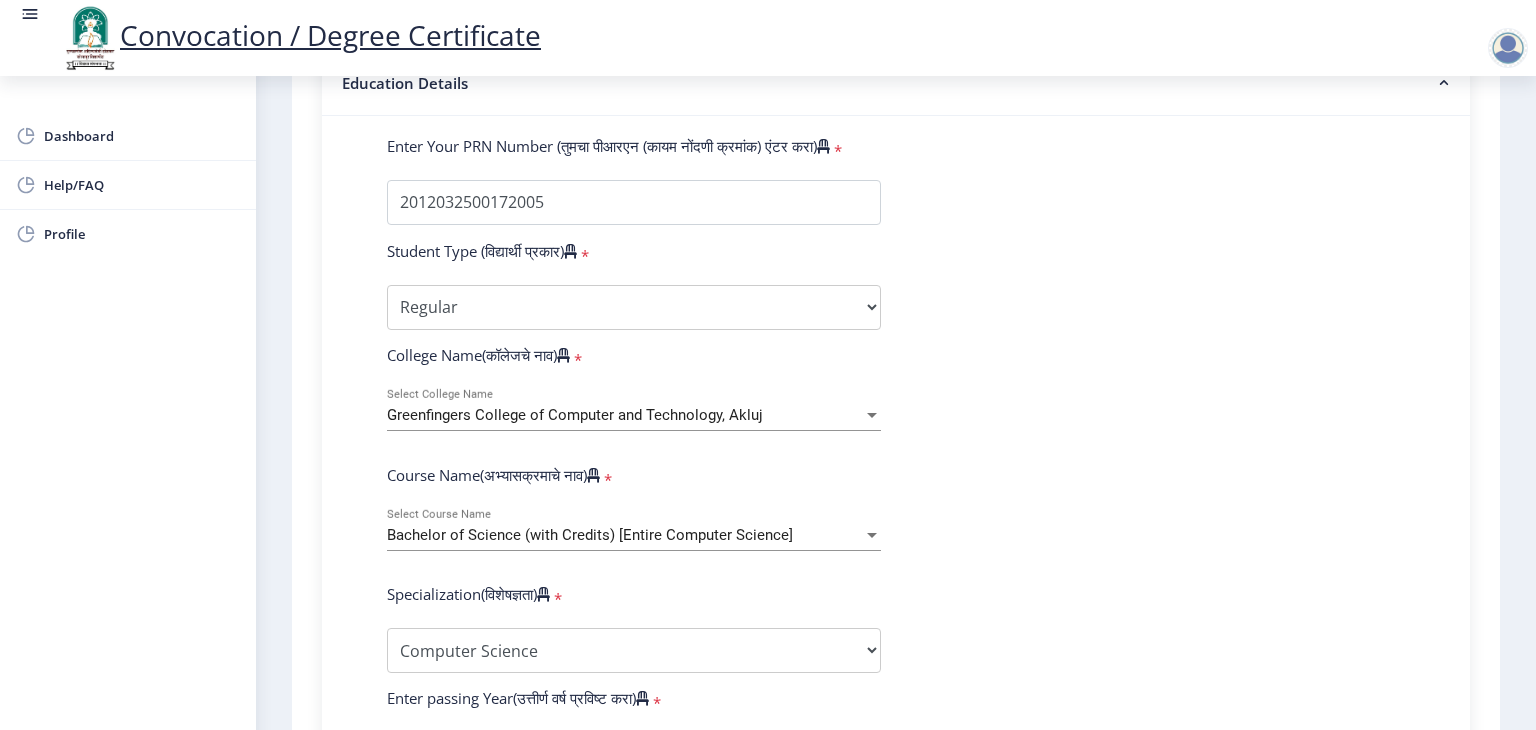 scroll, scrollTop: 498, scrollLeft: 0, axis: vertical 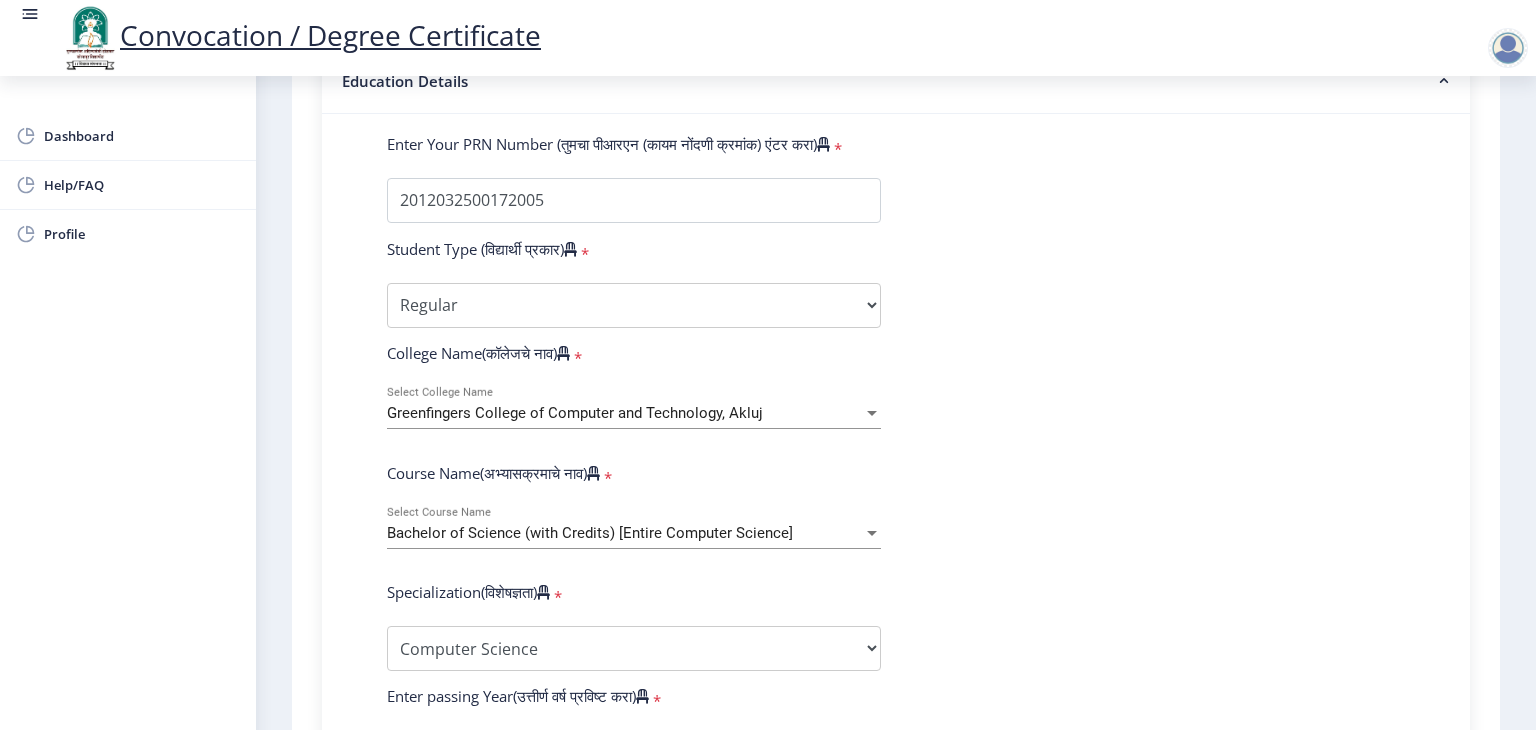 click on "Bachelor of Science (with Credits) [Entire Computer Science] Select Course Name" 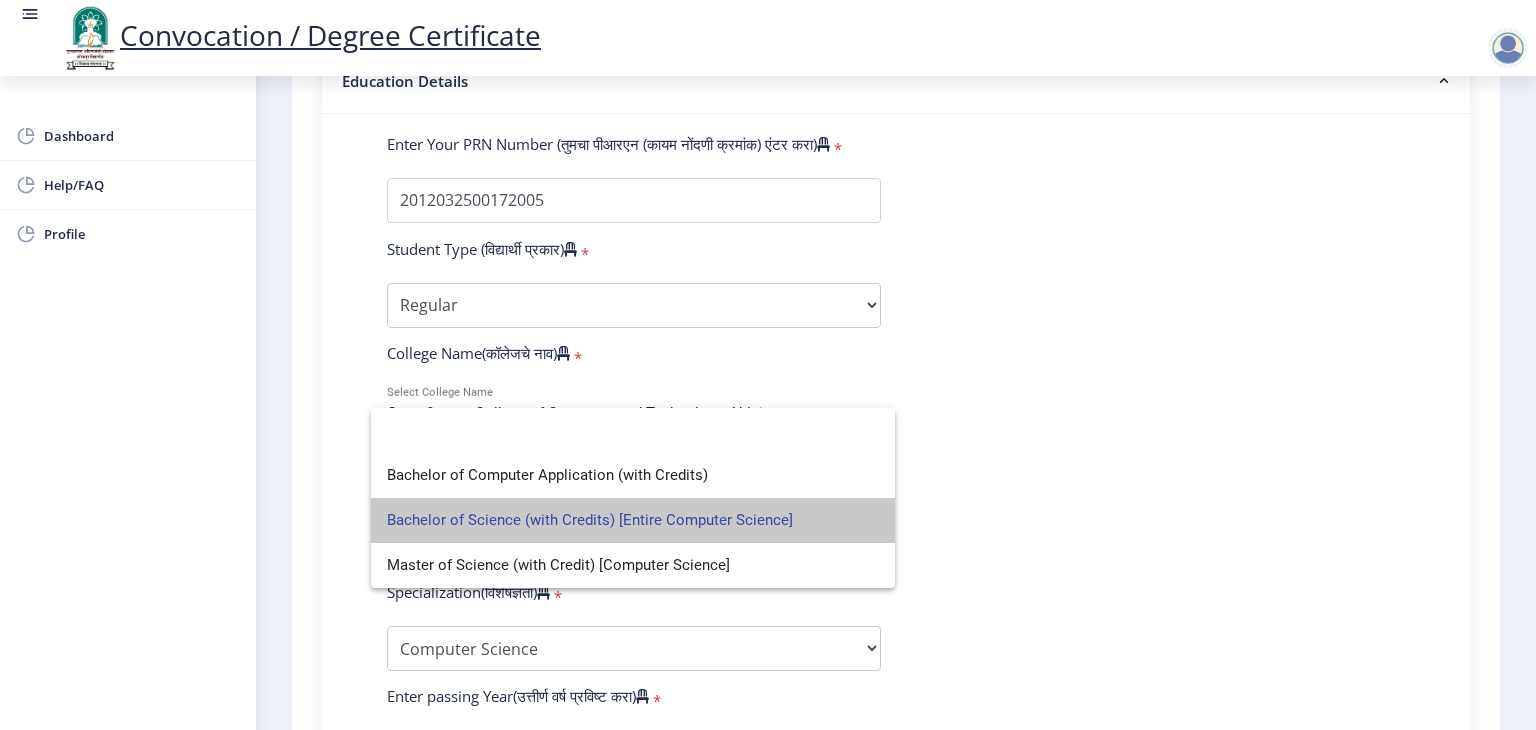 click on "Bachelor of Science (with Credits) [Entire Computer Science]" at bounding box center (633, 520) 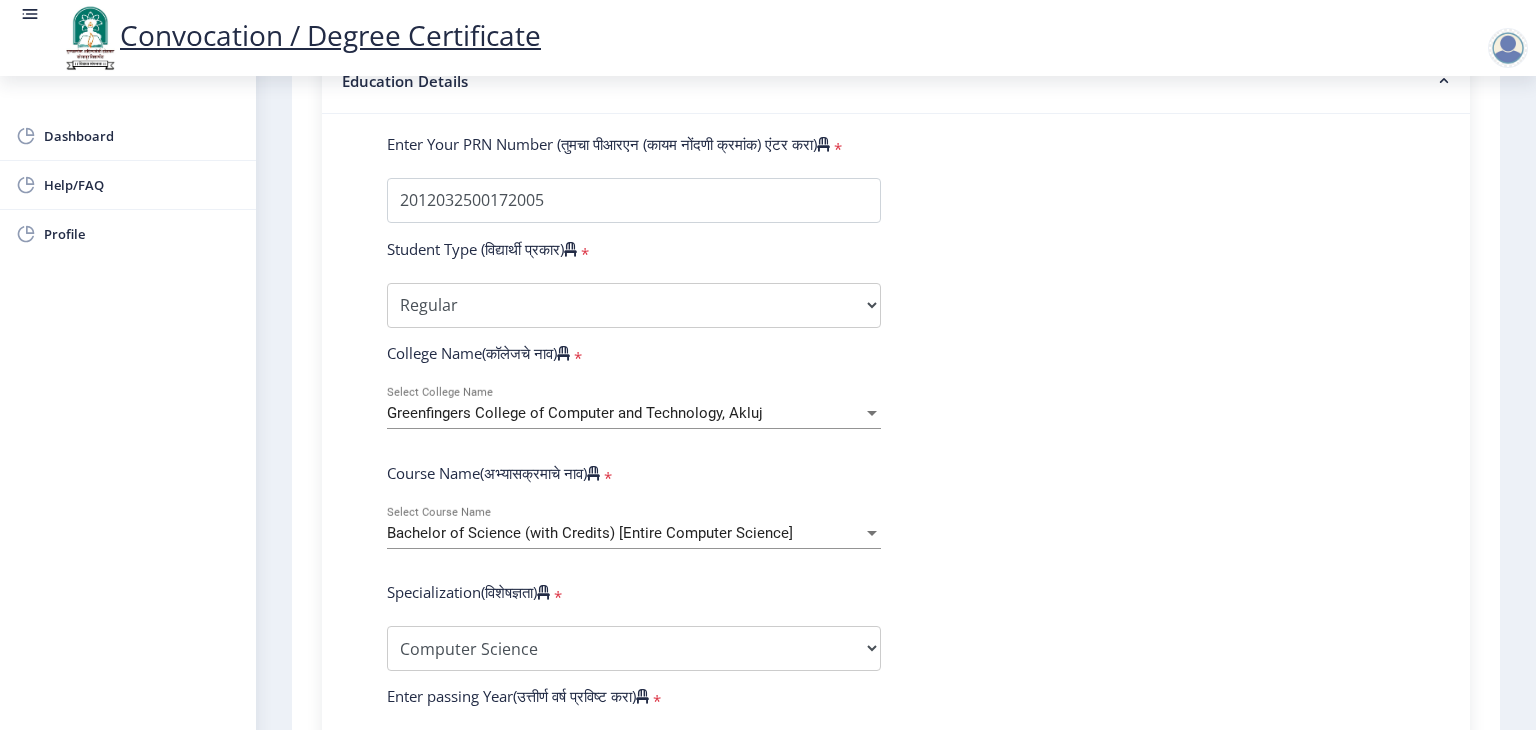 click on "Bachelor of Science (with Credits) [Entire Computer Science] Select Course Name" 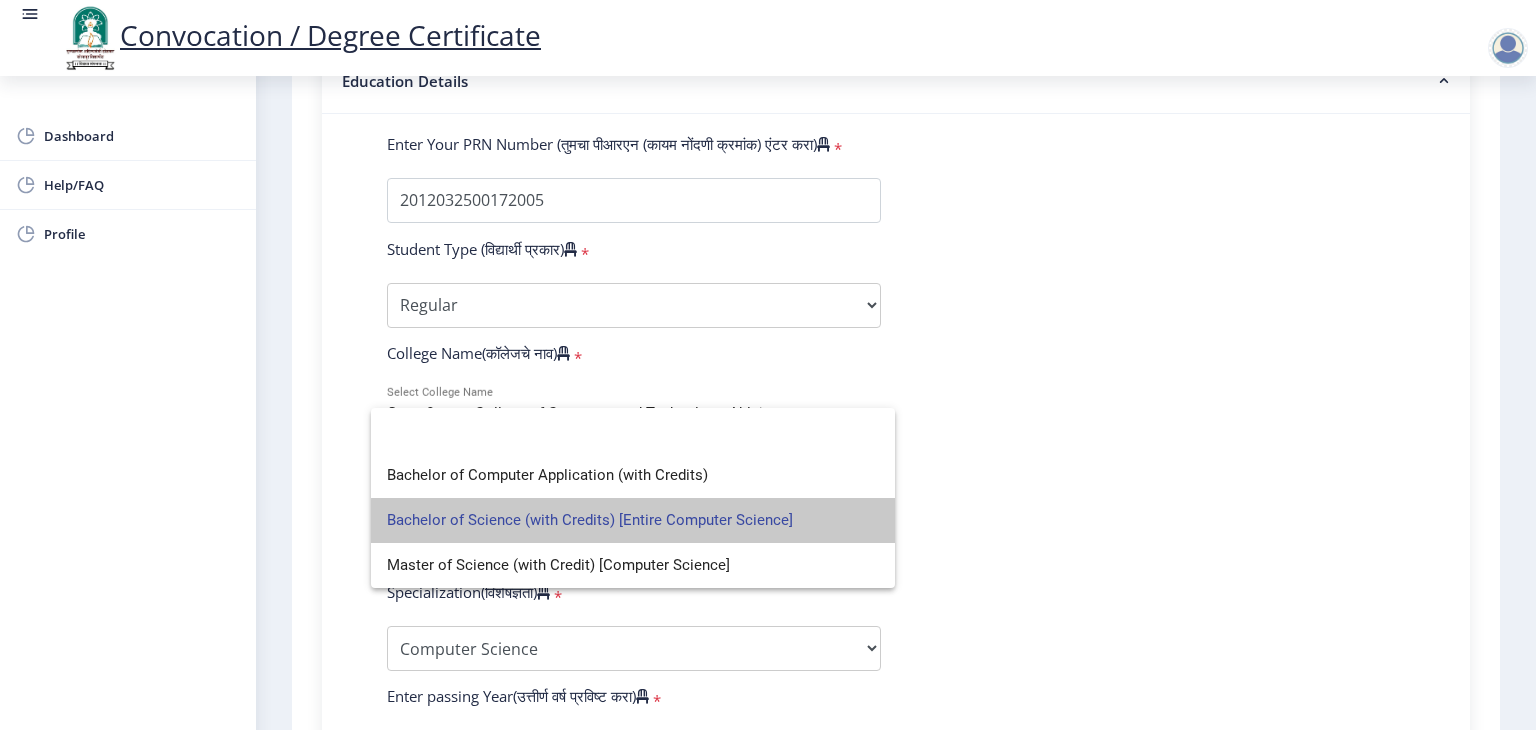 click on "Bachelor of Science (with Credits) [Entire Computer Science]" at bounding box center [633, 520] 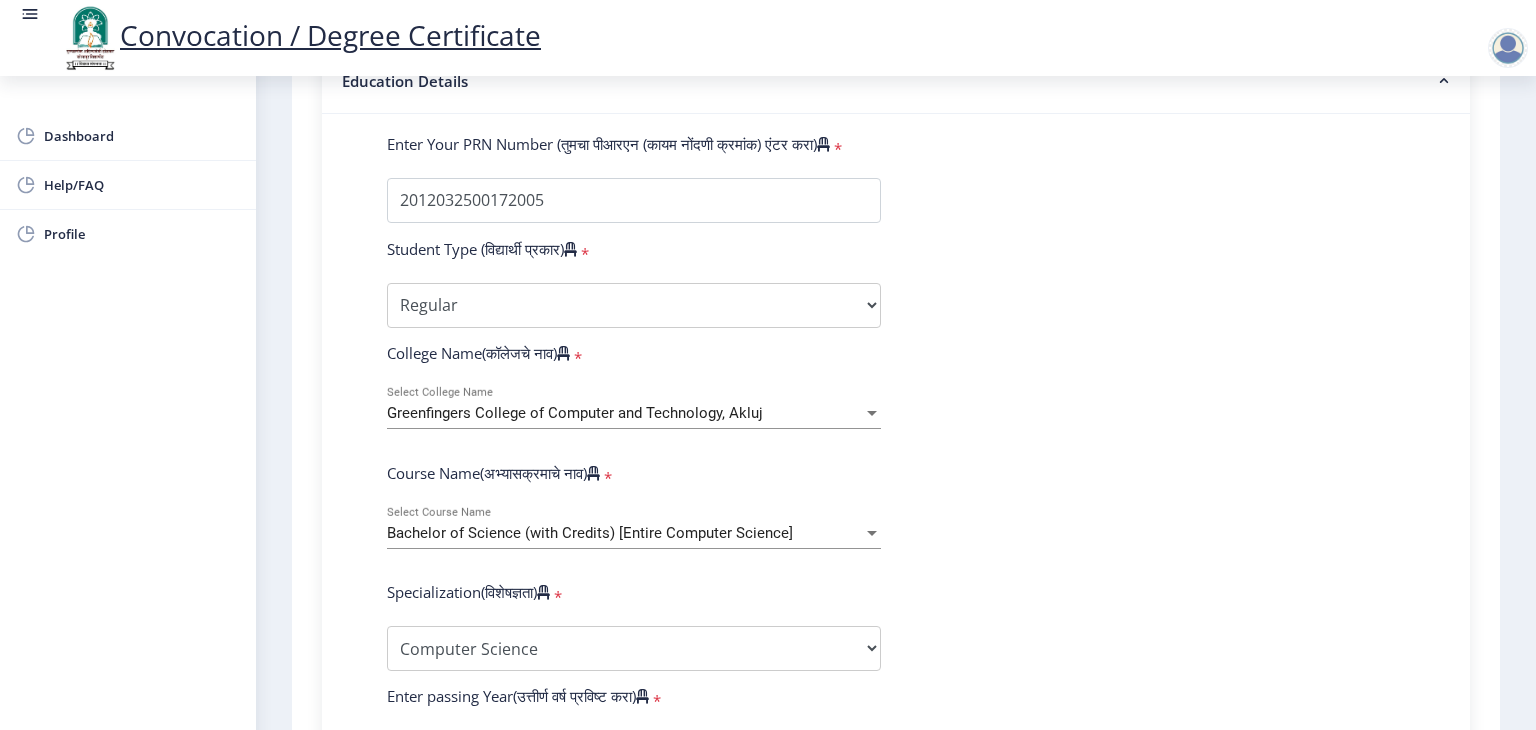 click on "Enter Your PRN Number (तुमचा पीआरएन (कायम नोंदणी क्रमांक) एंटर करा)   * Student Type (विद्यार्थी प्रकार)    * Select Student Type Regular External College Name(कॉलेजचे नाव)   * Greenfingers College of Computer and Technology, Akluj Select College Name Course Name(अभ्यासक्रमाचे नाव)   * Bachelor of Science (with Credits) [Entire Computer Science] Select Course Name  Specialization(विशेषज्ञता)   * Specialization Botany Chemistry Computer Science Electronics Geology Mathematics Microbiology Physics Statistics Zoology Other Enter passing Year(उत्तीर्ण वर्ष प्रविष्ट करा)   *  2025   2024   2023   2022   2021   2020   2019   2018   2017   2016   2015   2014   2013   2012   2011   2010   2009   2008   2007   2006   2005   2004   2003   2002   2001   2000   1999   1998   1997   1996  * *" 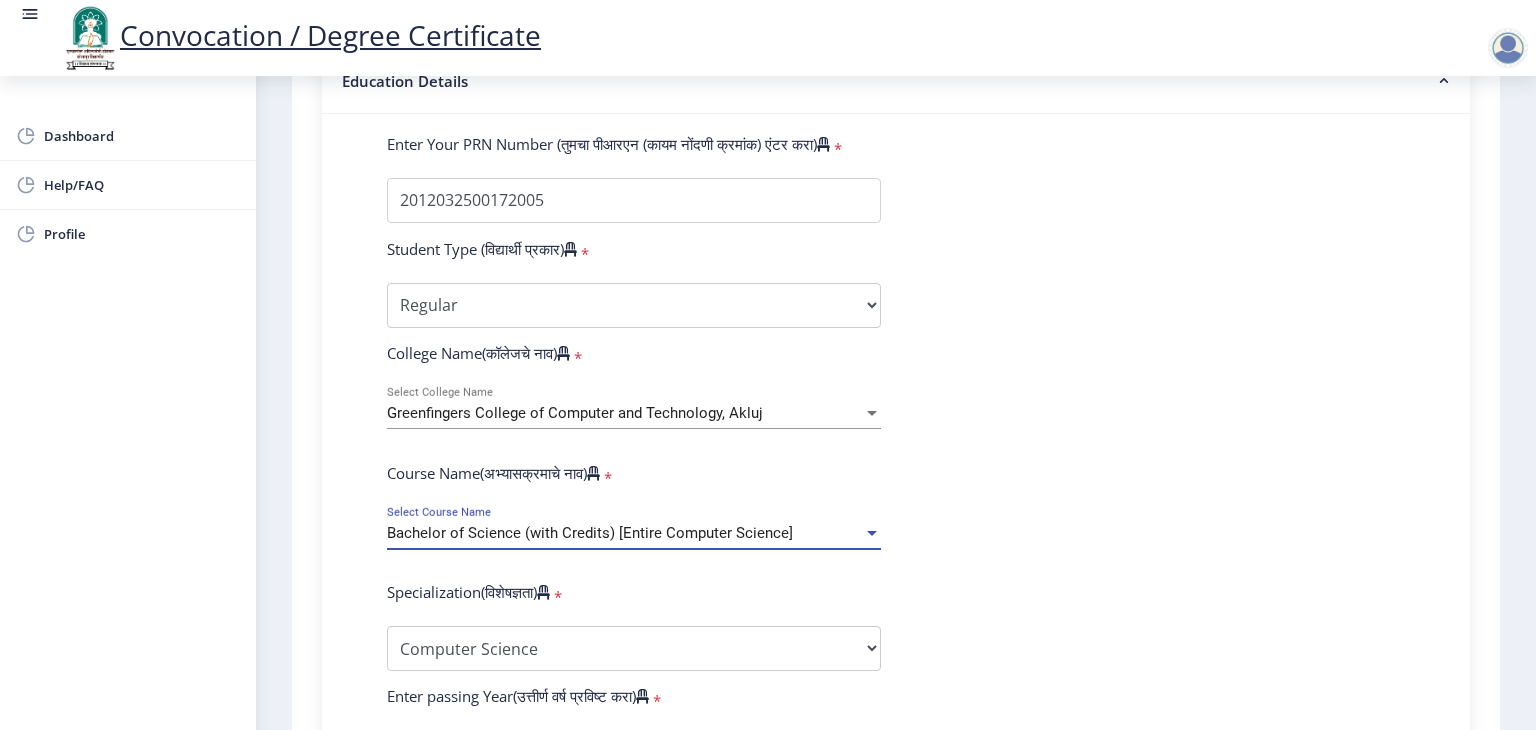 click at bounding box center [872, 533] 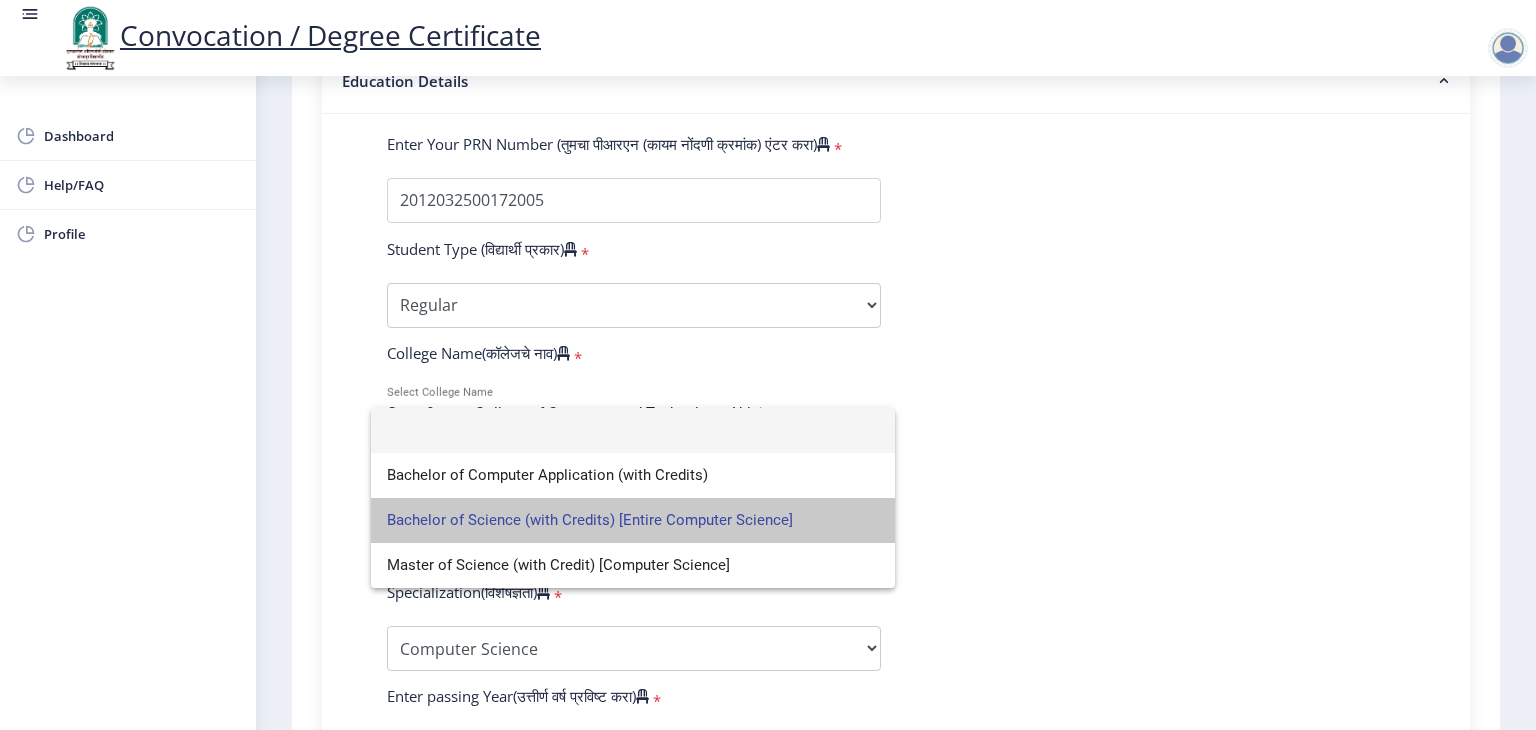 click on "Bachelor of Science (with Credits) [Entire Computer Science]" at bounding box center (633, 520) 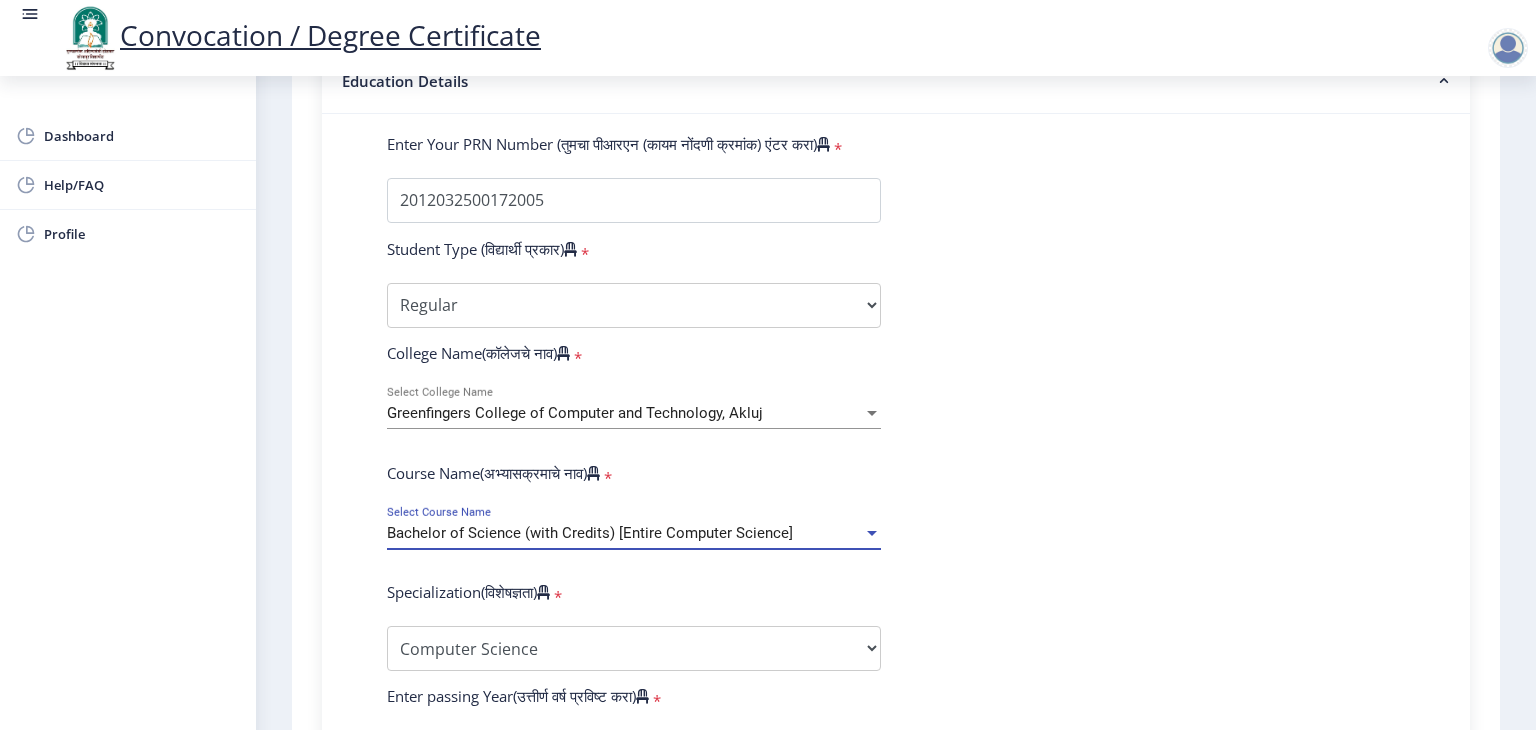 click on "Bachelor of Science (with Credits) [Entire Computer Science]" at bounding box center [590, 533] 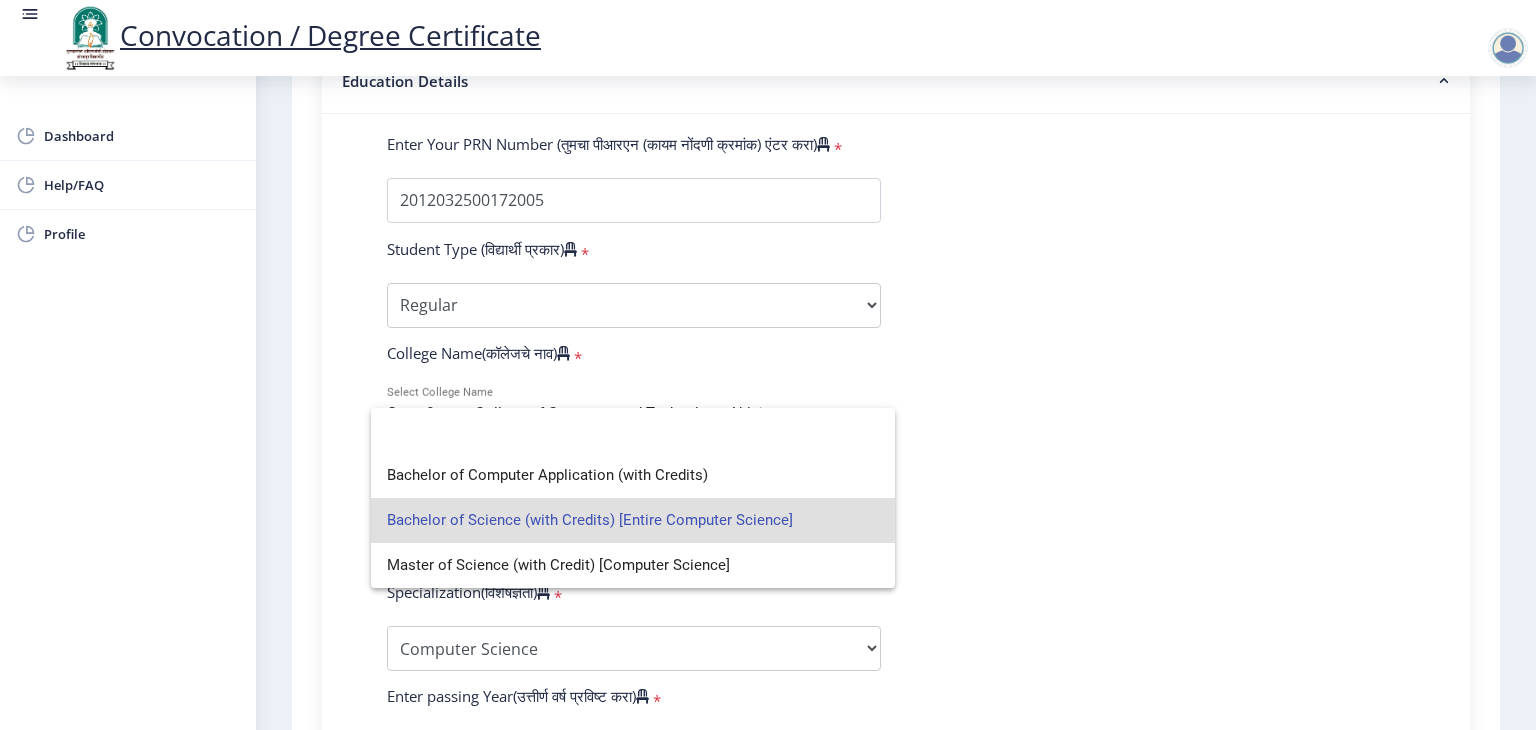 click 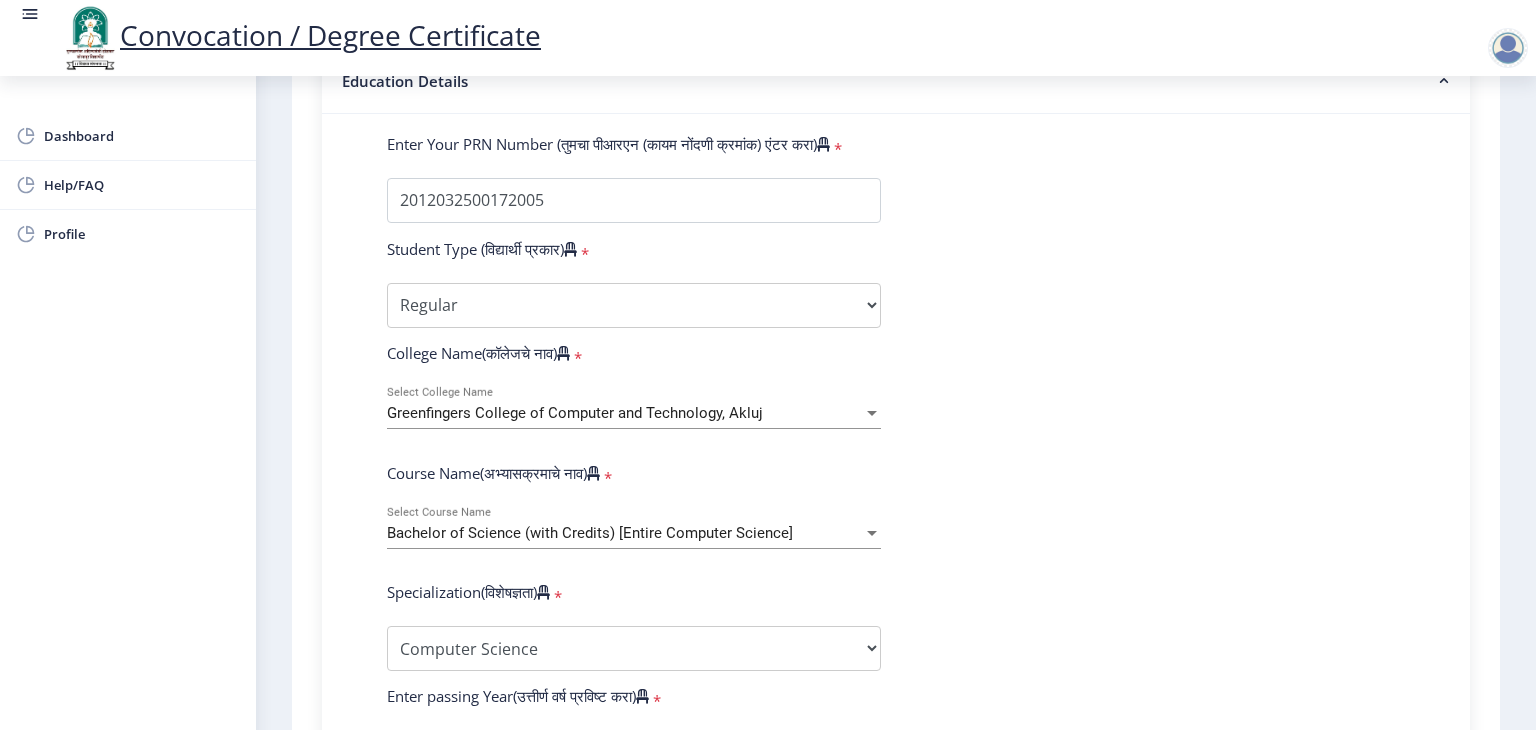 click on "Enter Your PRN Number (तुमचा पीआरएन (कायम नोंदणी क्रमांक) एंटर करा)   * Student Type (विद्यार्थी प्रकार)    * Select Student Type Regular External College Name(कॉलेजचे नाव)   * Greenfingers College of Computer and Technology, Akluj Select College Name Course Name(अभ्यासक्रमाचे नाव)   * Bachelor of Science (with Credits) [Entire Computer Science] Select Course Name  Specialization(विशेषज्ञता)   * Specialization Botany Chemistry Computer Science Electronics Geology Mathematics Microbiology Physics Statistics Zoology Other Enter passing Year(उत्तीर्ण वर्ष प्रविष्ट करा)   *  2025   2024   2023   2022   2021   2020   2019   2018   2017   2016   2015   2014   2013   2012   2011   2010   2009   2008   2007   2006   2005   2004   2003   2002   2001   2000   1999   1998   1997   1996  * *" 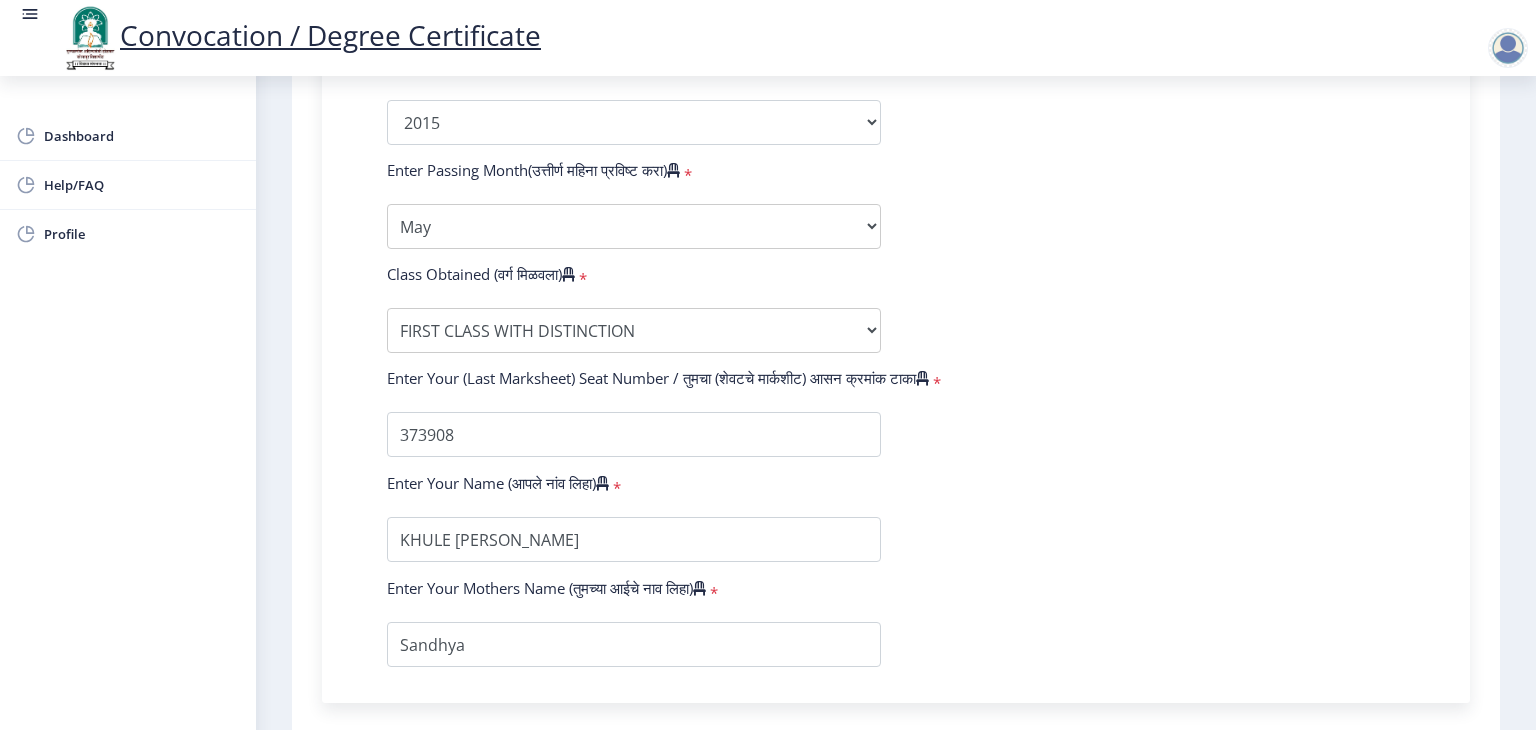 scroll, scrollTop: 1309, scrollLeft: 0, axis: vertical 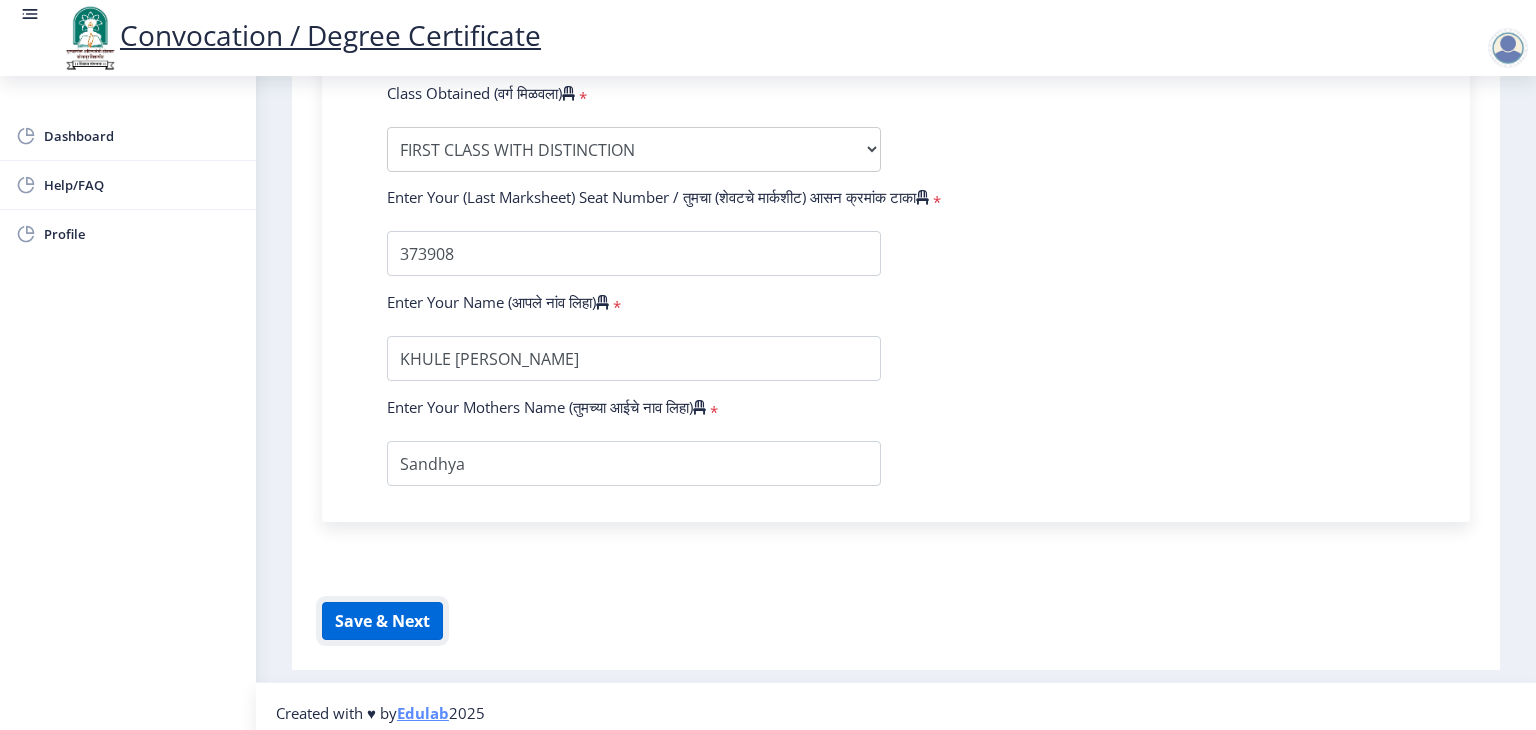 click on "Save & Next" 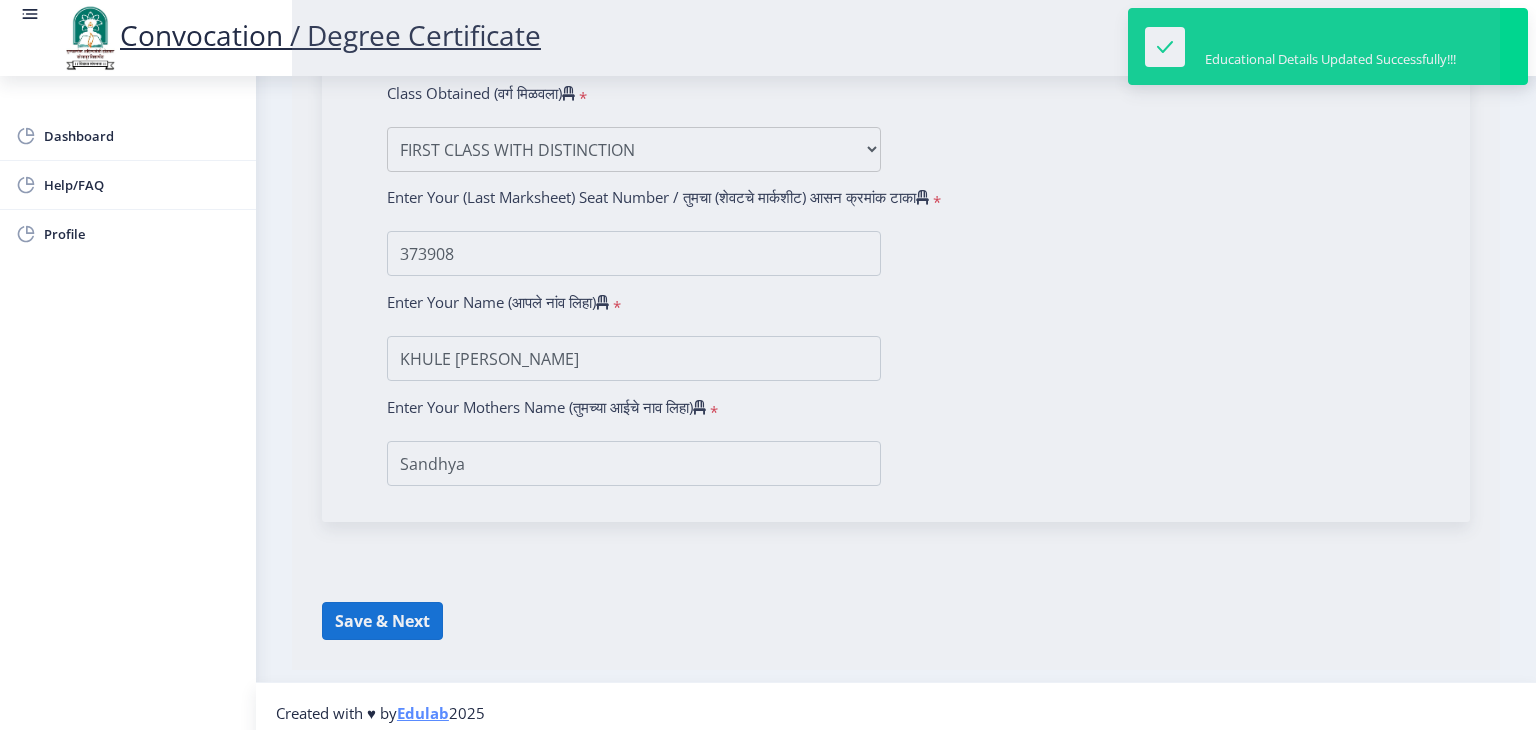 select 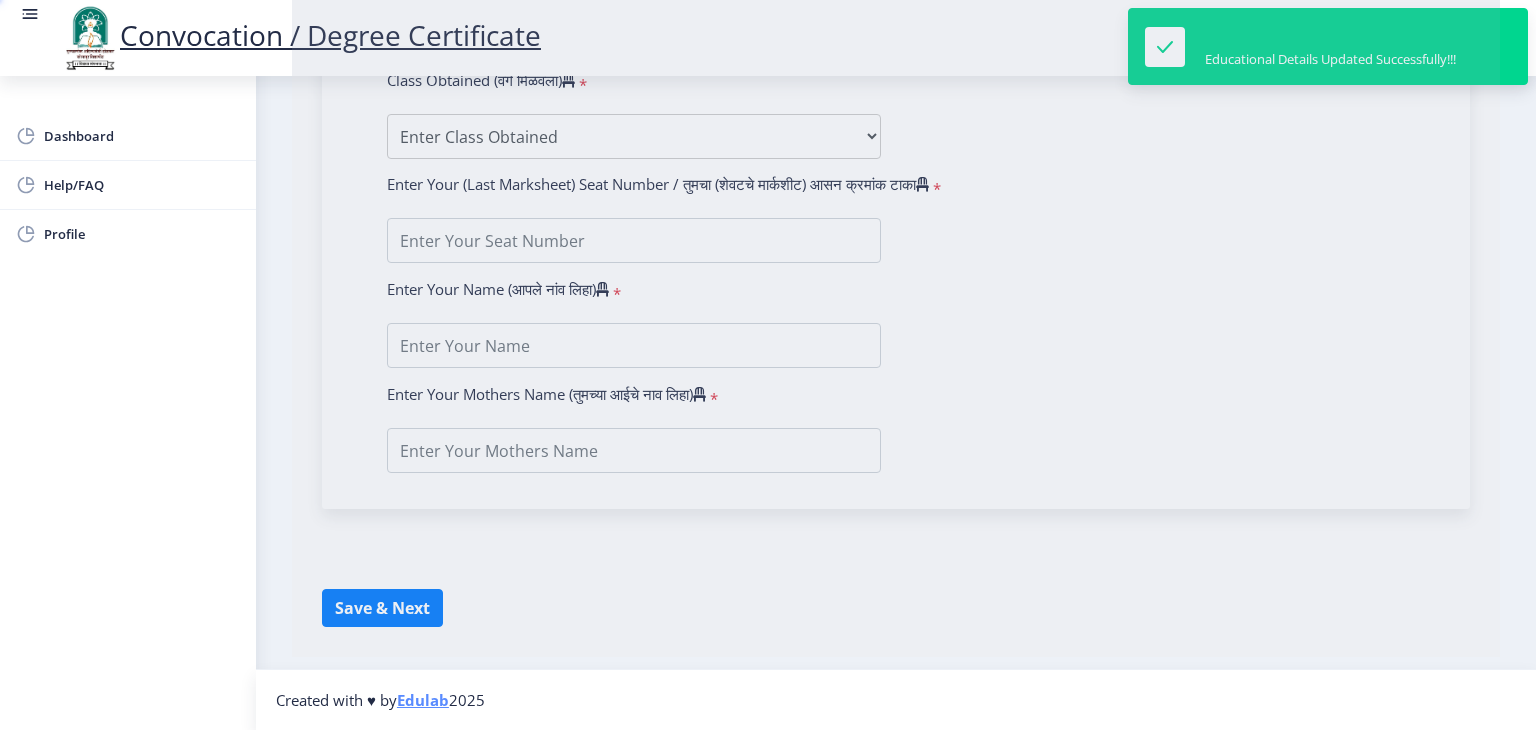 scroll, scrollTop: 0, scrollLeft: 0, axis: both 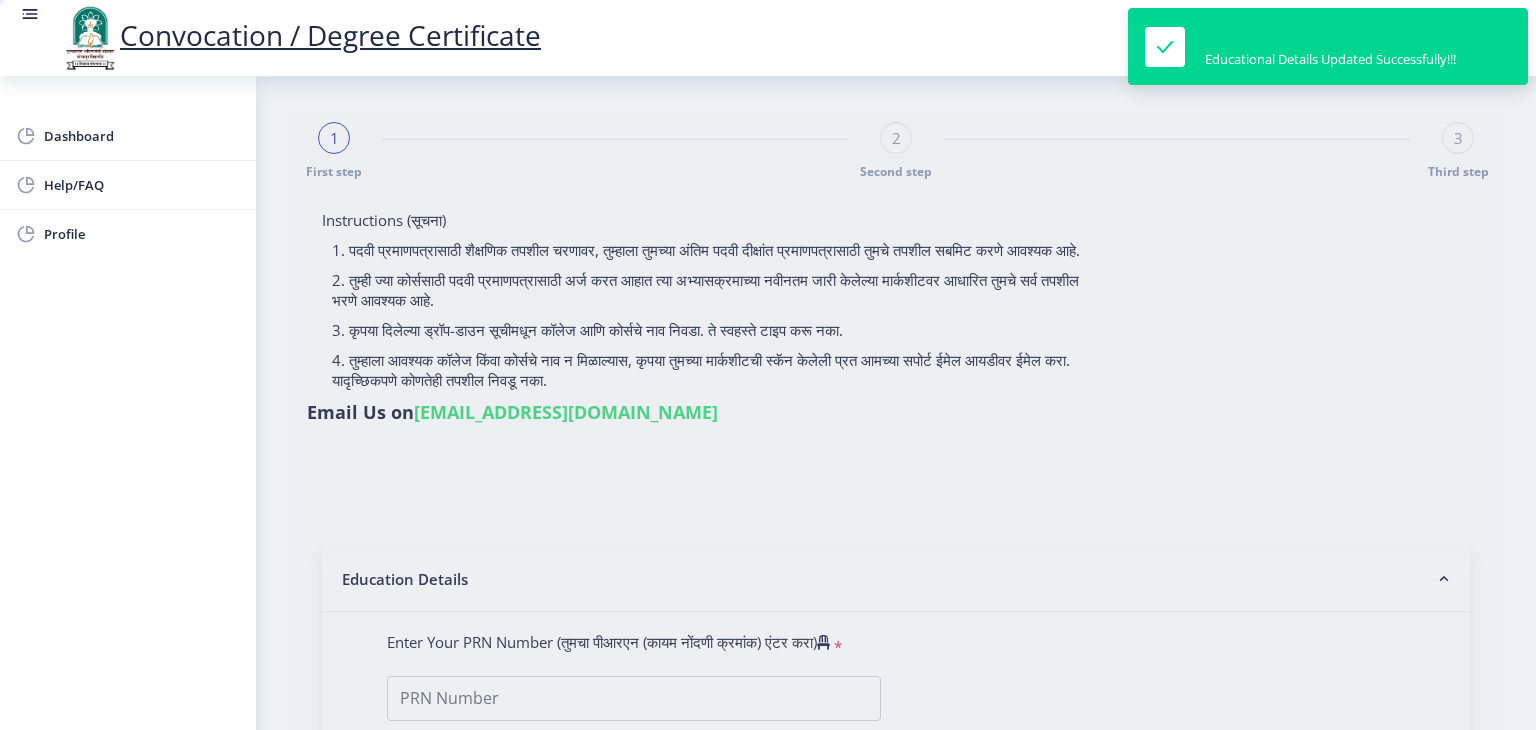 type on "KHULE JYOSTNA MANOJ" 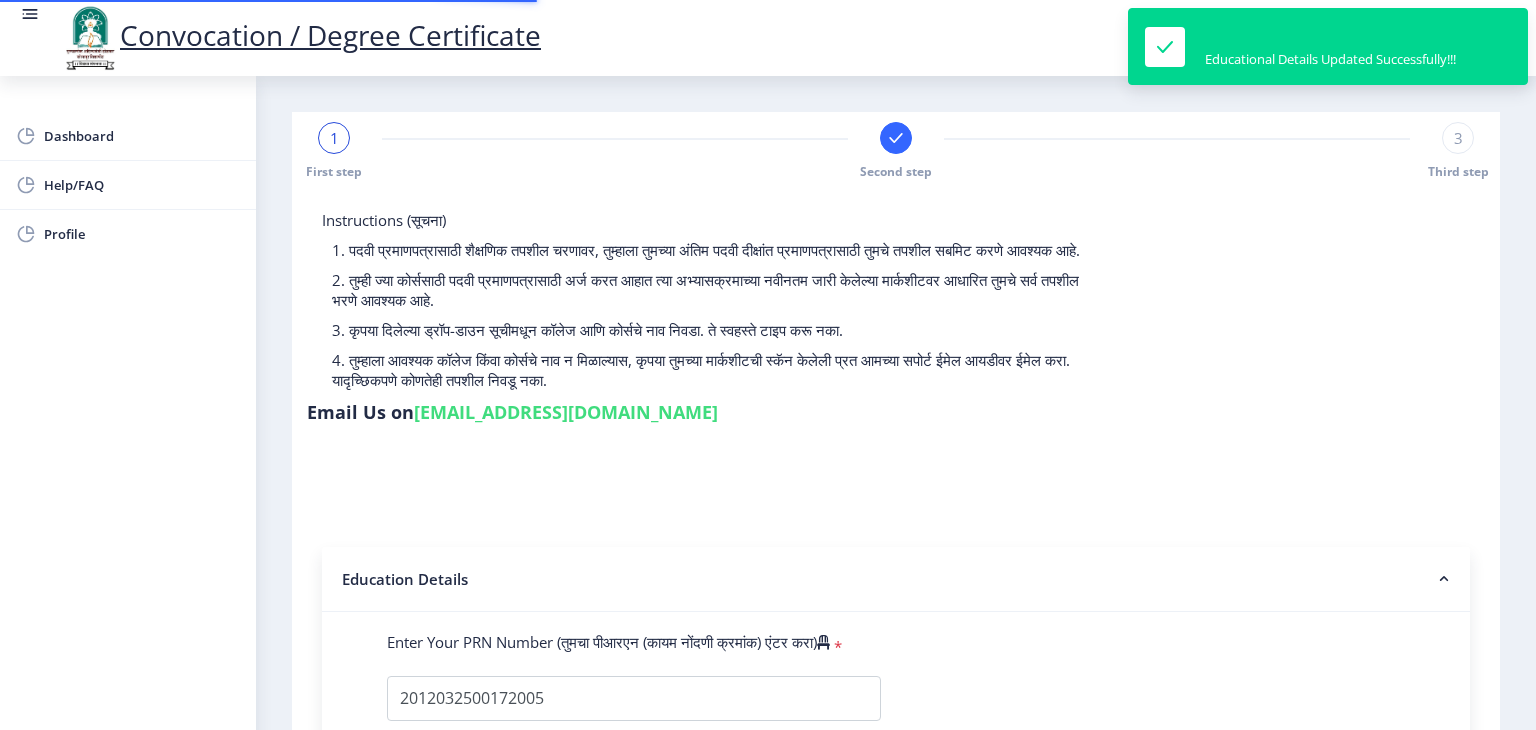 select 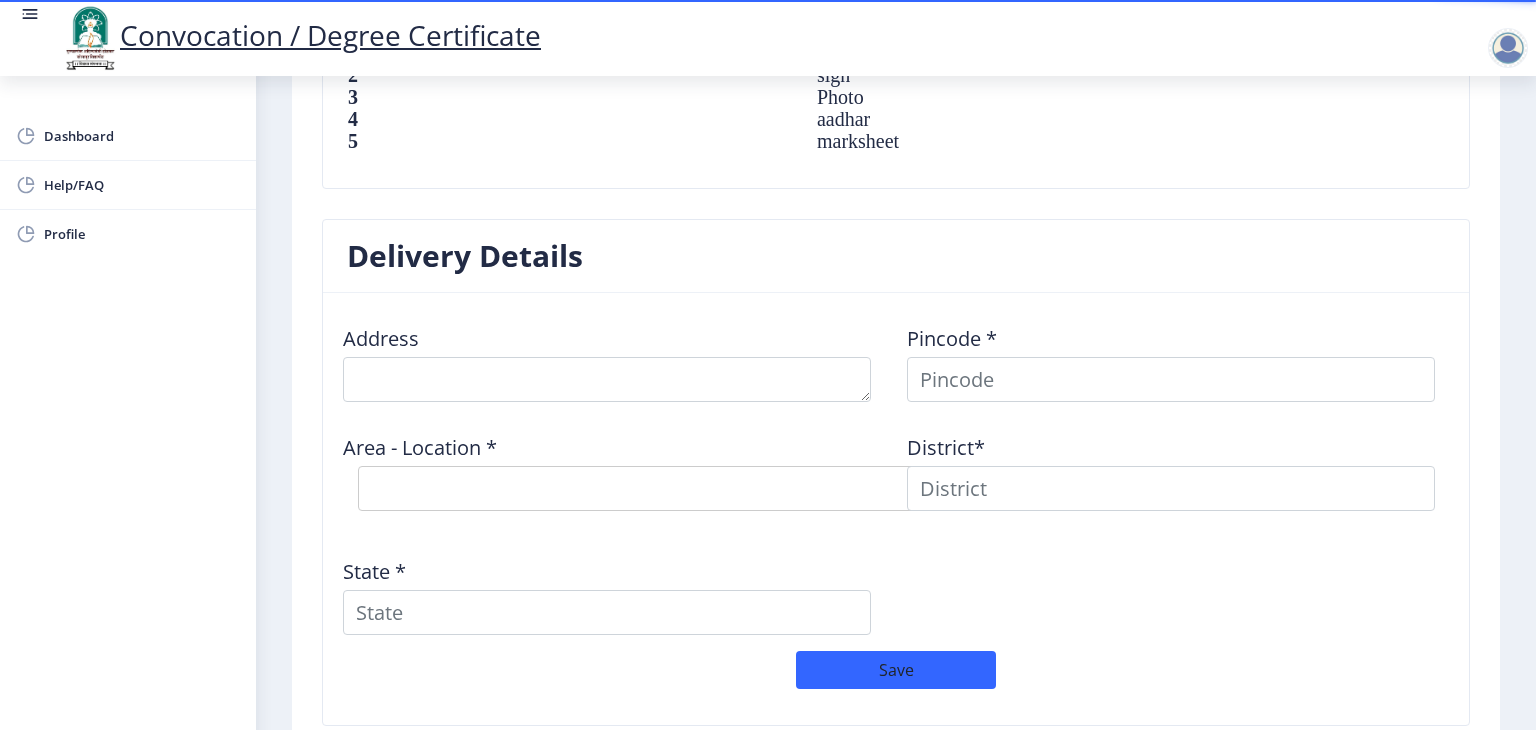 scroll, scrollTop: 1520, scrollLeft: 0, axis: vertical 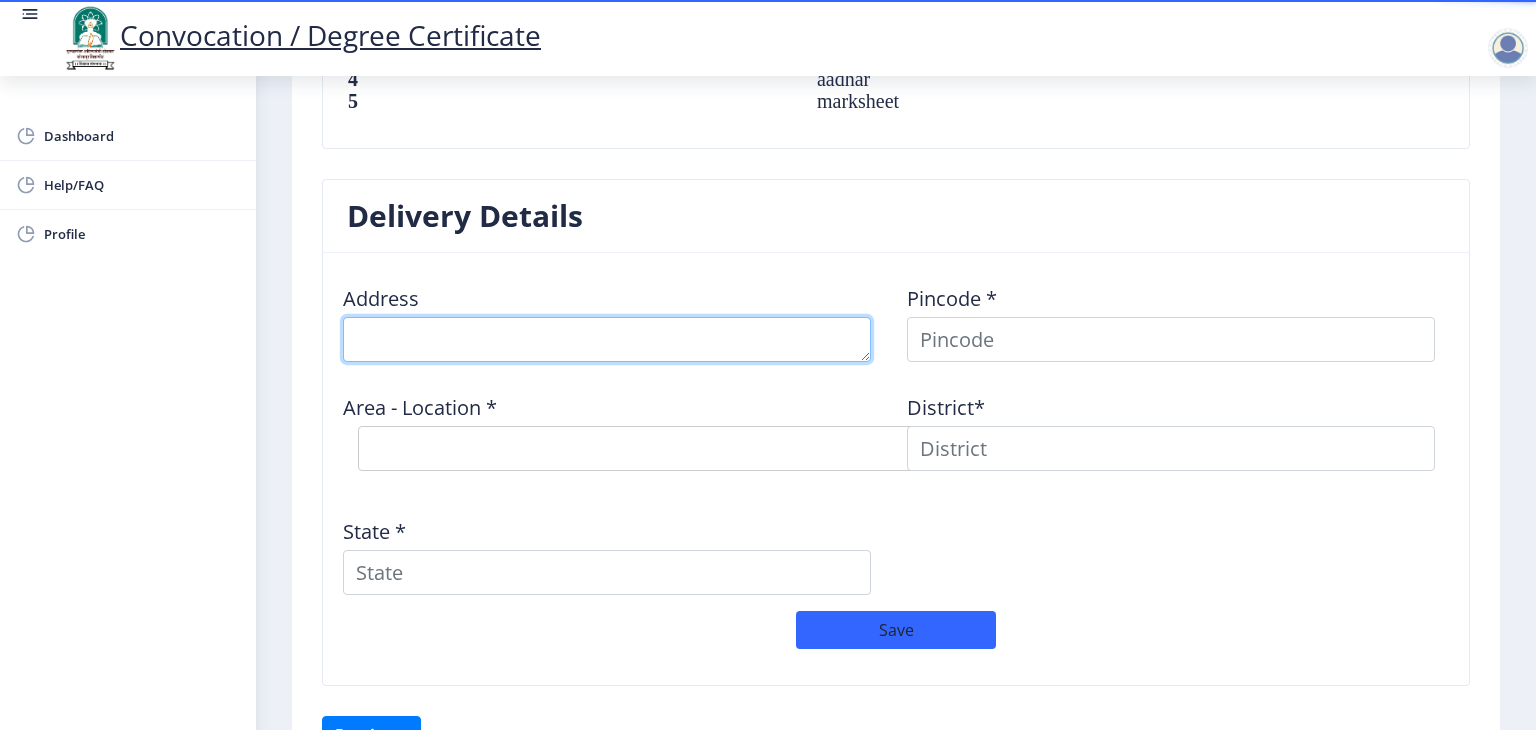 click at bounding box center [607, 339] 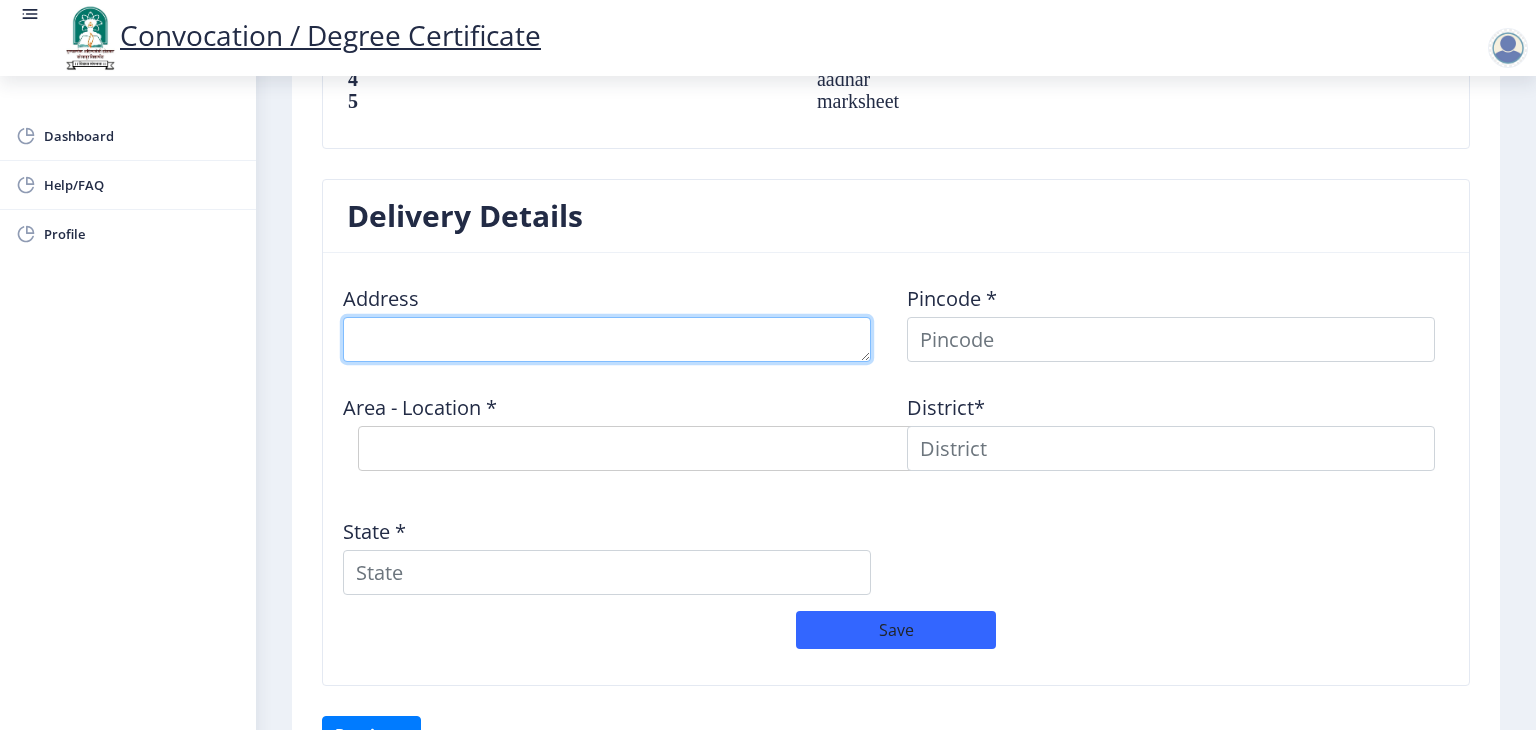 click at bounding box center (607, 339) 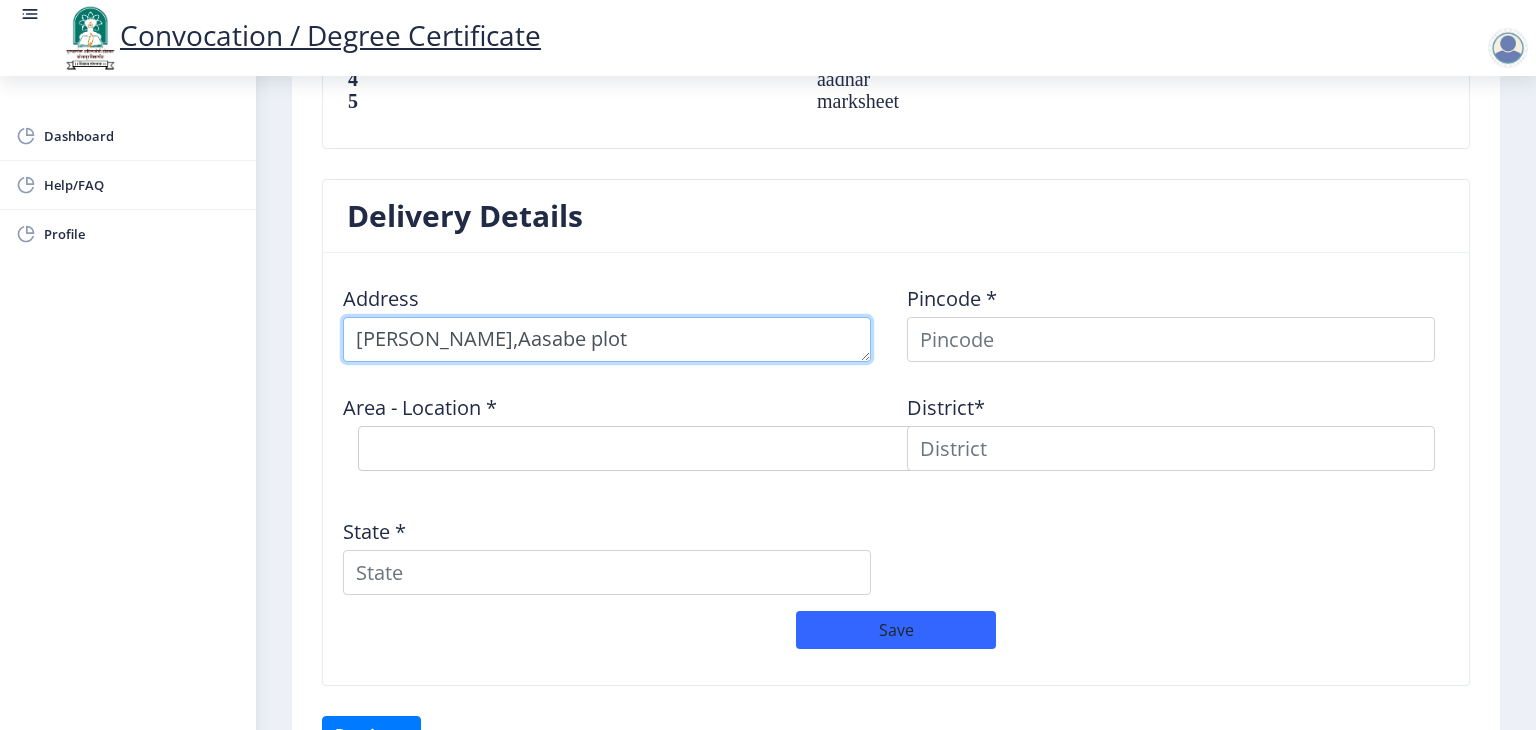 type on "Pavanputra bangla,Aasabe plot" 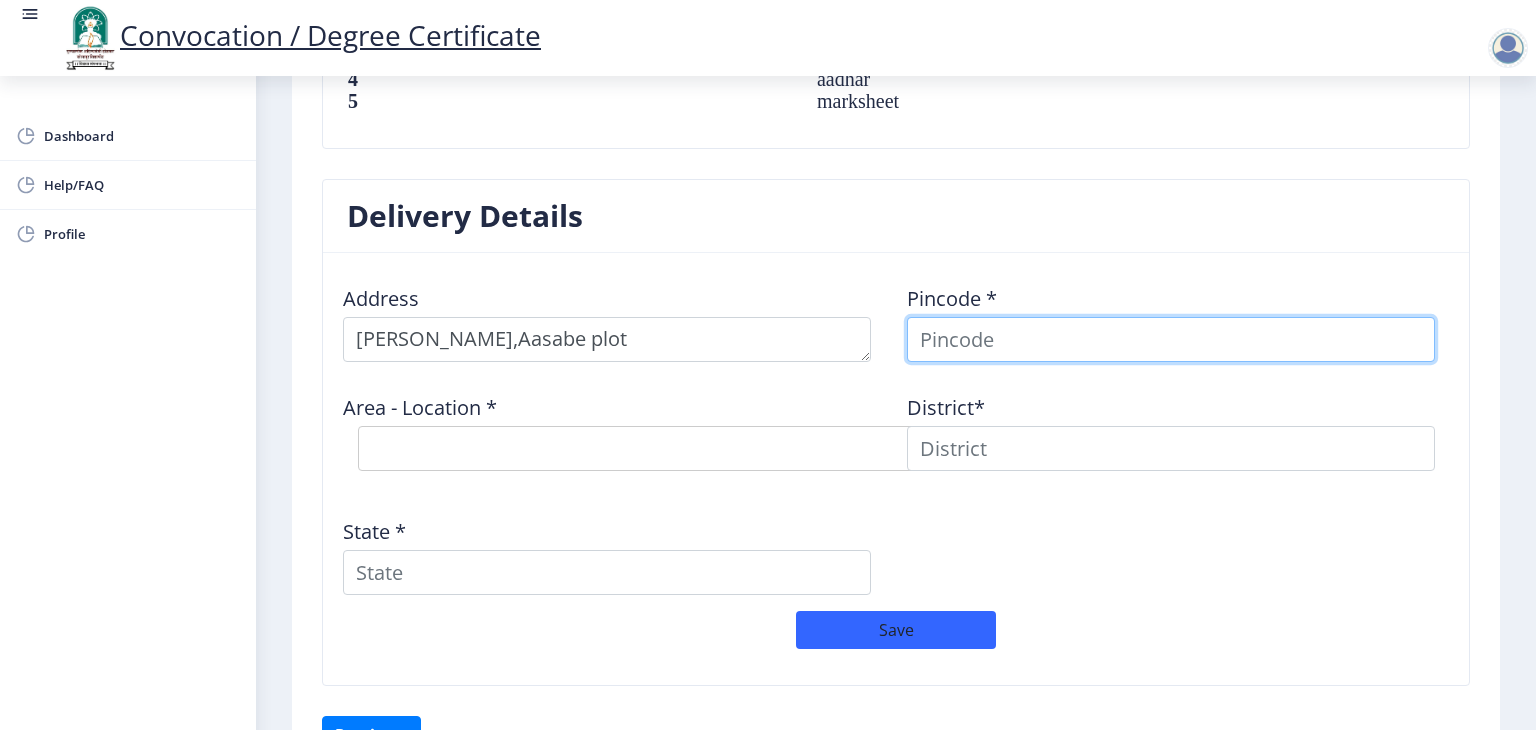 click at bounding box center (1171, 339) 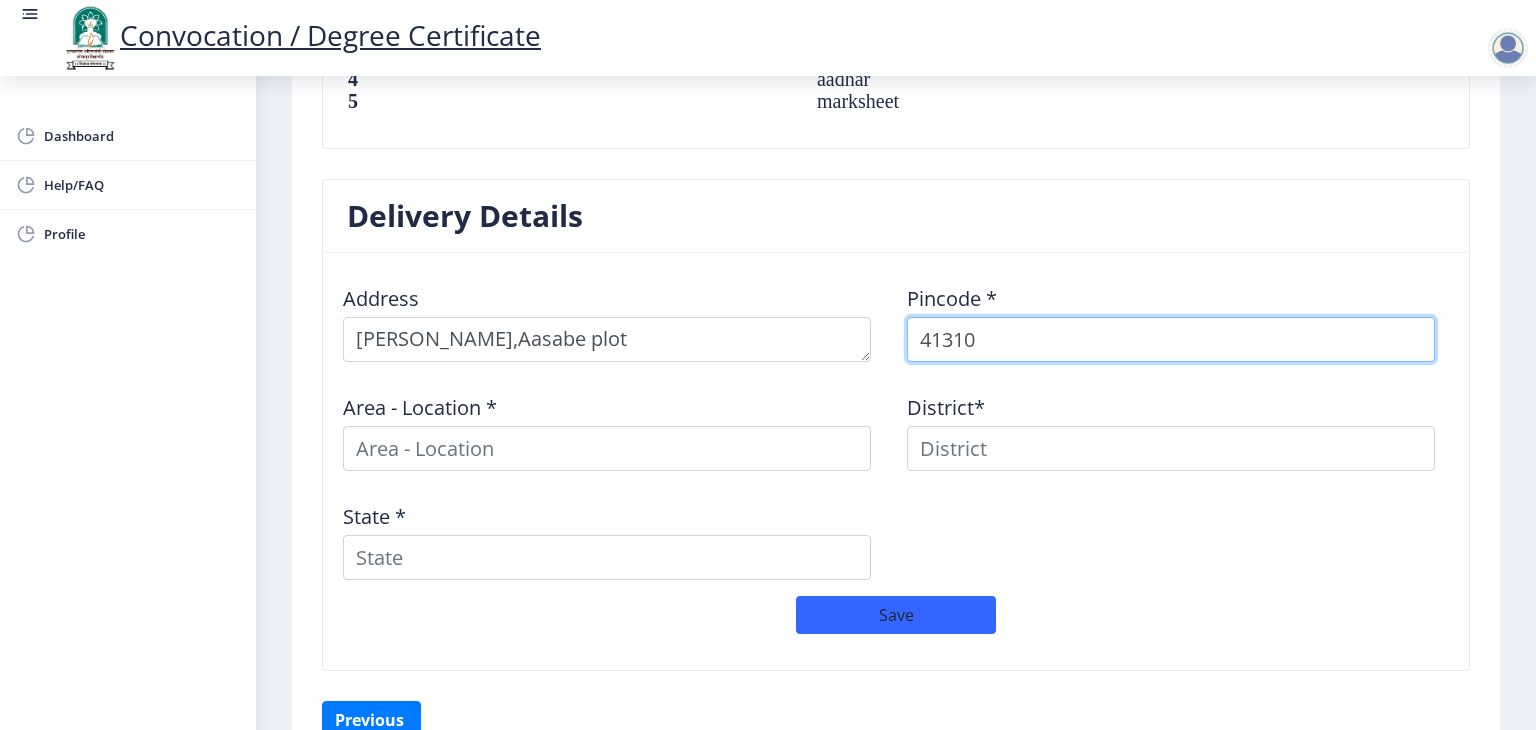 type on "413101" 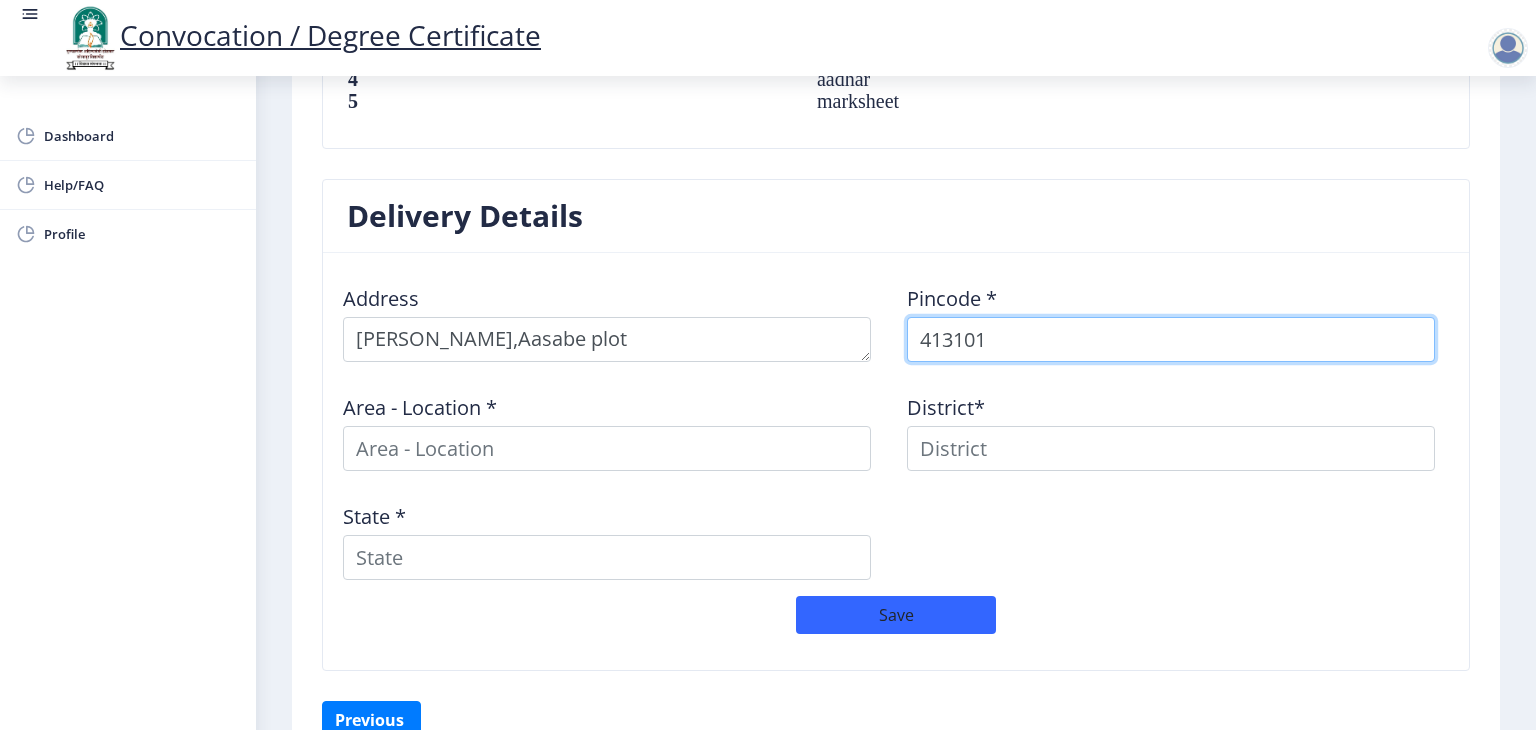 select 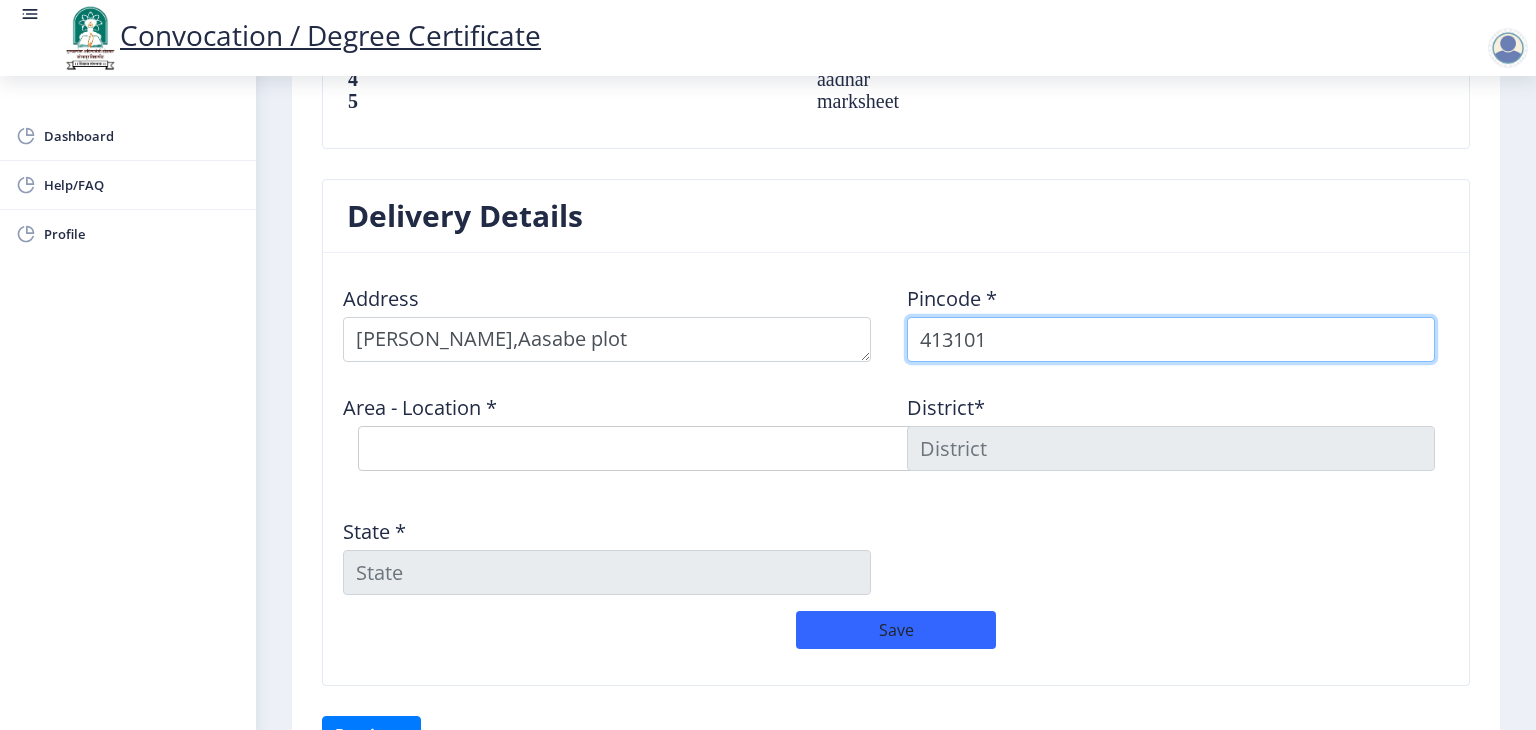 type on "413101" 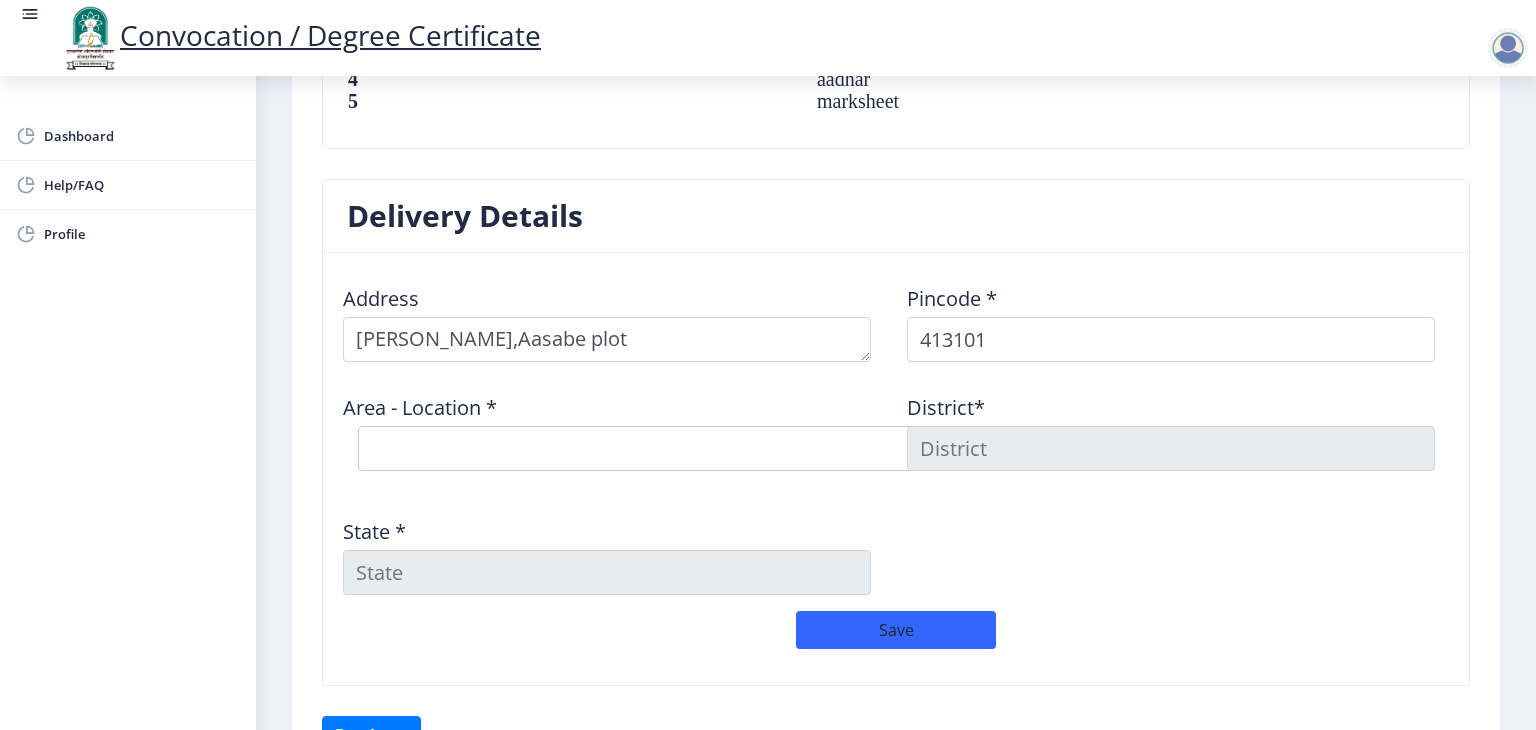 click on "Address    Pincode *  413101 Area - Location *  Select Area Location Akluj S.O Bagechiwadi B.O Chakore B.O Kondbhav B.O Malewadi B.O Sangramnagar BO District*  State *" 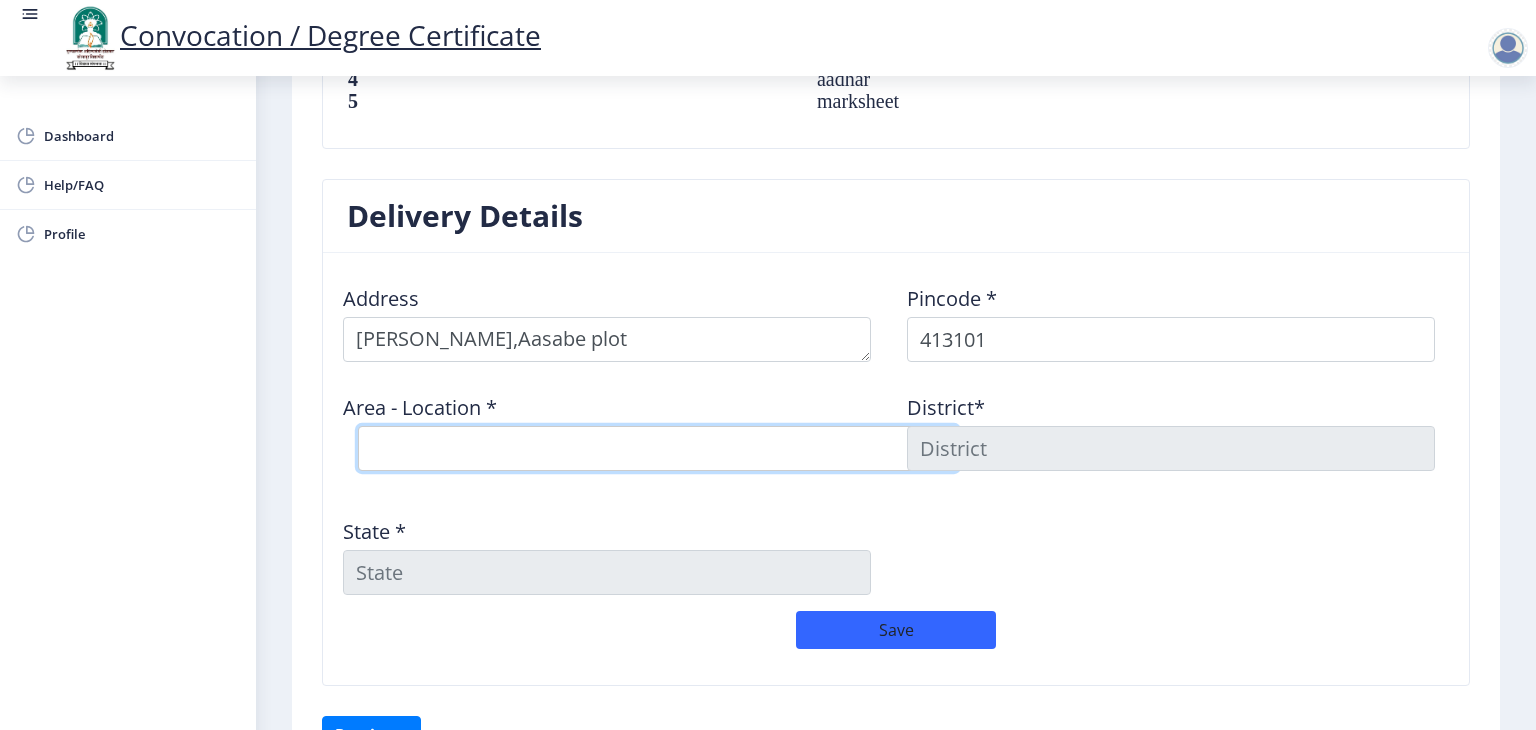 click on "Select Area Location Akluj S.O Bagechiwadi B.O Chakore B.O Kondbhav B.O Malewadi B.O Sangramnagar BO" at bounding box center [658, 448] 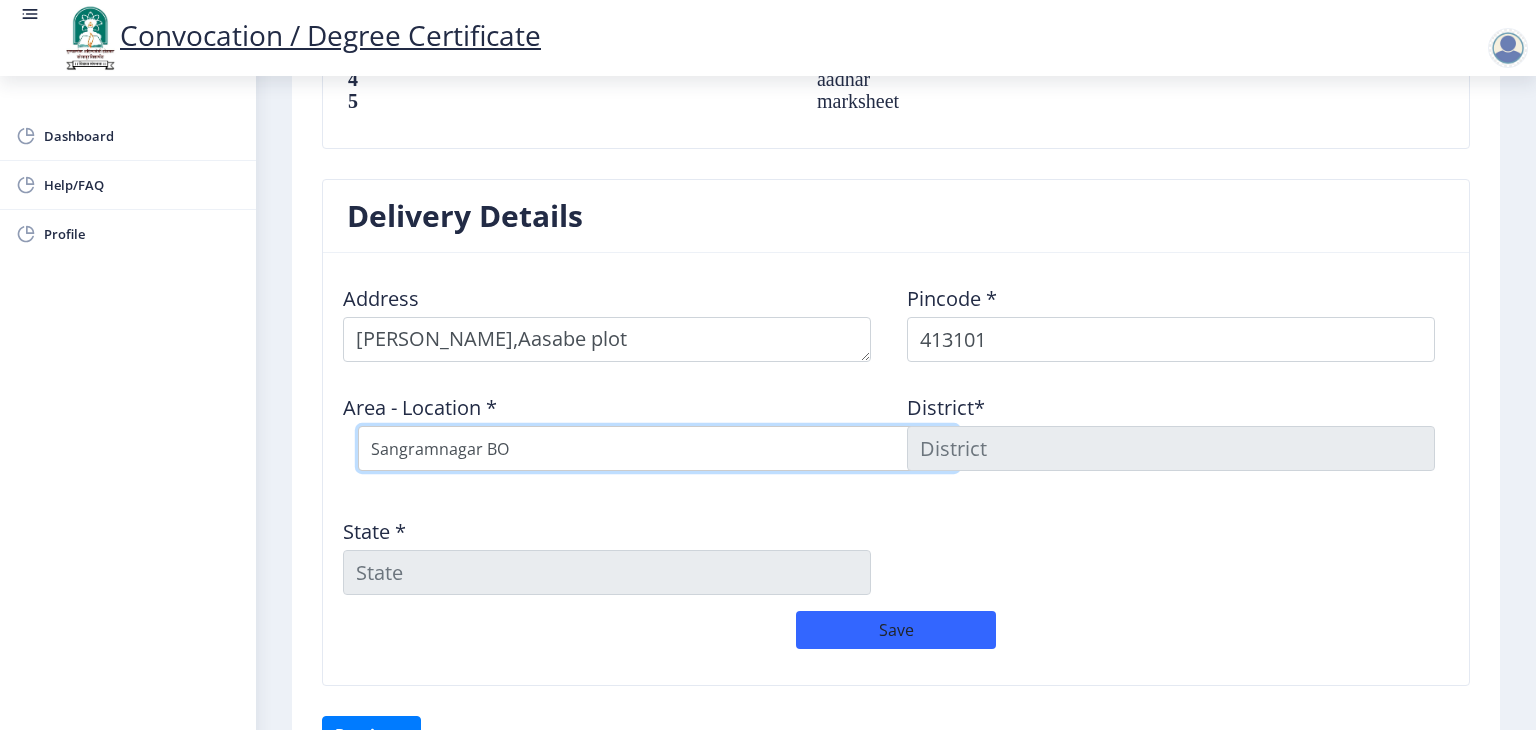 click on "Select Area Location Akluj S.O Bagechiwadi B.O Chakore B.O Kondbhav B.O Malewadi B.O Sangramnagar BO" at bounding box center [658, 448] 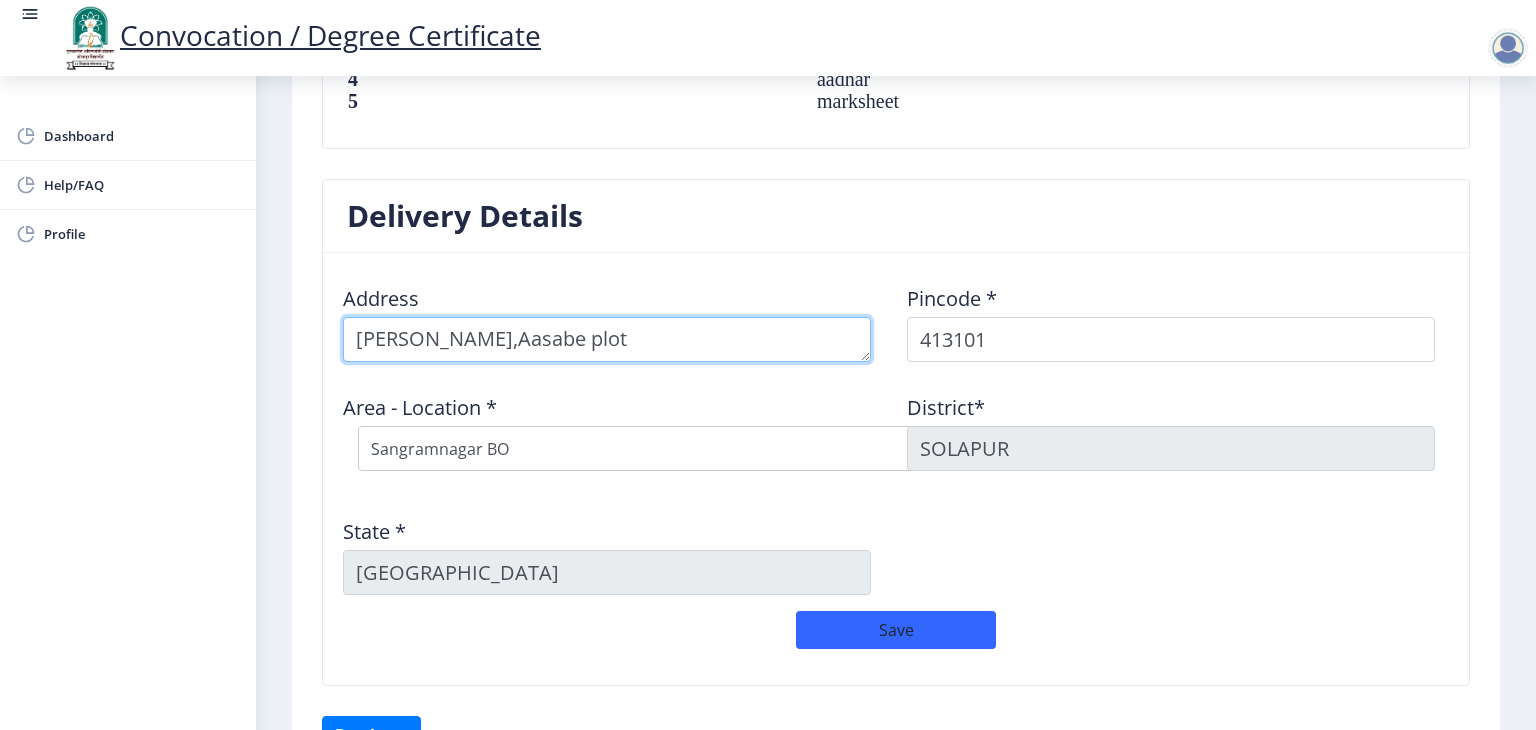 click at bounding box center (607, 339) 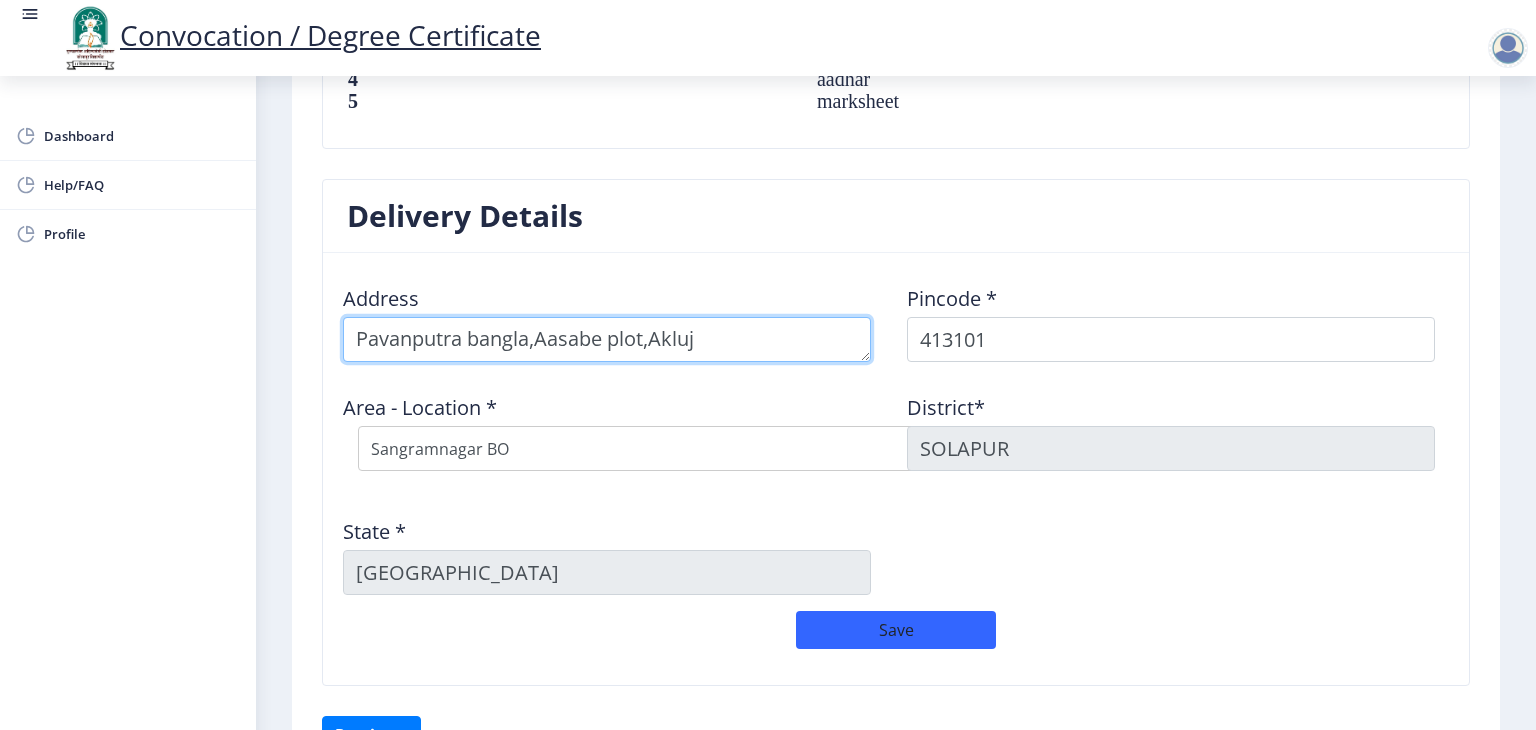 type on "Pavanputra bangla,Aasabe plot,Akluj" 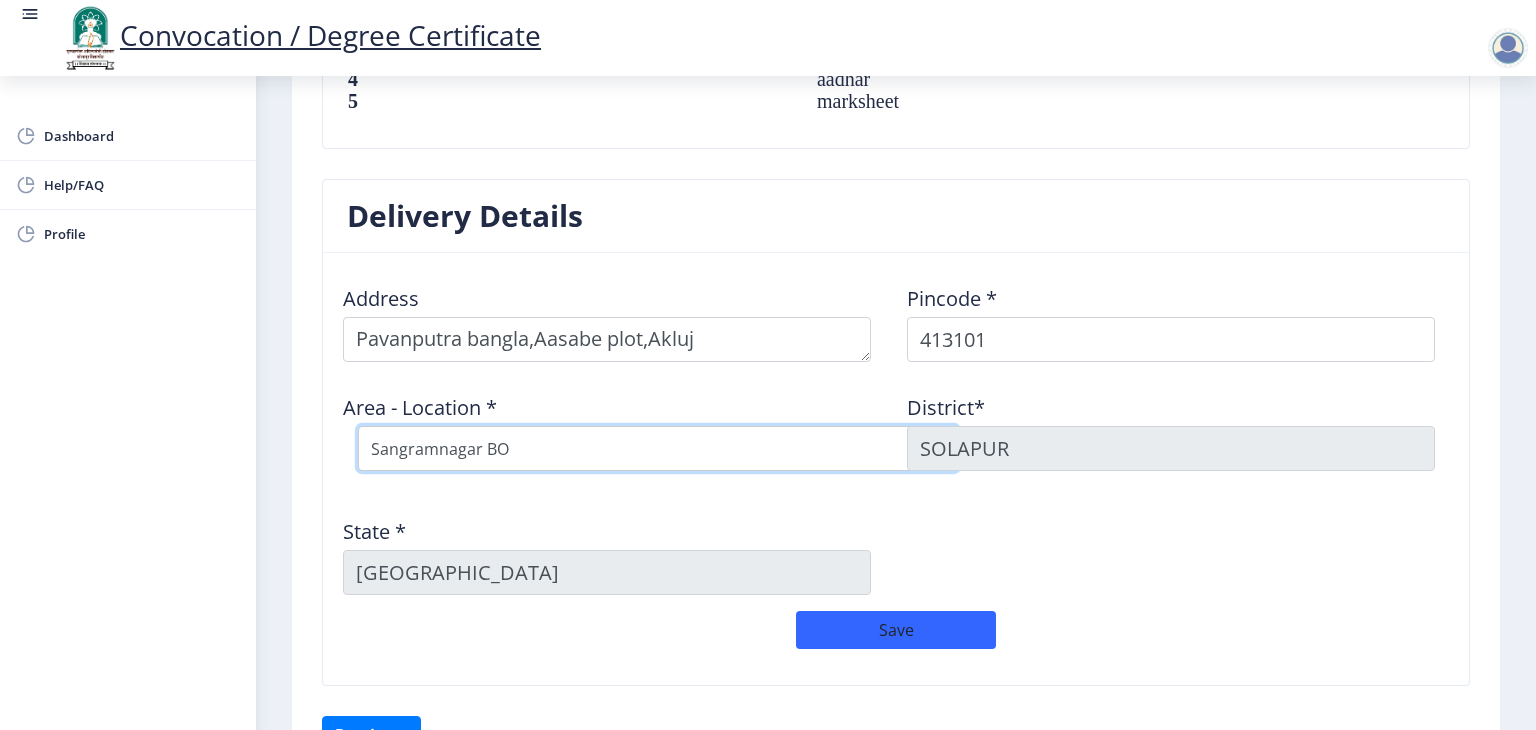 click on "Select Area Location Akluj S.O Bagechiwadi B.O Chakore B.O Kondbhav B.O Malewadi B.O Sangramnagar BO" at bounding box center [658, 448] 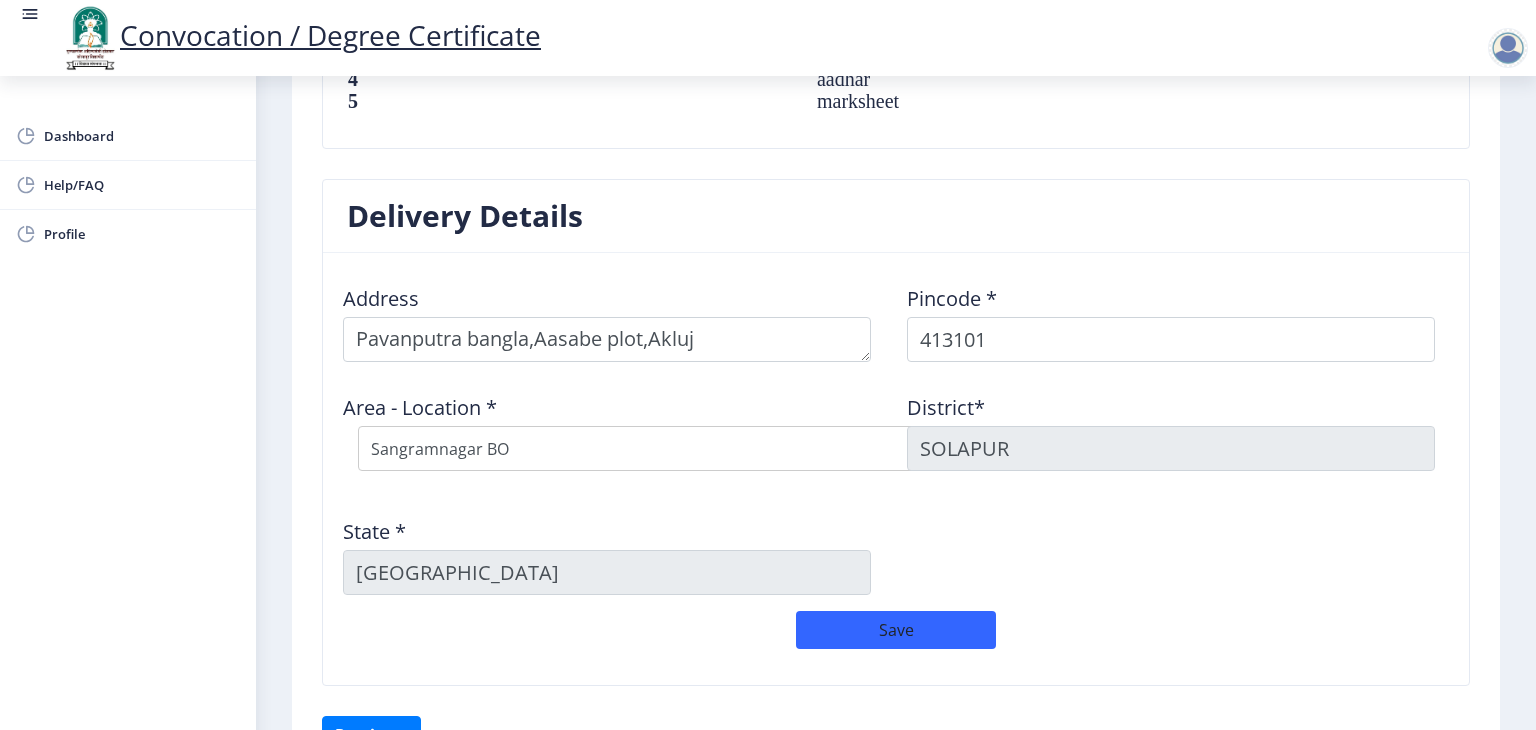 click on "Address    Pincode *  413101 Area - Location *  Select Area Location Akluj S.O Bagechiwadi B.O Chakore B.O Kondbhav B.O Malewadi B.O Sangramnagar BO District*  SOLAPUR State *  Maharashtra" 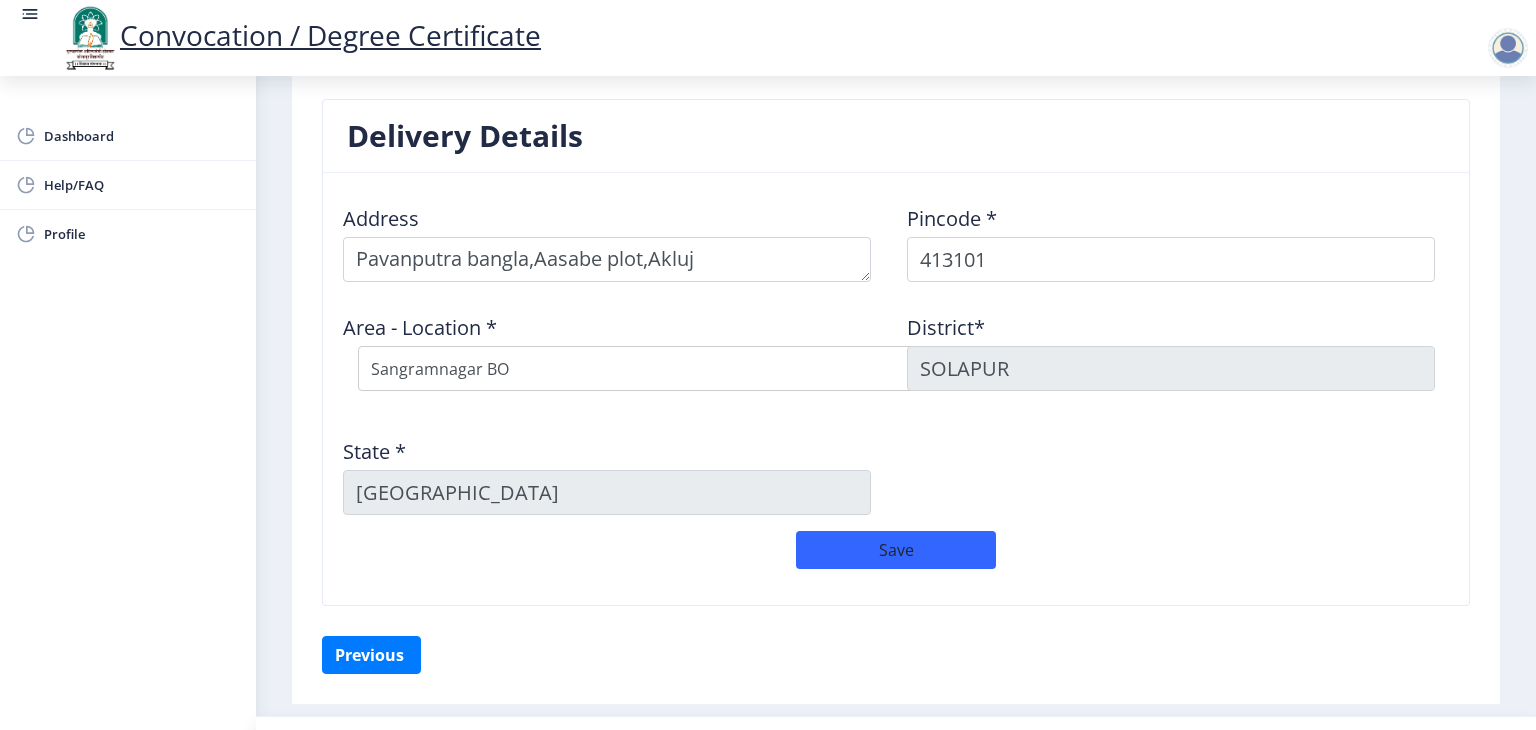 scroll, scrollTop: 1622, scrollLeft: 0, axis: vertical 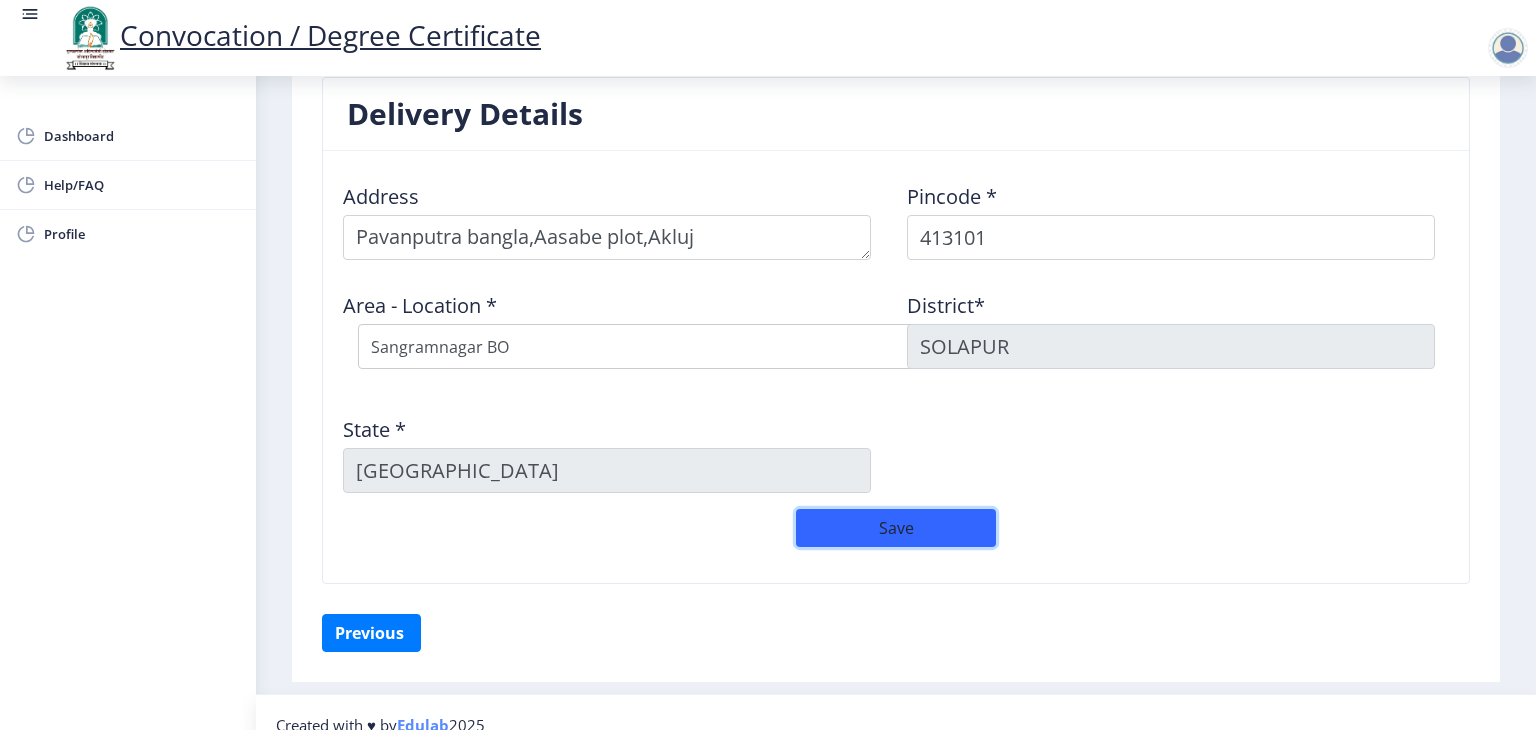 click on "Save" 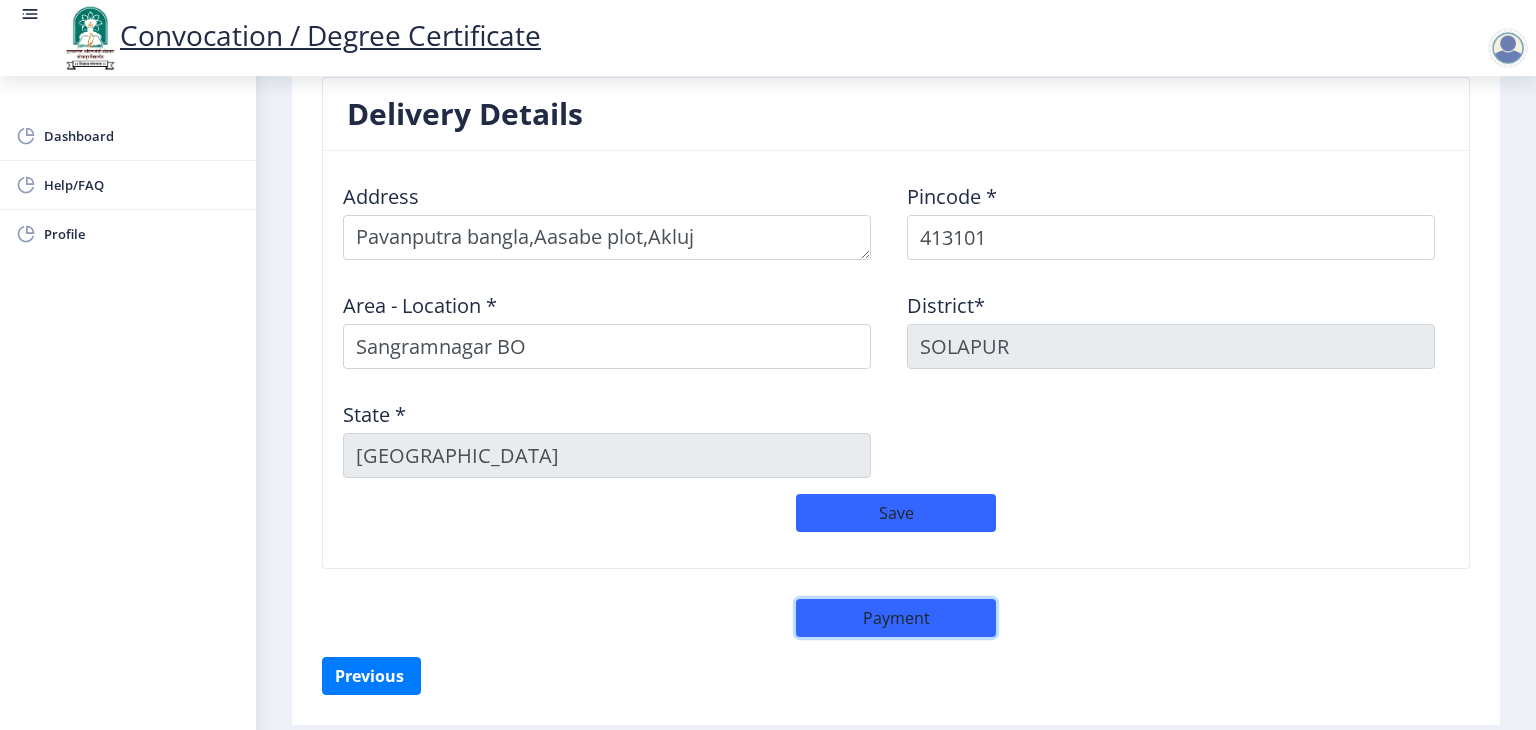 click on "Payment" 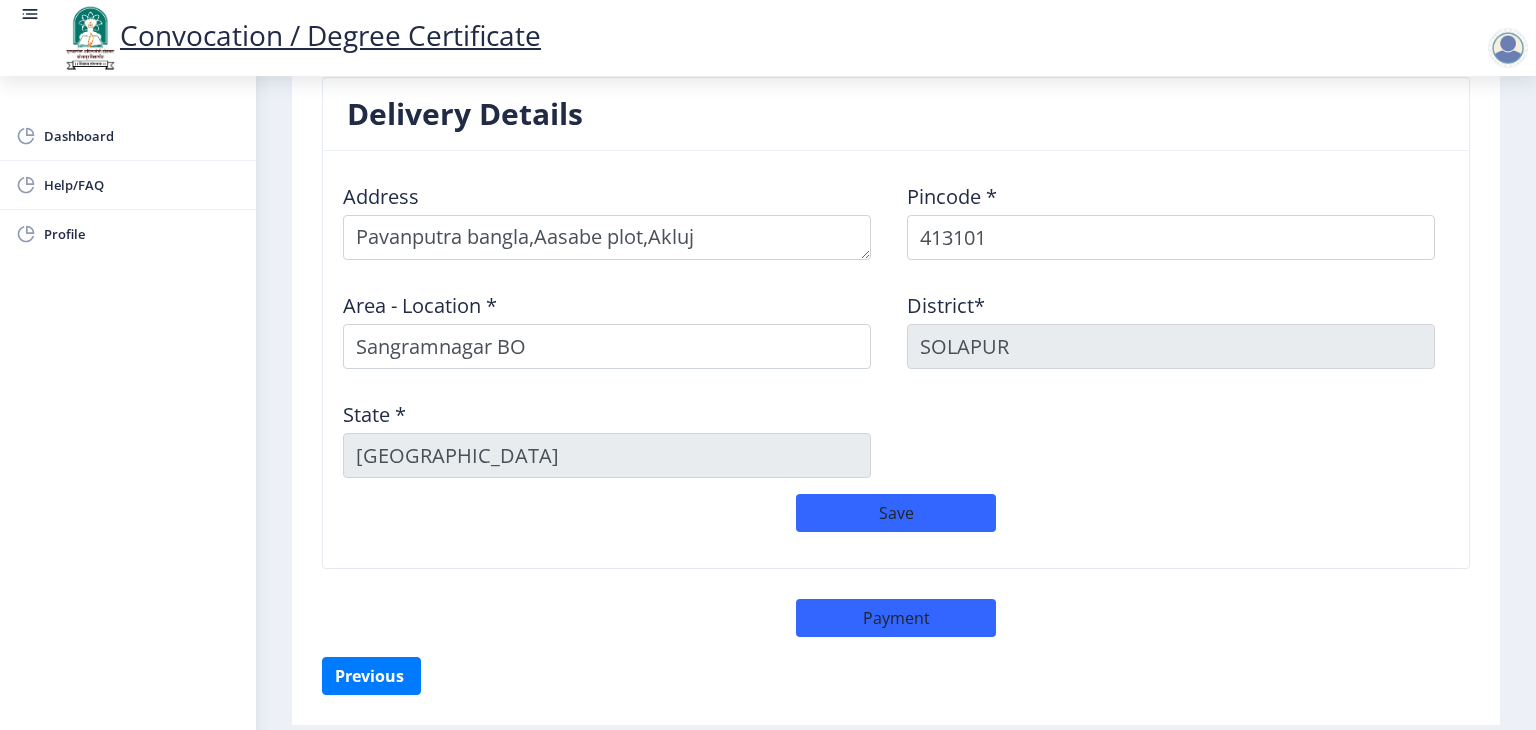 select on "sealed" 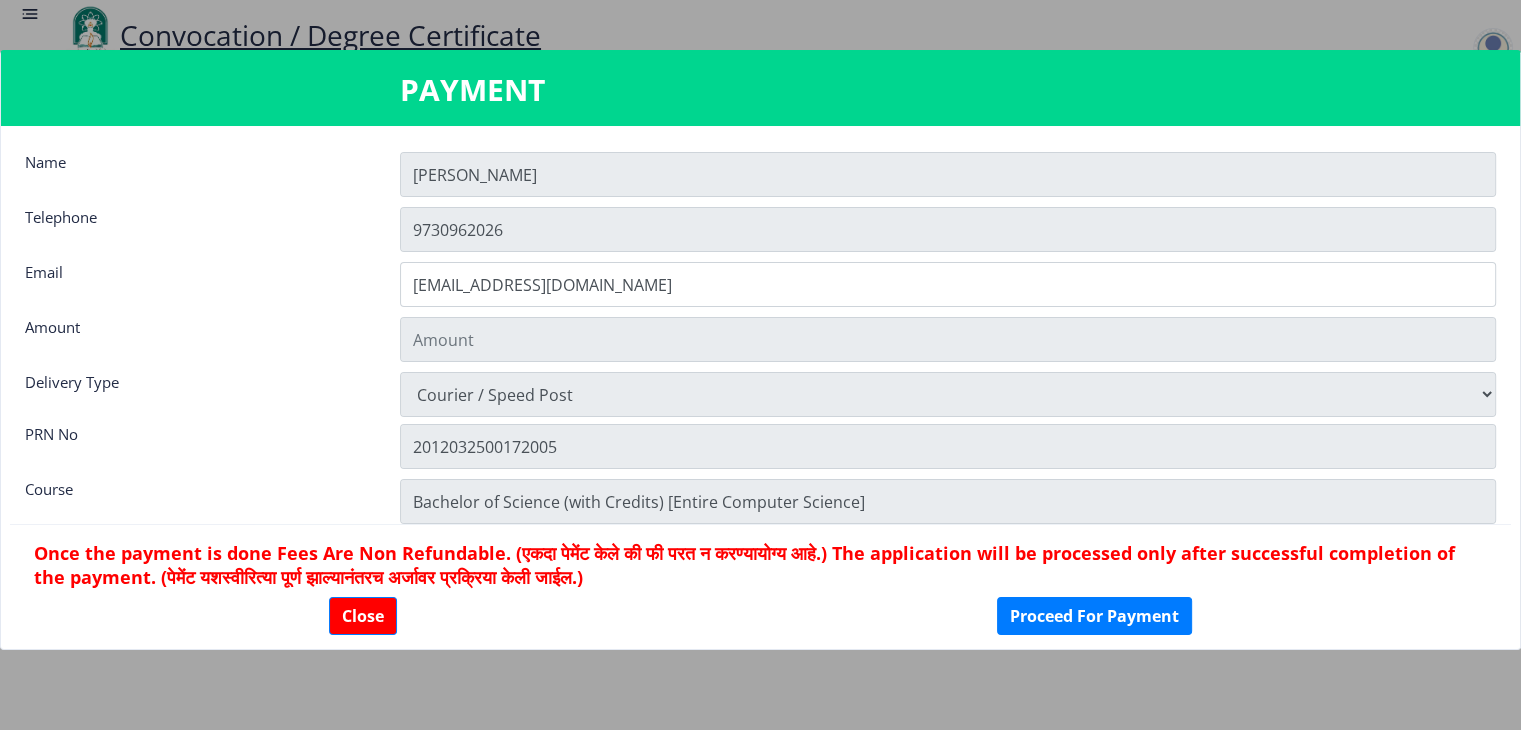 type on "900" 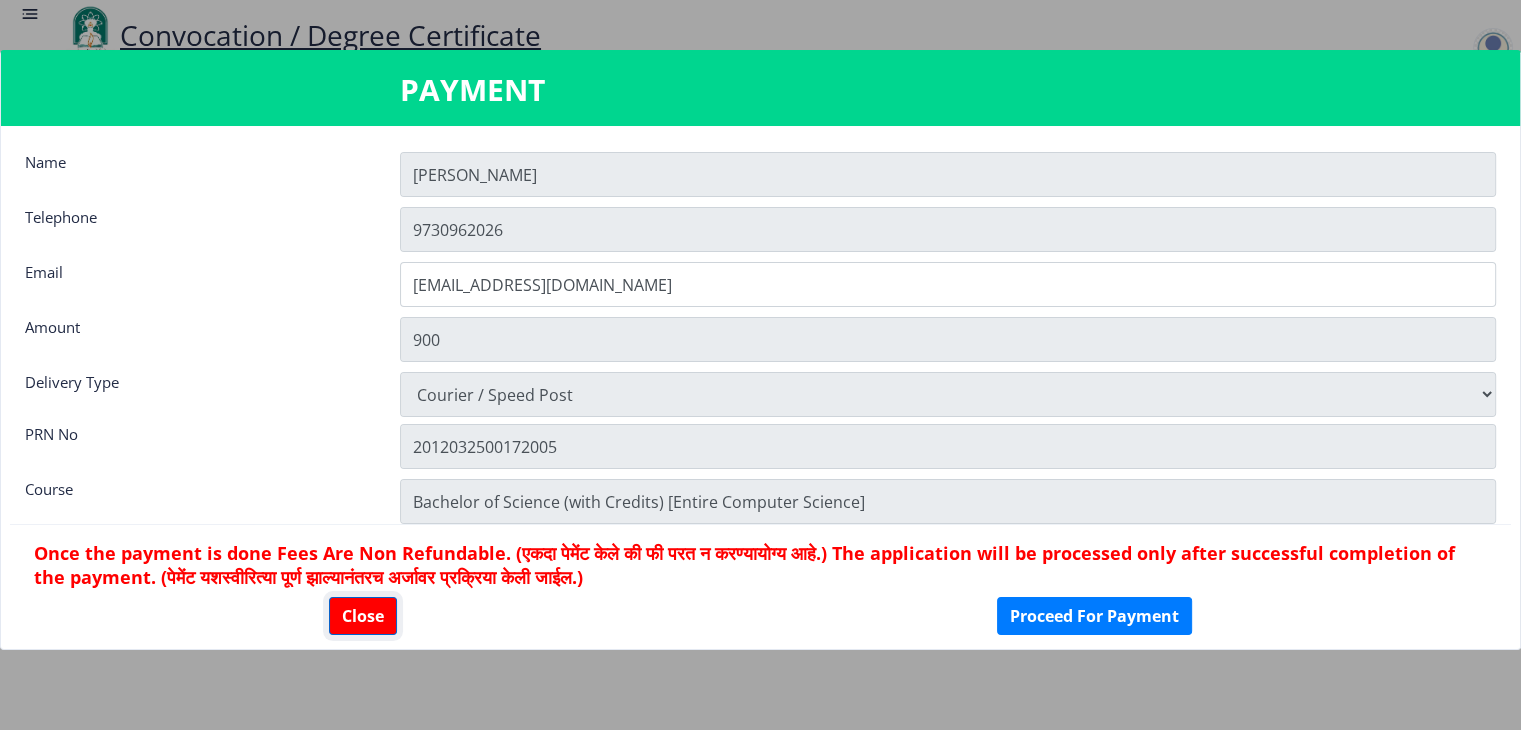 click on "Close" 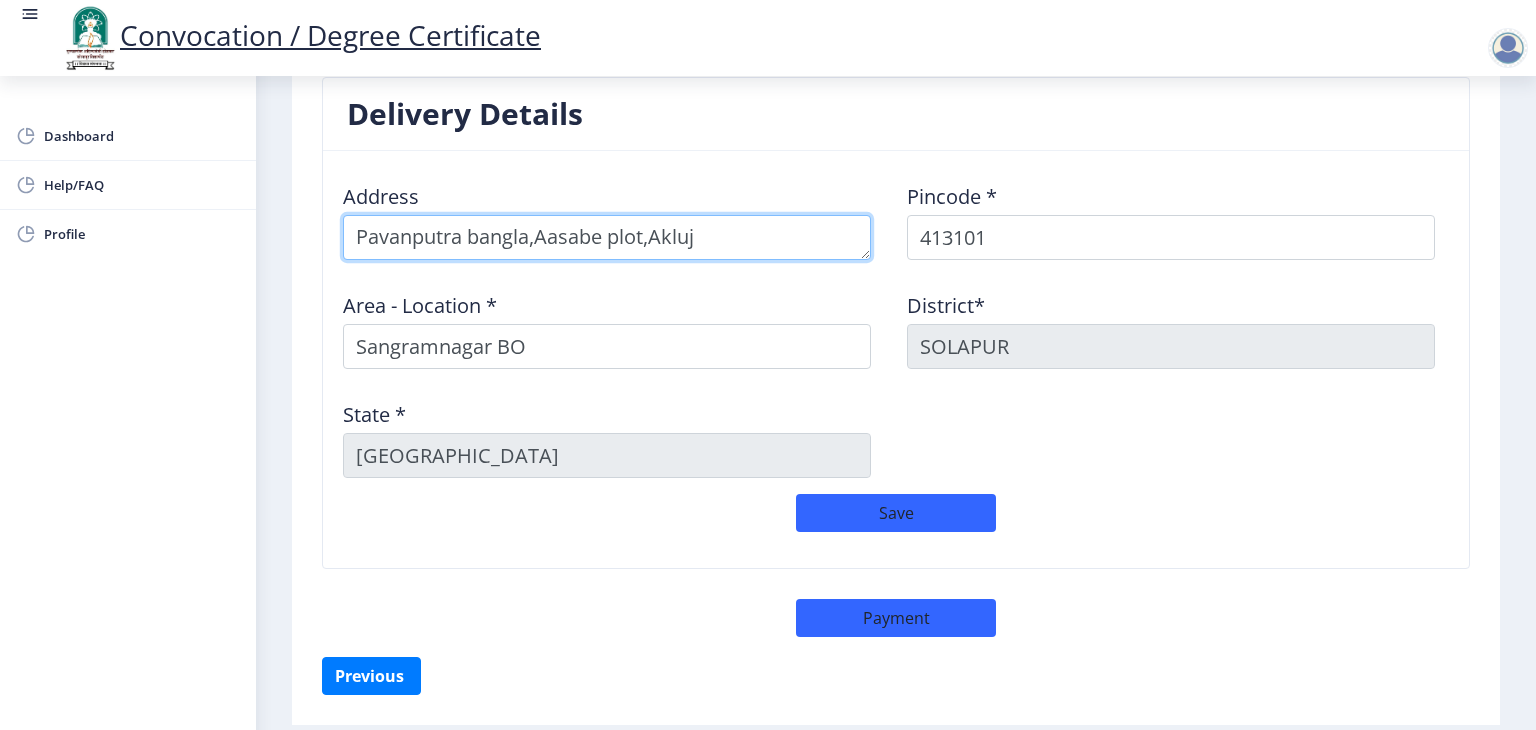 click at bounding box center (607, 237) 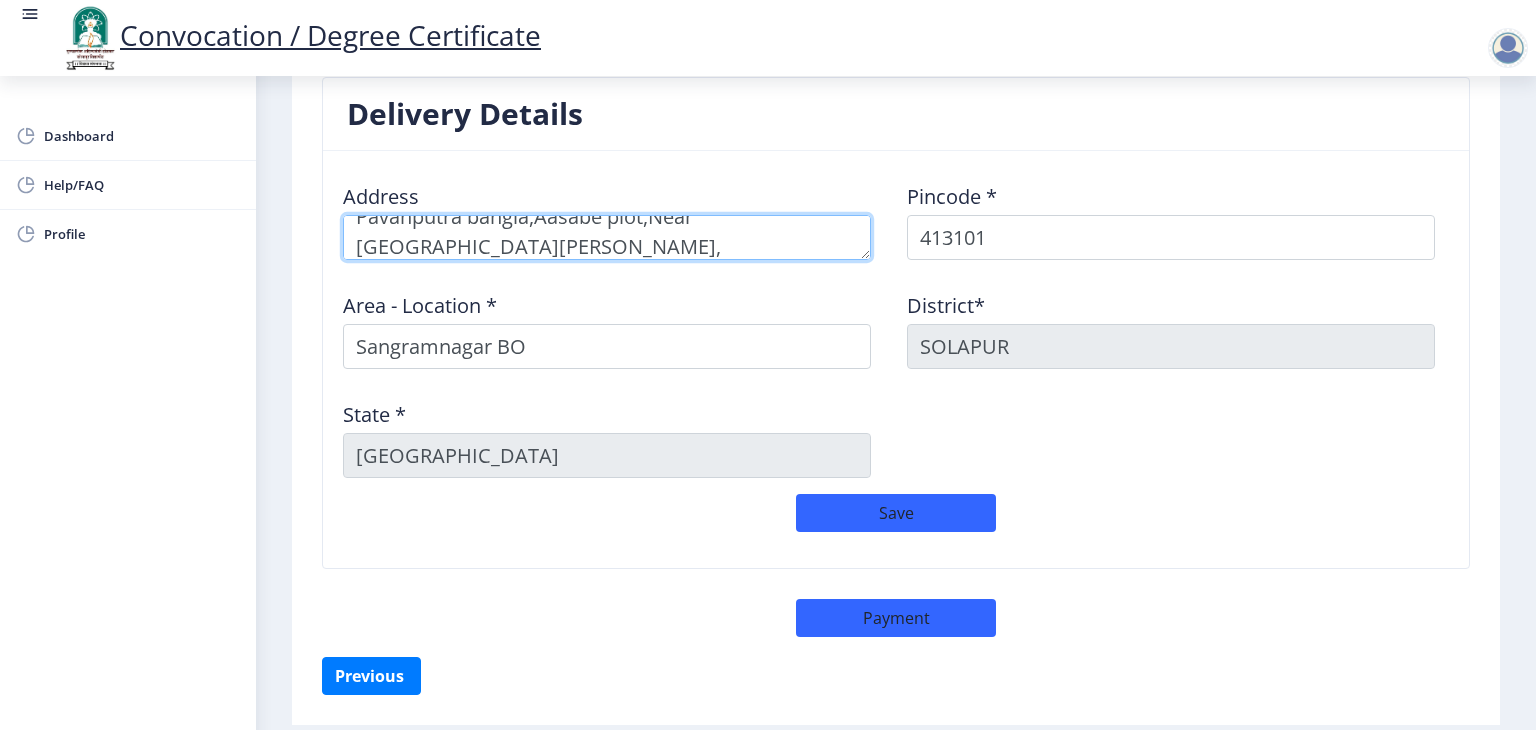 scroll, scrollTop: 6, scrollLeft: 0, axis: vertical 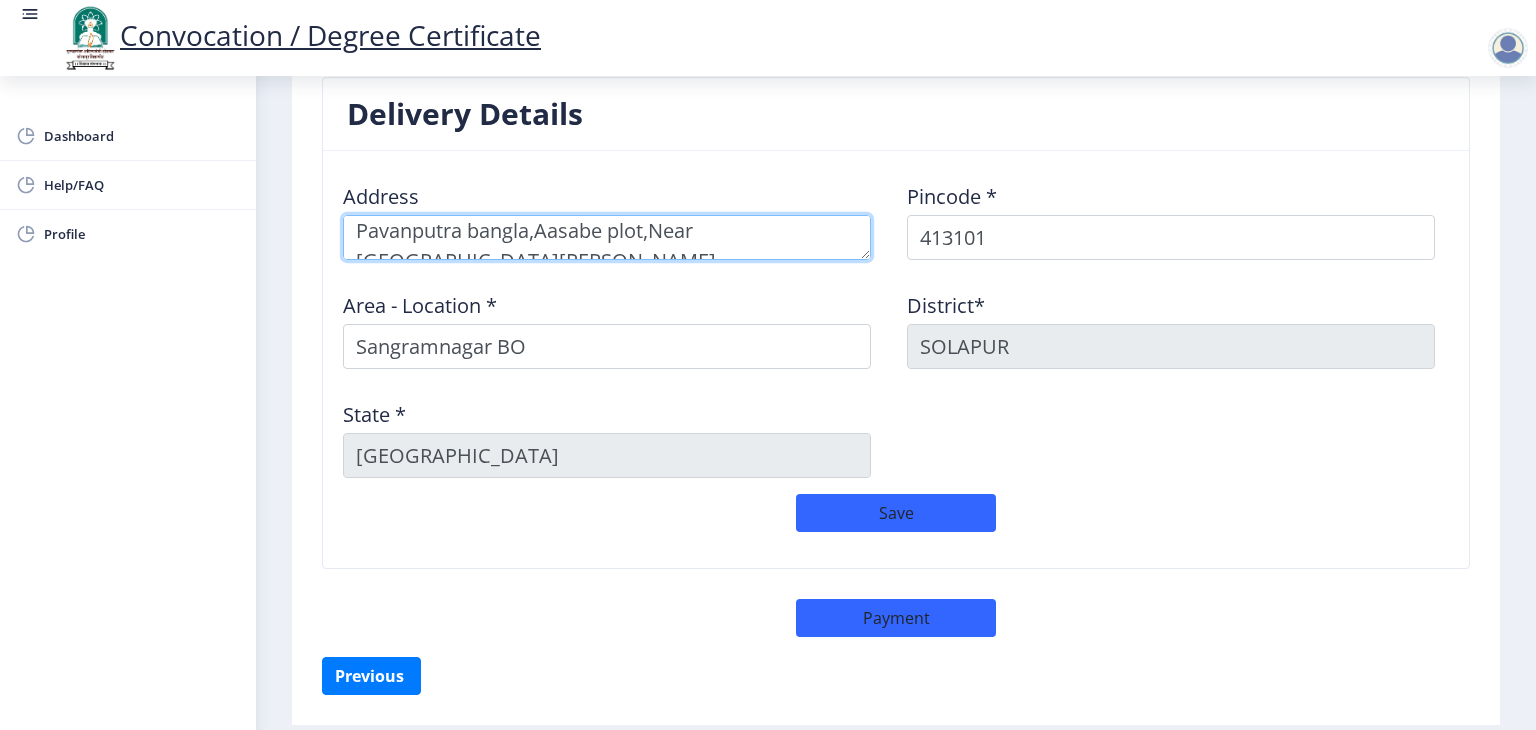 type on "Pavanputra bangla,Aasabe plot,Near Shivneri Talim, Akluj" 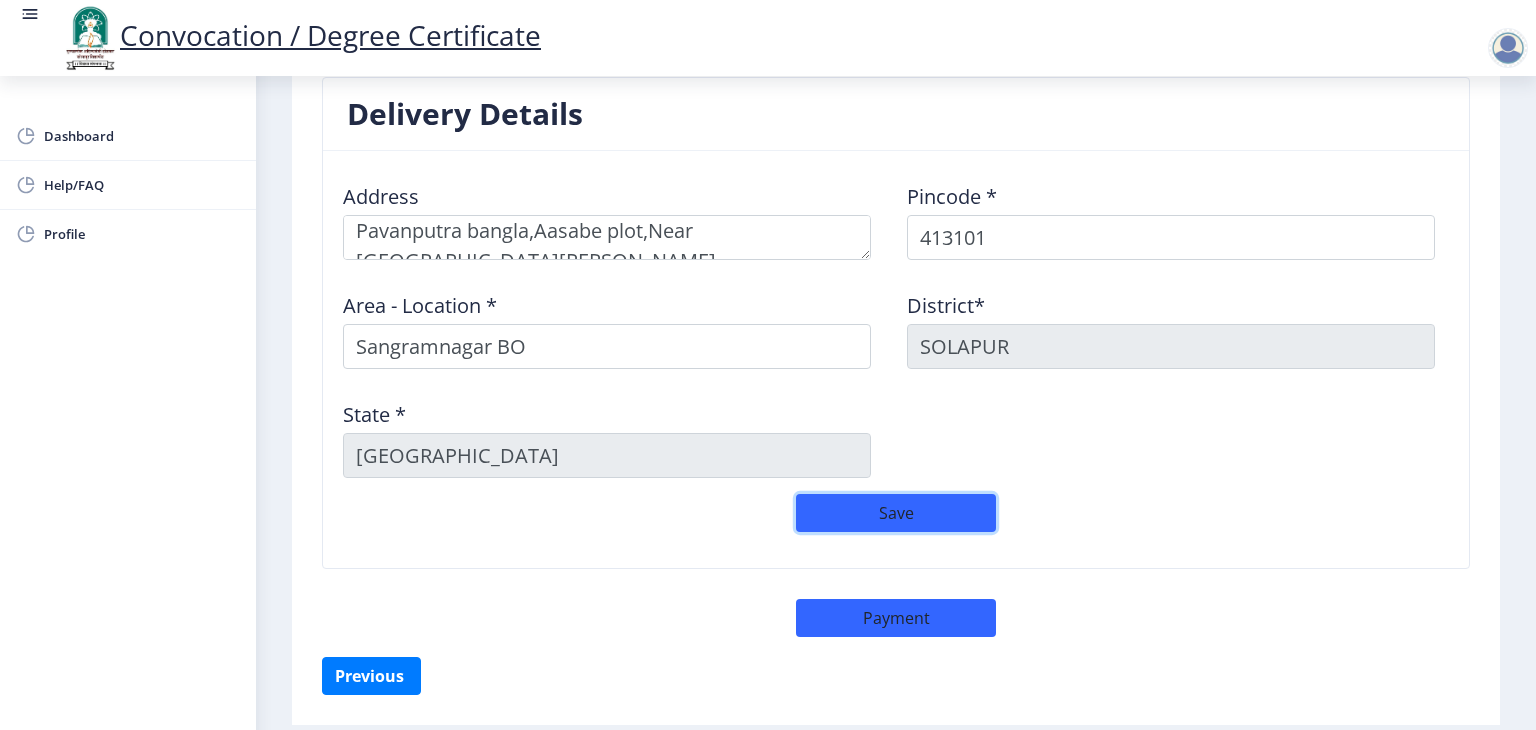 click on "Save" 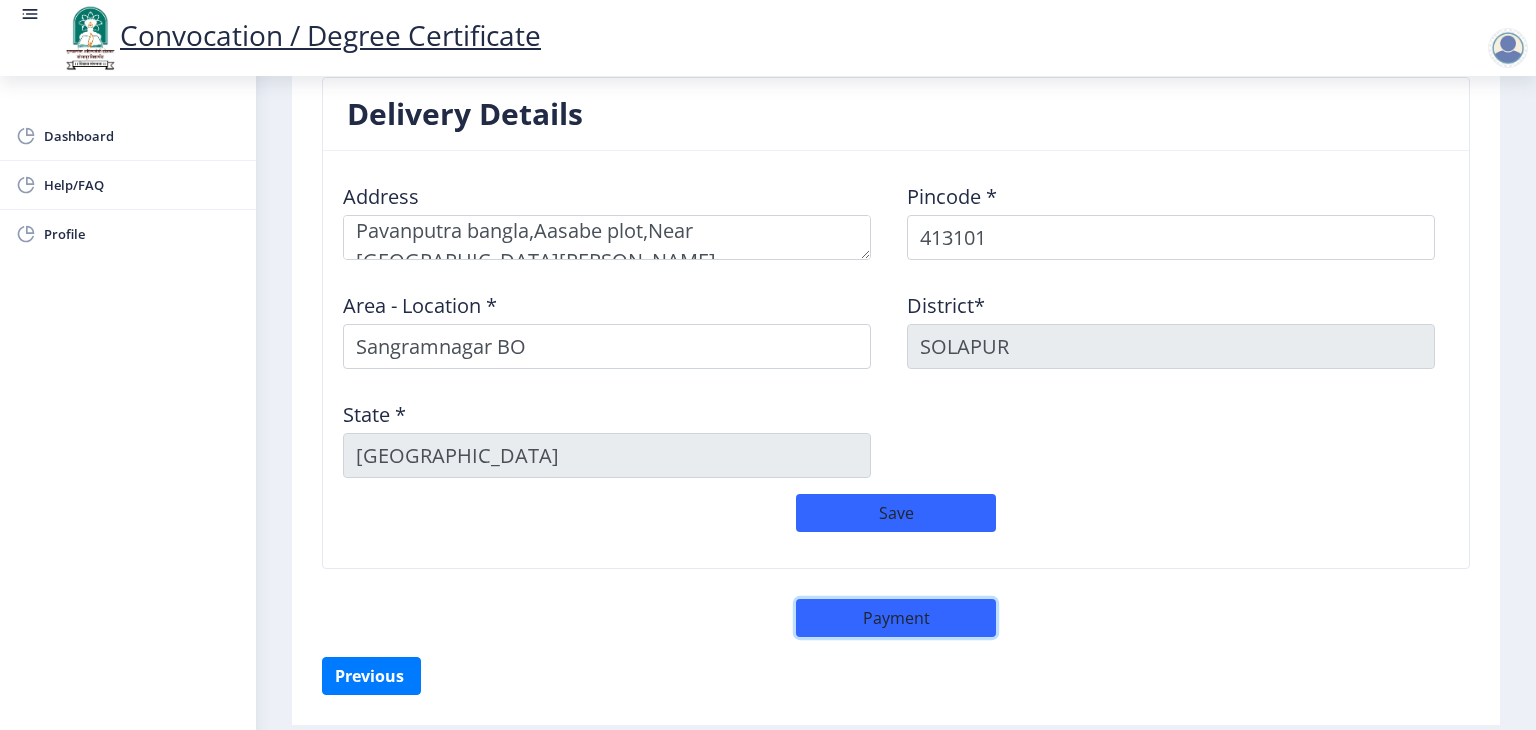 click on "Payment" 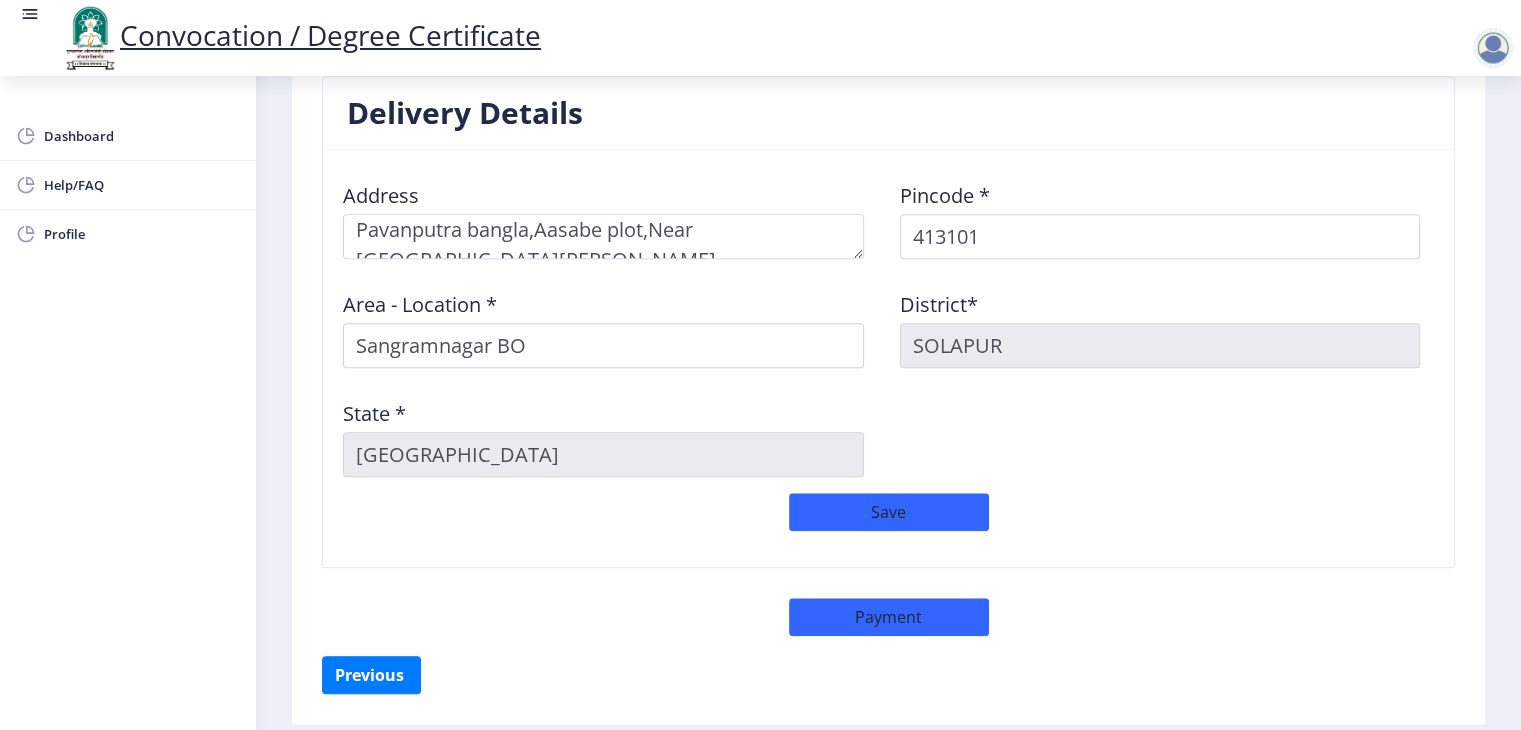 select on "sealed" 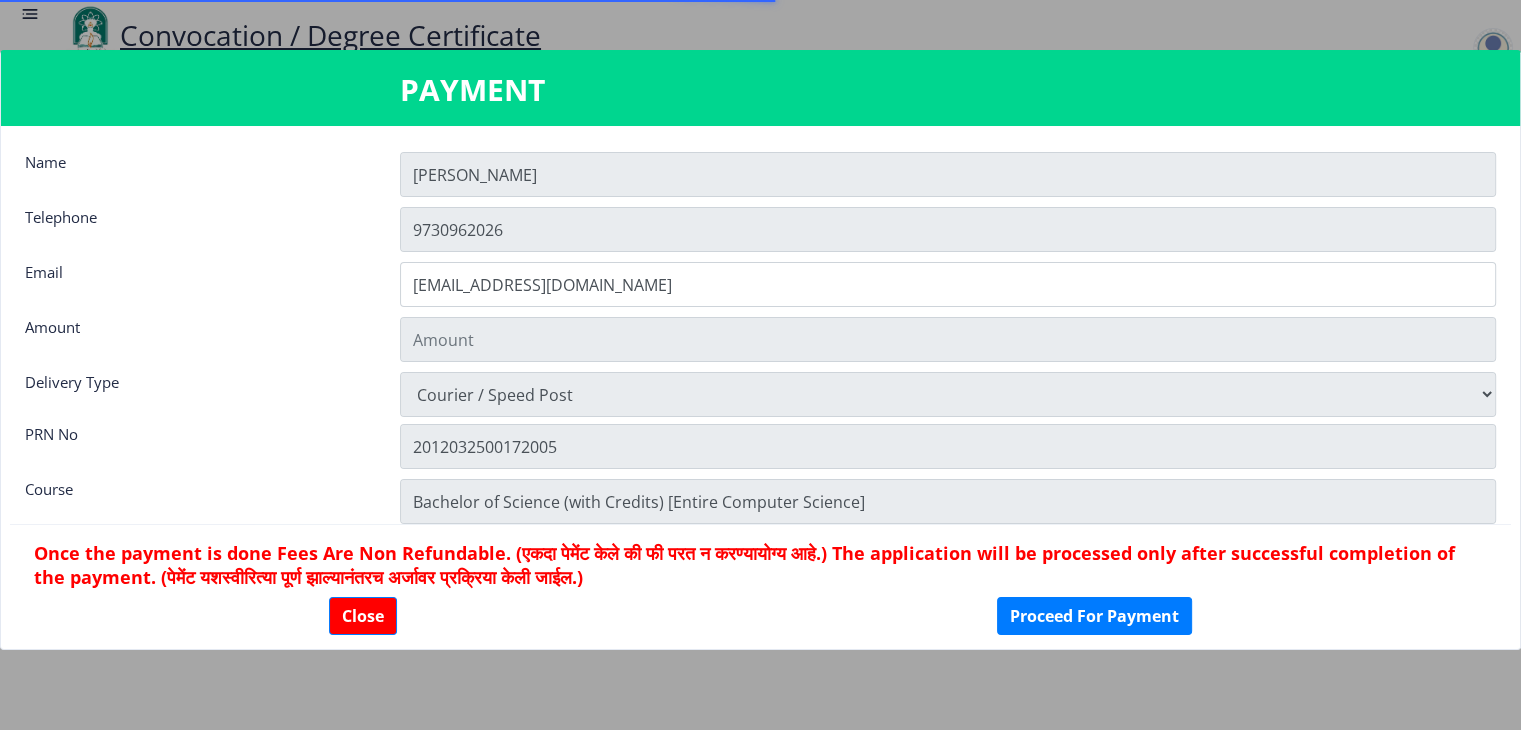 type on "900" 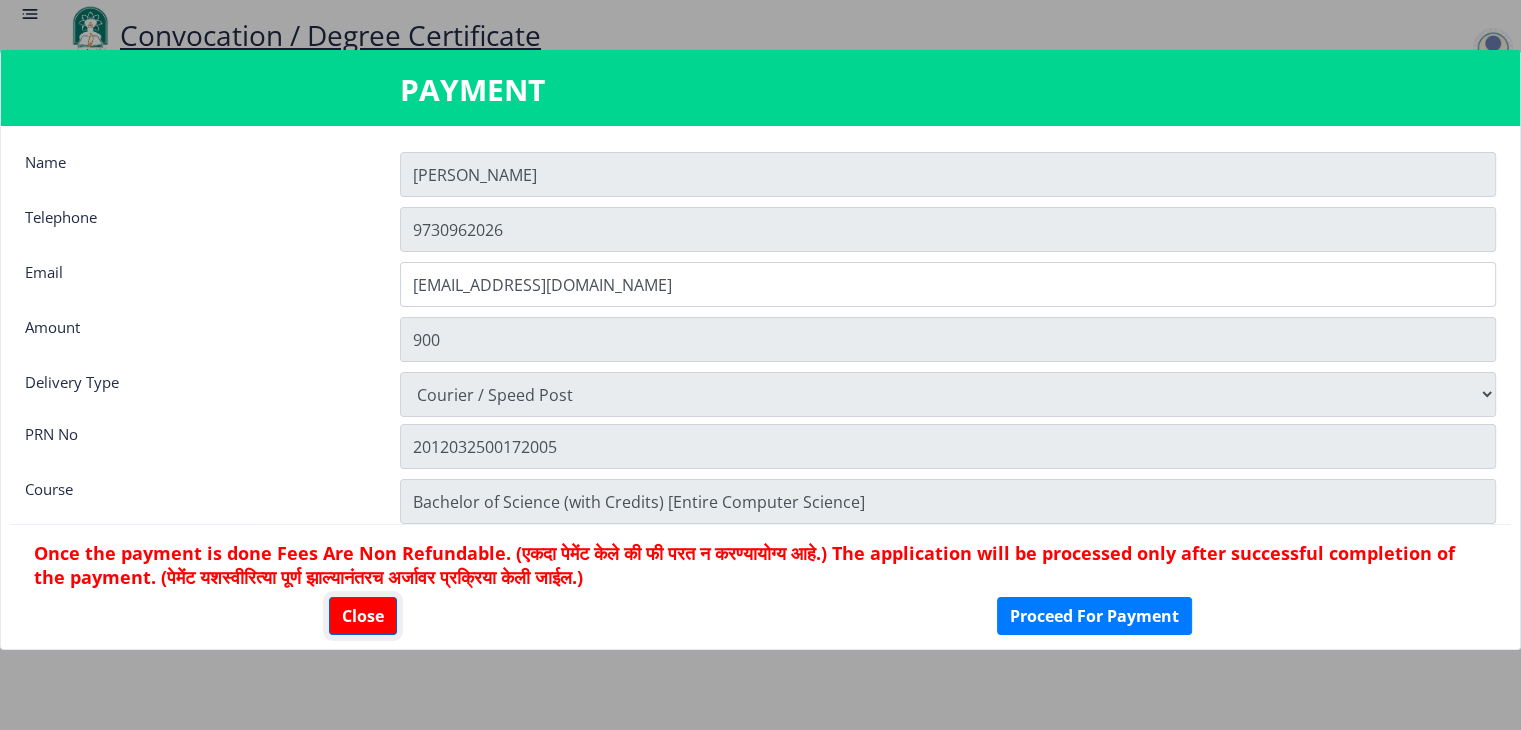 click on "Close" 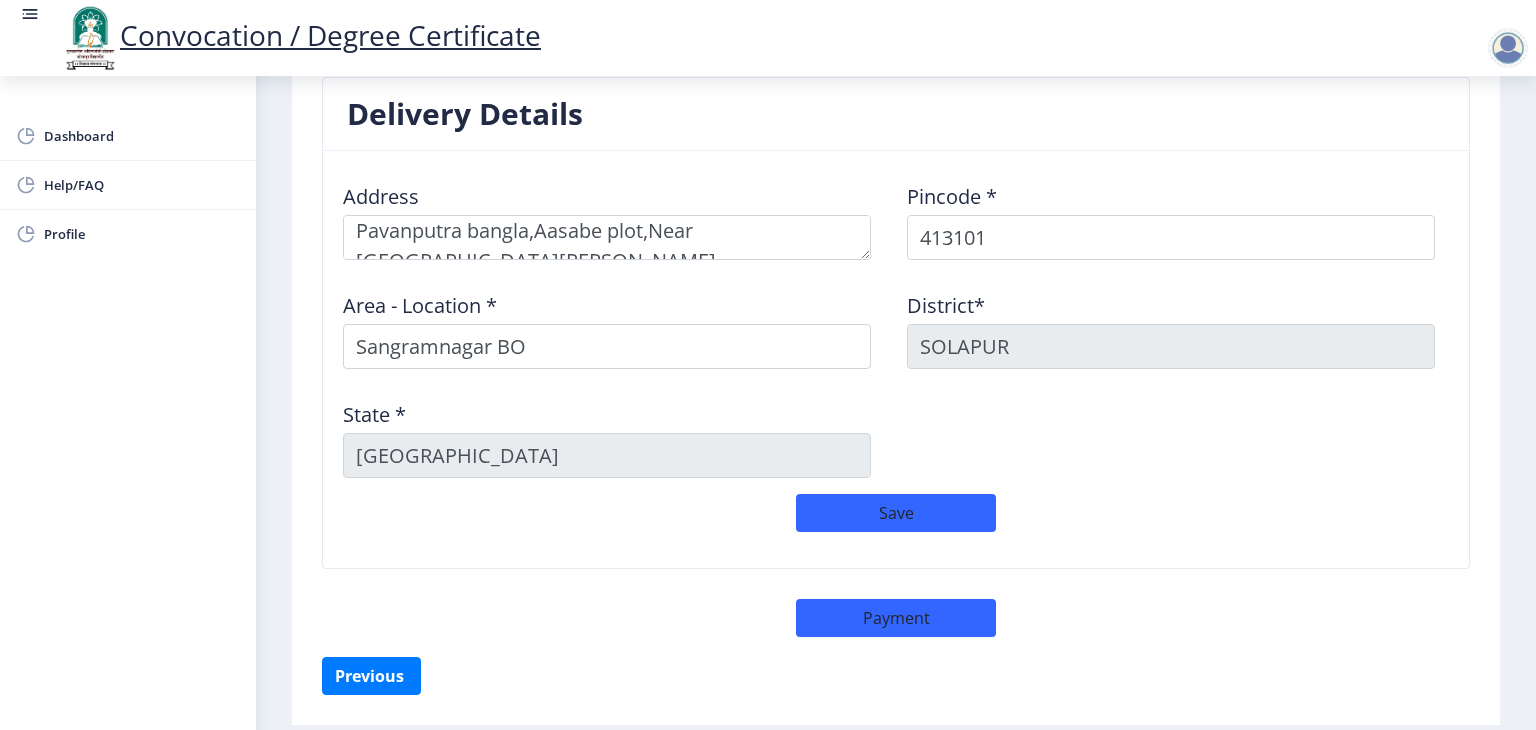 click on "Delivery Details Address    Pincode *  413101 Area - Location * Sangramnagar BO District*  SOLAPUR State *  Maharashtra  Save   Payment" 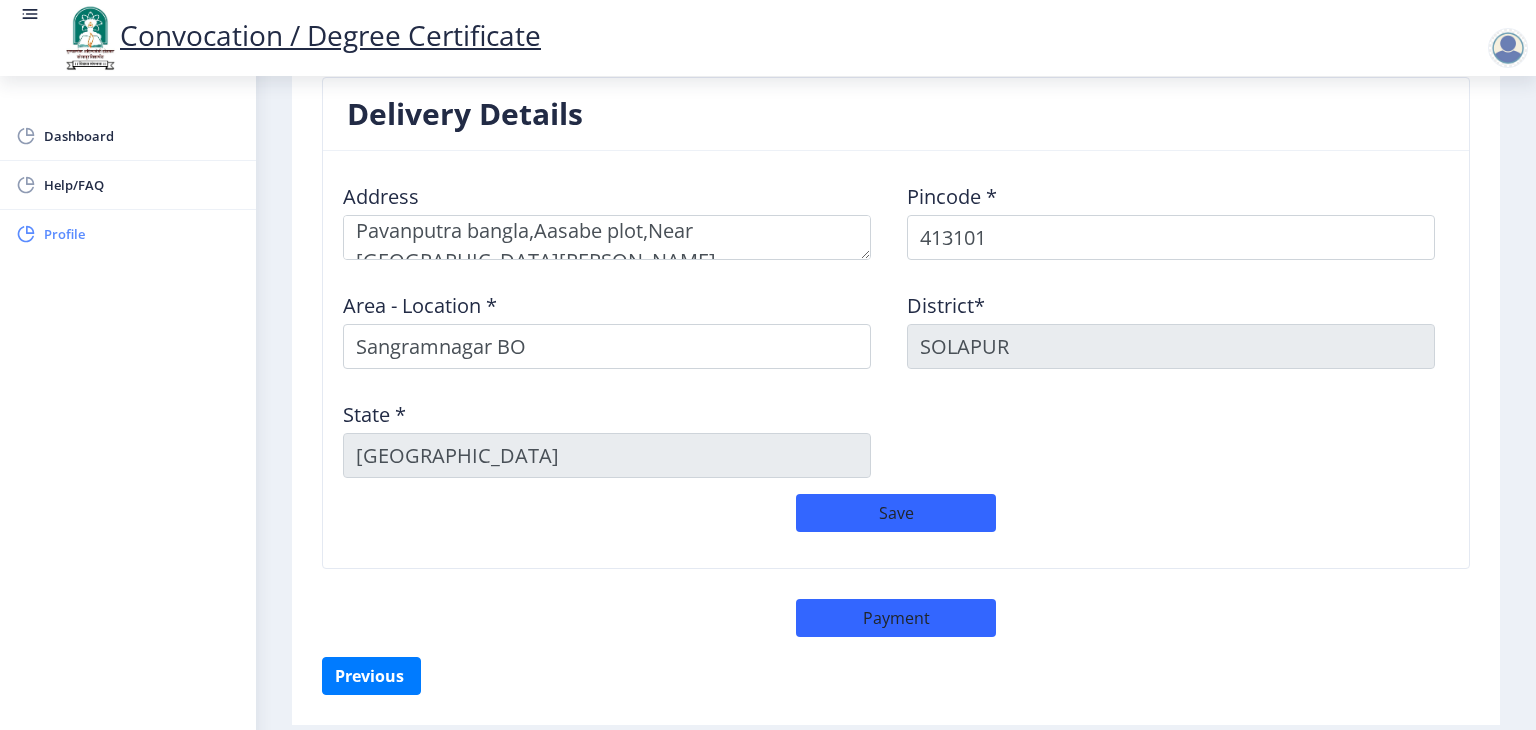 click on "Profile" 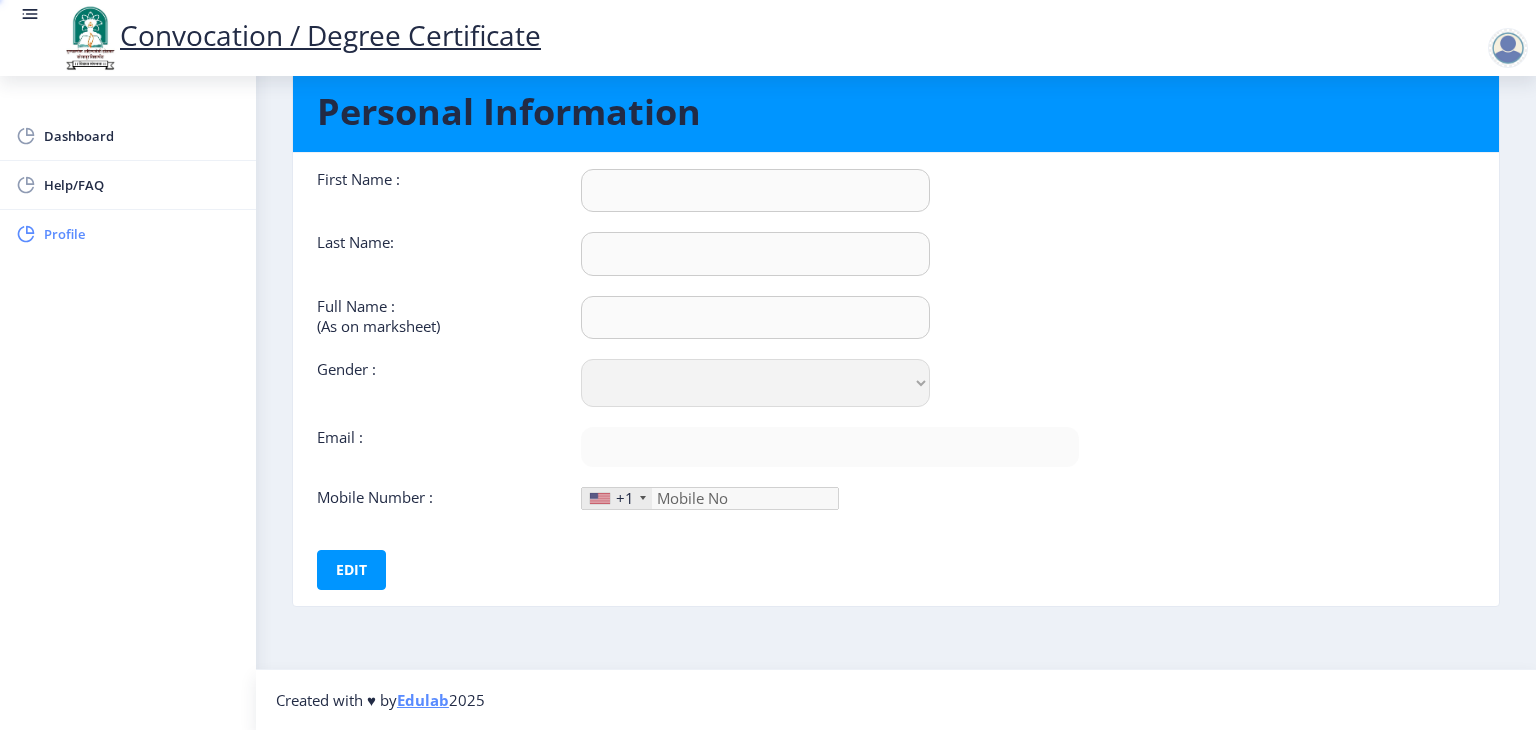 scroll, scrollTop: 0, scrollLeft: 0, axis: both 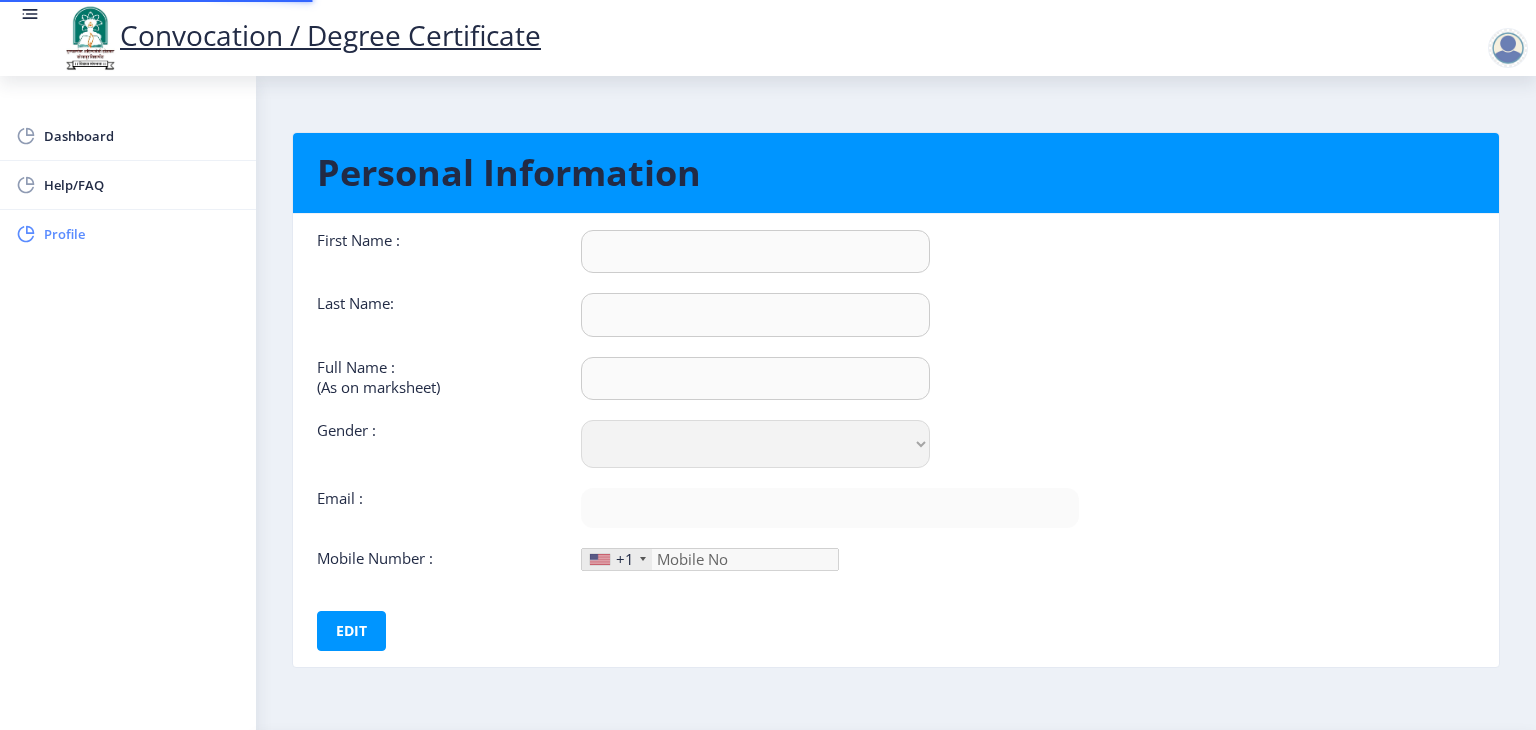 type on "Jyostna" 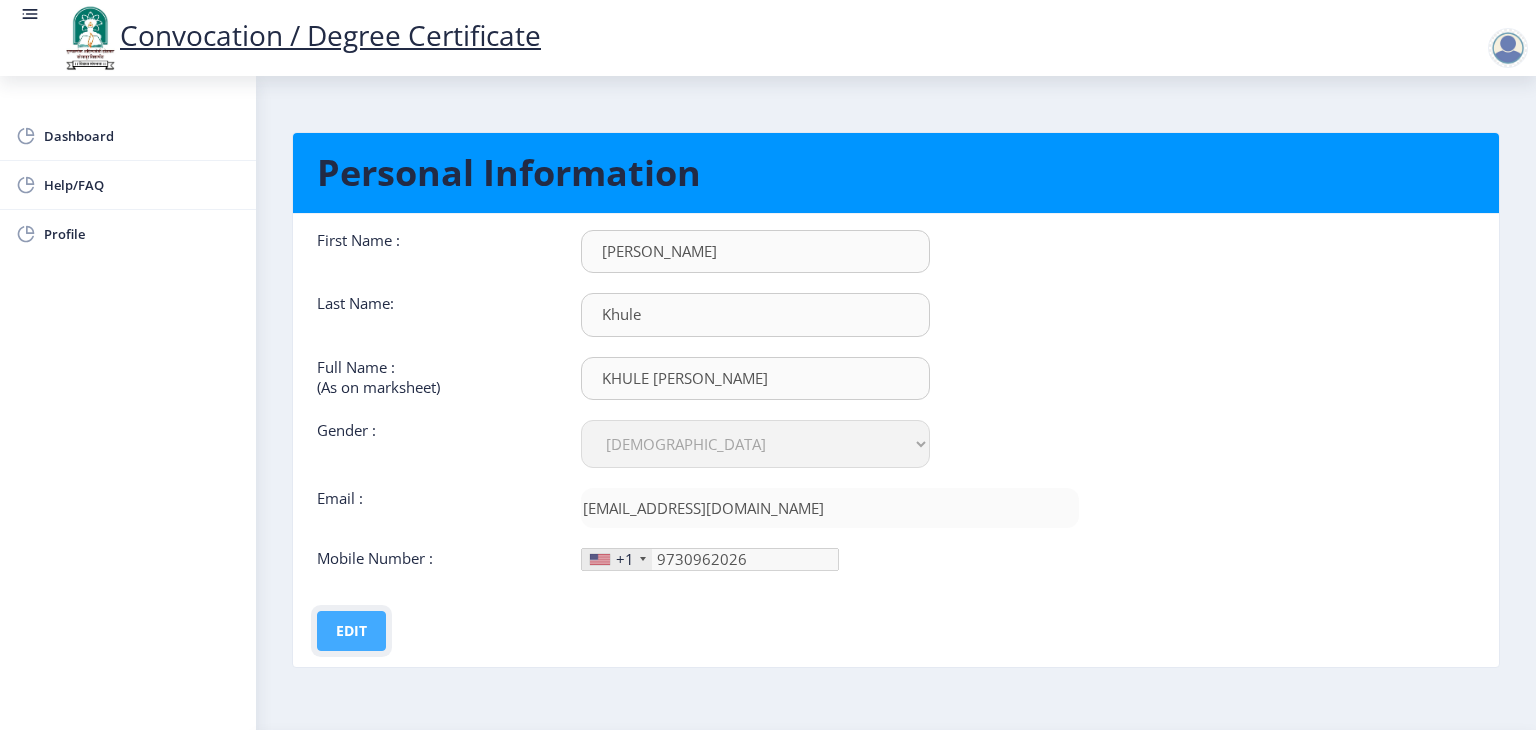 click on "Edit" 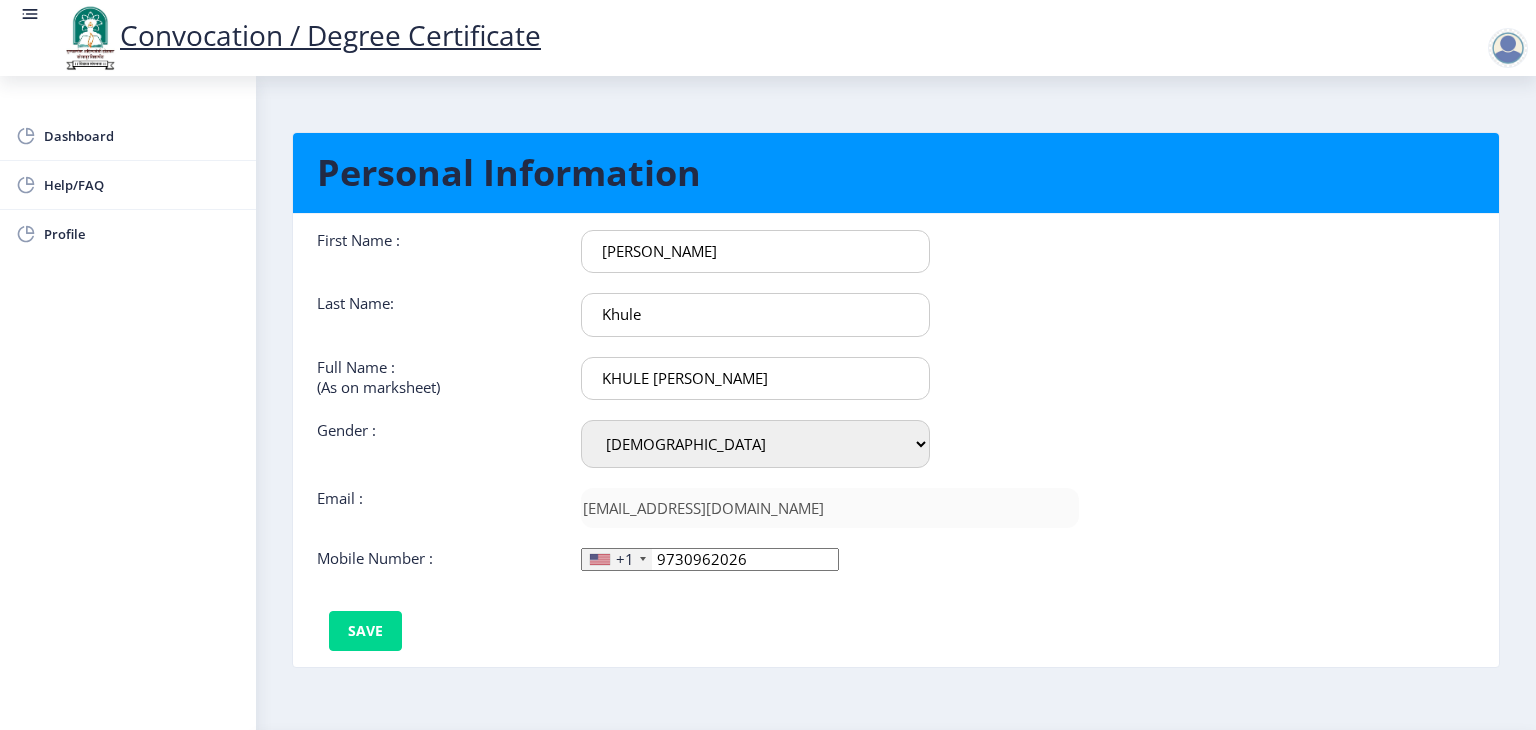 click on "9730962026" 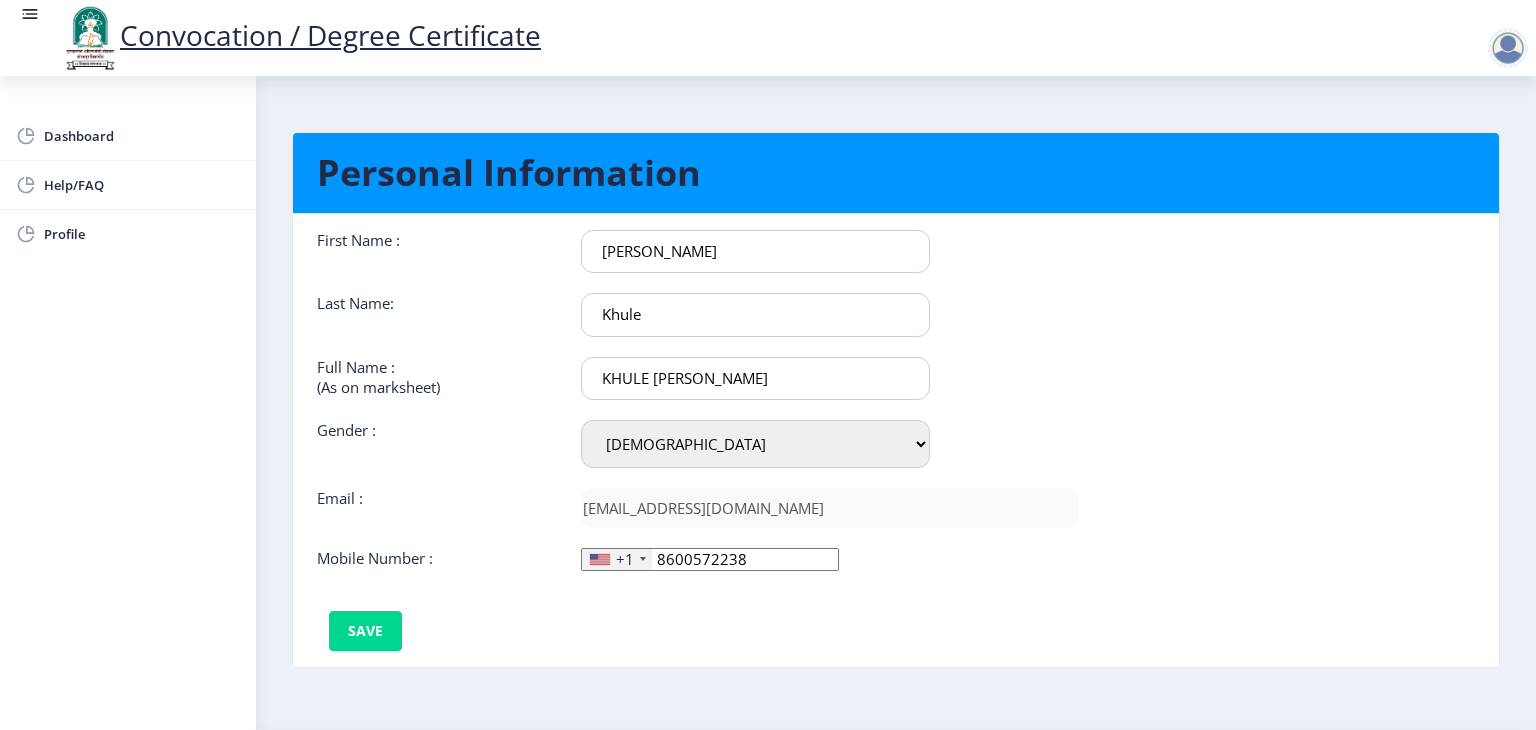 type on "8600572238" 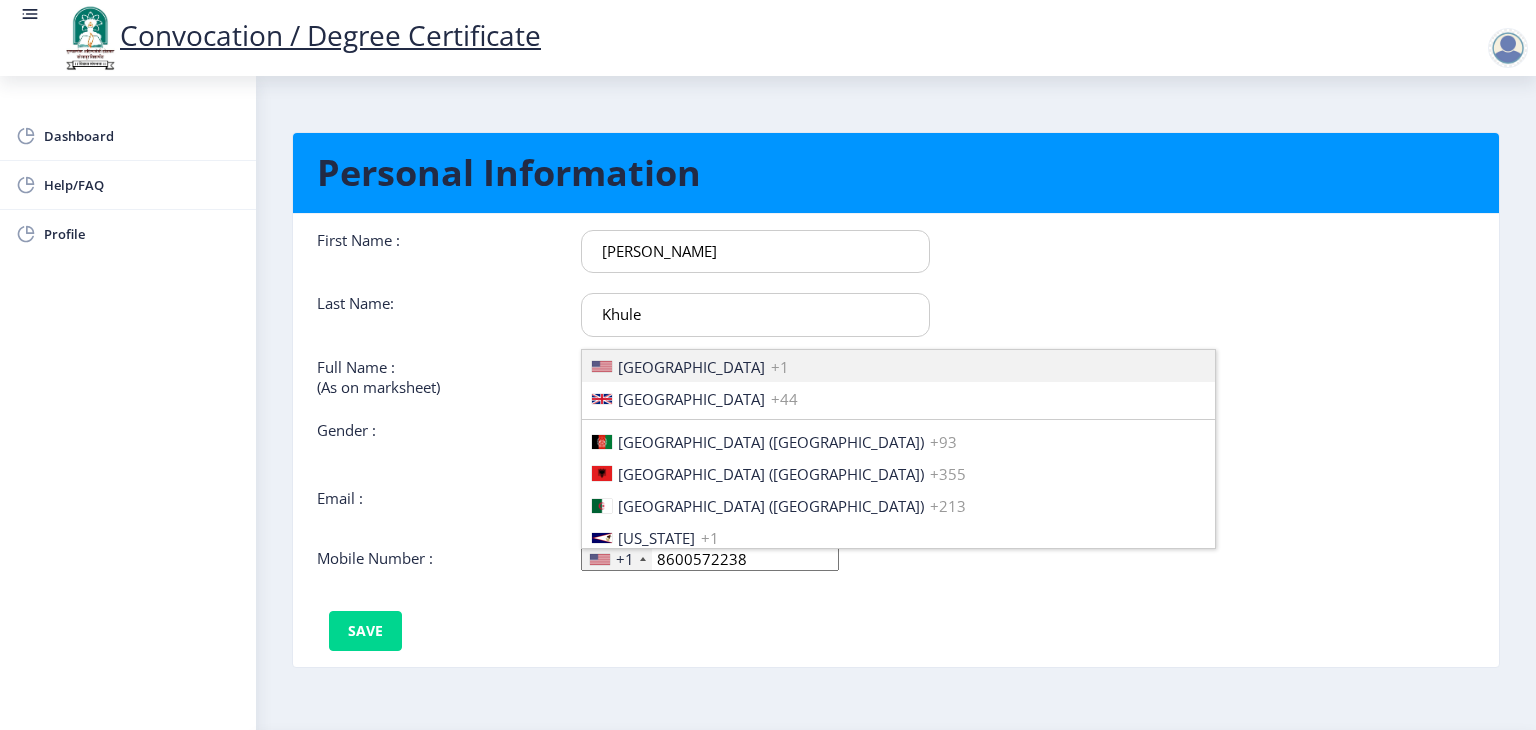 scroll, scrollTop: 3062, scrollLeft: 0, axis: vertical 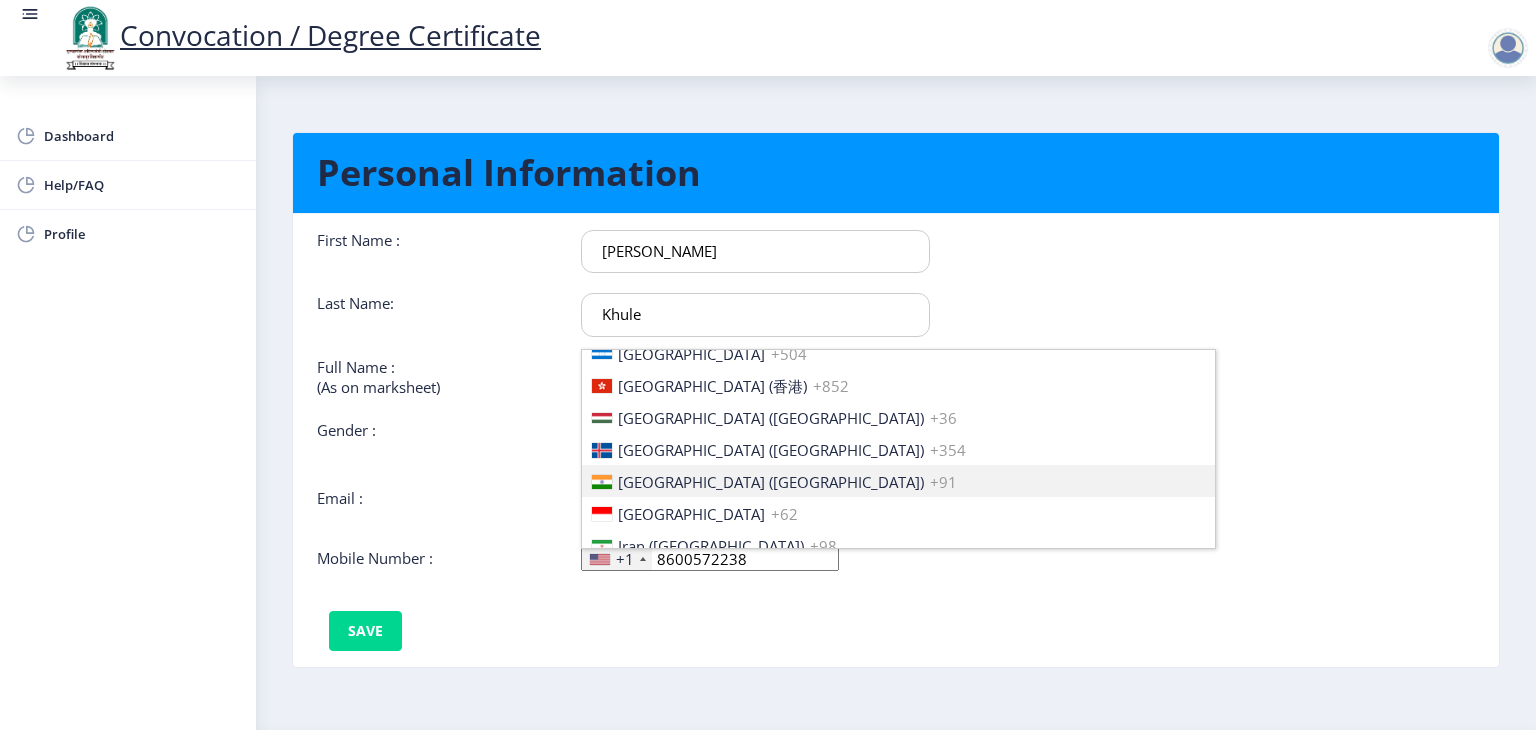 click on "India (भारत)" at bounding box center [771, 482] 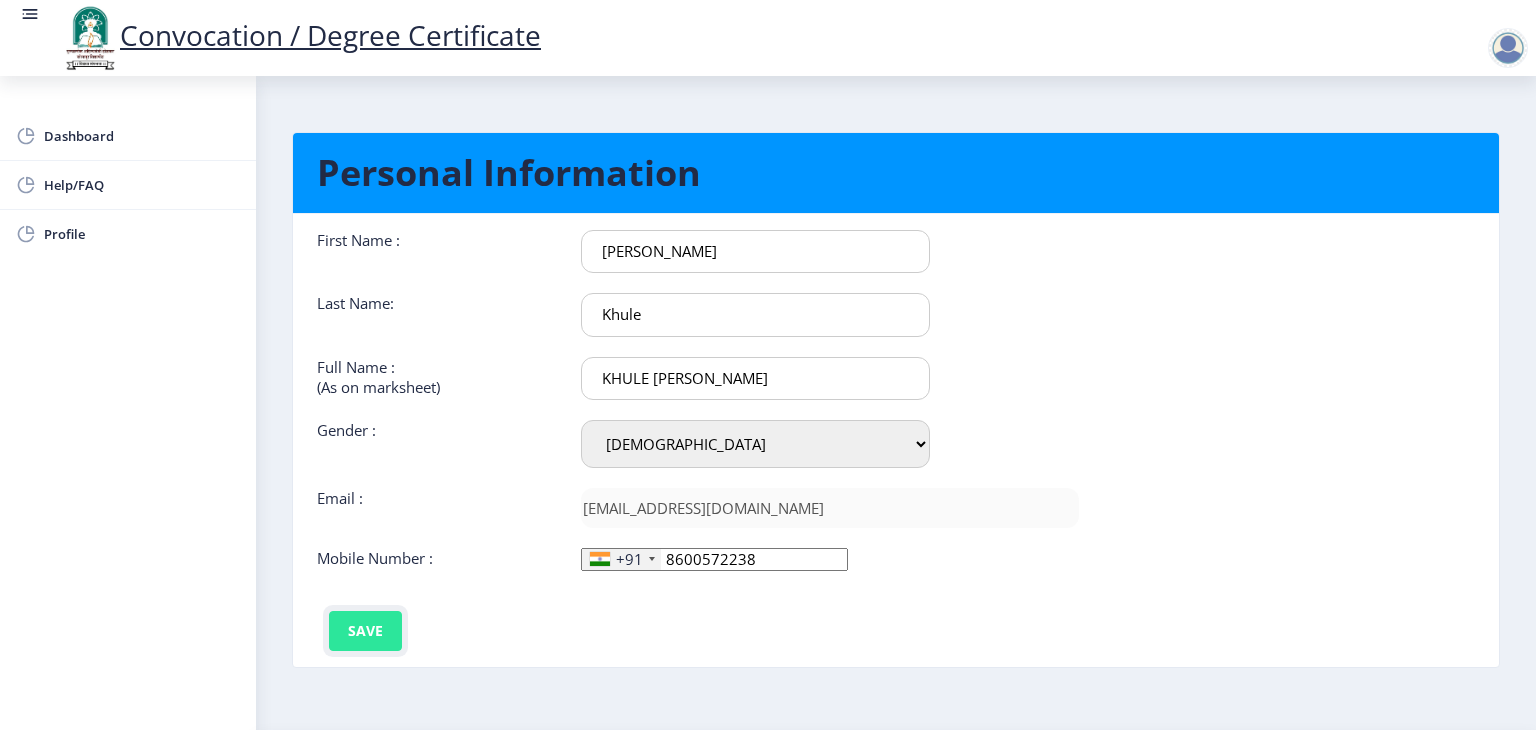 click on "Save" 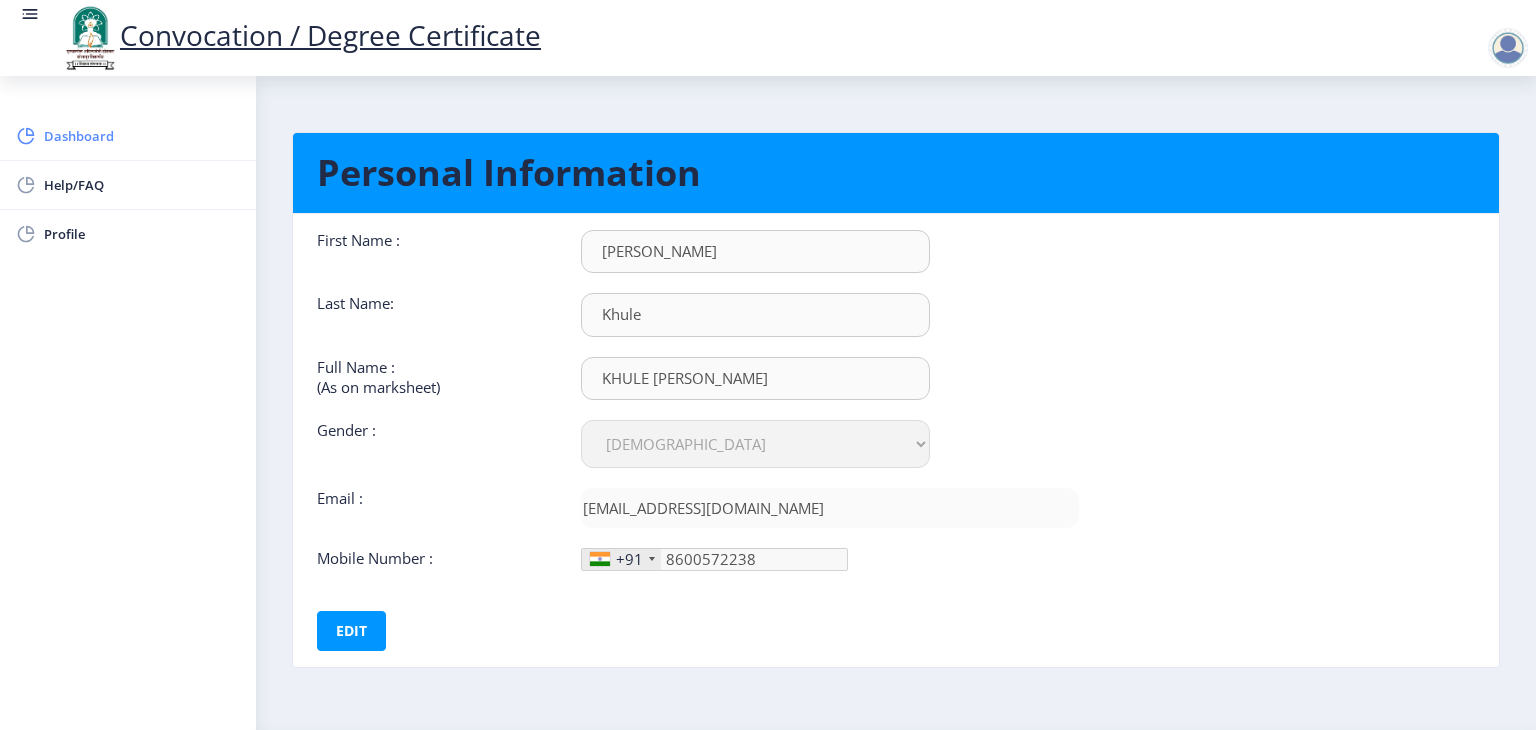 click on "Dashboard" 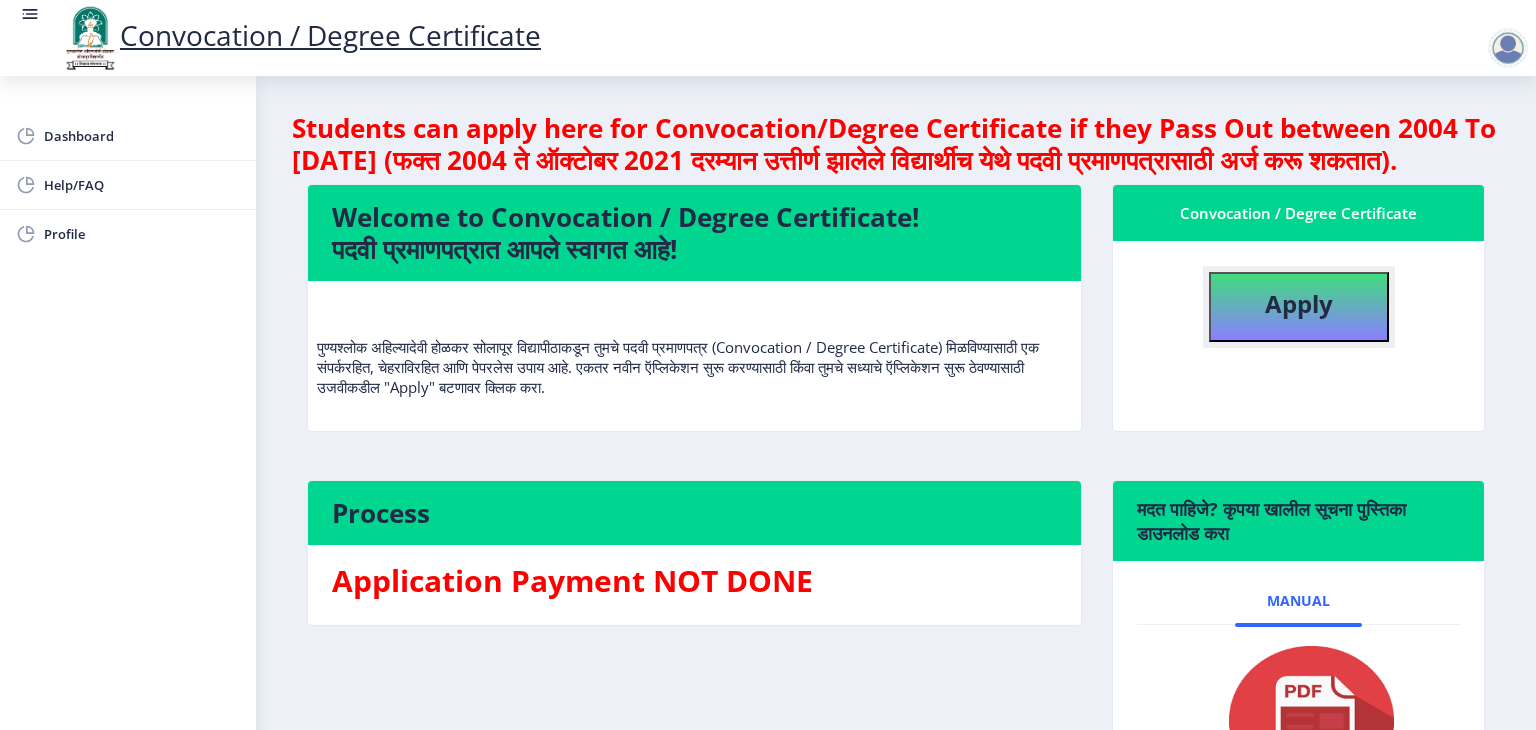 click on "Apply" 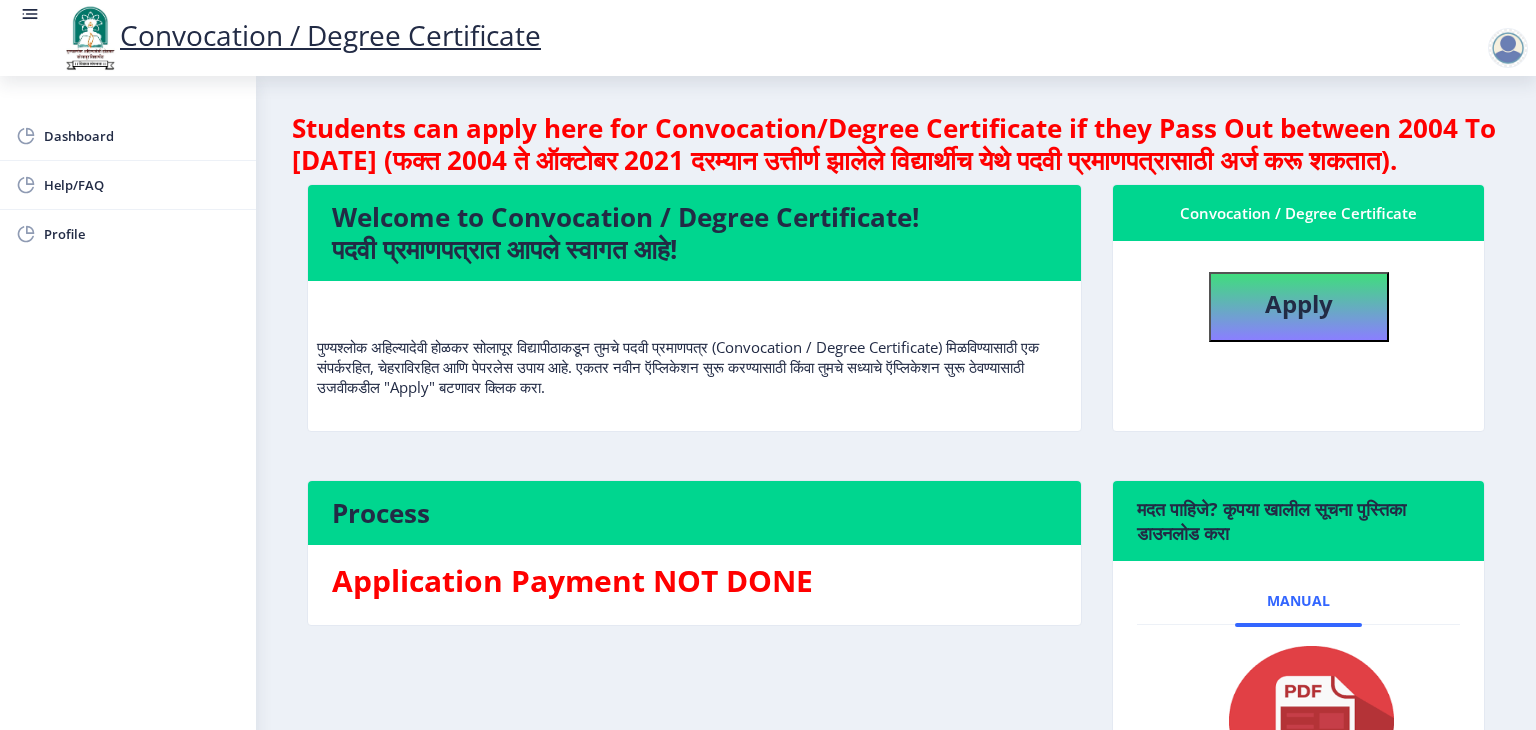 select 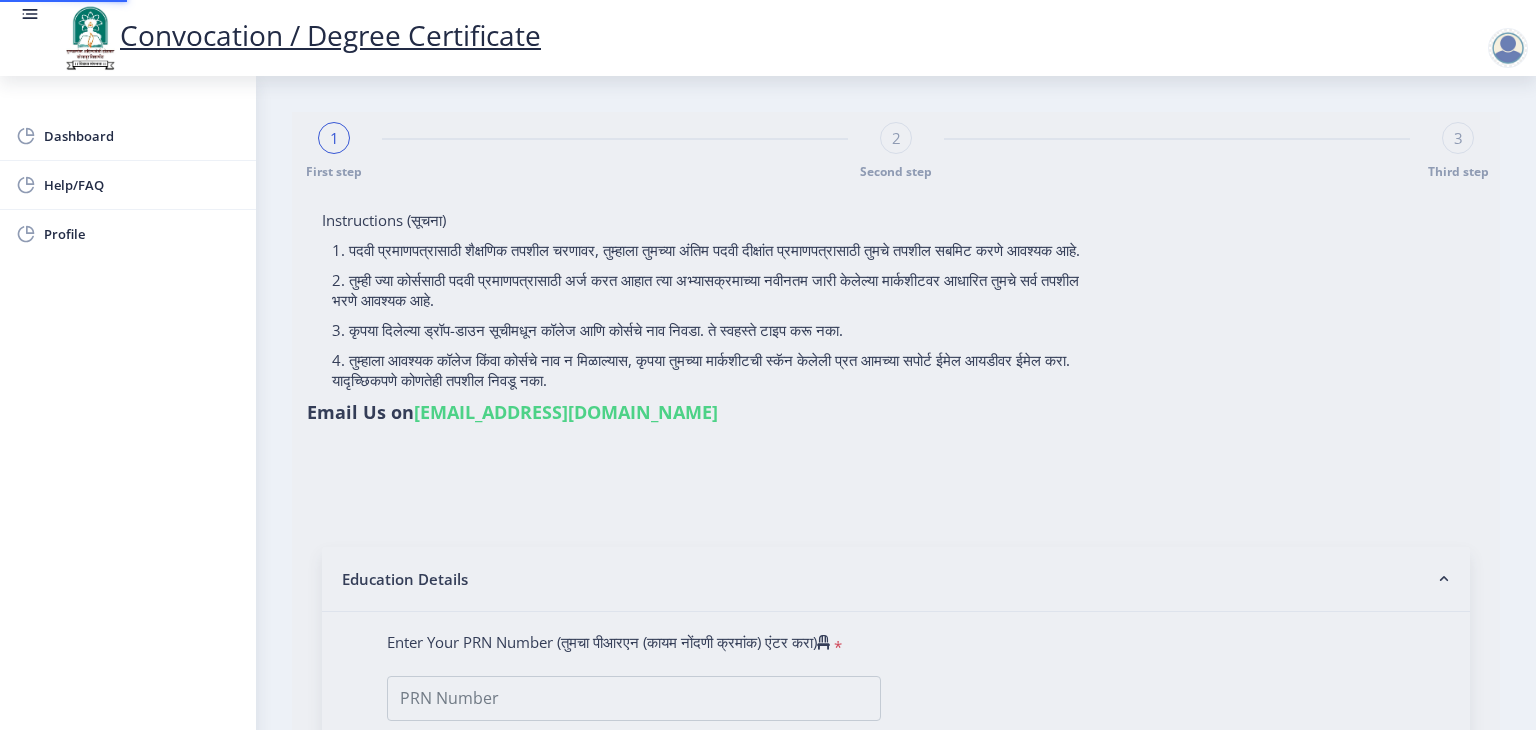 type on "KHULE JYOSTNA MANOJ" 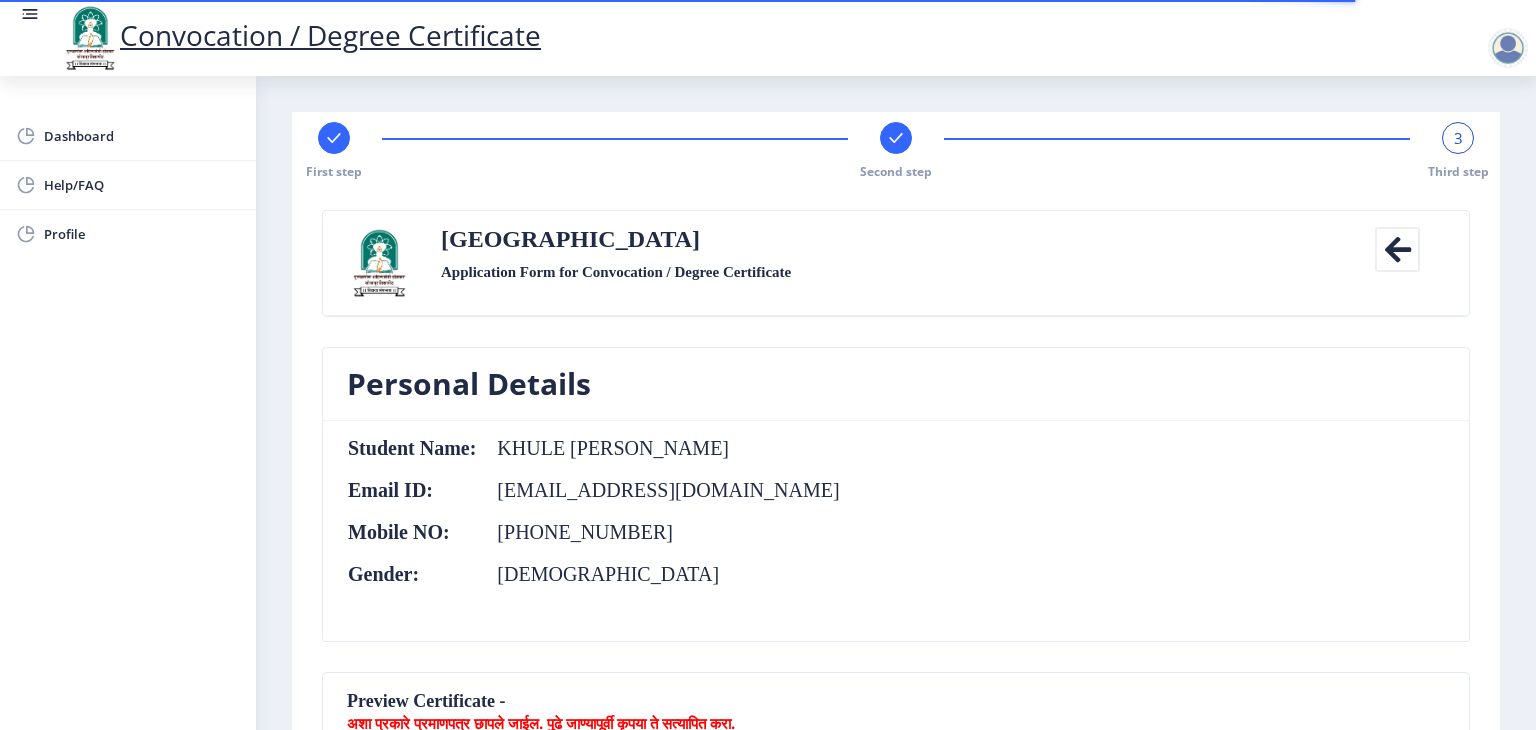 click on "Student Name:  KHULE JYOSTNA MANOJ Email ID:  jyostnakhule5@gmail.com Mobile NO:  +91 8600572238 Gender:  Female" 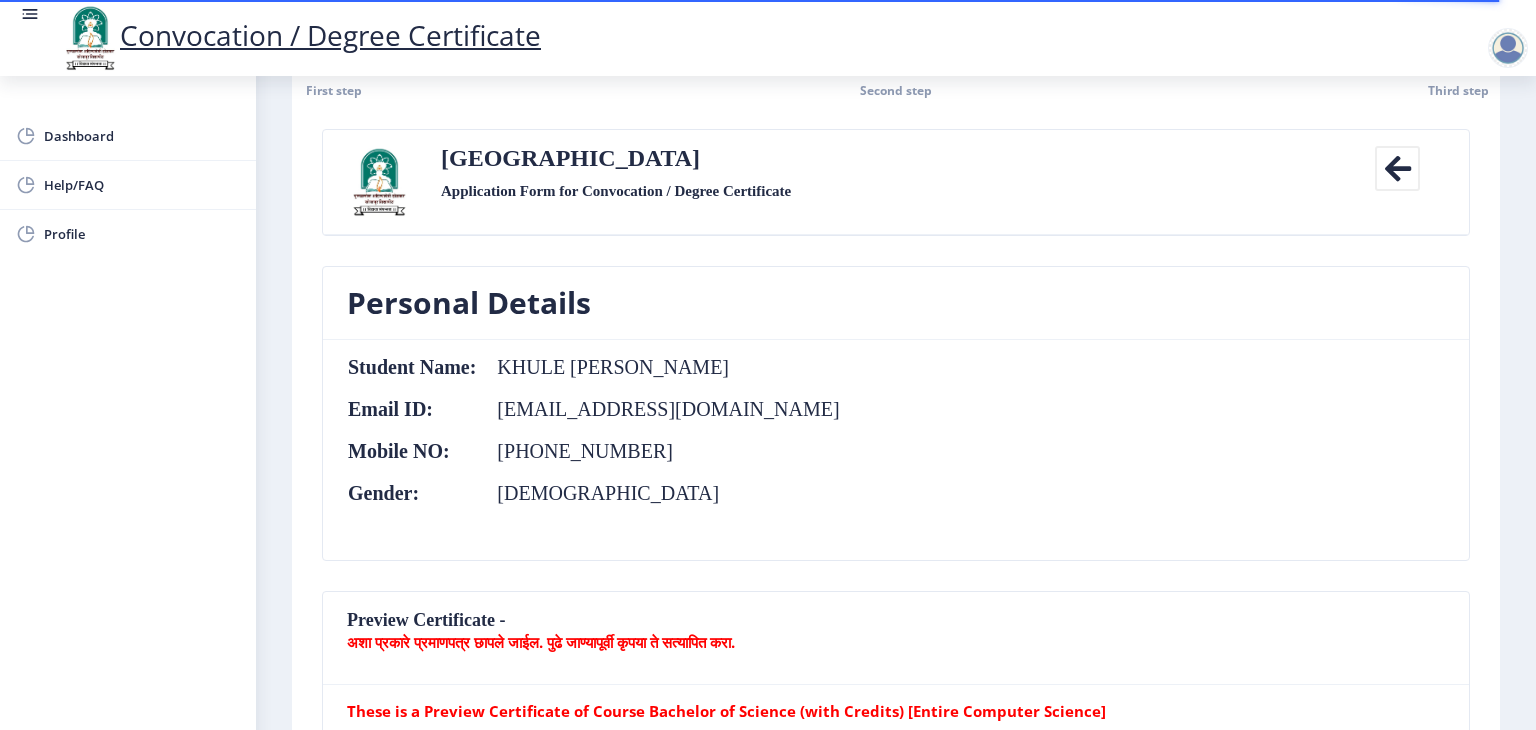 scroll, scrollTop: 80, scrollLeft: 0, axis: vertical 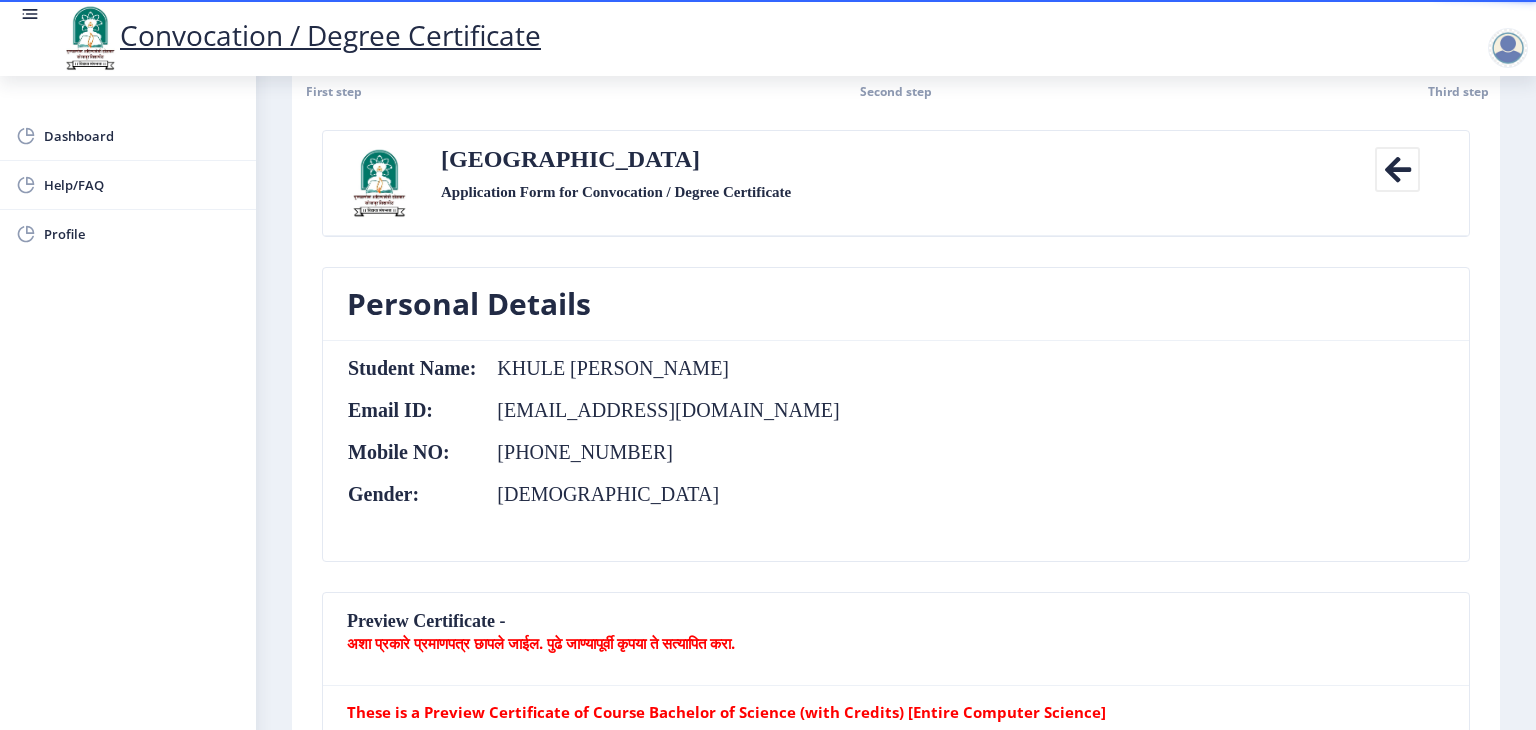 click on "Student Name:  KHULE JYOSTNA MANOJ Email ID:  jyostnakhule5@gmail.com Mobile NO:  +91 8600572238 Gender:  Female" 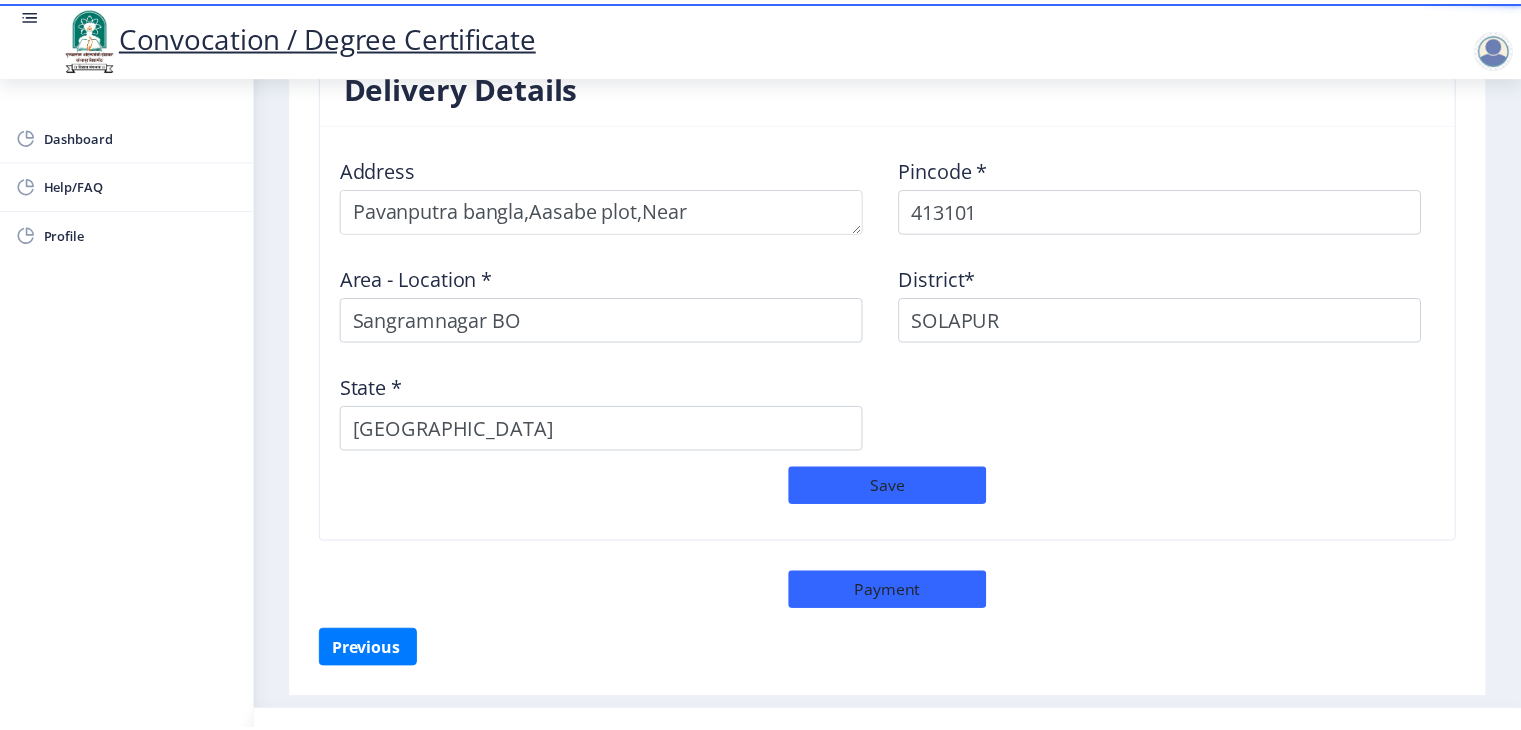 scroll, scrollTop: 1664, scrollLeft: 0, axis: vertical 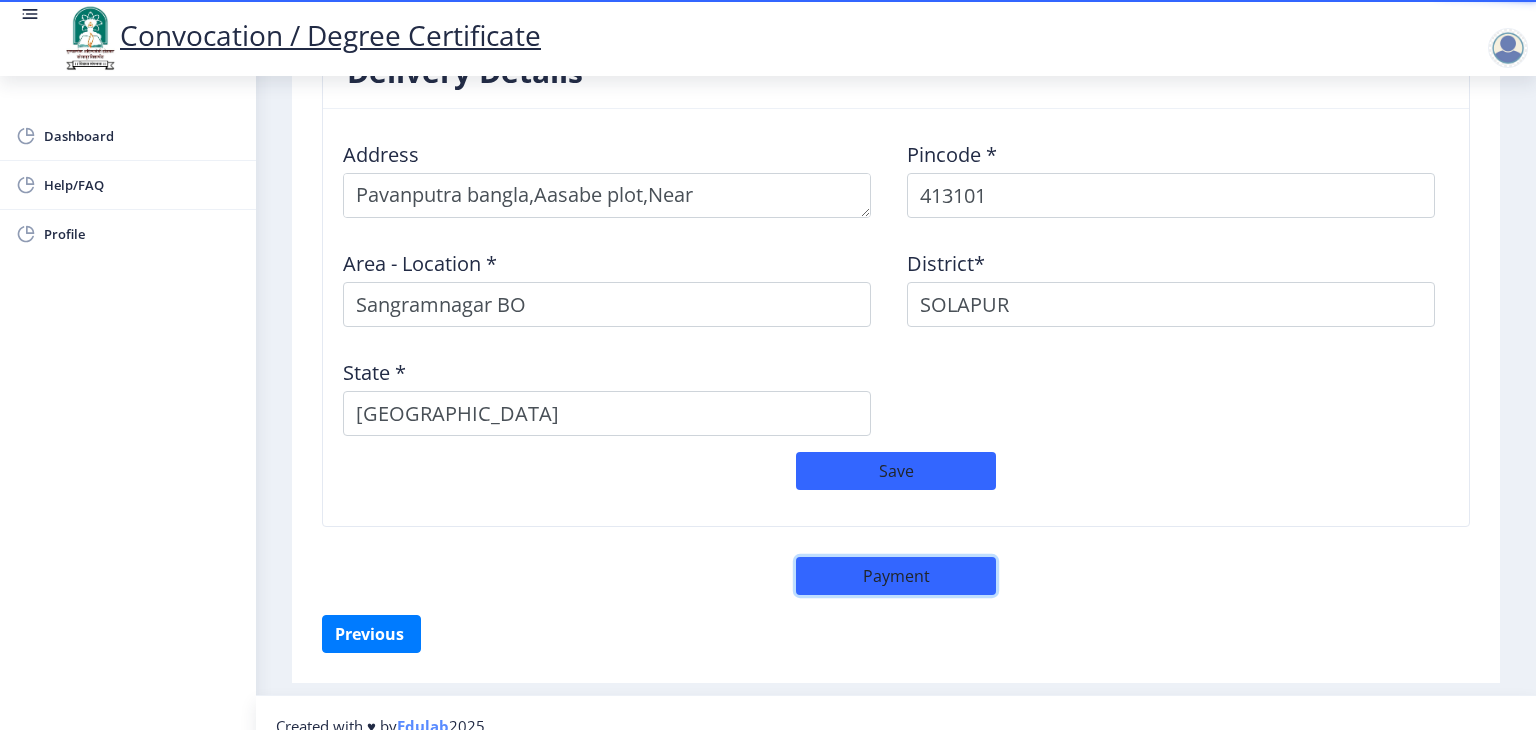 click on "Payment" 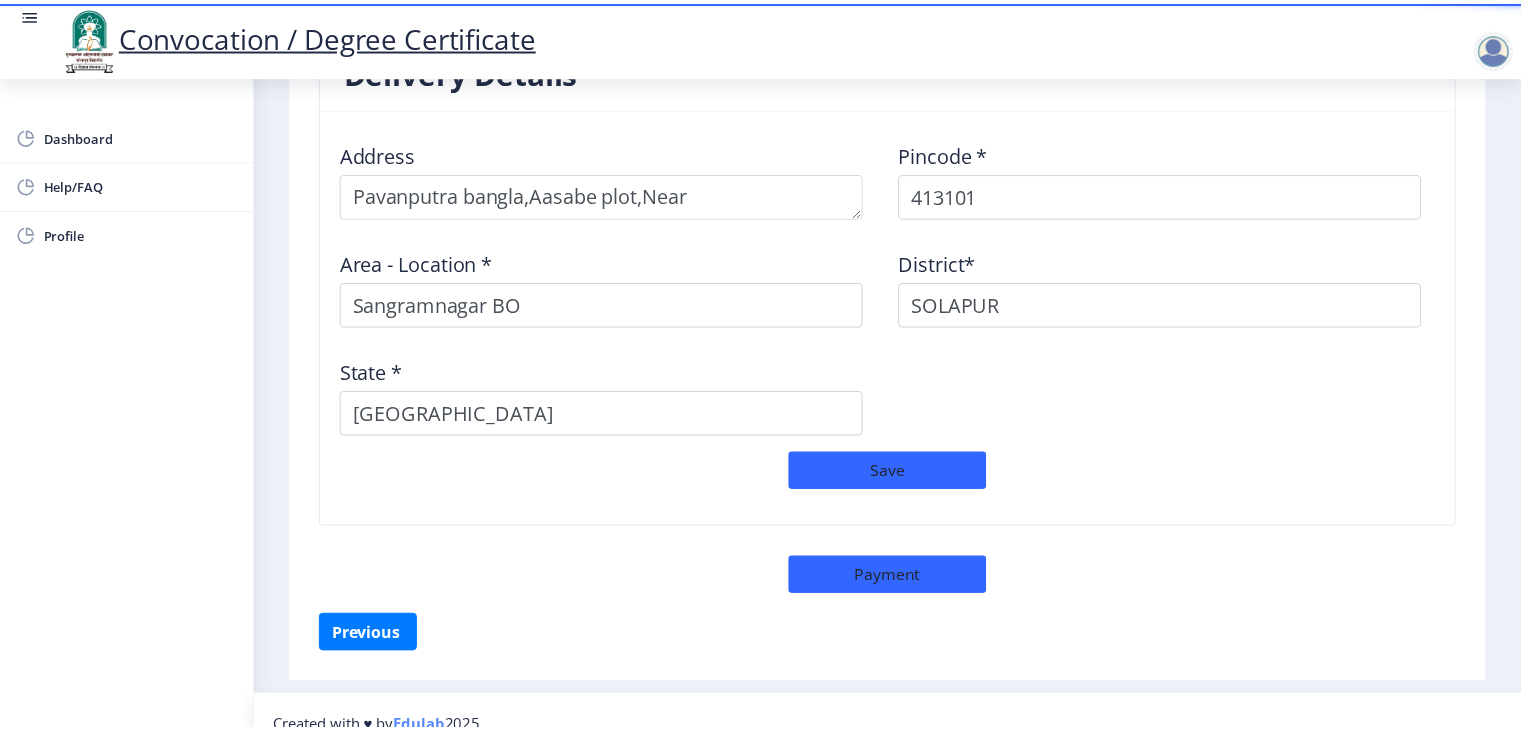 scroll, scrollTop: 1664, scrollLeft: 0, axis: vertical 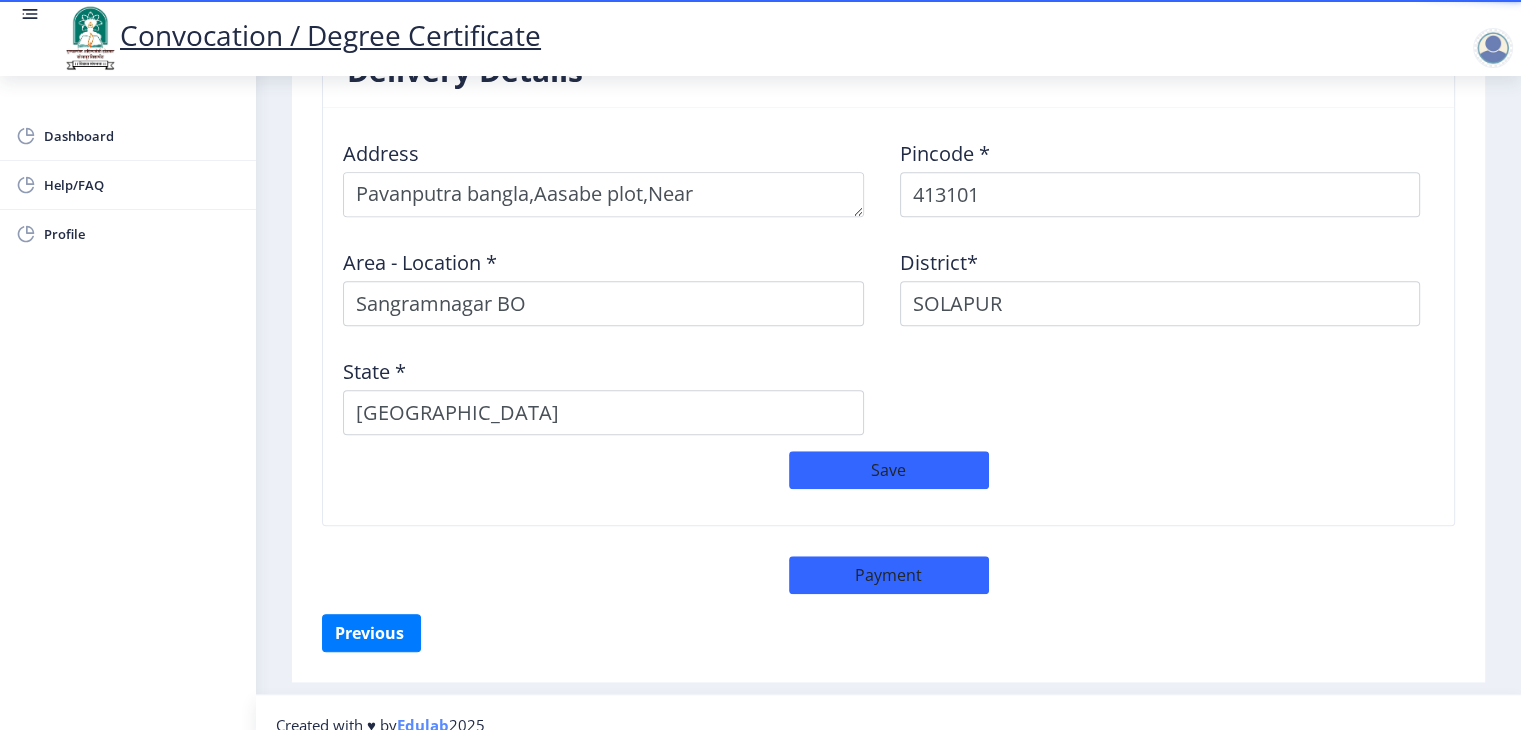 select on "sealed" 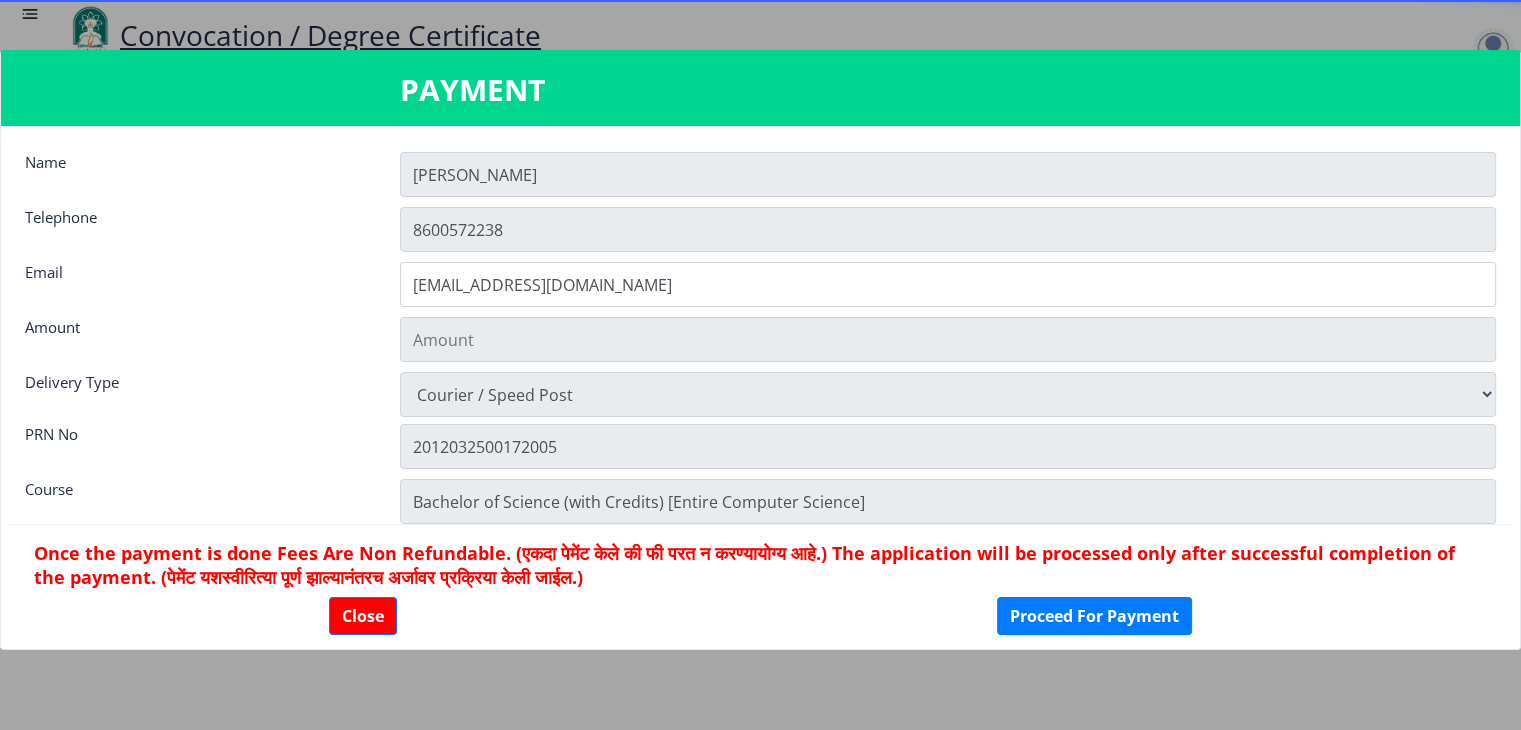 type on "900" 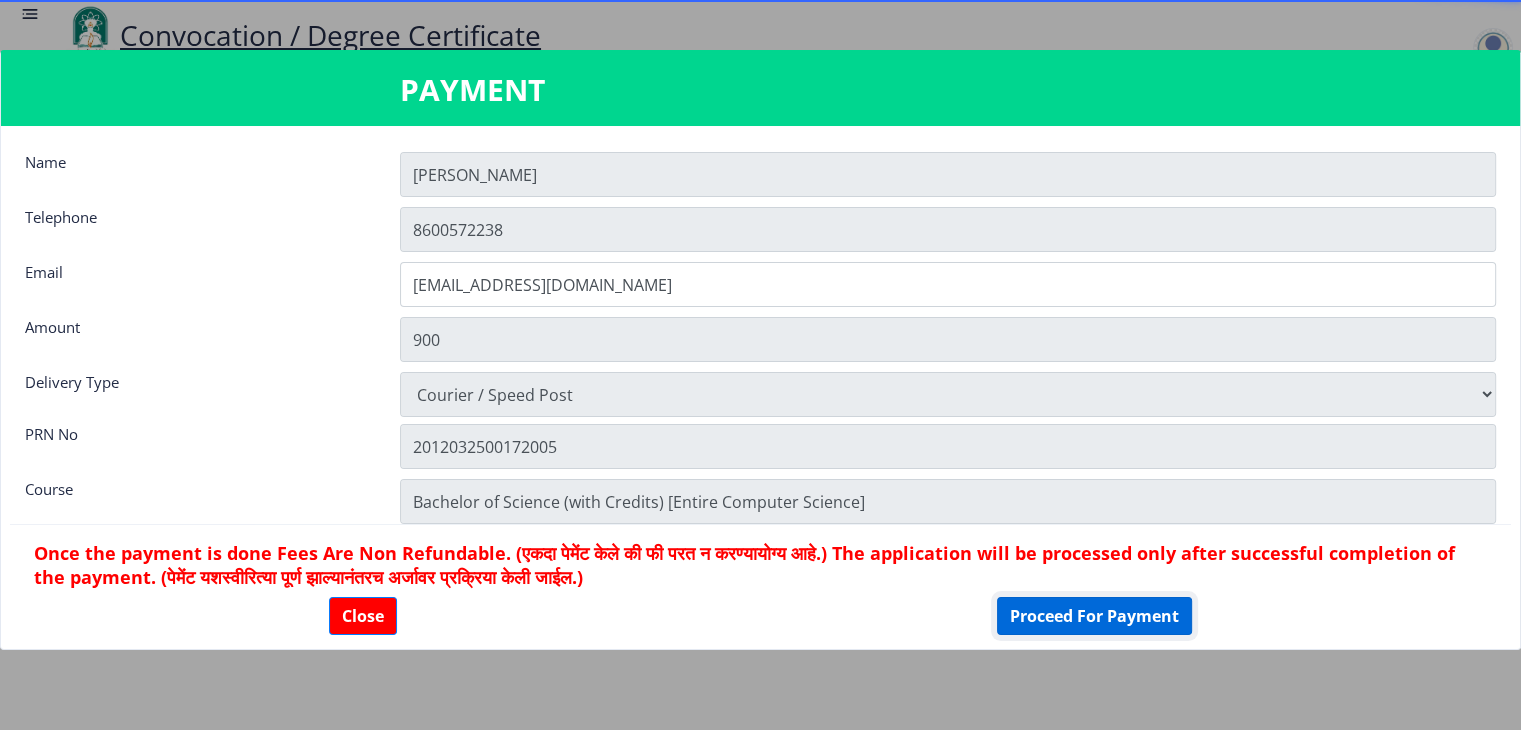 click on "Proceed For Payment" 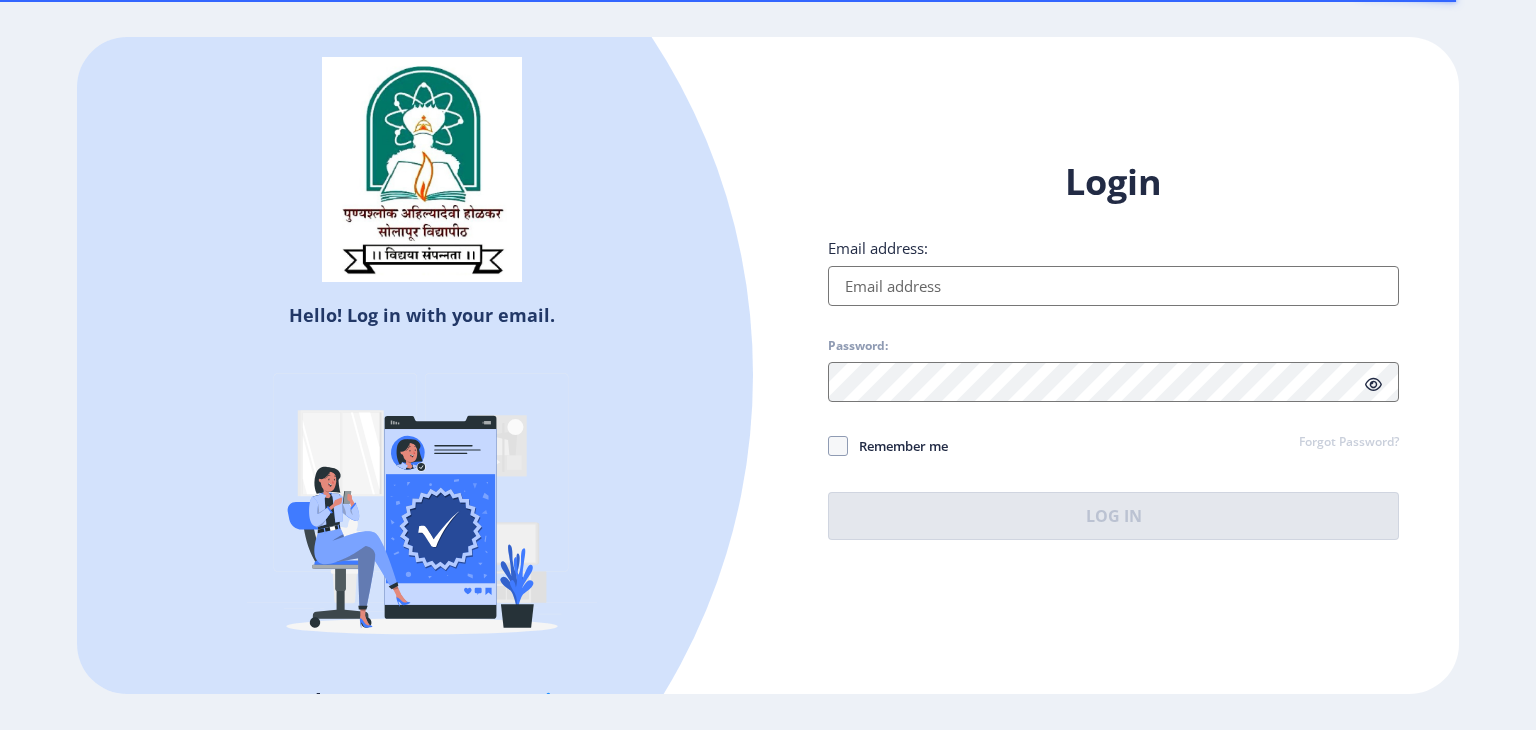 scroll, scrollTop: 0, scrollLeft: 0, axis: both 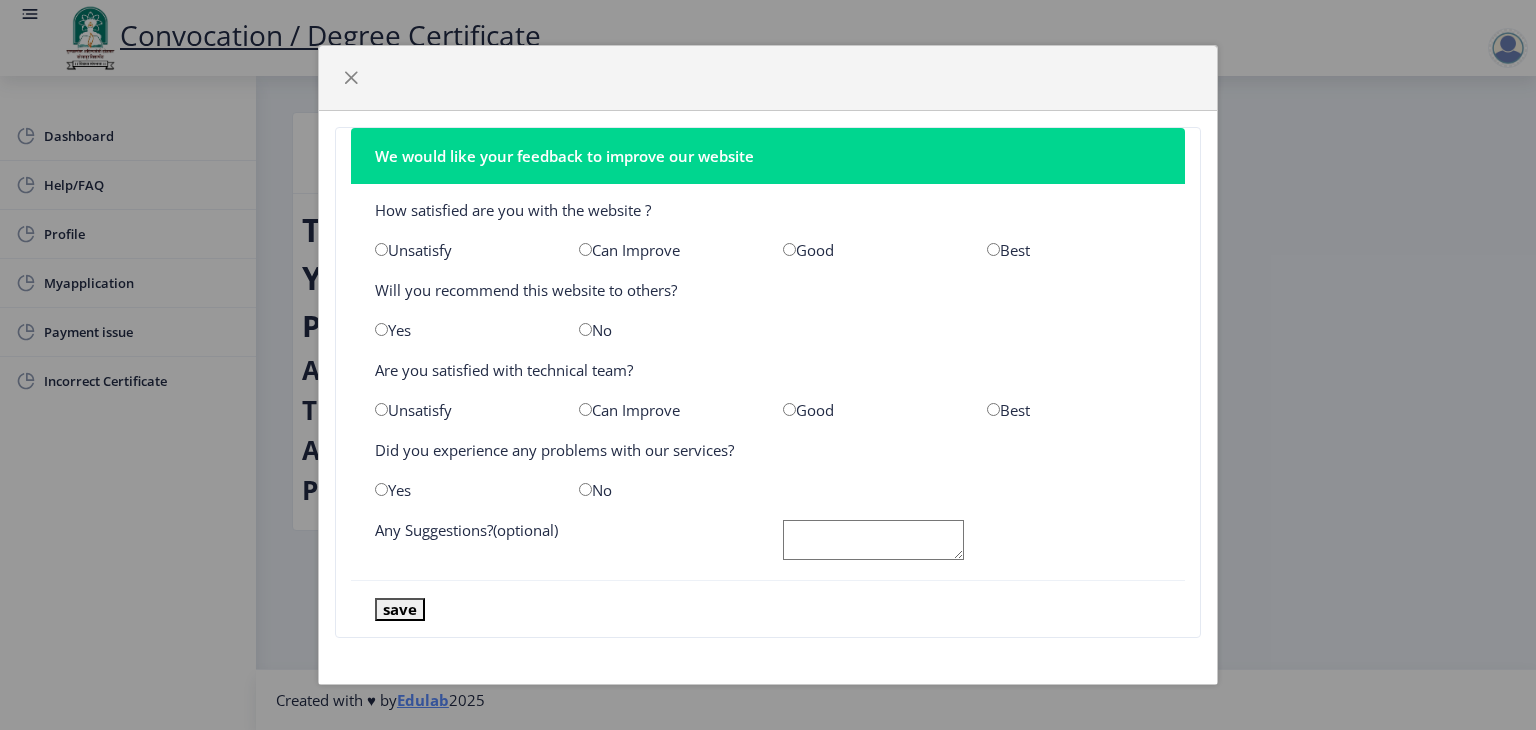 click on "Good" 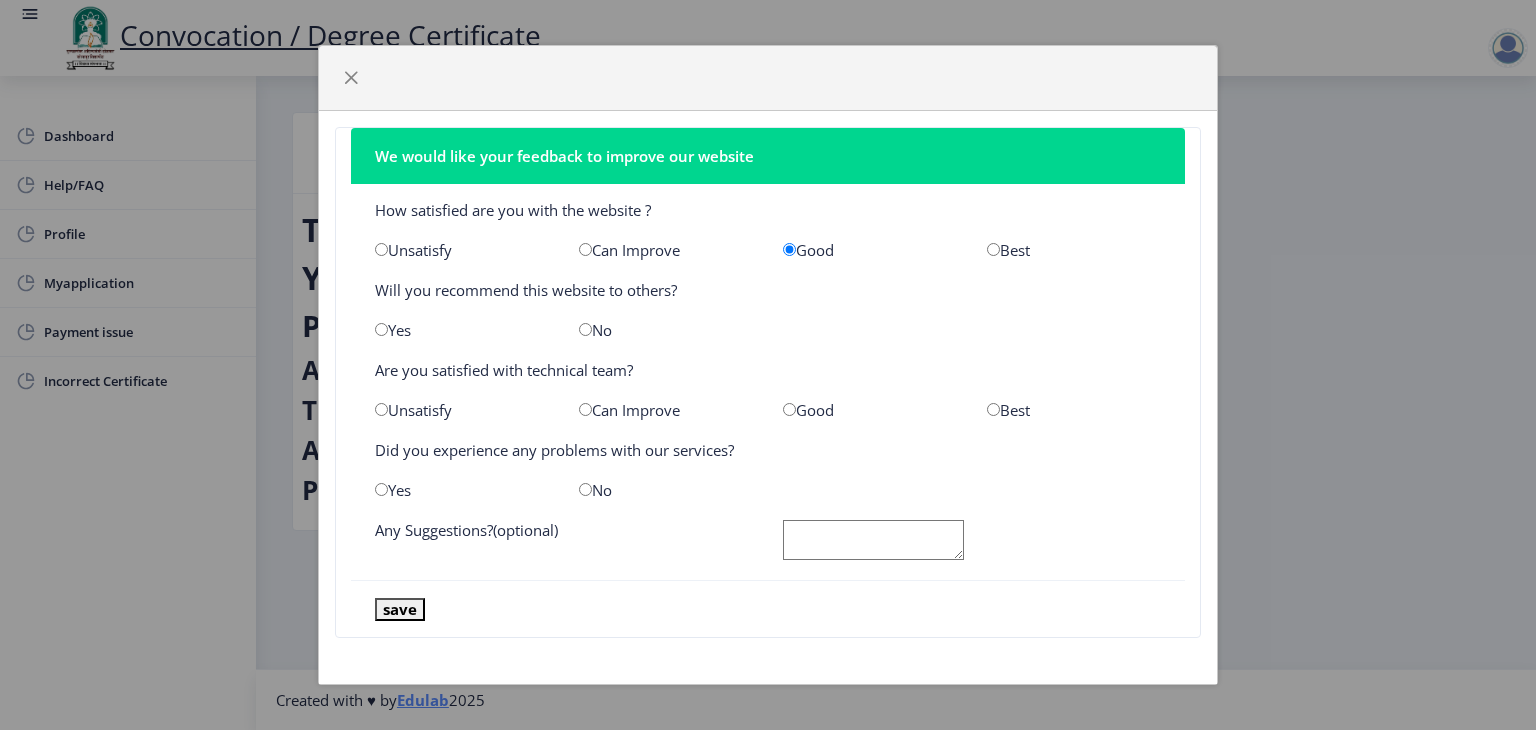click at bounding box center (789, 409) 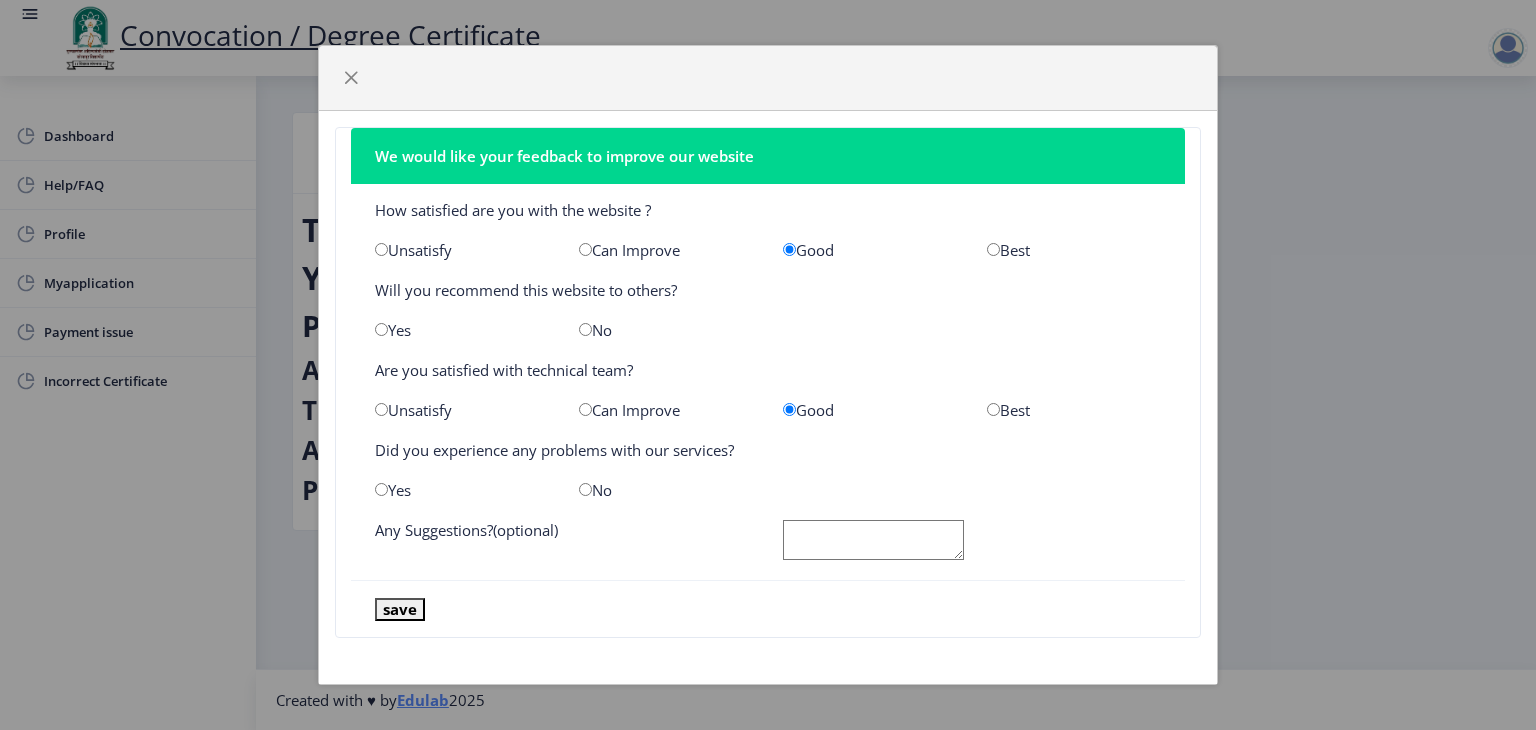click on "Yes" 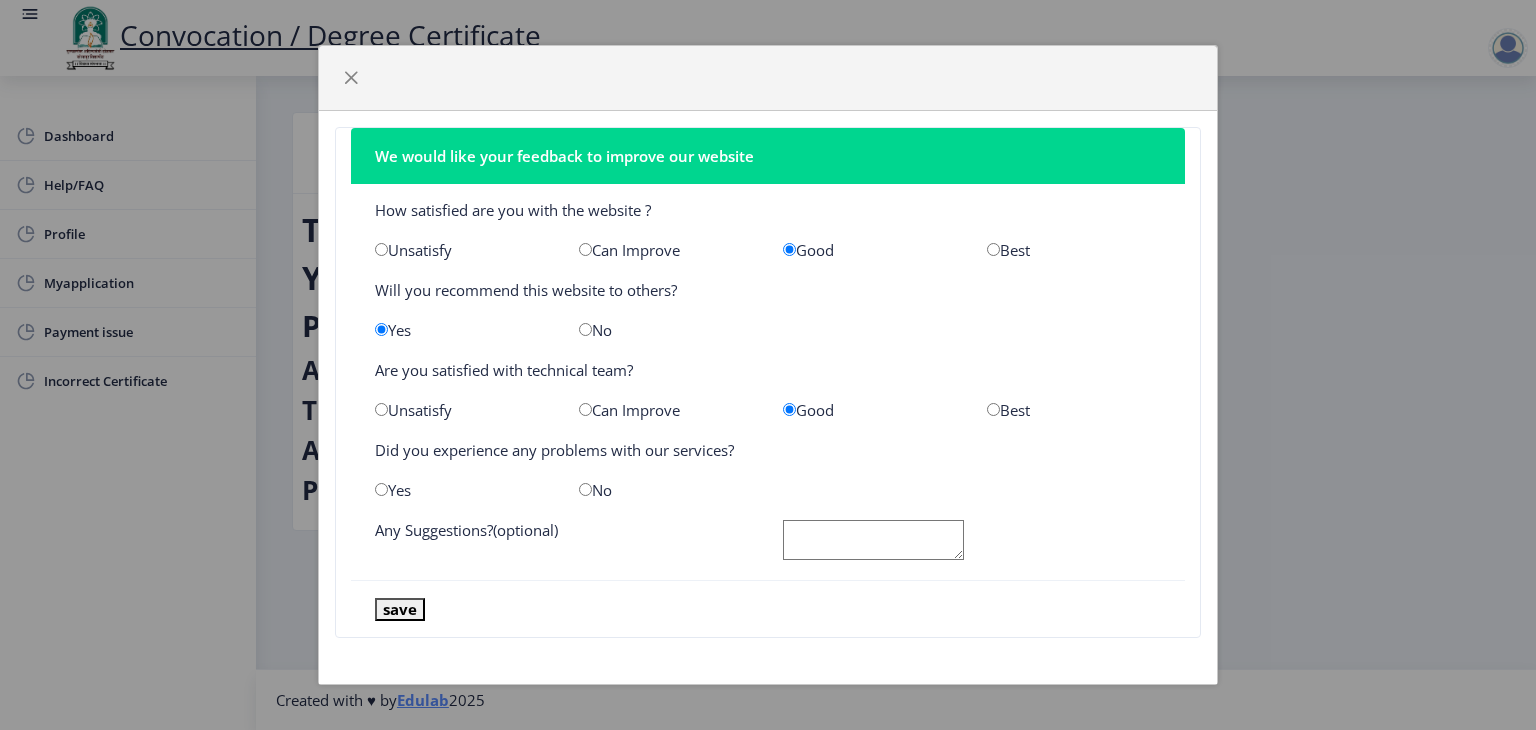 click at bounding box center [585, 489] 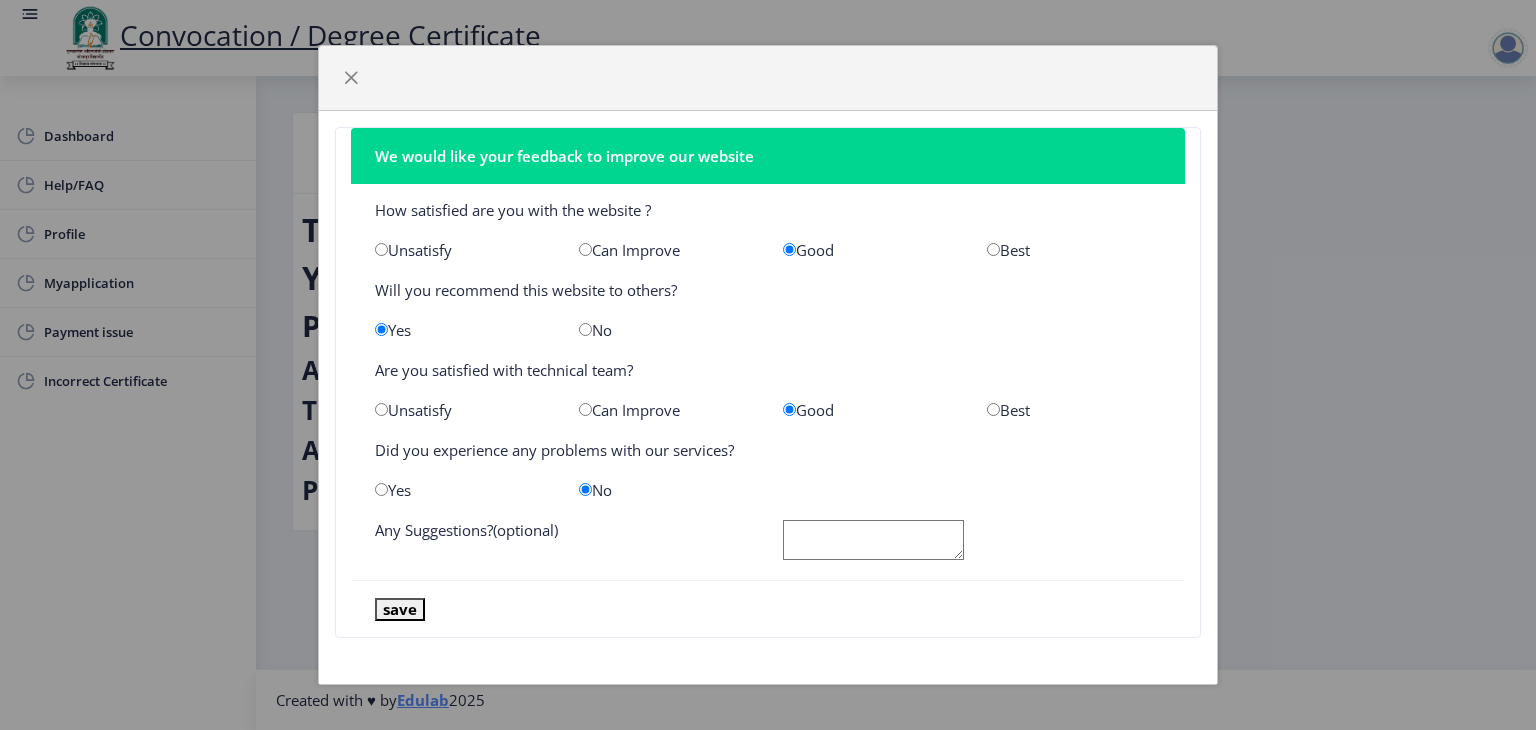 click 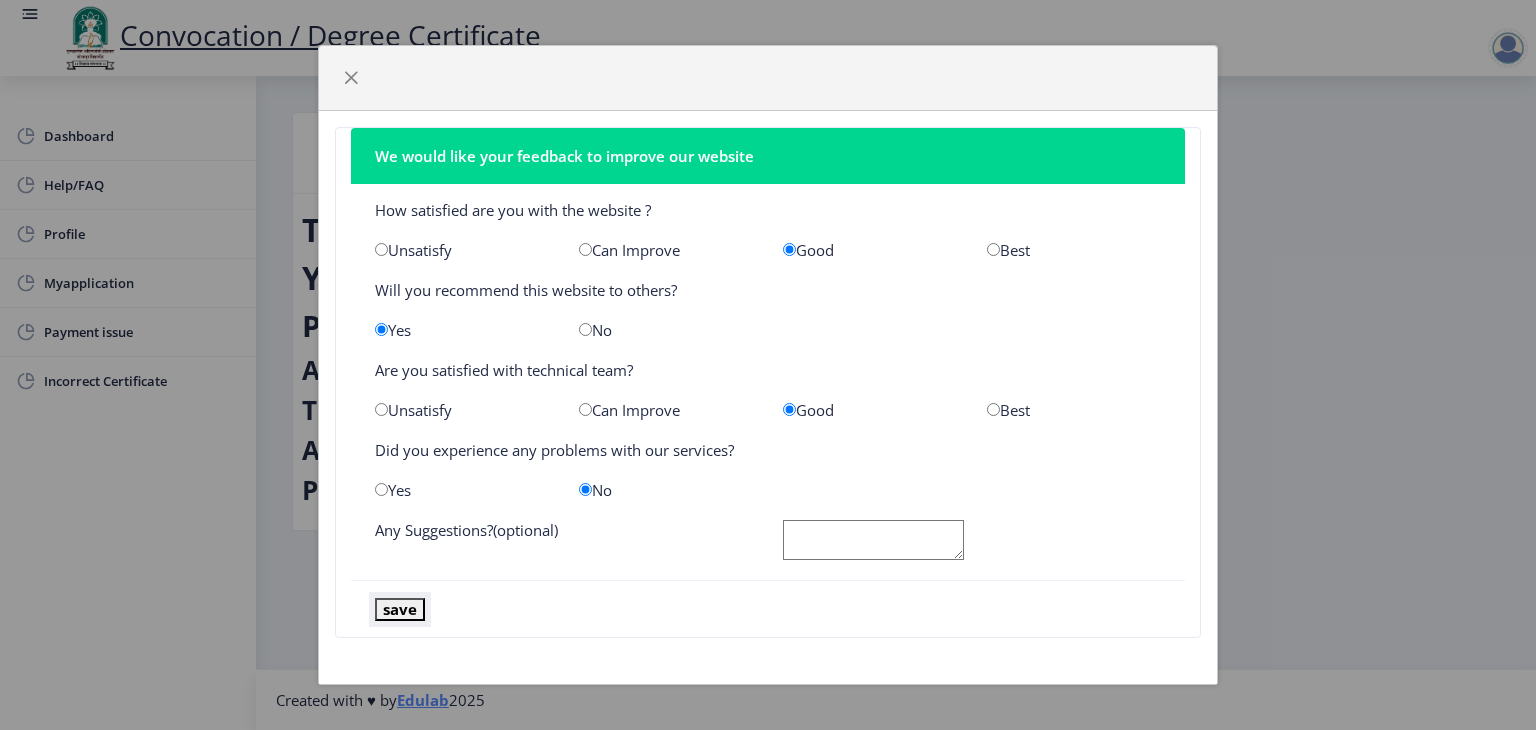 click on "save" 